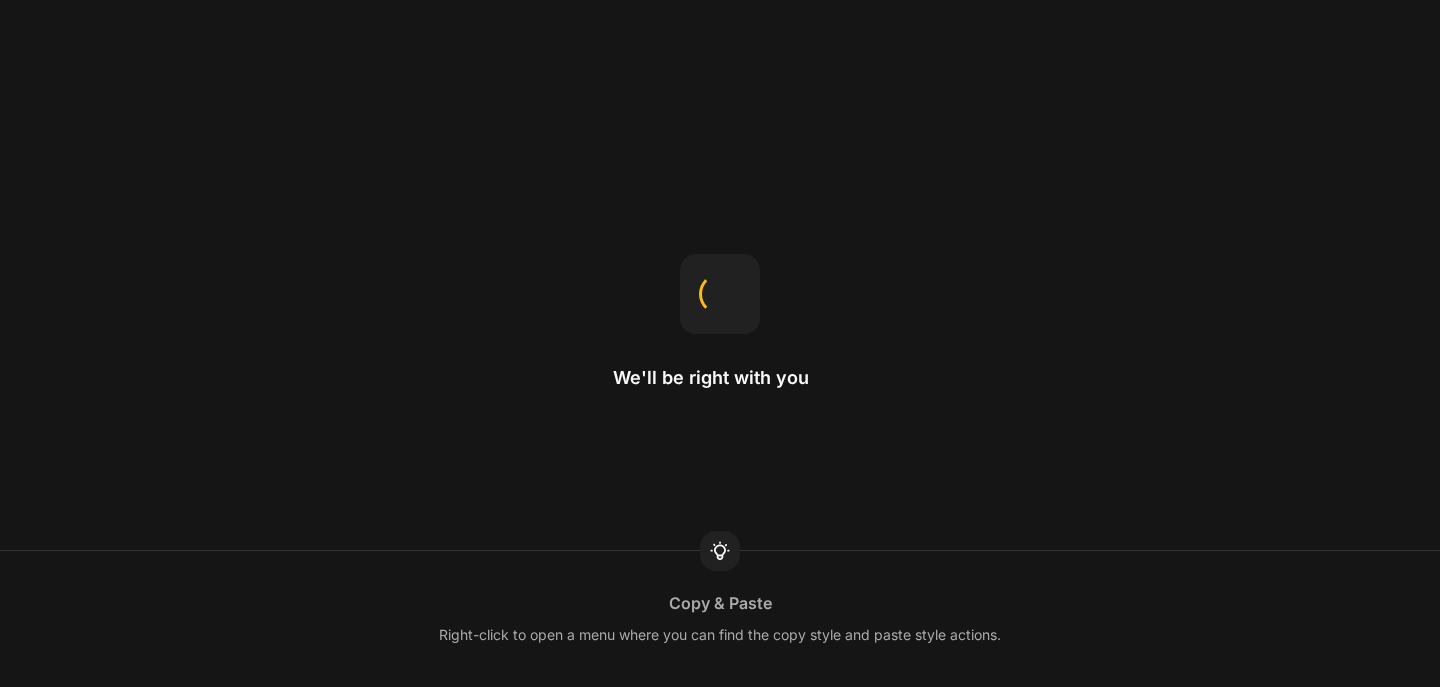 scroll, scrollTop: 0, scrollLeft: 0, axis: both 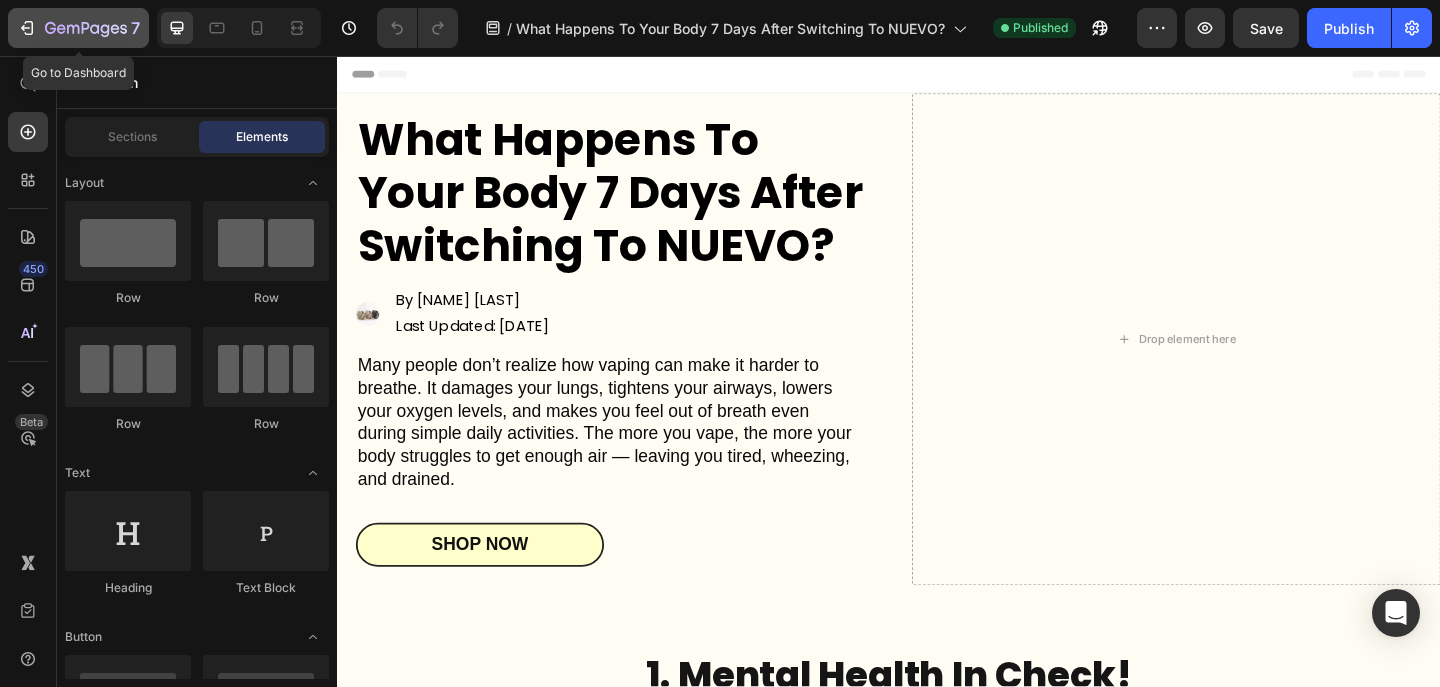 click 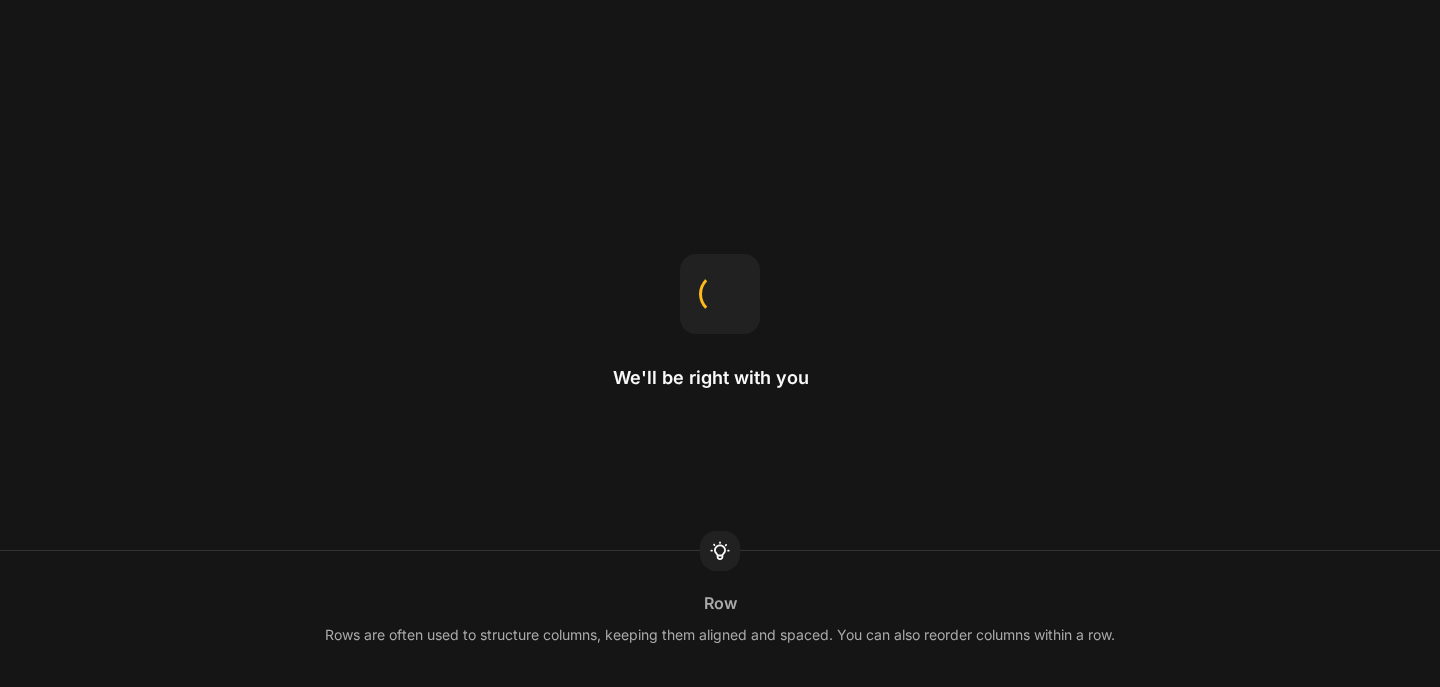 scroll, scrollTop: 0, scrollLeft: 0, axis: both 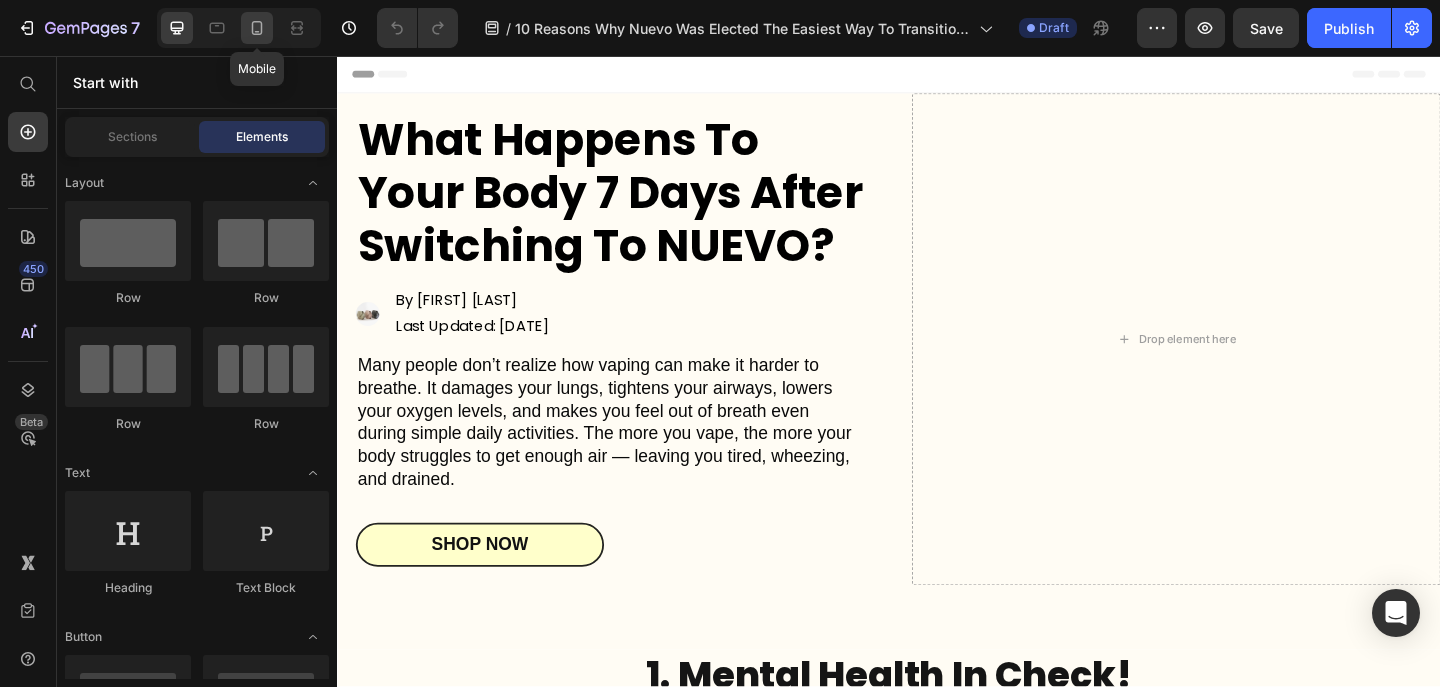 click 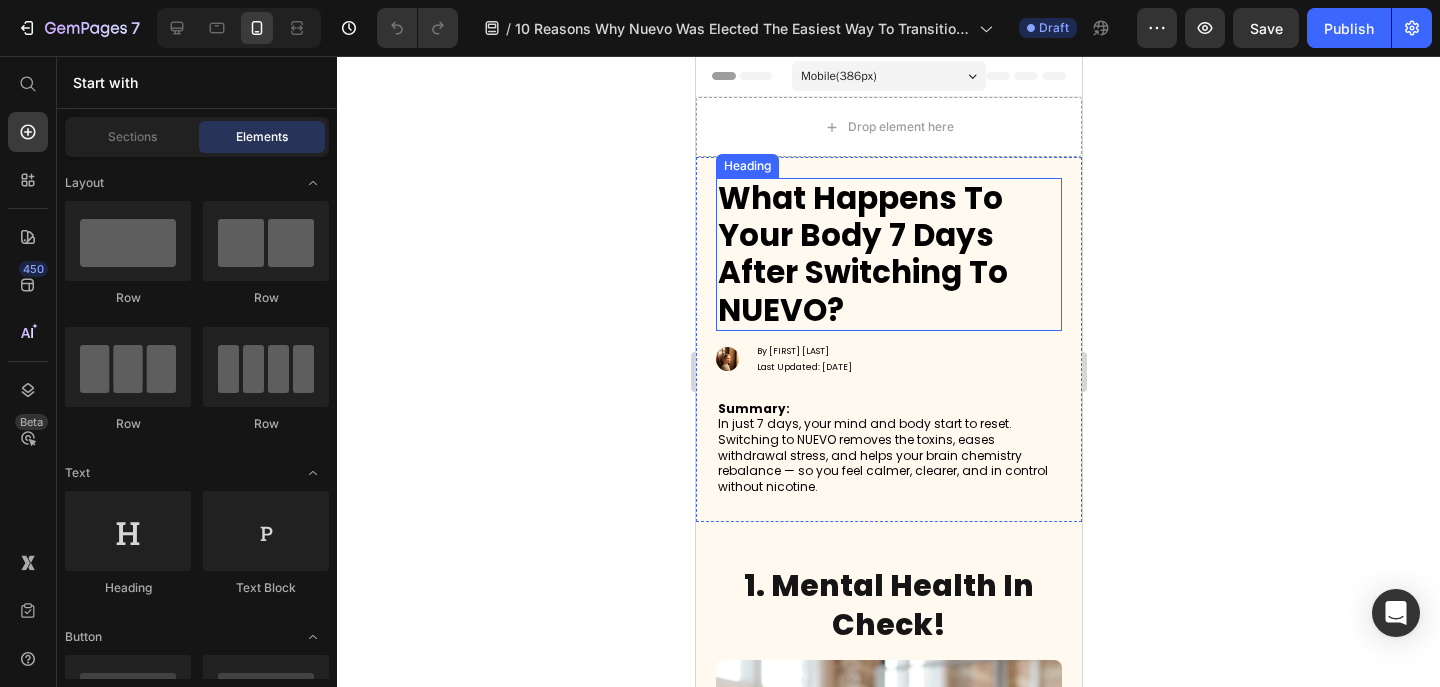 click on "What Happens To Your Body 7 Days After Switching To NUEVO?" at bounding box center [862, 254] 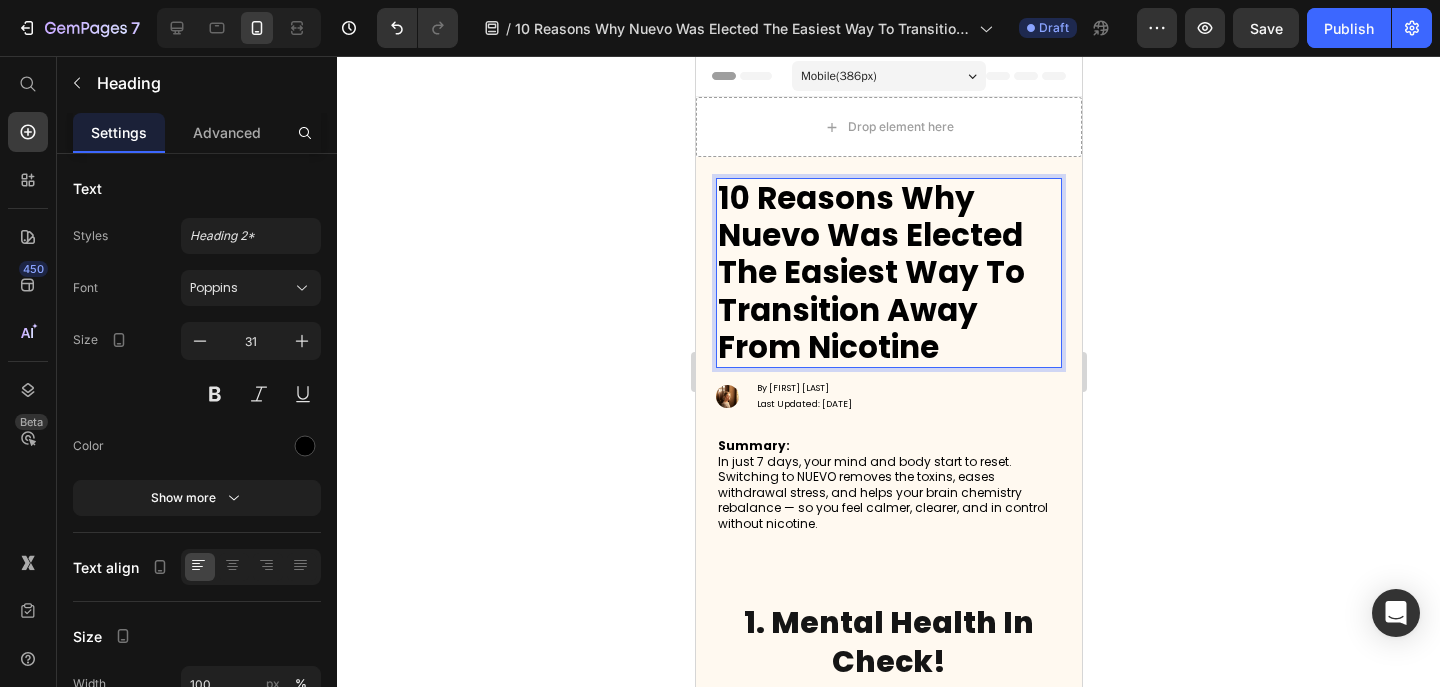 scroll, scrollTop: 1, scrollLeft: 0, axis: vertical 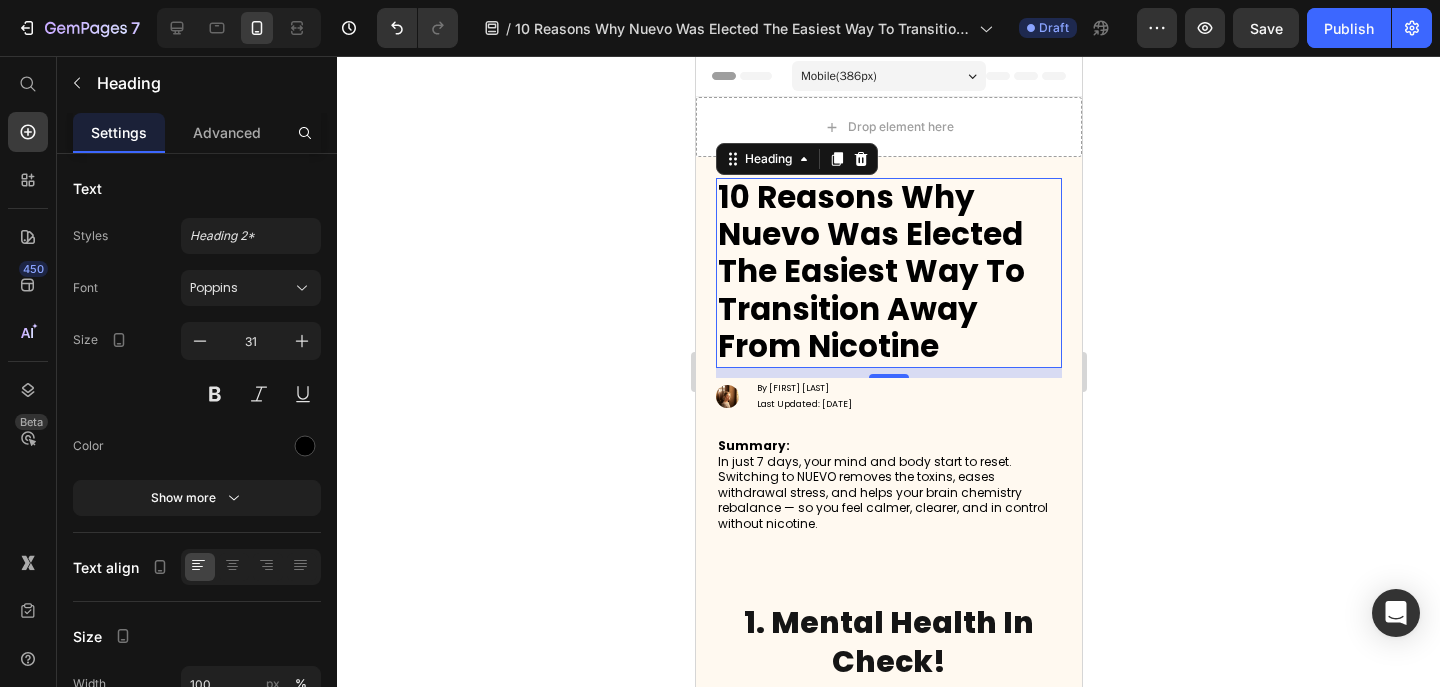 click 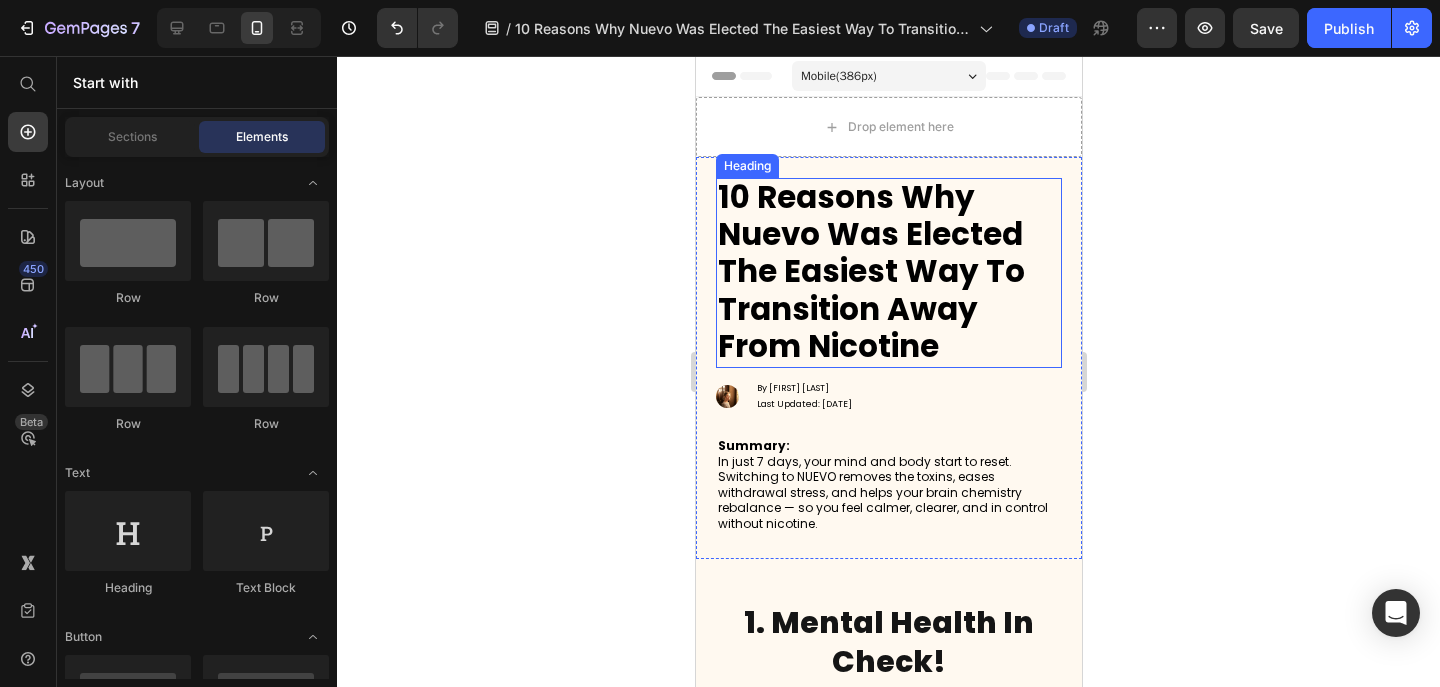 click on "10 Reasons Why Nuevo Was Elected The Easiest Way To Transition Away From Nicotine" at bounding box center [870, 271] 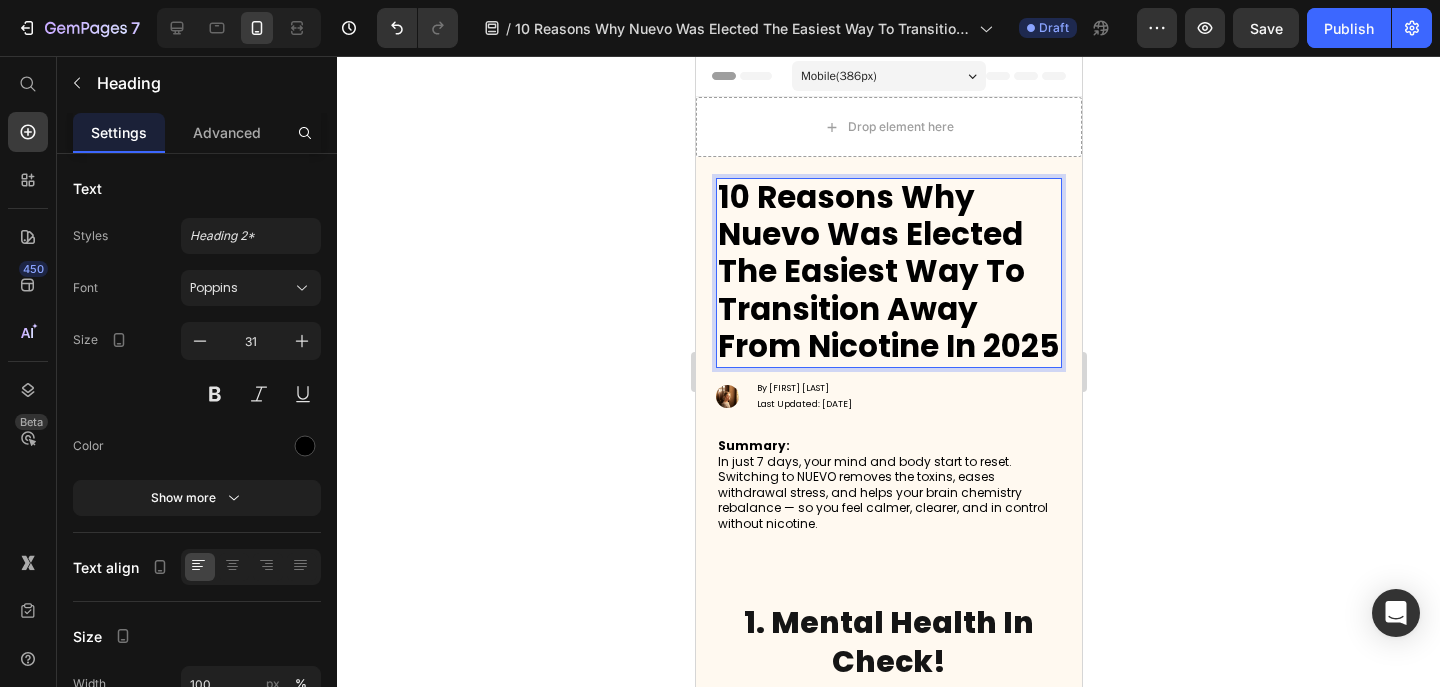 click 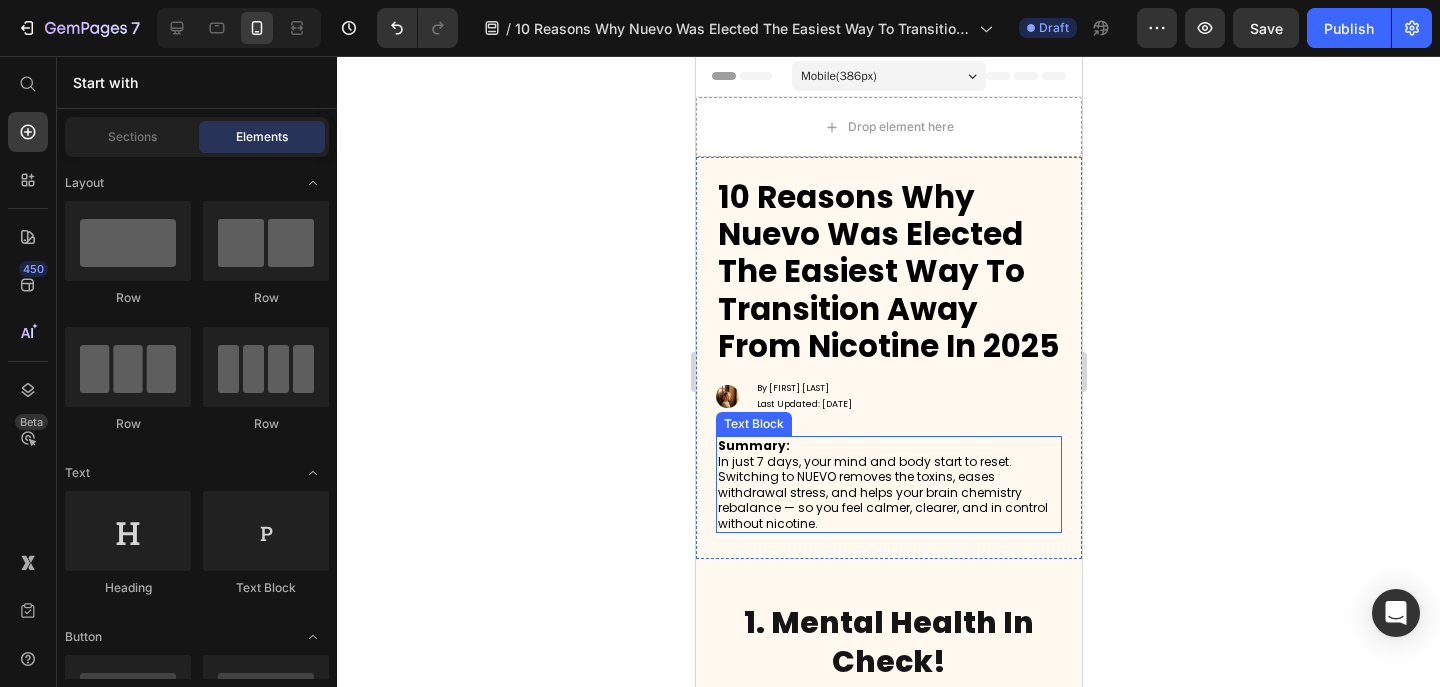 click on "Summary: In just 7 days, your mind and body start to reset. Switching to NUEVO removes the toxins, eases withdrawal stress, and helps your brain chemistry rebalance — so you feel calmer, clearer, and in control without nicotine." at bounding box center (888, 485) 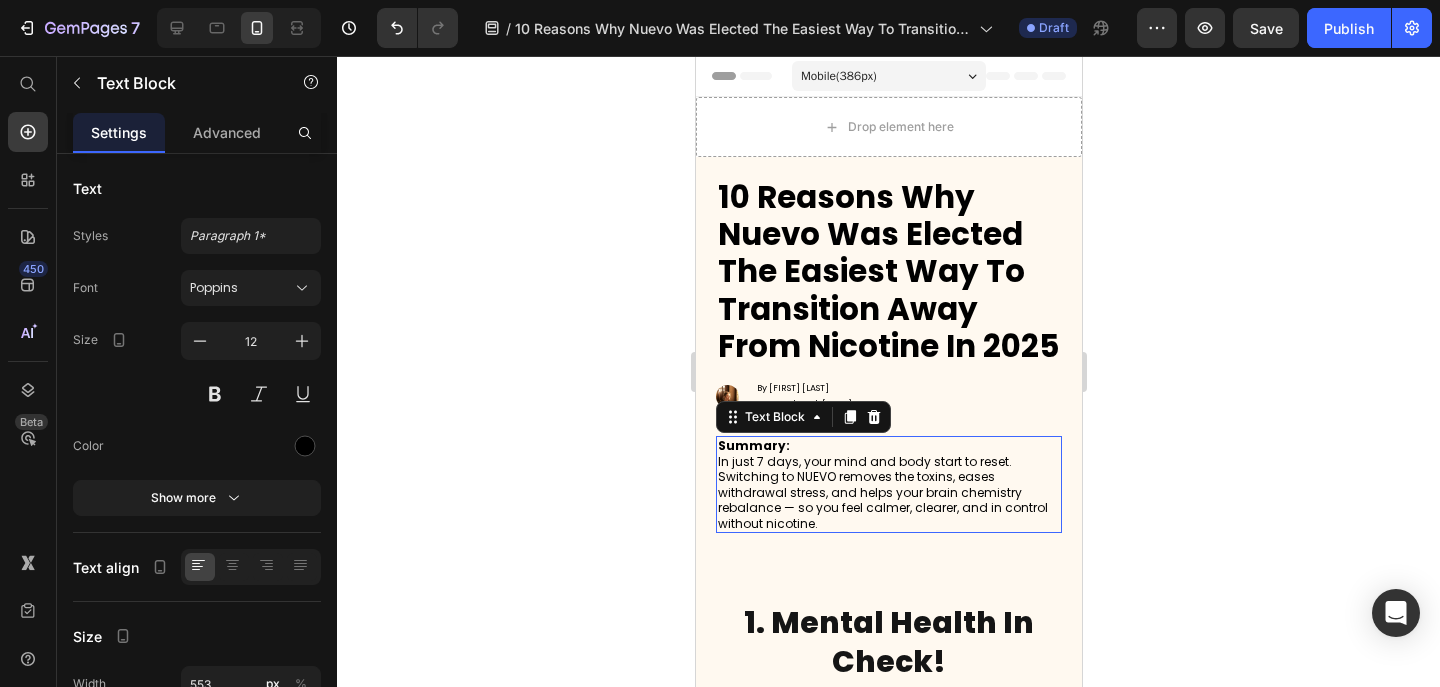 click on "Summary: In just 7 days, your mind and body start to reset. Switching to NUEVO removes the toxins, eases withdrawal stress, and helps your brain chemistry rebalance — so you feel calmer, clearer, and in control without nicotine." at bounding box center [888, 485] 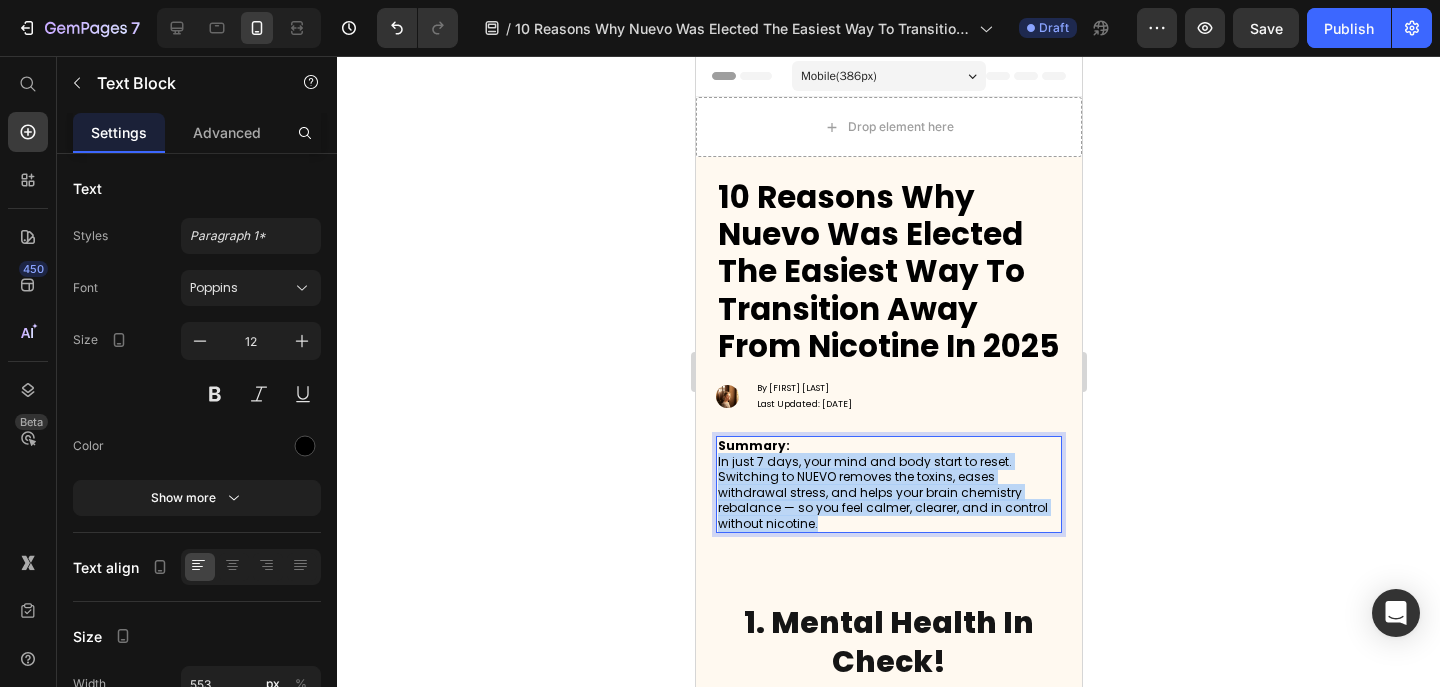 click on "Summary: In just 7 days, your mind and body start to reset. Switching to NUEVO removes the toxins, eases withdrawal stress, and helps your brain chemistry rebalance — so you feel calmer, clearer, and in control without nicotine." at bounding box center (888, 485) 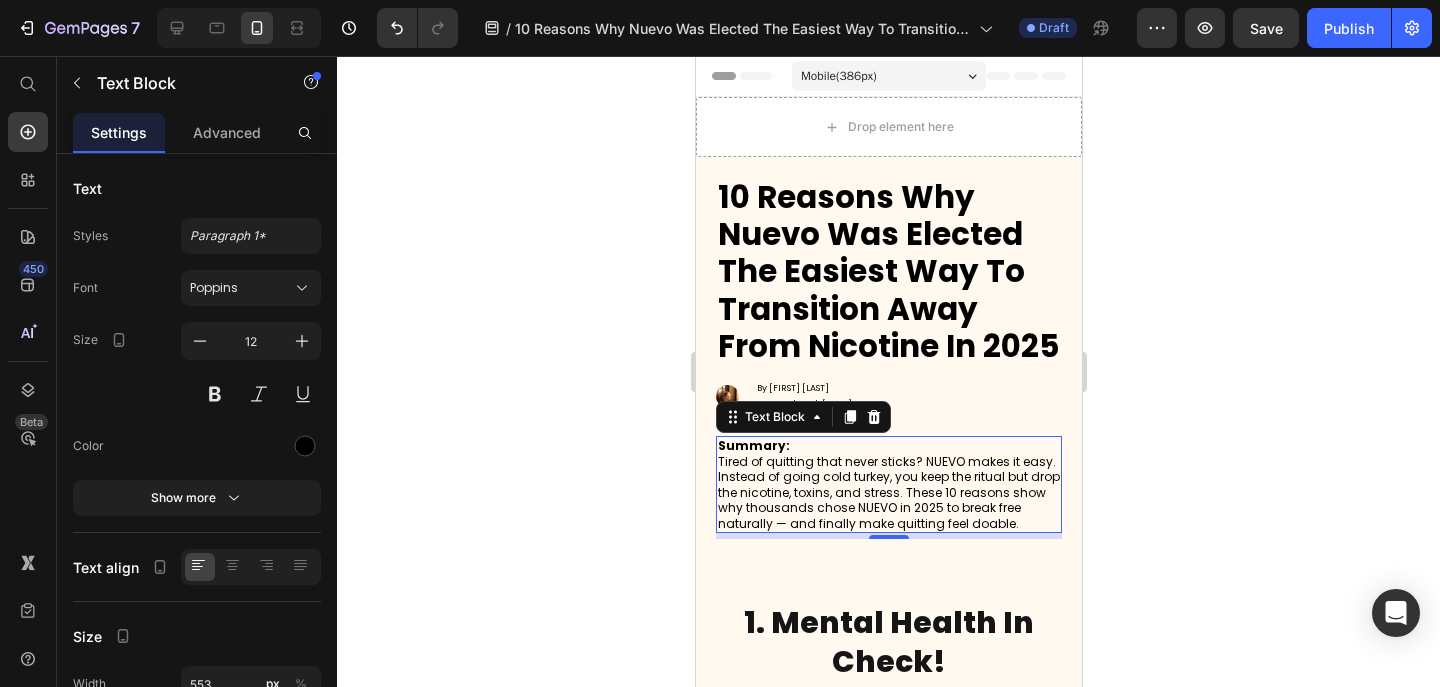 click 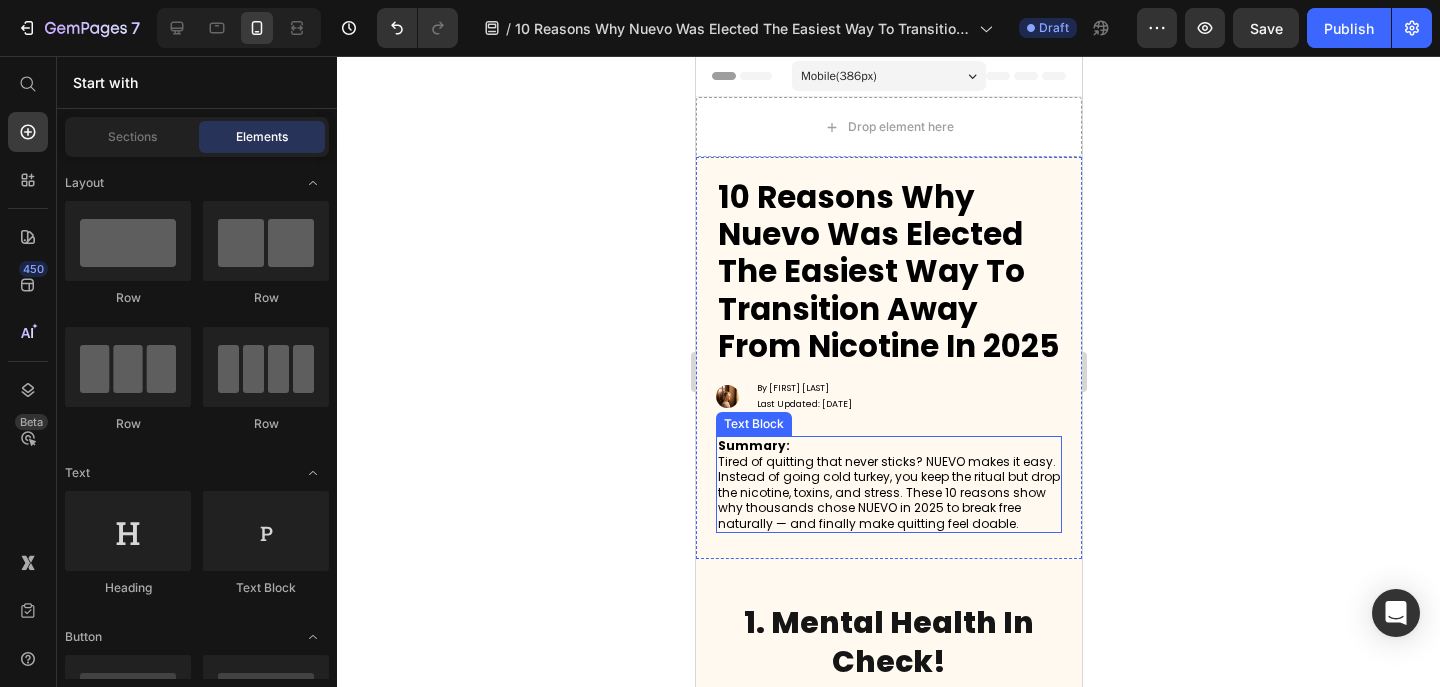 scroll, scrollTop: 293, scrollLeft: 0, axis: vertical 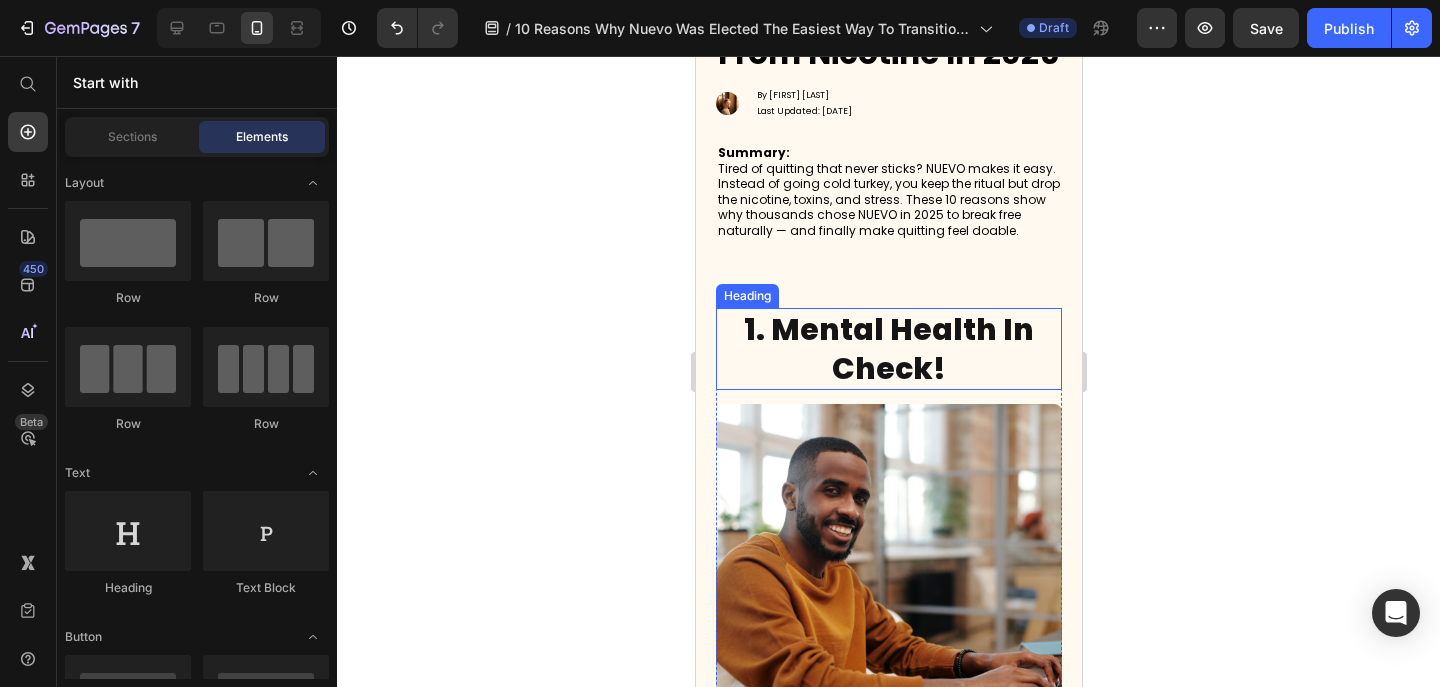 click on "1. Mental Health In Check!" at bounding box center (888, 349) 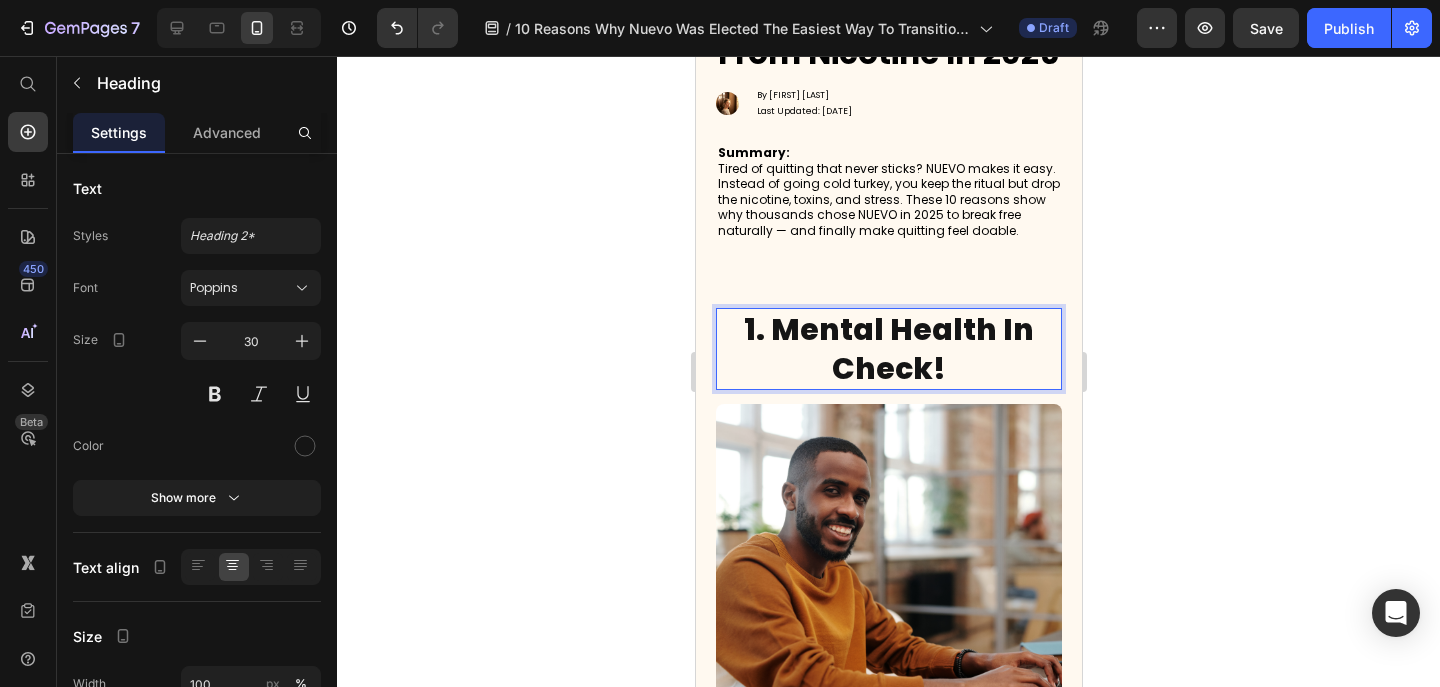 click on "1. Mental Health In Check!" at bounding box center (888, 349) 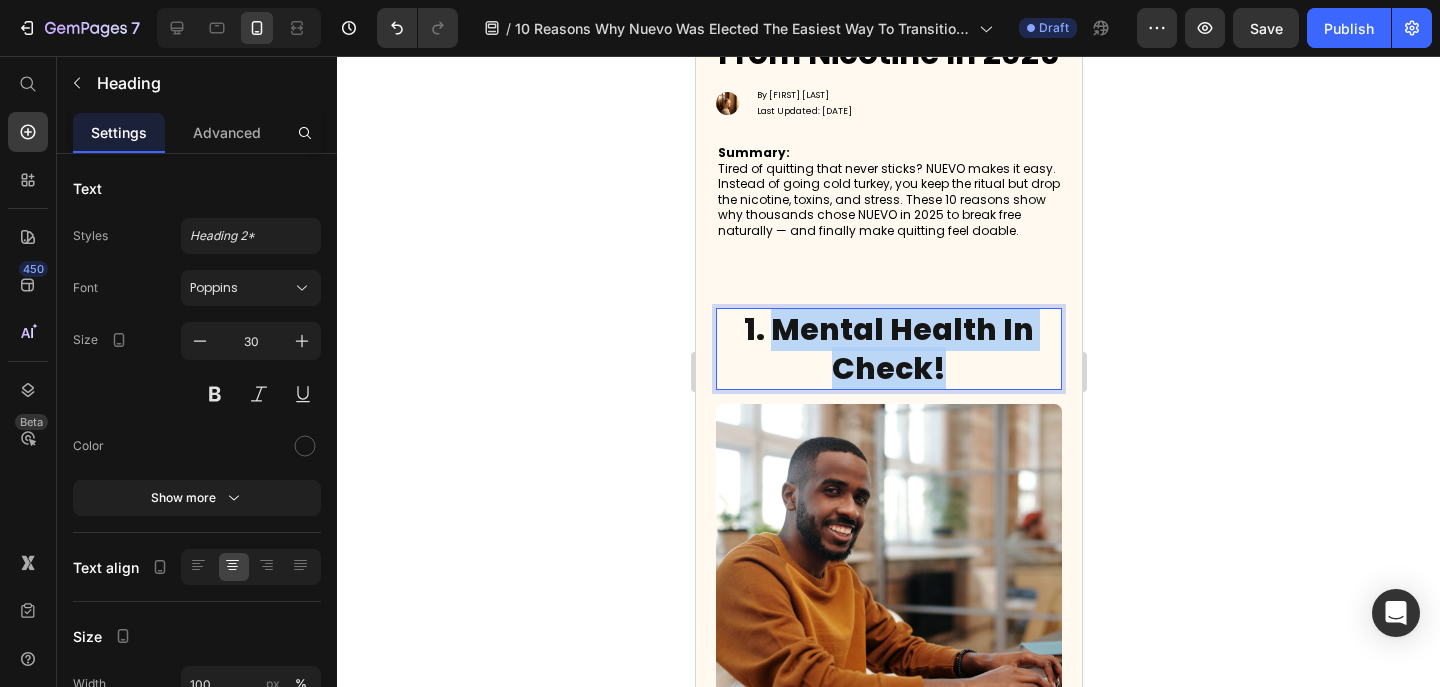 drag, startPoint x: 968, startPoint y: 371, endPoint x: 788, endPoint y: 339, distance: 182.82231 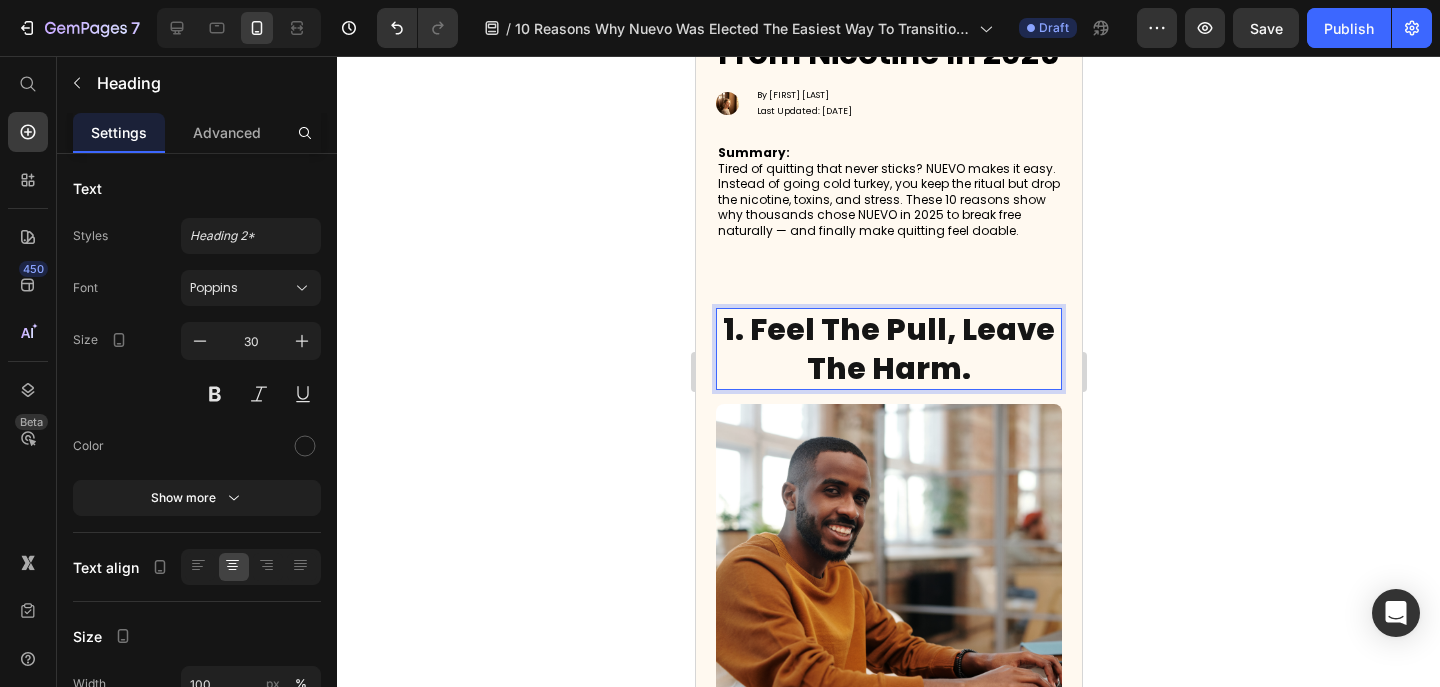 click 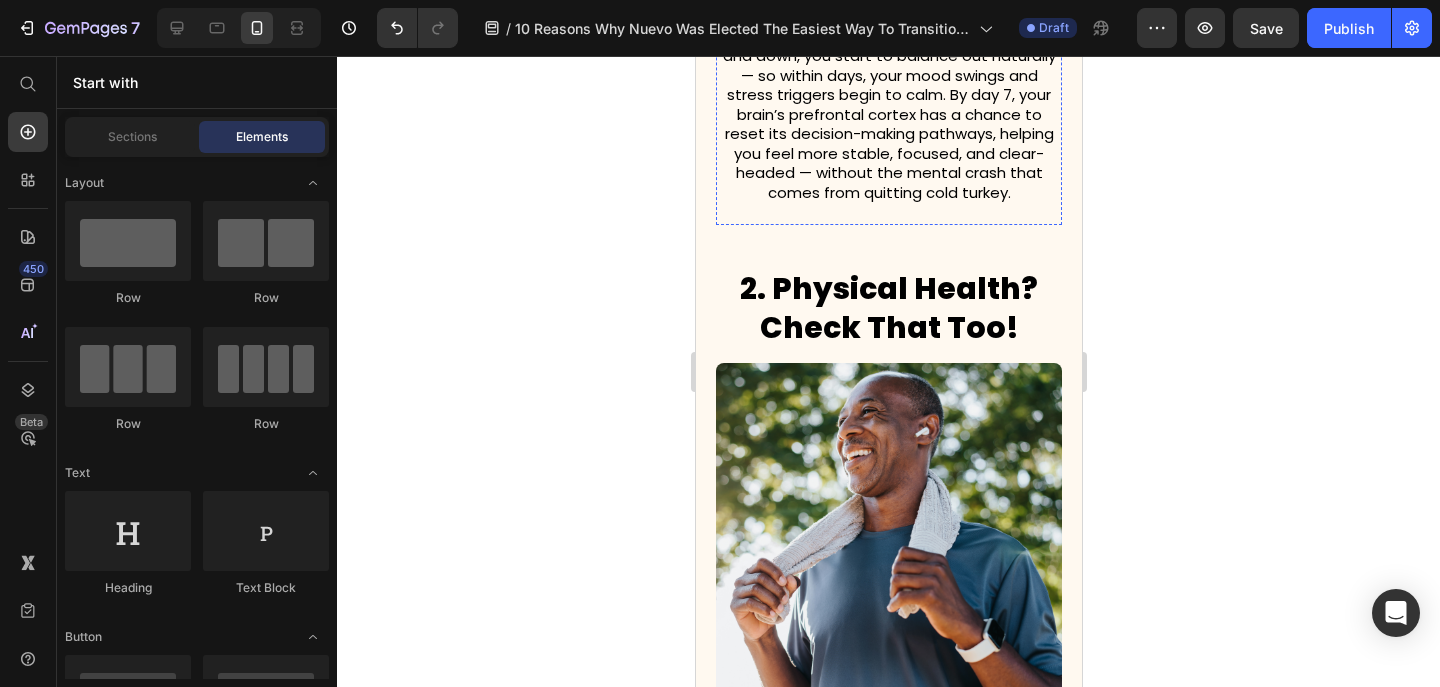 scroll, scrollTop: 1256, scrollLeft: 0, axis: vertical 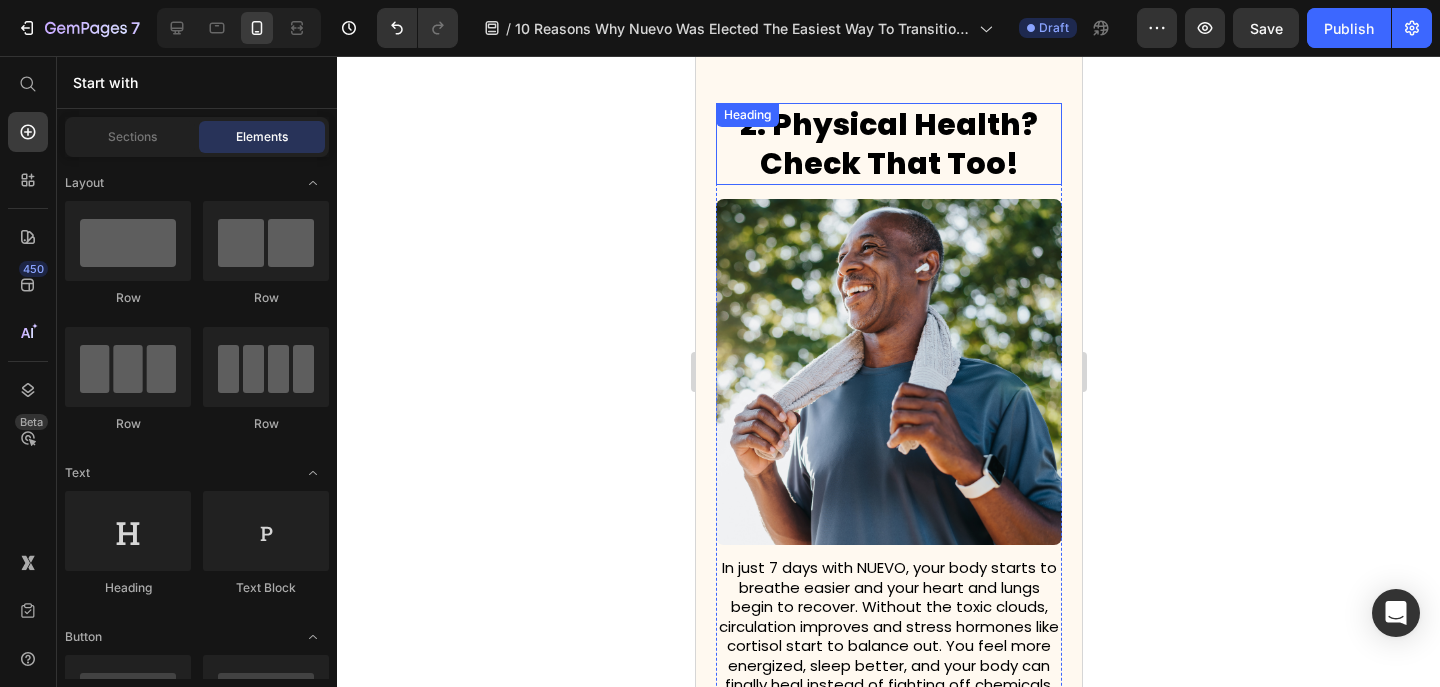 click on "2. Physical Health? Check That Too!" at bounding box center [888, 144] 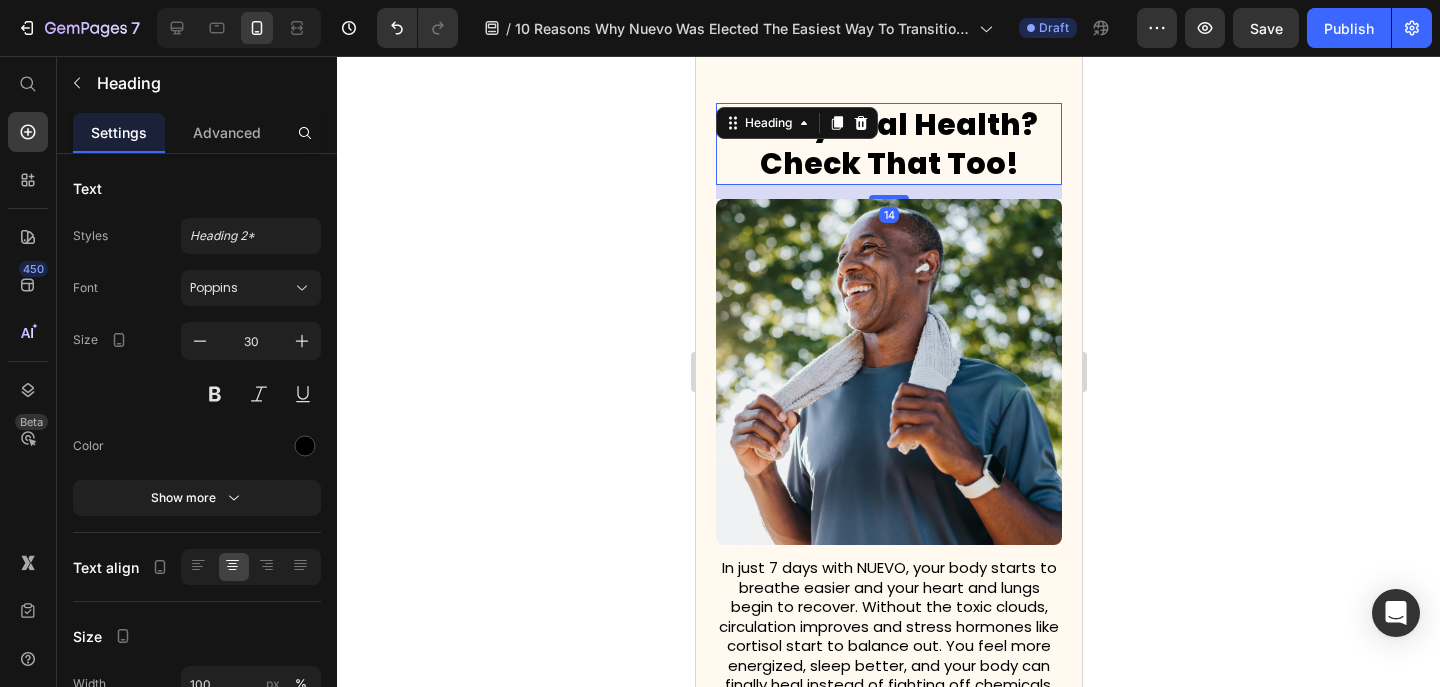 click on "2. Physical Health? Check That Too!" at bounding box center (888, 144) 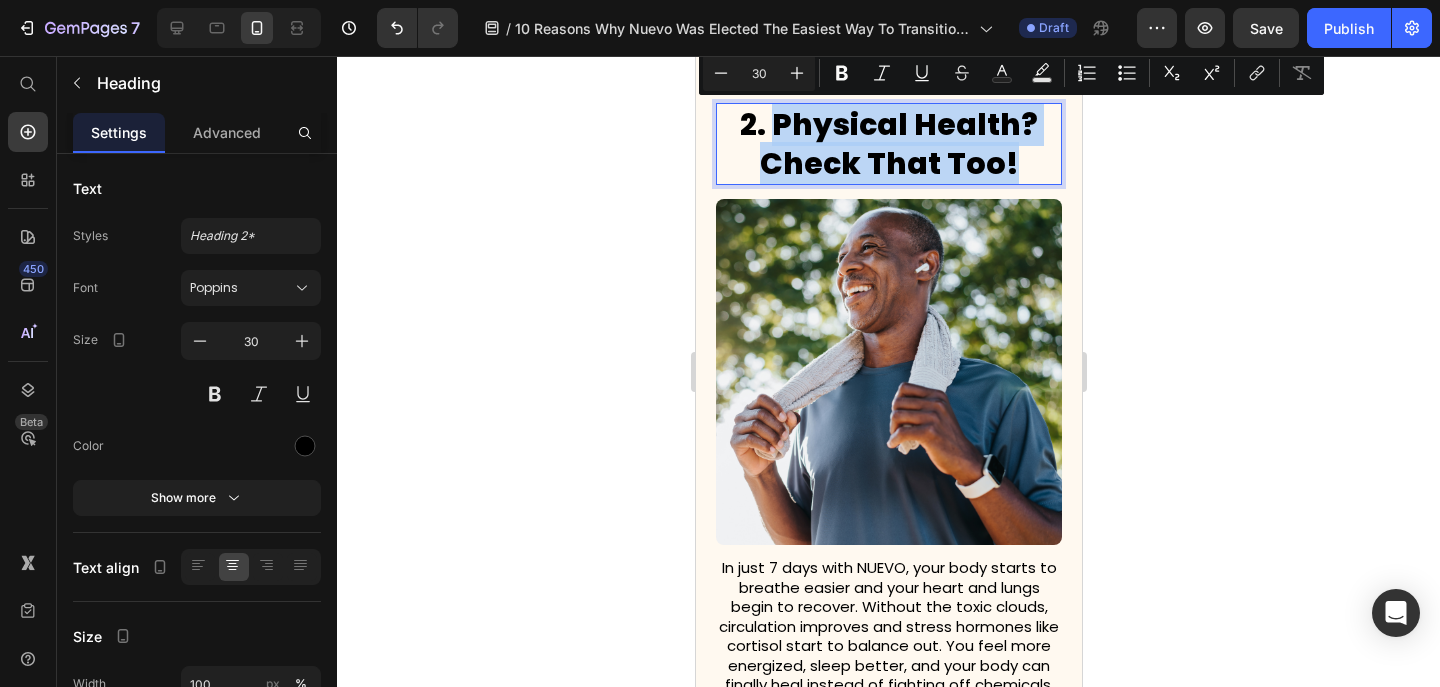 drag, startPoint x: 1030, startPoint y: 150, endPoint x: 781, endPoint y: 135, distance: 249.4514 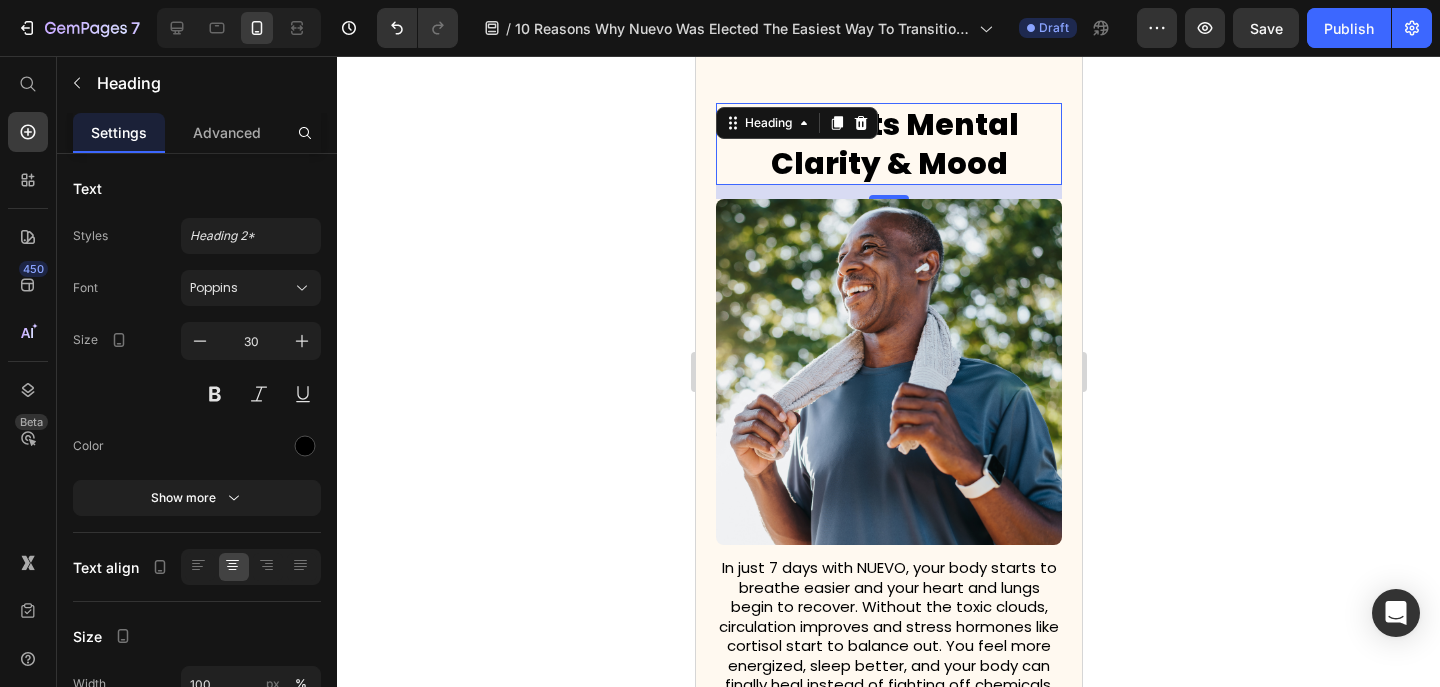 click 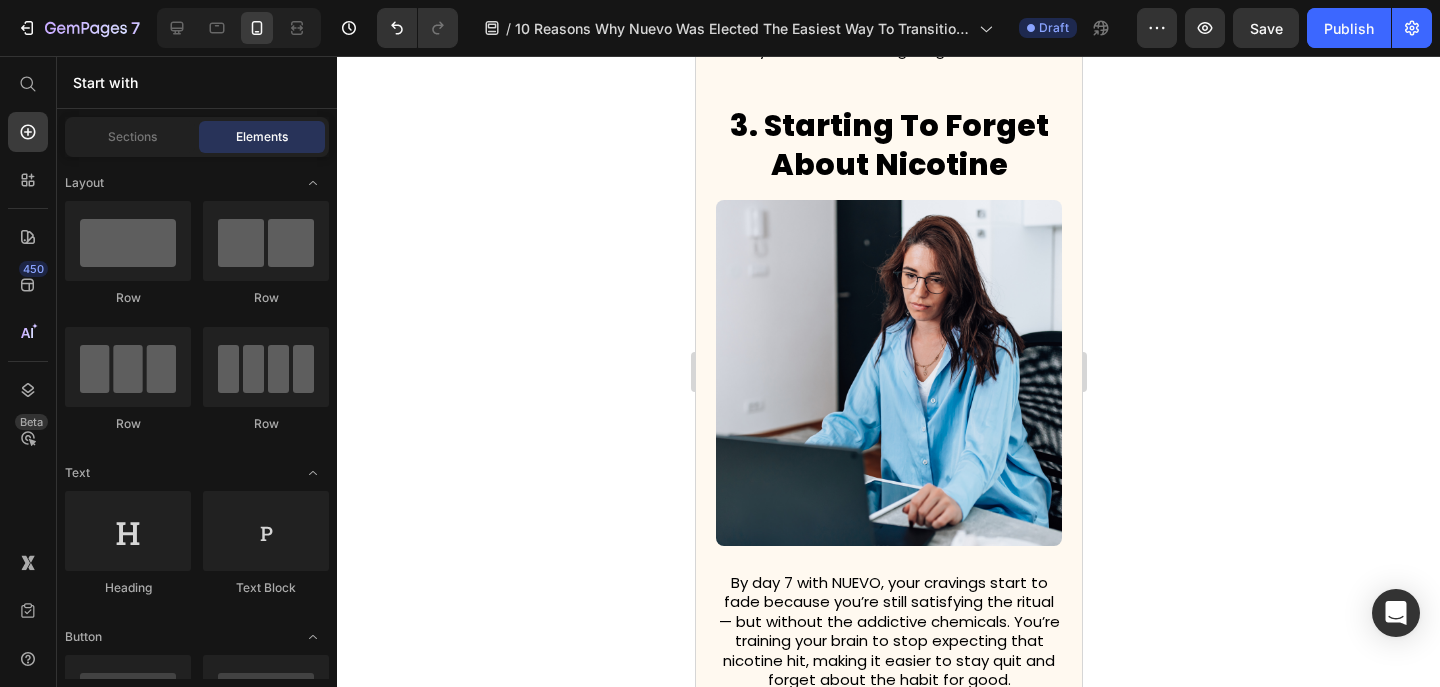 scroll, scrollTop: 1893, scrollLeft: 0, axis: vertical 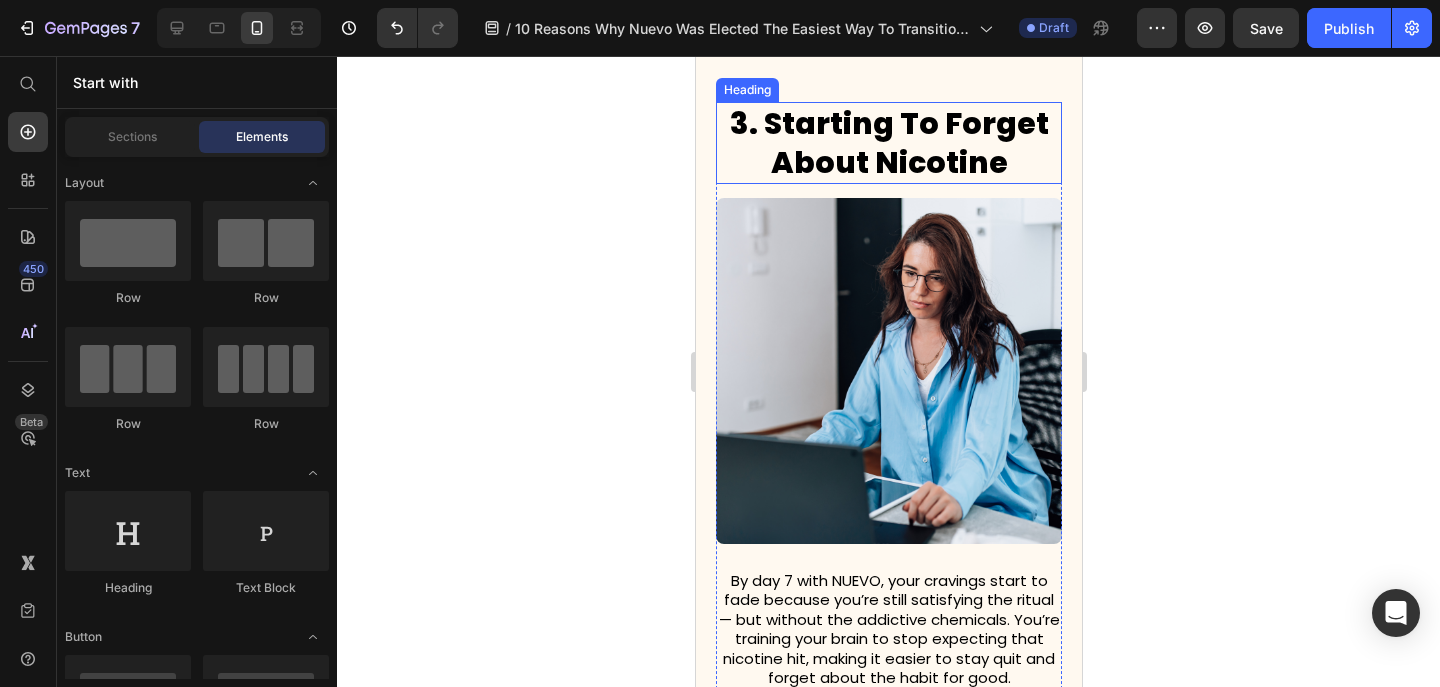 click on "3. Starting To Forget About Nicotine" at bounding box center [888, 143] 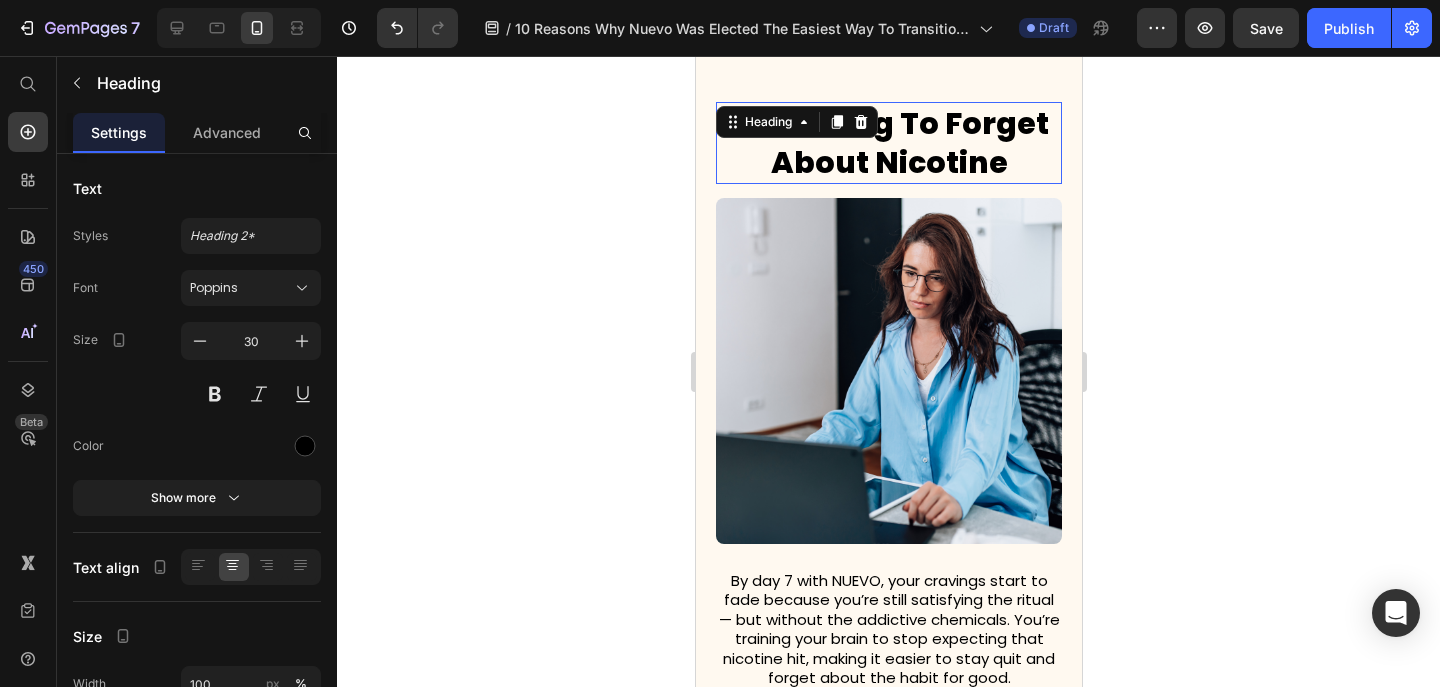 click on "3. Starting To Forget About Nicotine" at bounding box center (888, 143) 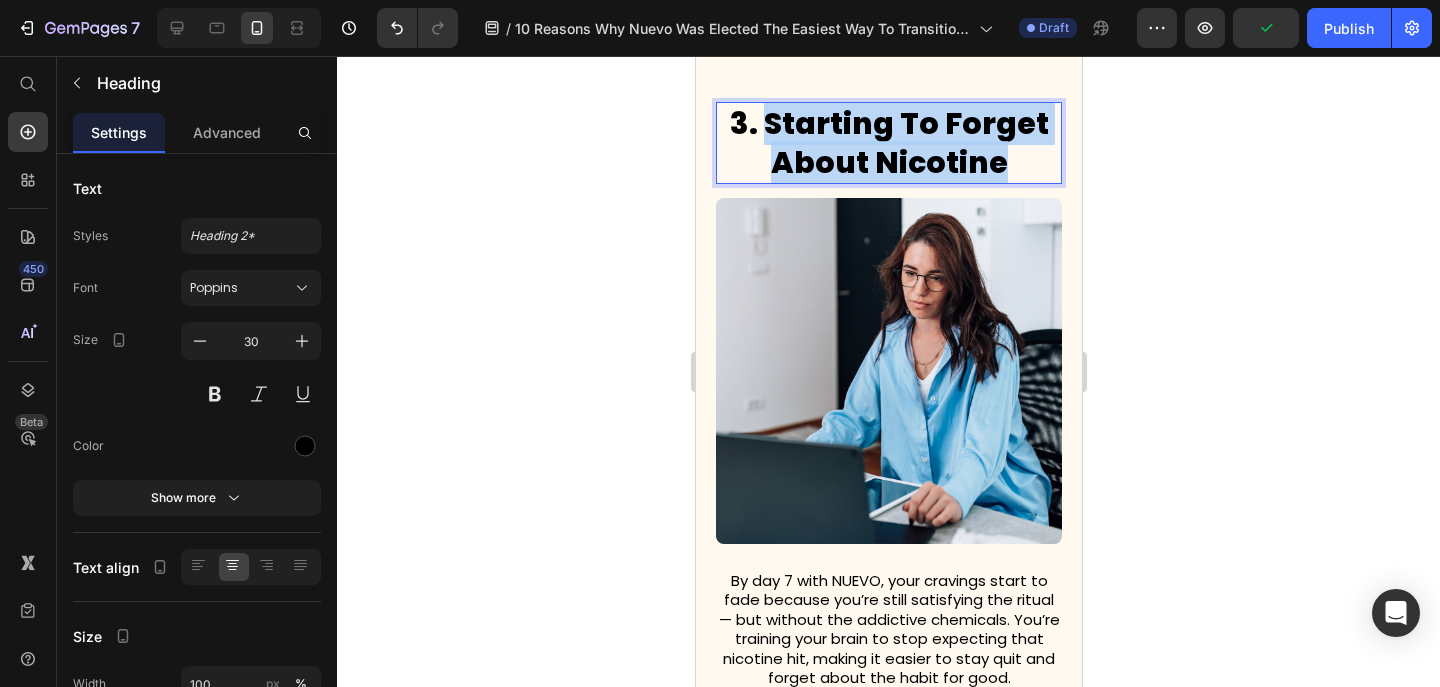 drag, startPoint x: 1002, startPoint y: 168, endPoint x: 773, endPoint y: 159, distance: 229.17679 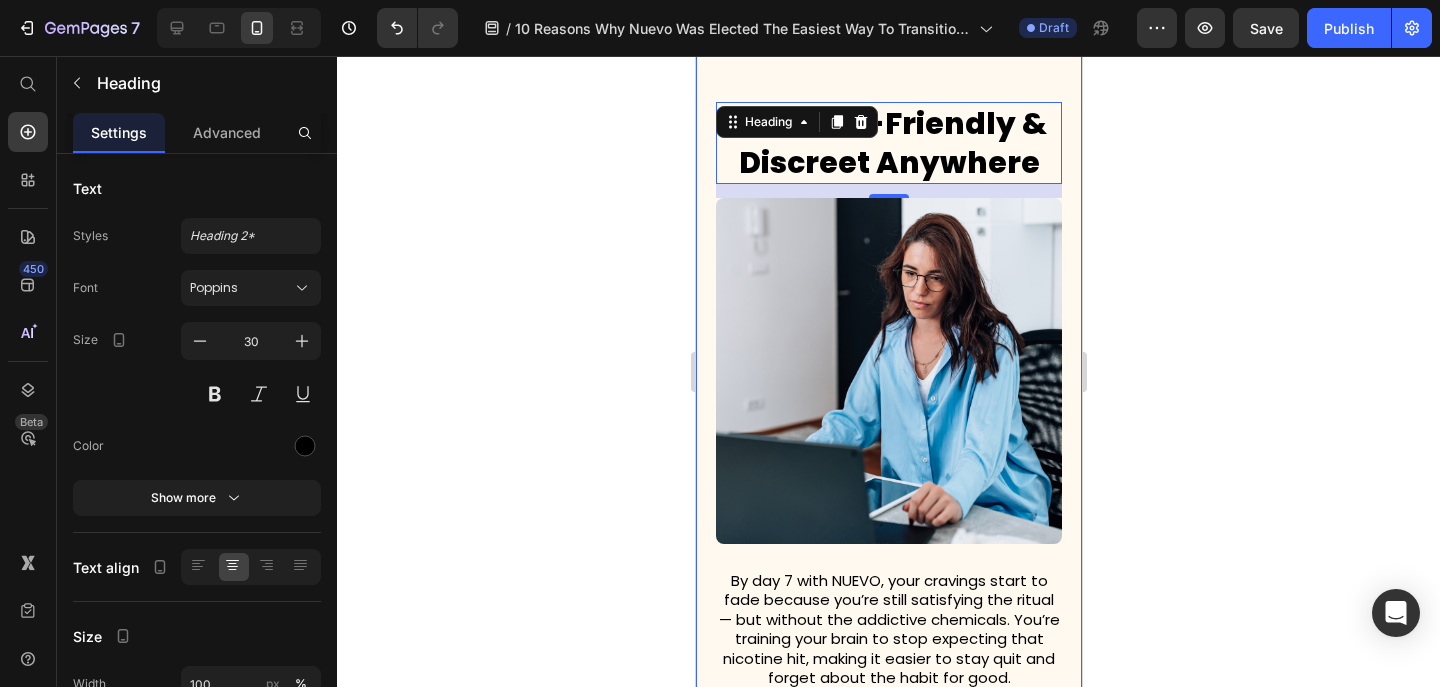 click 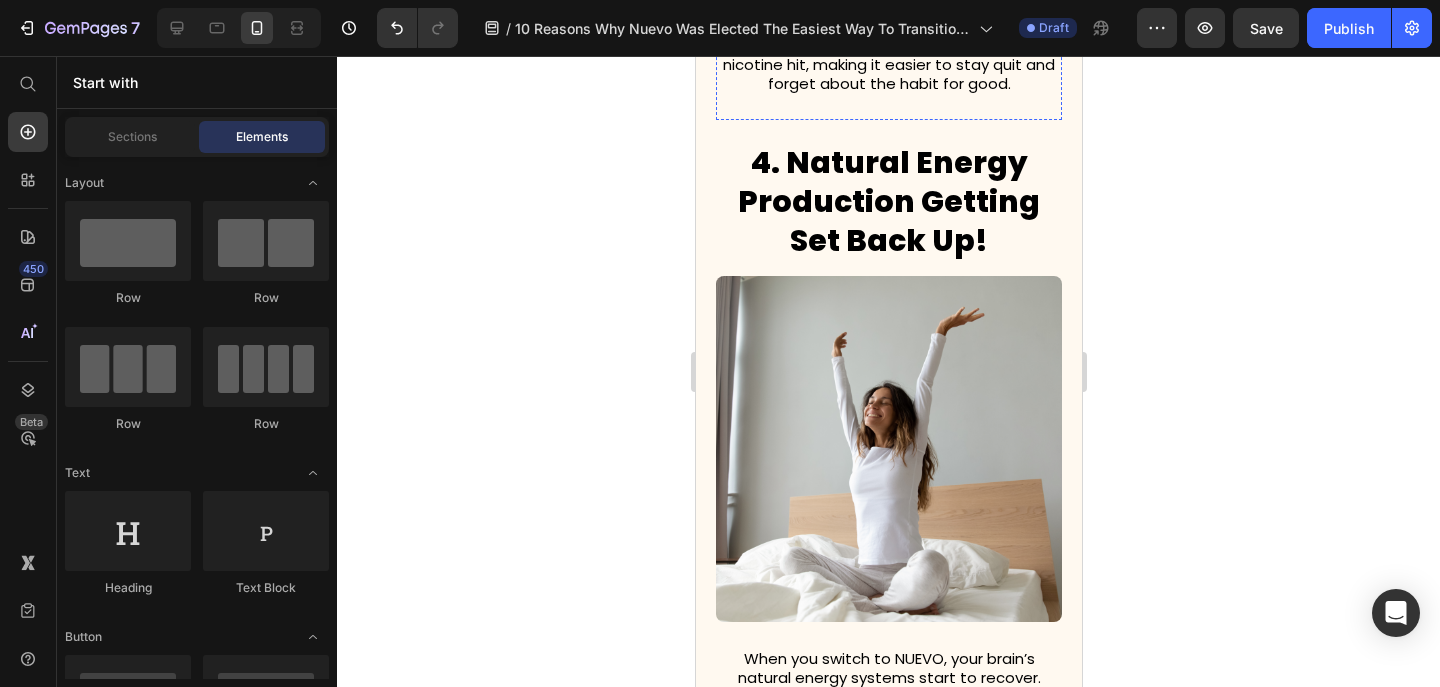 scroll, scrollTop: 2497, scrollLeft: 0, axis: vertical 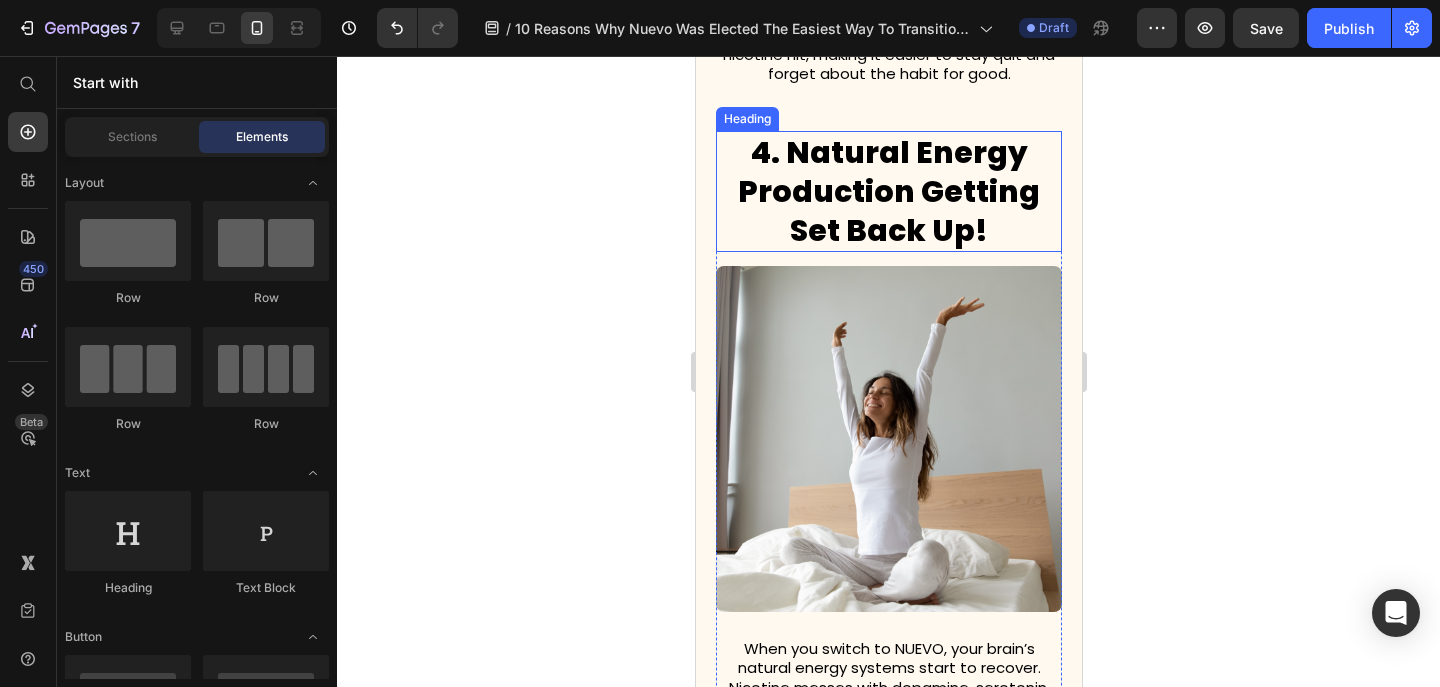 click on "4. Natural Energy Production Getting Set Back Up!" at bounding box center [888, 191] 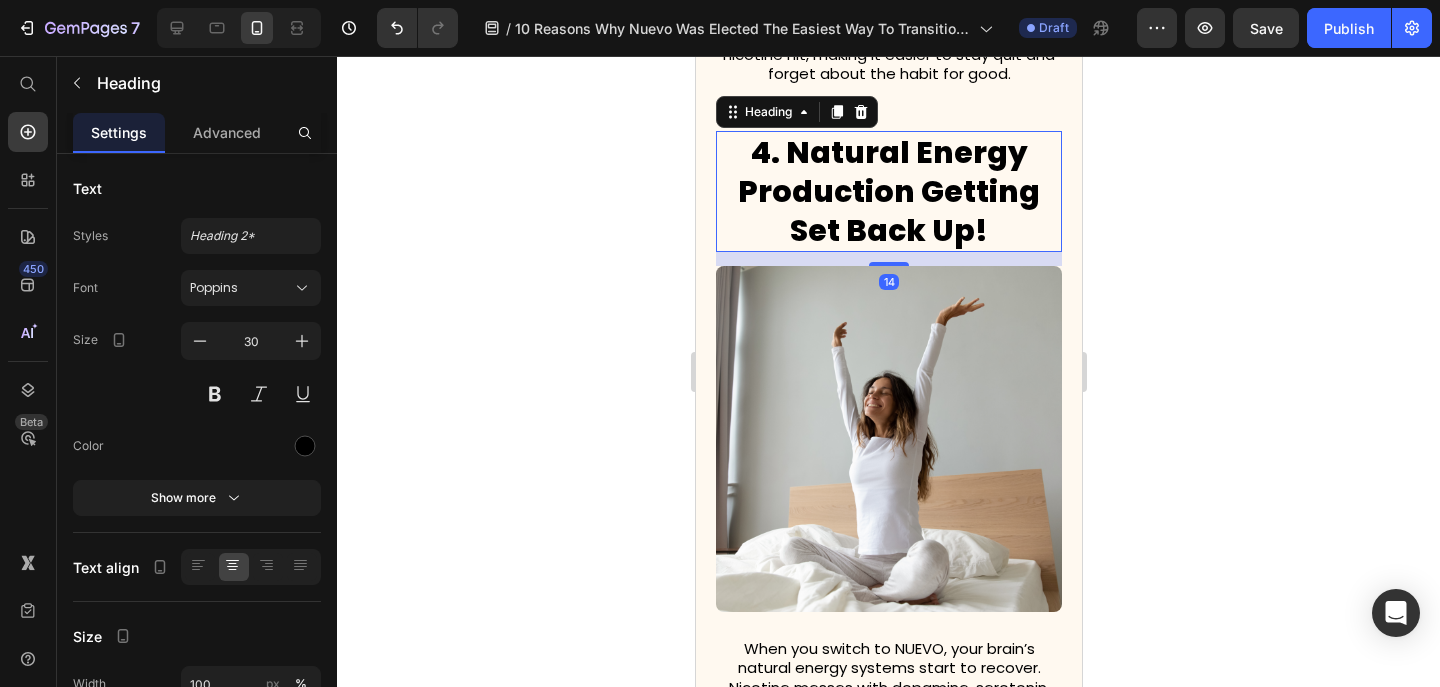 click on "4. Natural Energy Production Getting Set Back Up!" at bounding box center (888, 191) 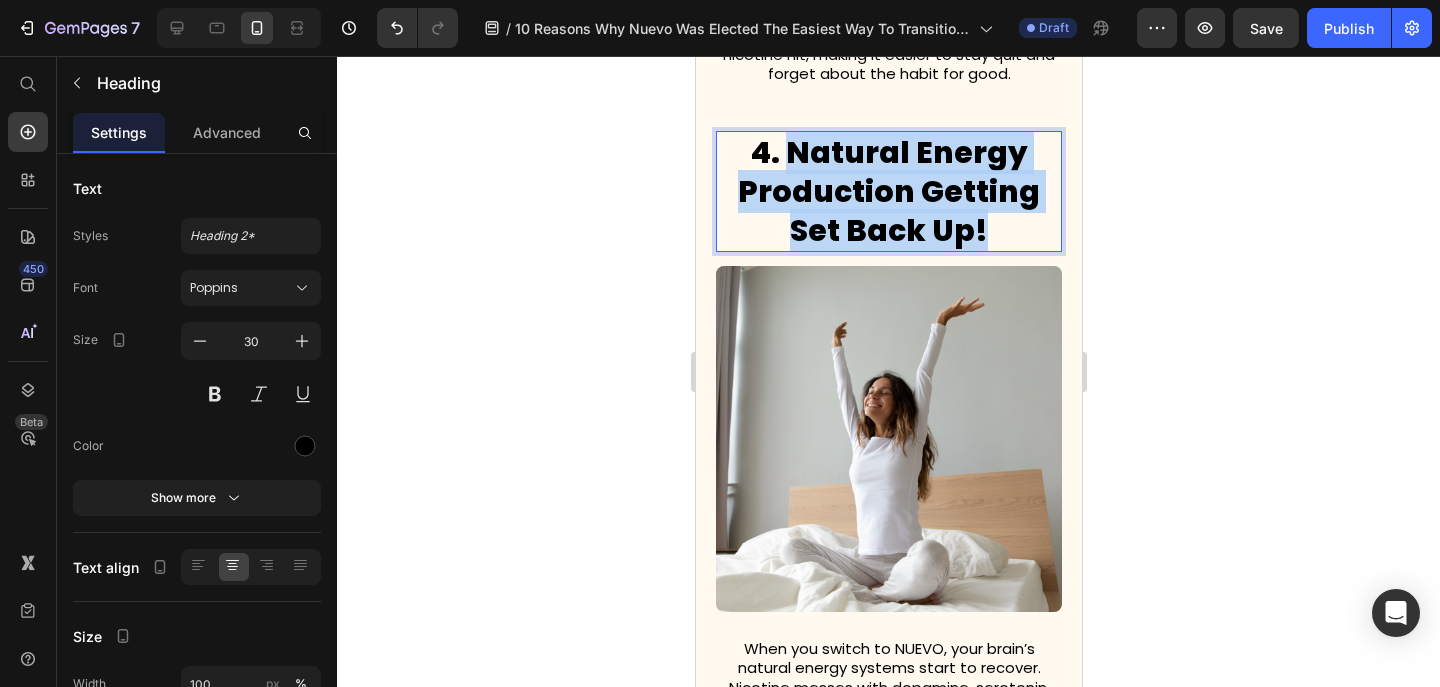 drag, startPoint x: 999, startPoint y: 242, endPoint x: 799, endPoint y: 172, distance: 211.8962 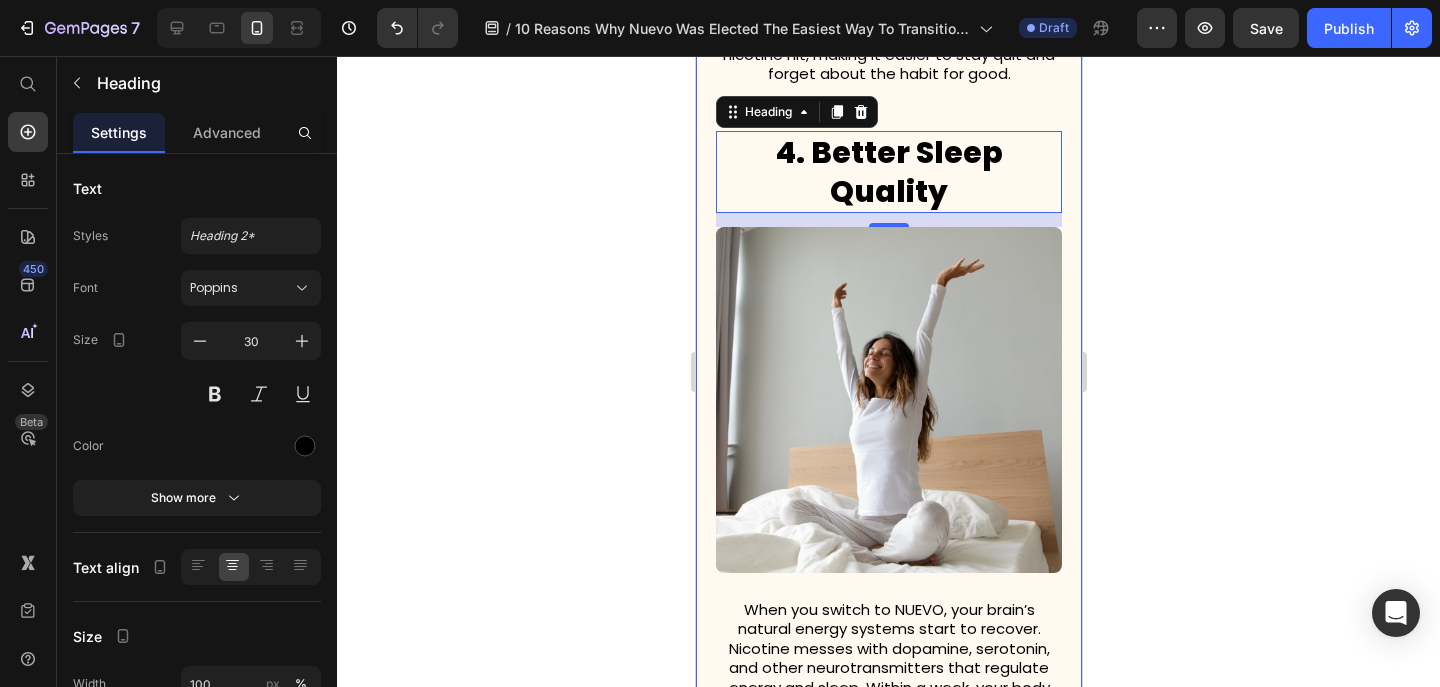 click 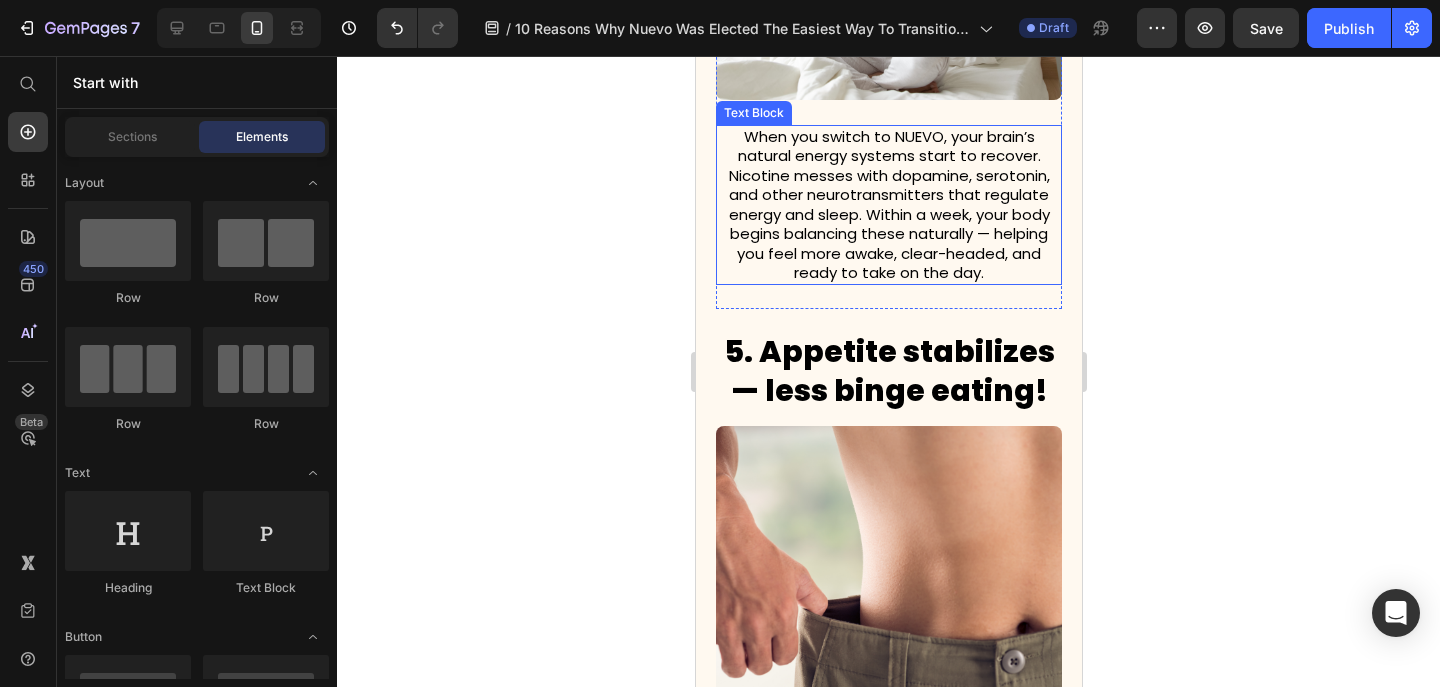 scroll, scrollTop: 3206, scrollLeft: 0, axis: vertical 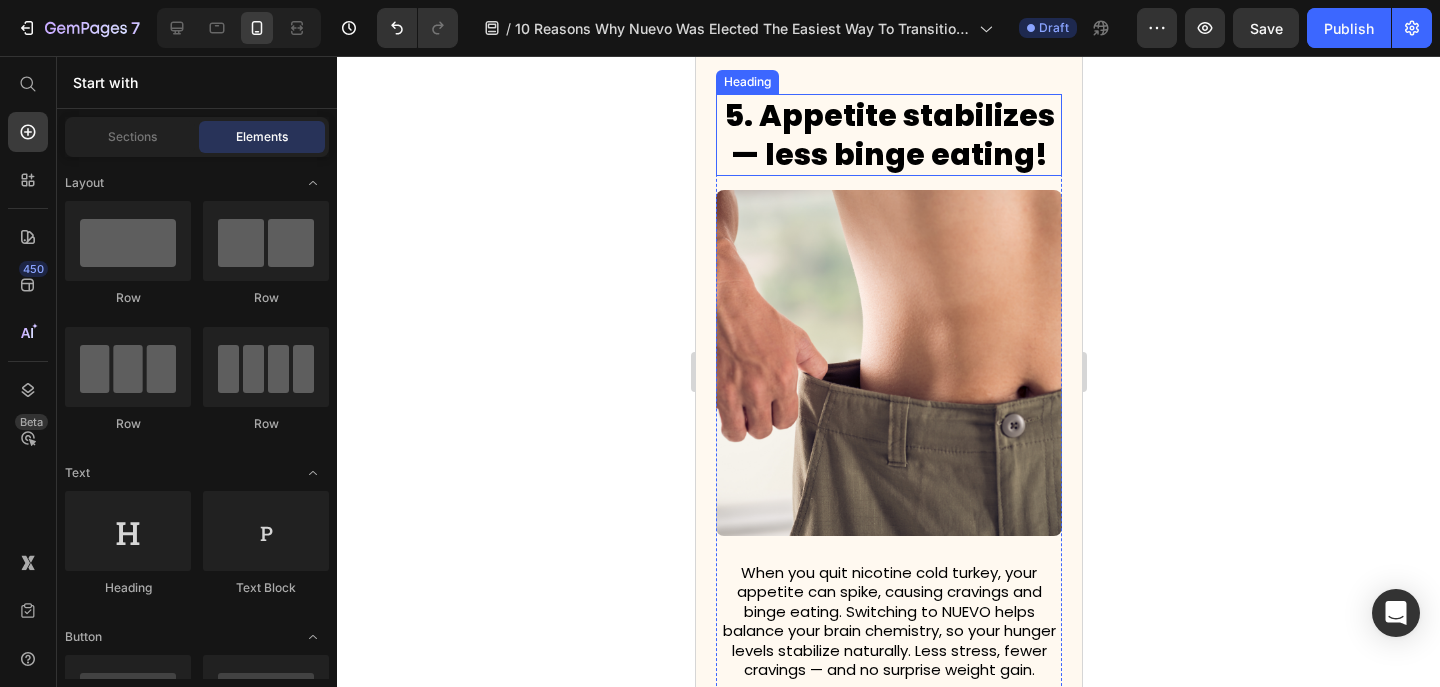 click on "5. Appetite stabilizes — less binge eating!" at bounding box center [888, 135] 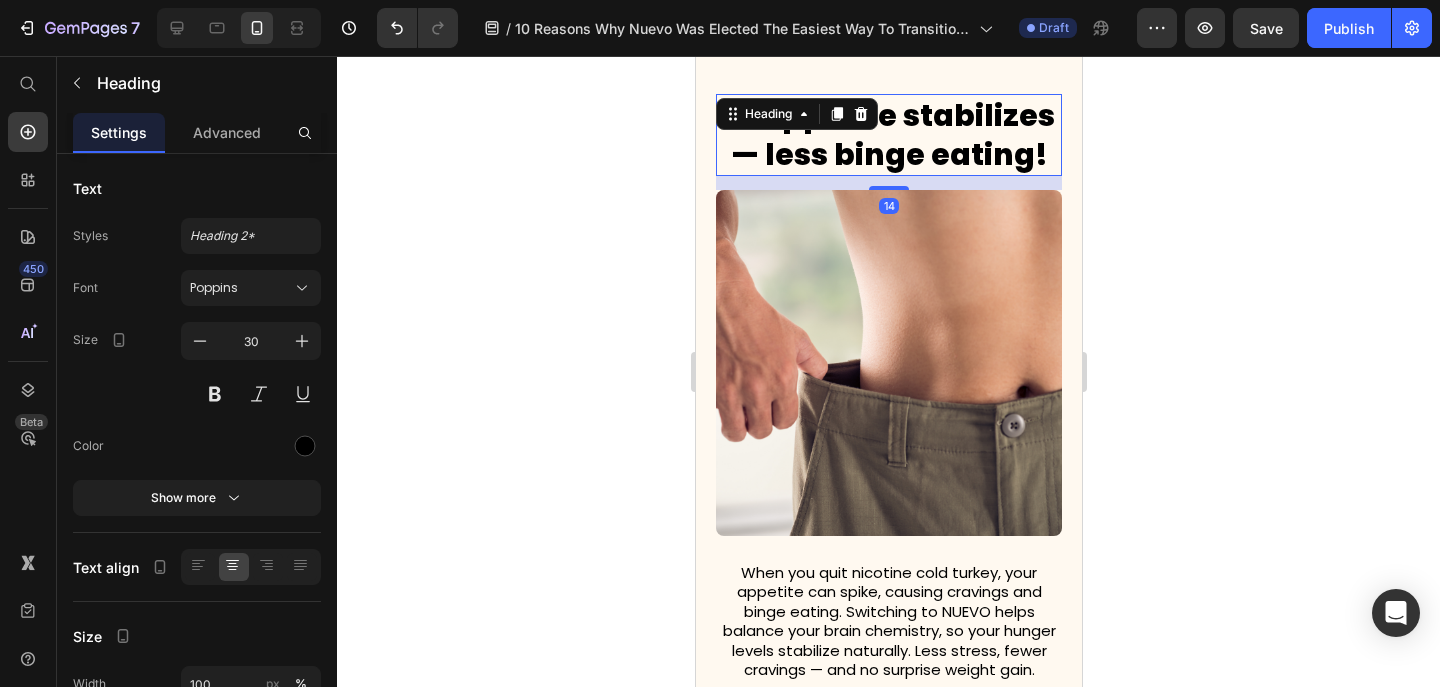 click on "5. Appetite stabilizes — less binge eating!" at bounding box center (888, 135) 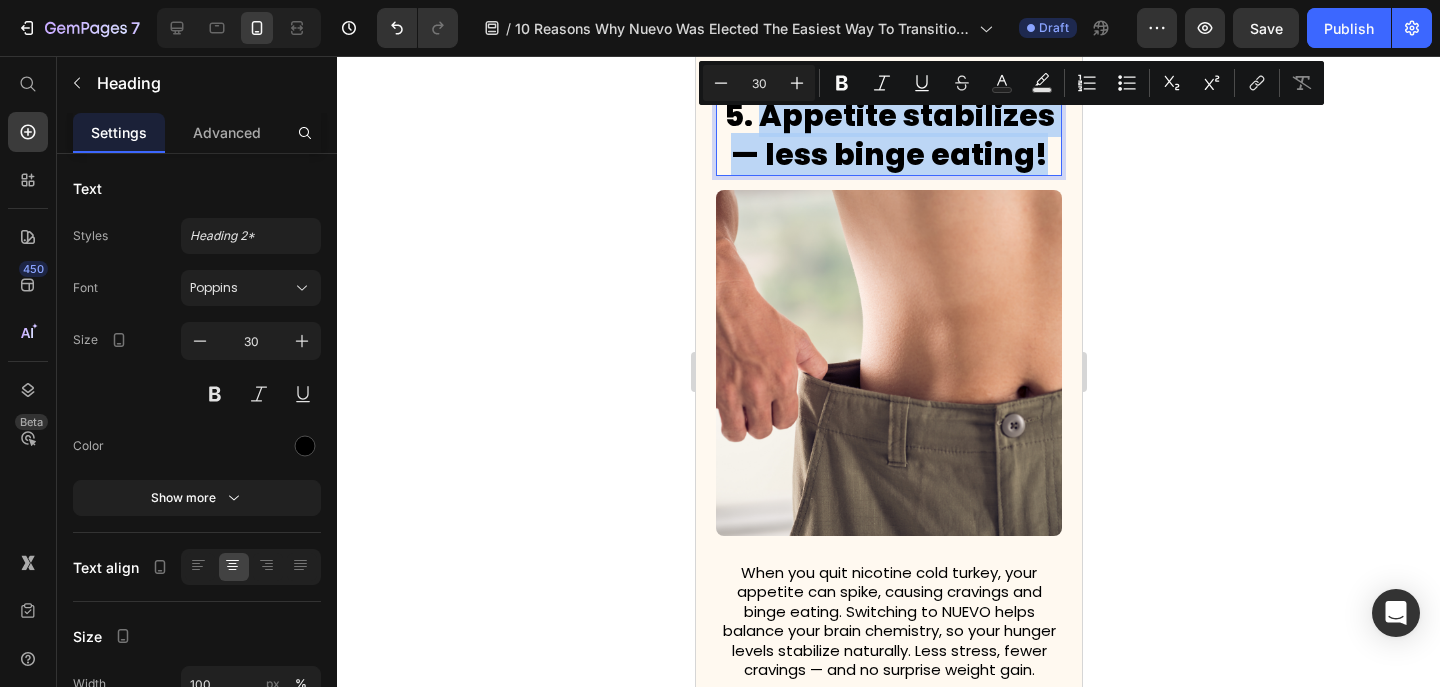 drag, startPoint x: 1043, startPoint y: 175, endPoint x: 768, endPoint y: 145, distance: 276.63153 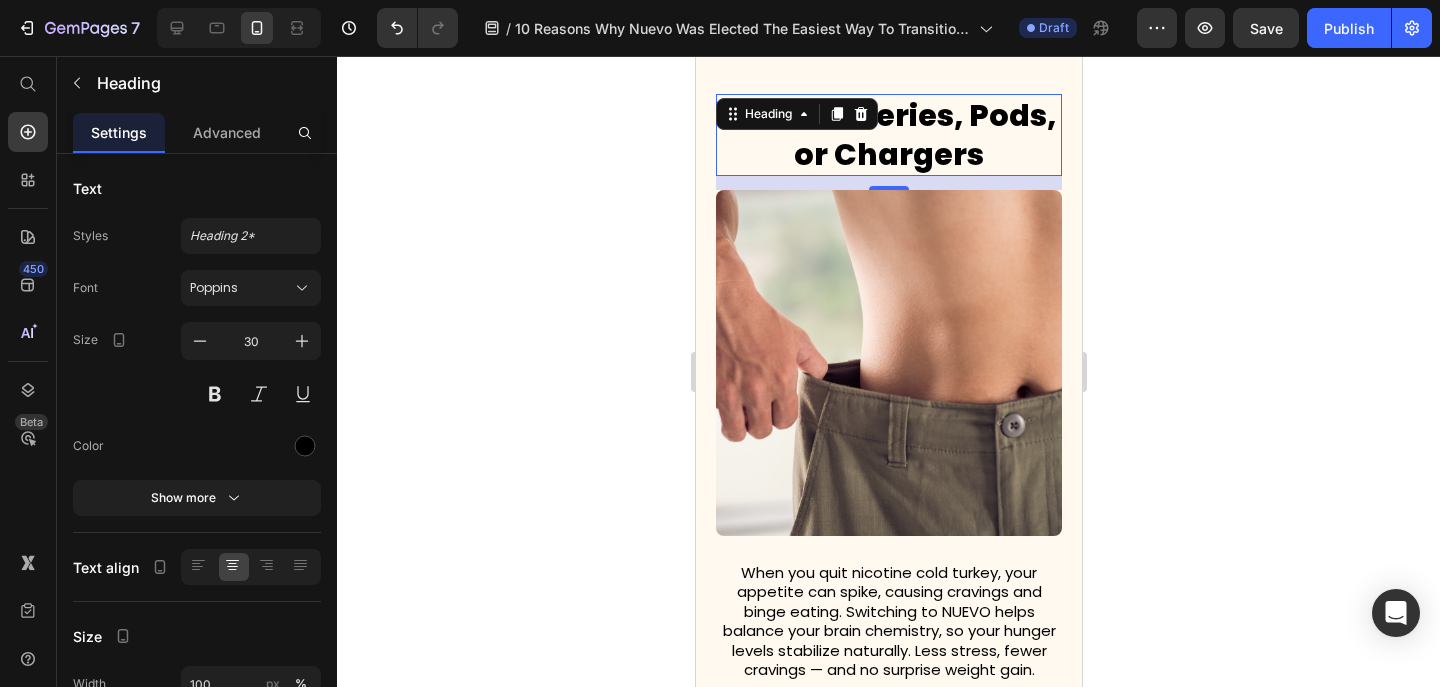 click 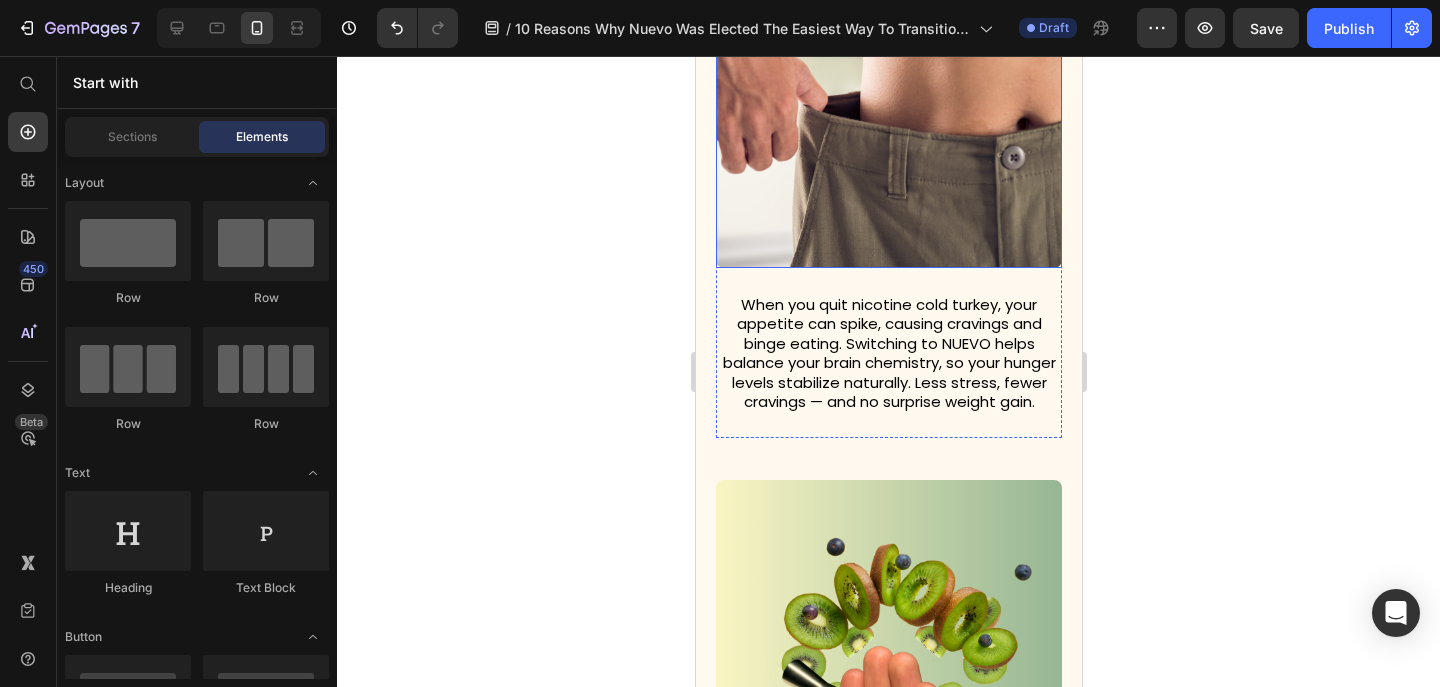 scroll, scrollTop: 3414, scrollLeft: 0, axis: vertical 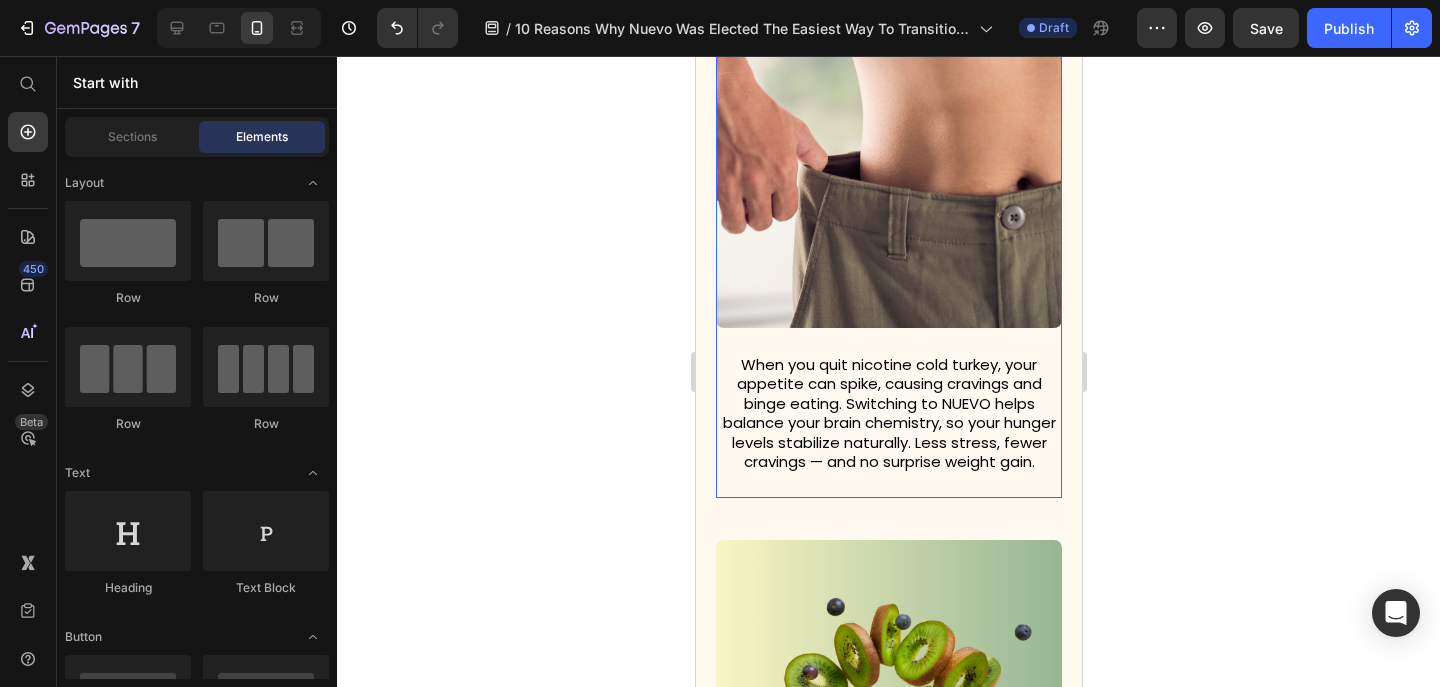 click on "5. No Batteries, Pods, or Chargers Heading Image When you quit nicotine cold turkey, your appetite can spike, causing cravings and binge eating. Switching to NUEVO helps balance your brain chemistry, so your hunger levels stabilize naturally. Less stress, fewer cravings — and no surprise weight gain. Text Block" at bounding box center [888, 192] 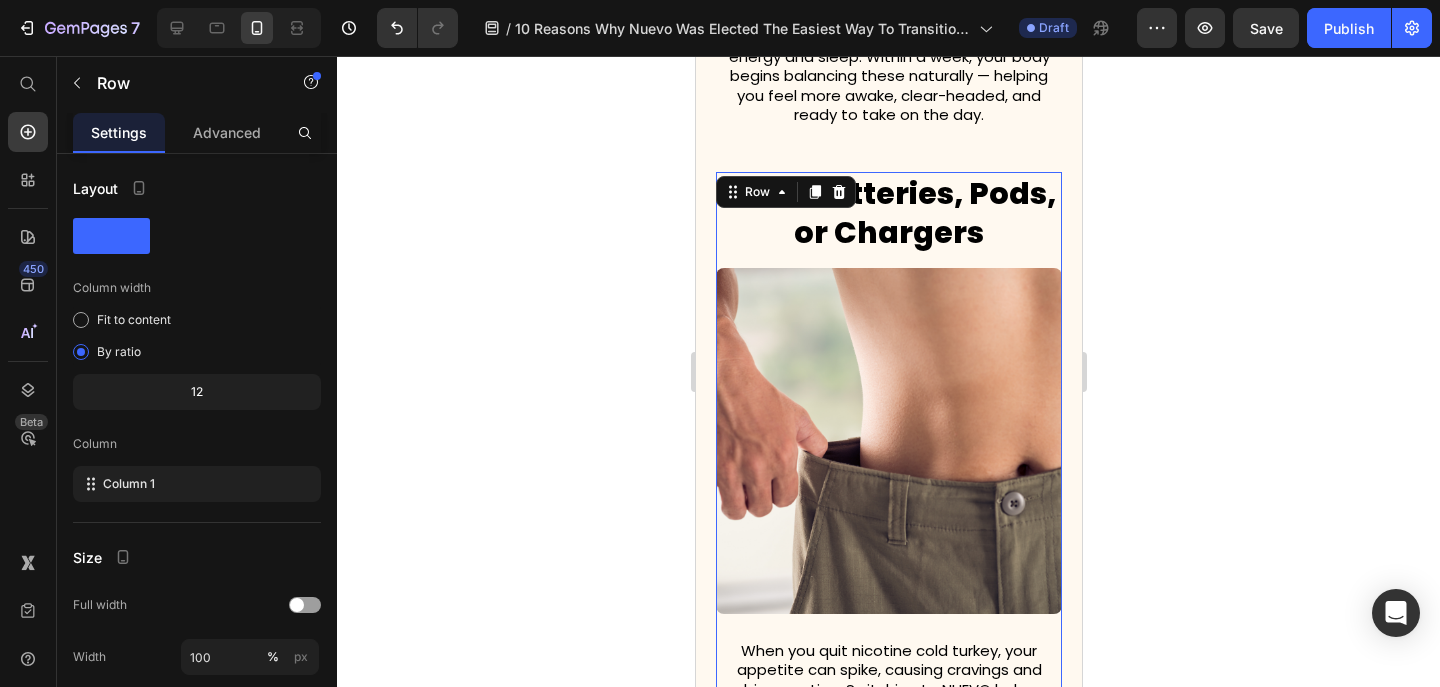 scroll, scrollTop: 3106, scrollLeft: 0, axis: vertical 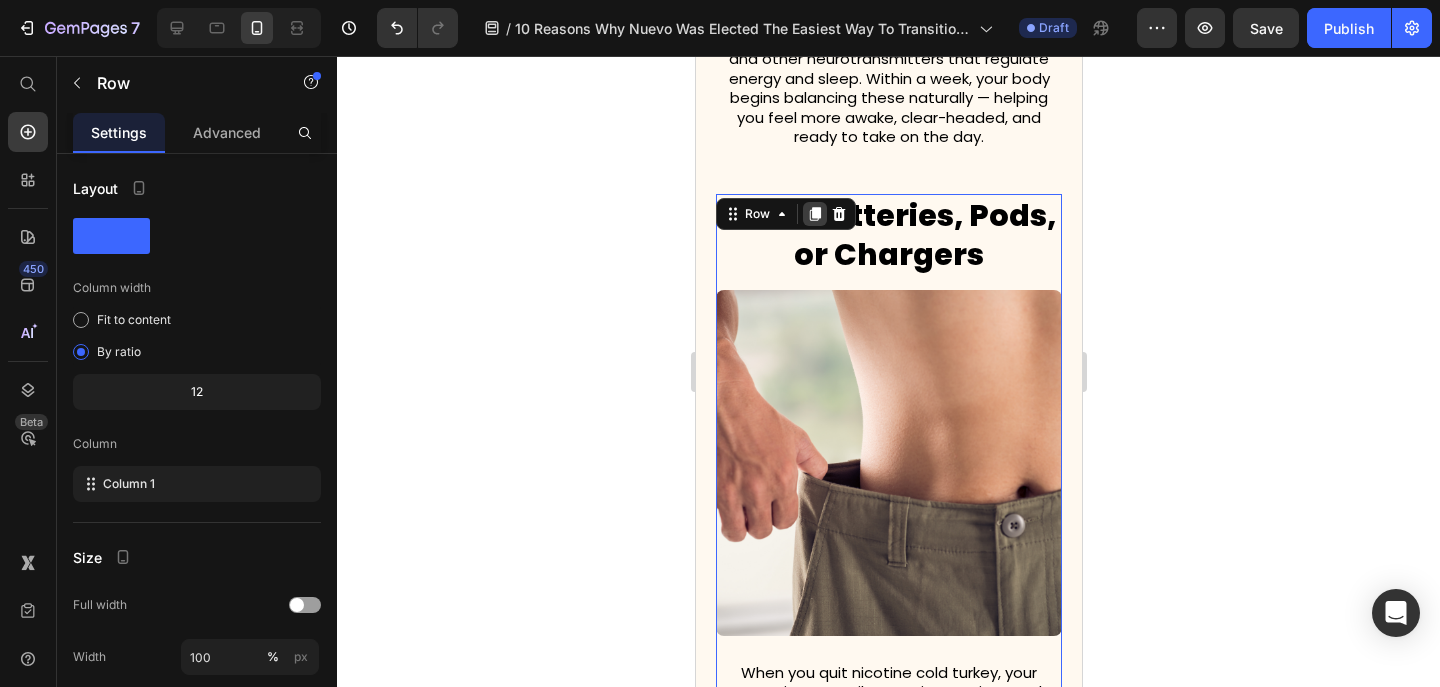click 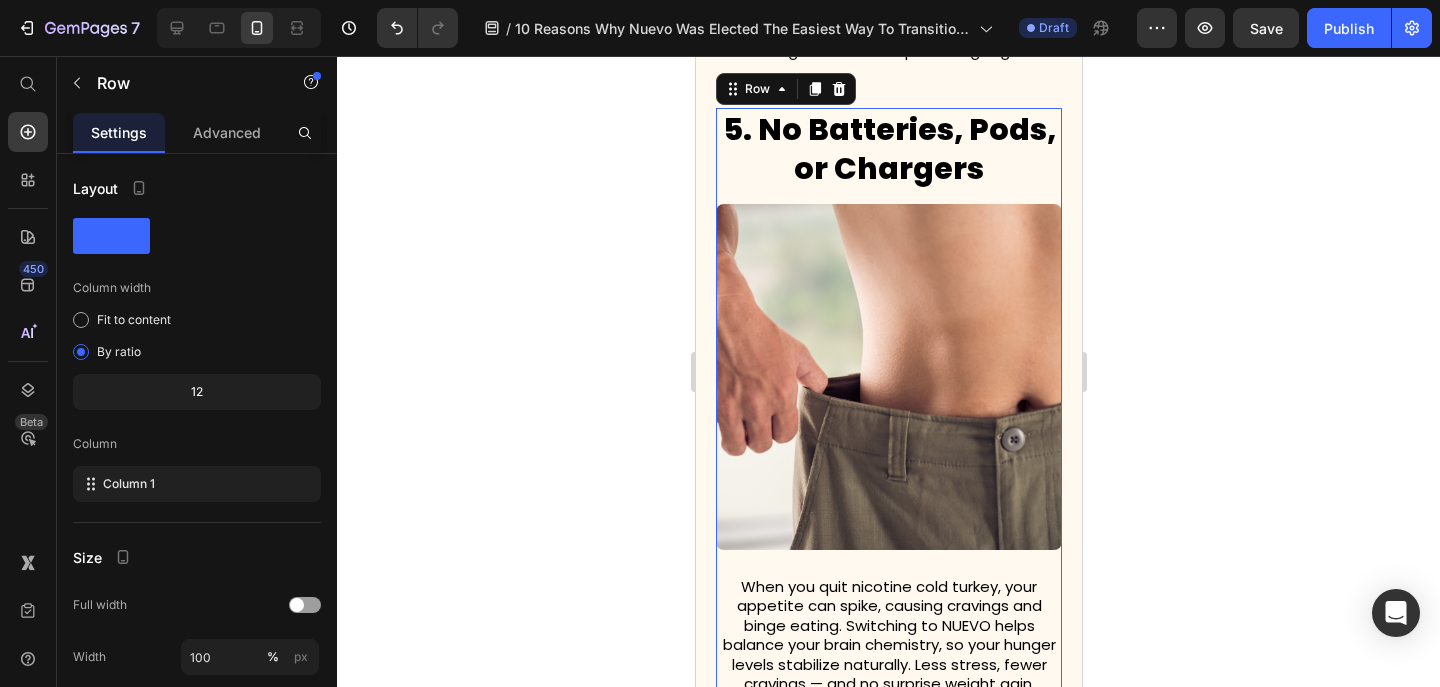 scroll, scrollTop: 3826, scrollLeft: 0, axis: vertical 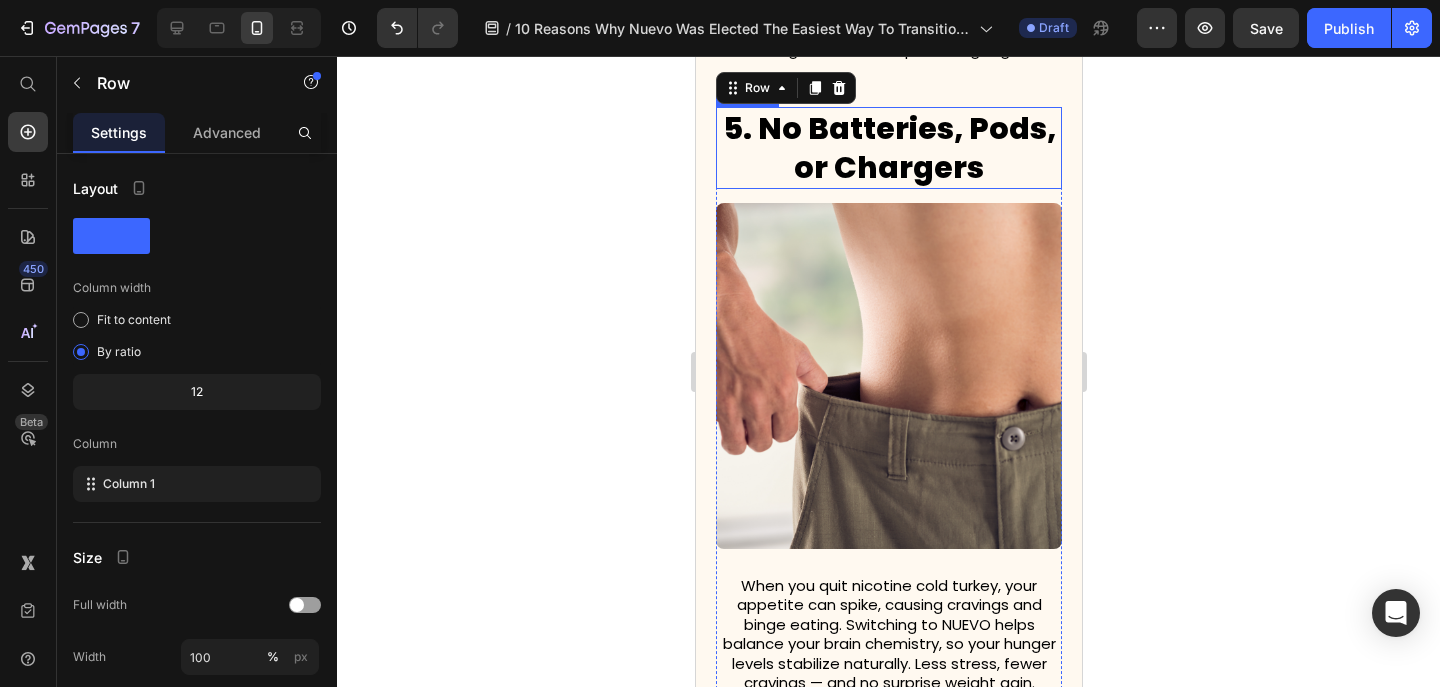 click on "5. No Batteries, Pods, or Chargers" at bounding box center [888, 148] 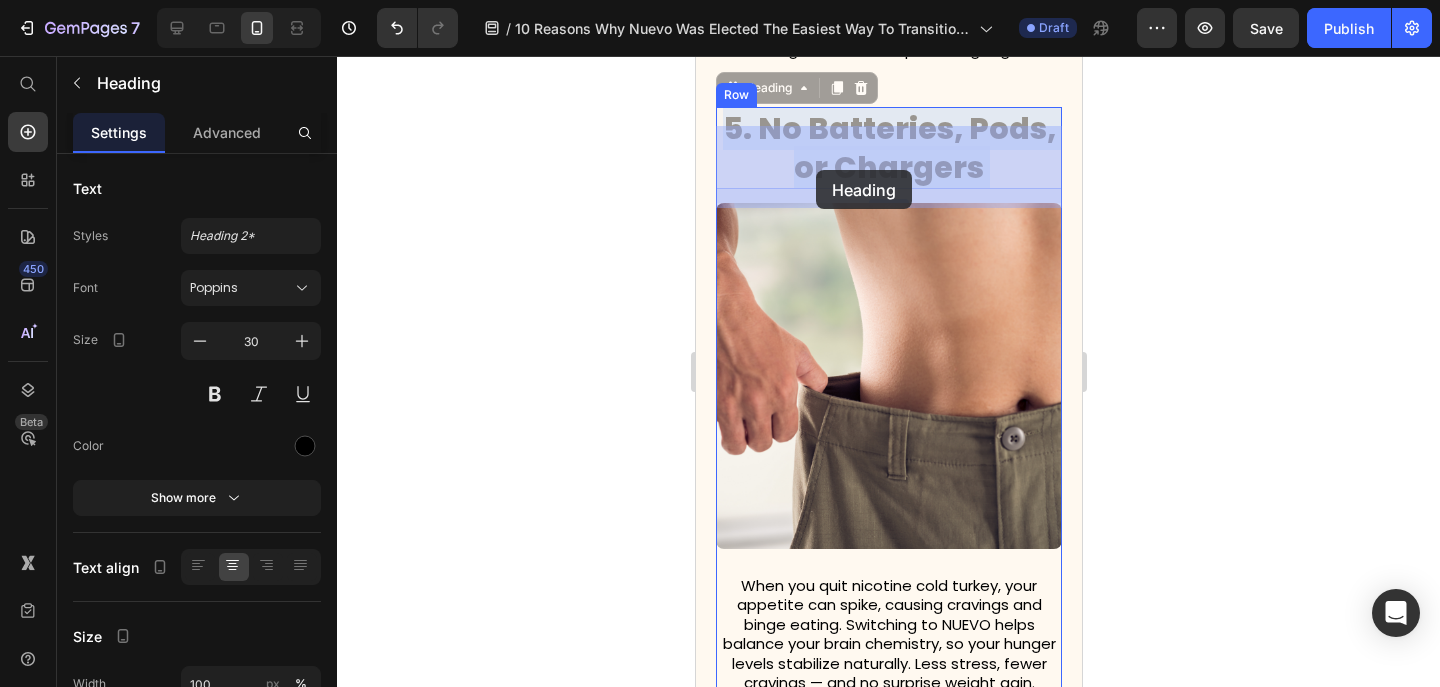 drag, startPoint x: 1027, startPoint y: 189, endPoint x: 824, endPoint y: 170, distance: 203.88722 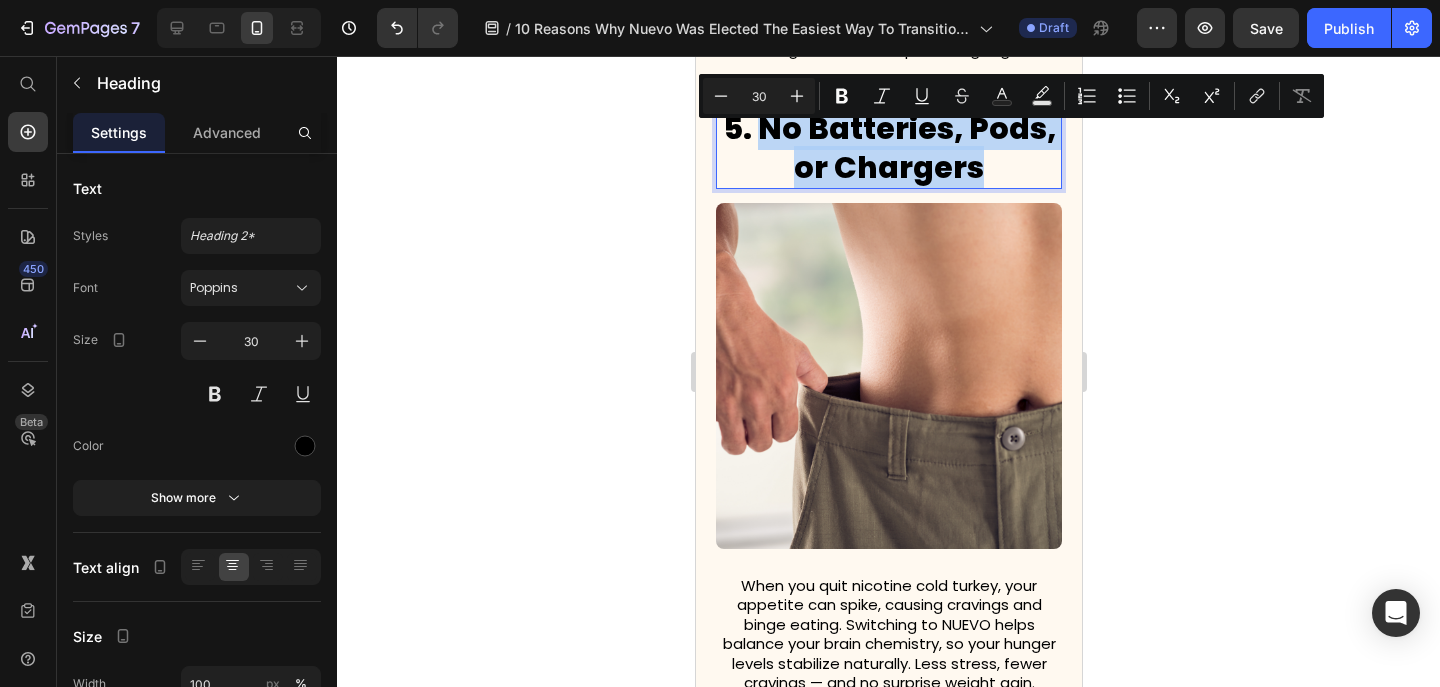 drag, startPoint x: 993, startPoint y: 178, endPoint x: 765, endPoint y: 143, distance: 230.67076 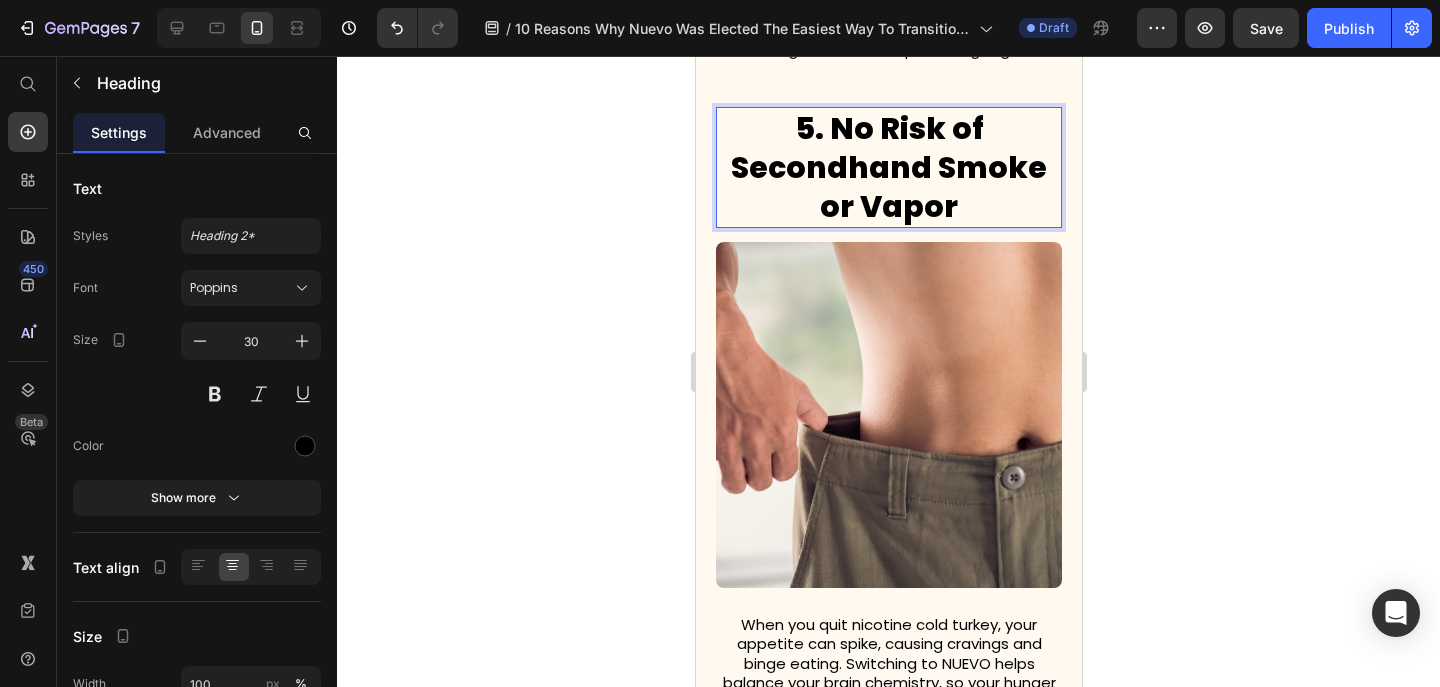 click on "5. No Risk of Secondhand Smoke or Vapor" at bounding box center [888, 167] 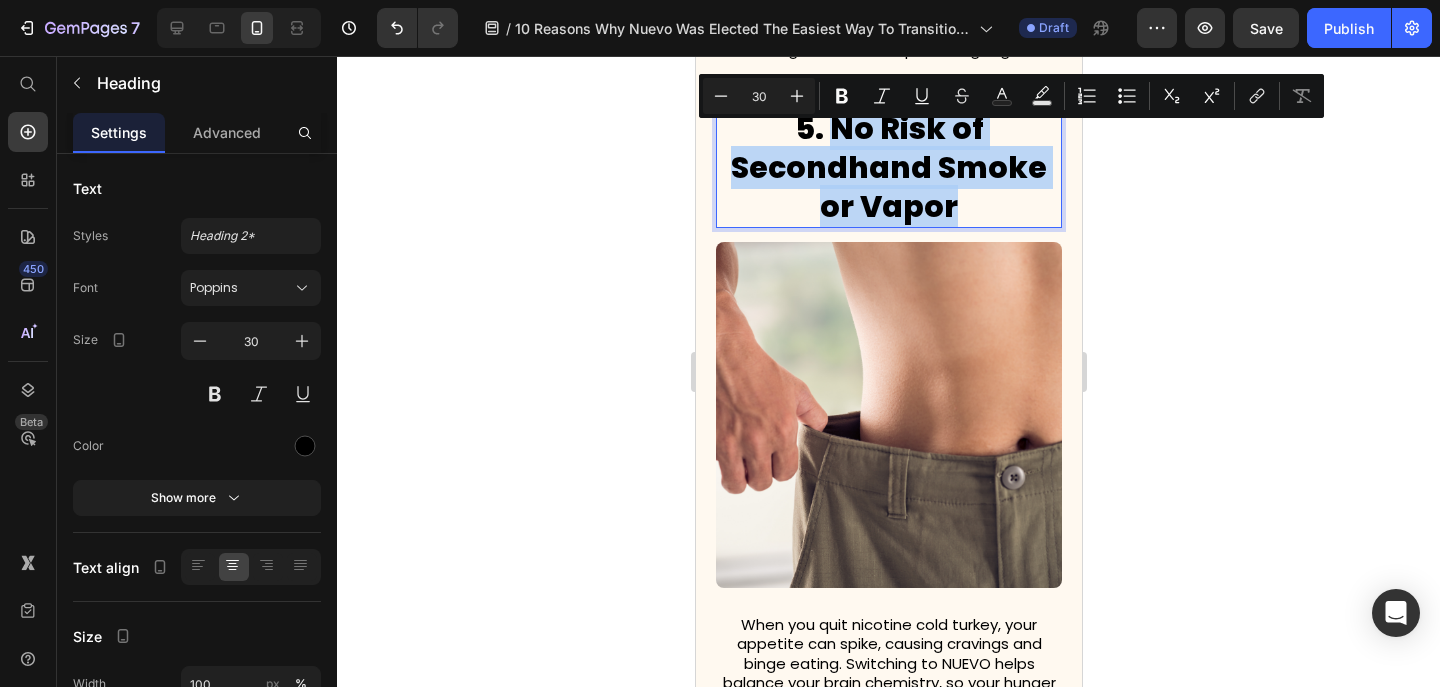 drag, startPoint x: 974, startPoint y: 226, endPoint x: 835, endPoint y: 160, distance: 153.87332 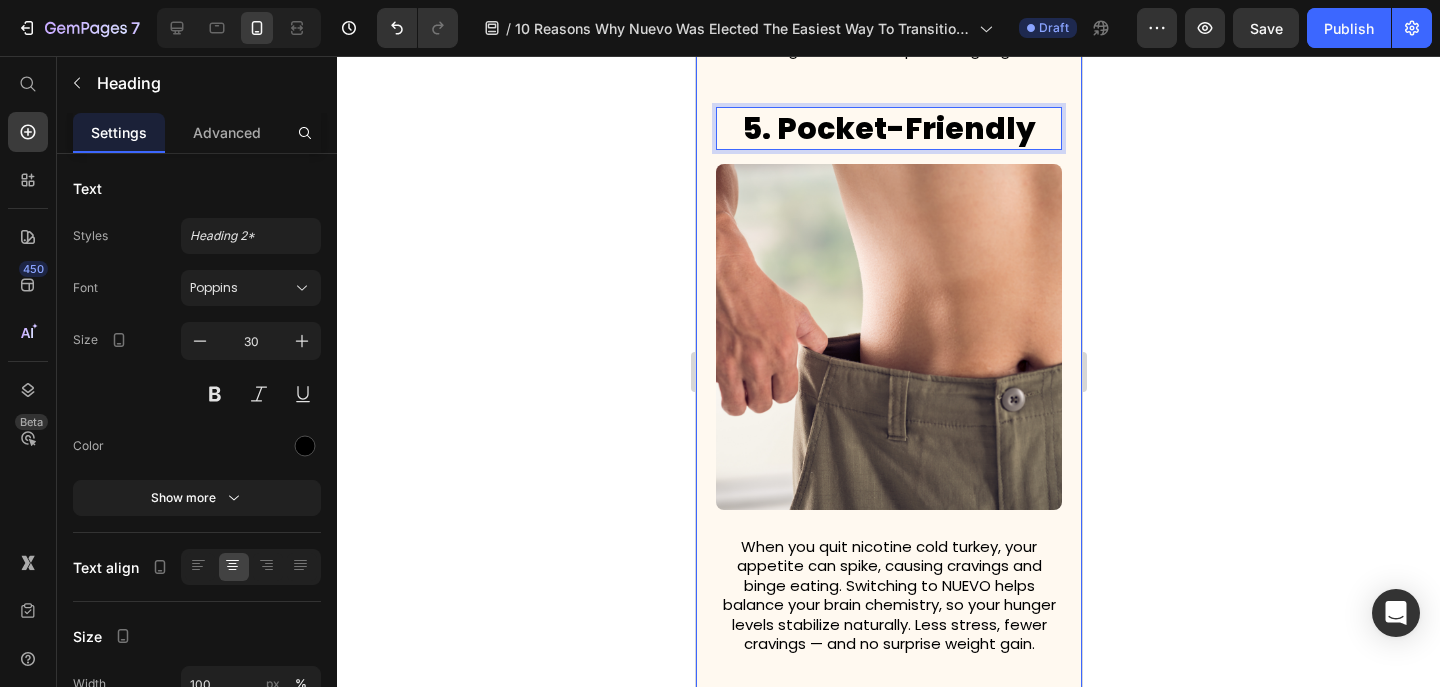 click 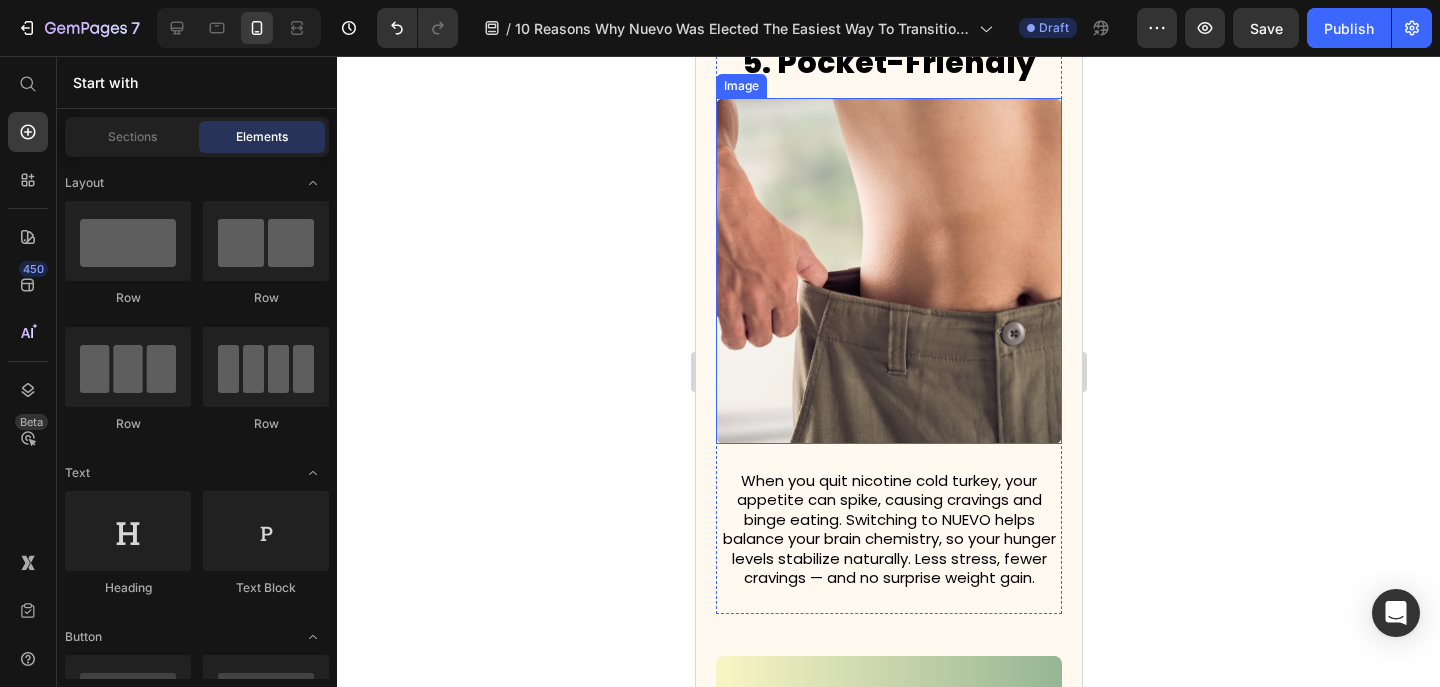 scroll, scrollTop: 3640, scrollLeft: 0, axis: vertical 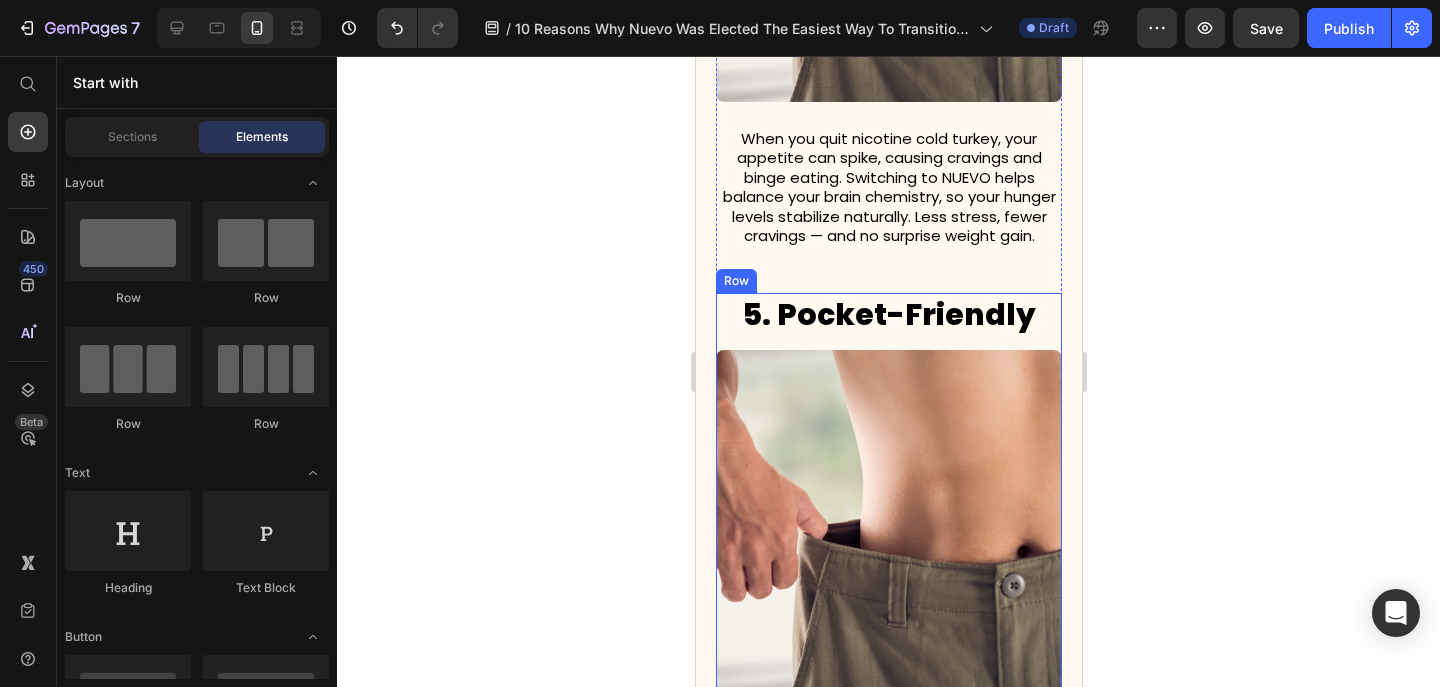click on "5. Pocket-Friendly Heading Image When you quit nicotine cold turkey, your appetite can spike, causing cravings and binge eating. Switching to NUEVO helps balance your brain chemistry, so your hunger levels stabilize naturally. Less stress, fewer cravings — and no surprise weight gain. Text Block" at bounding box center (888, 579) 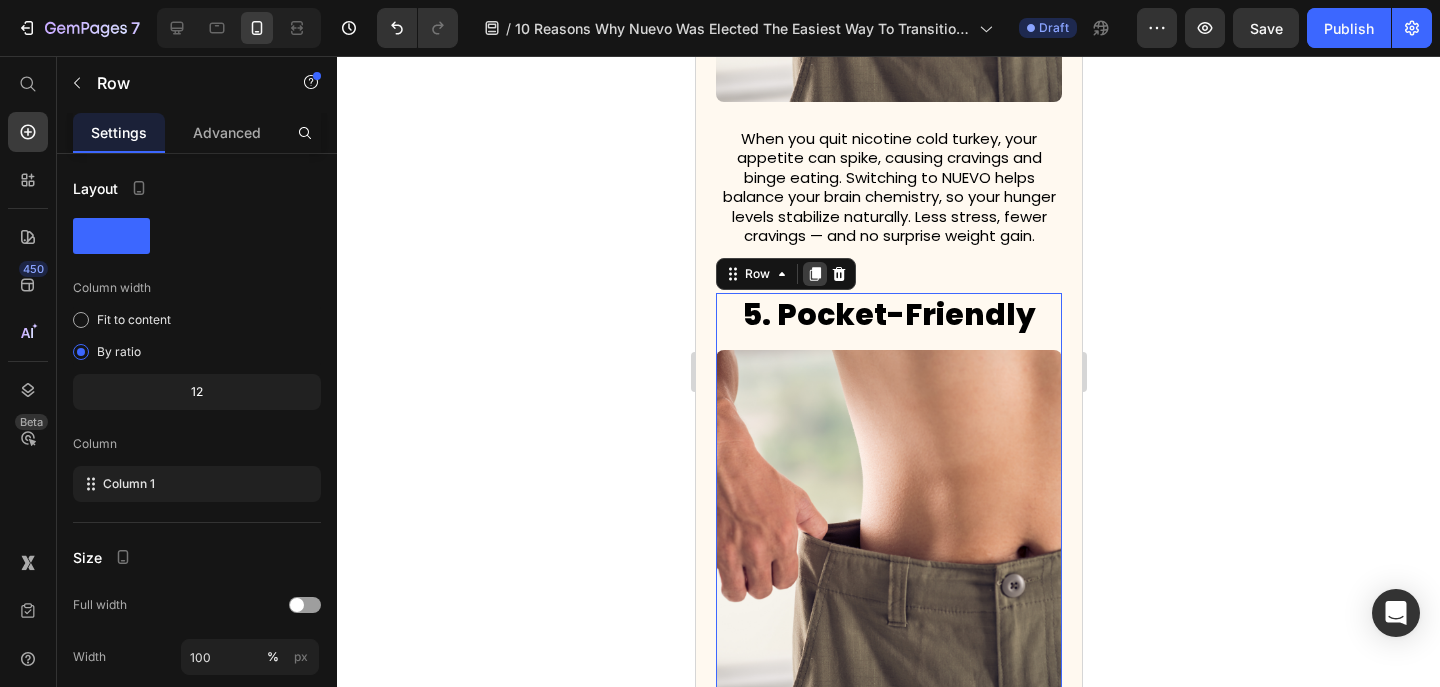 click 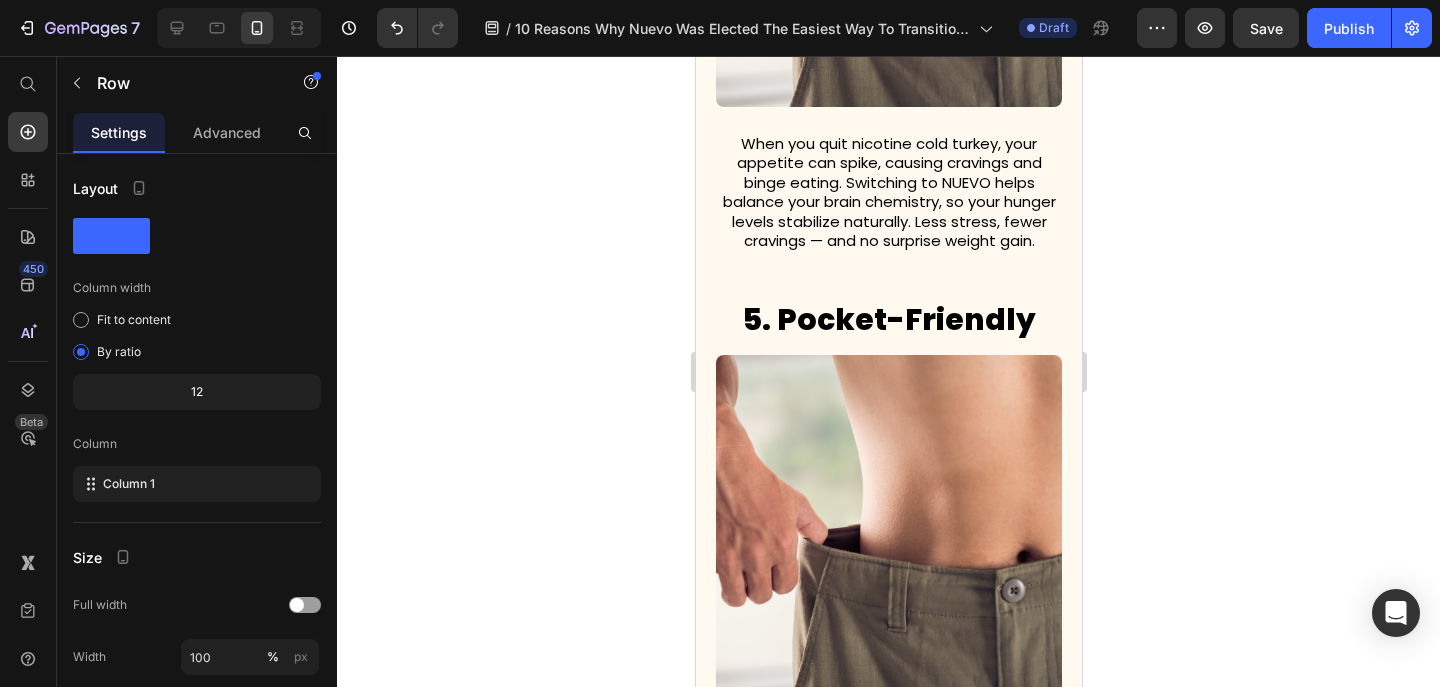 scroll, scrollTop: 3625, scrollLeft: 0, axis: vertical 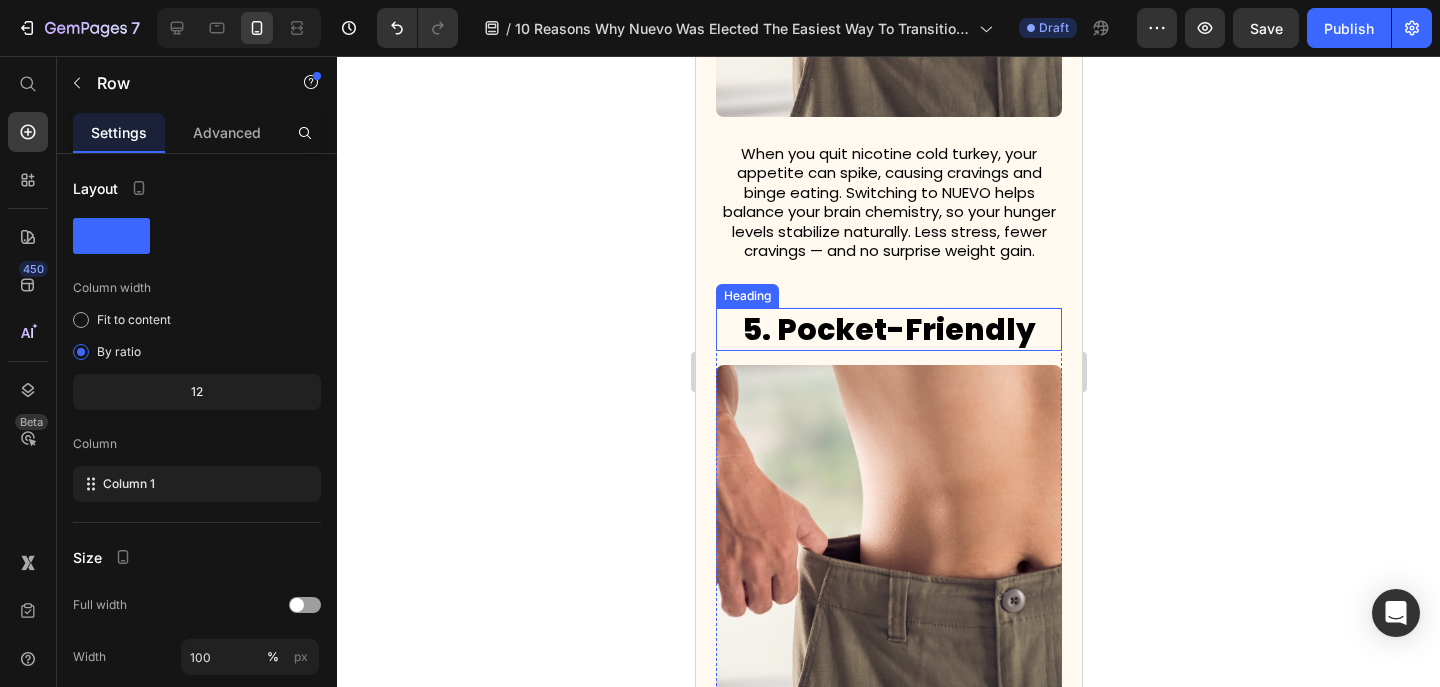 click on "5. Pocket-Friendly" at bounding box center [888, 329] 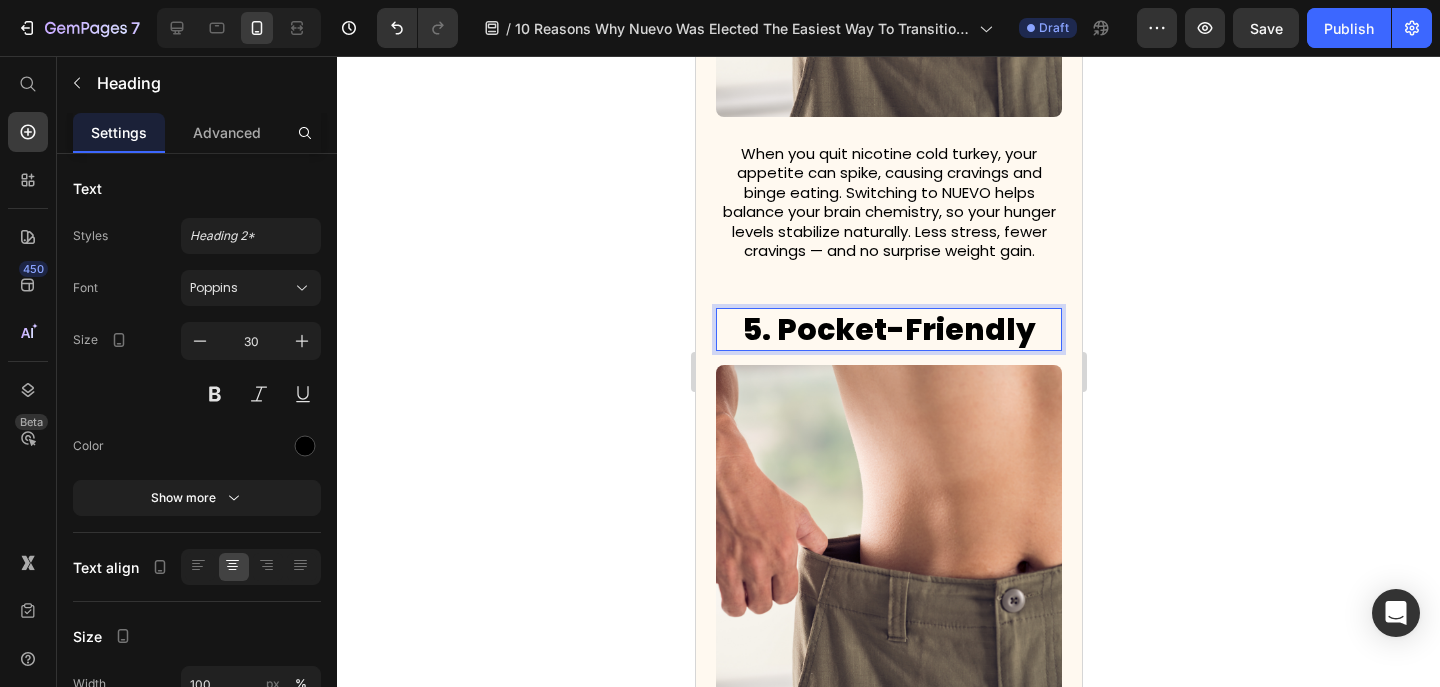 click on "5. Pocket-Friendly" at bounding box center (888, 329) 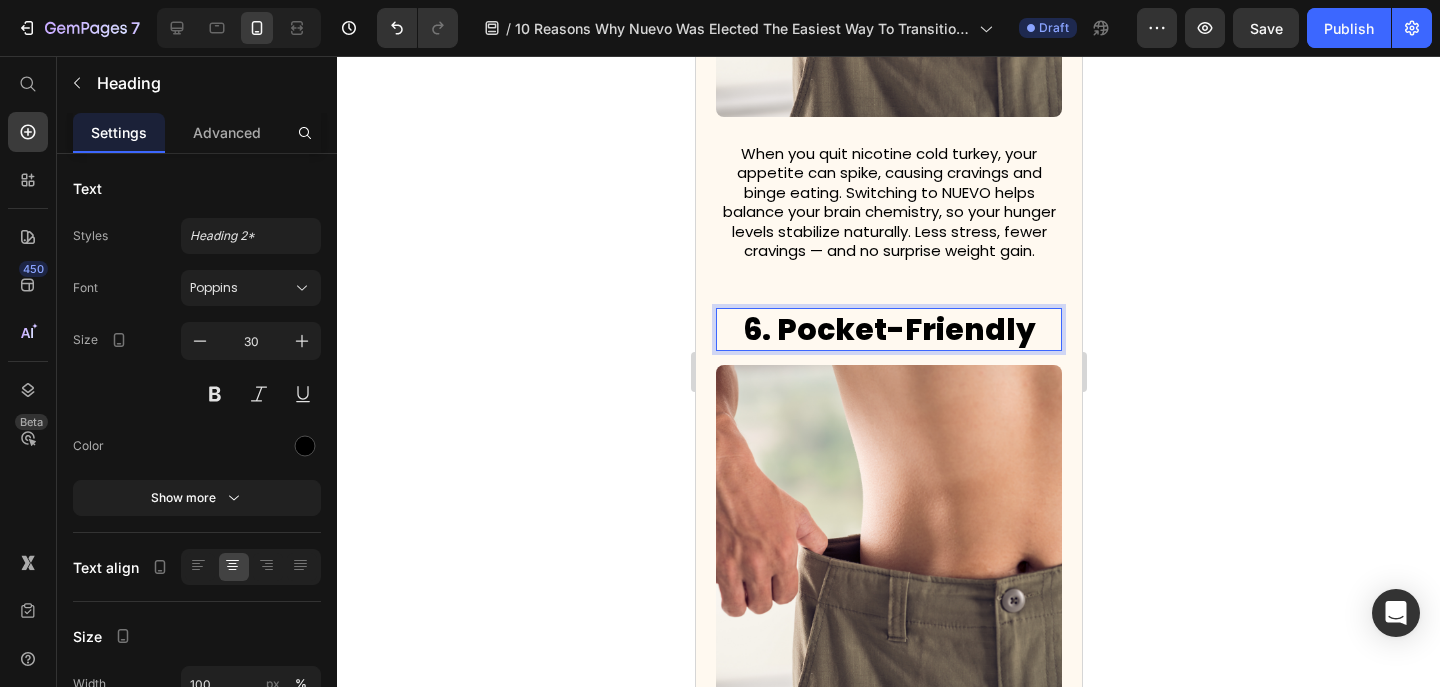 click 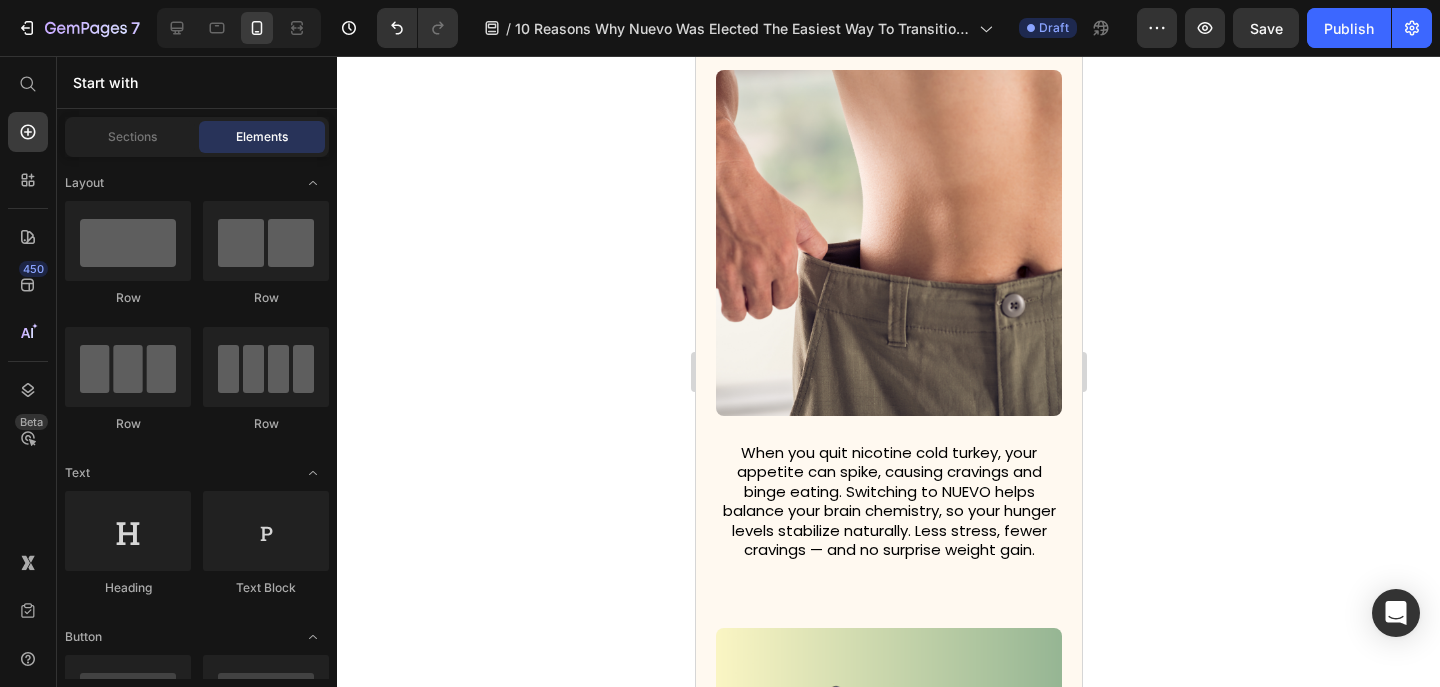 scroll, scrollTop: 4445, scrollLeft: 0, axis: vertical 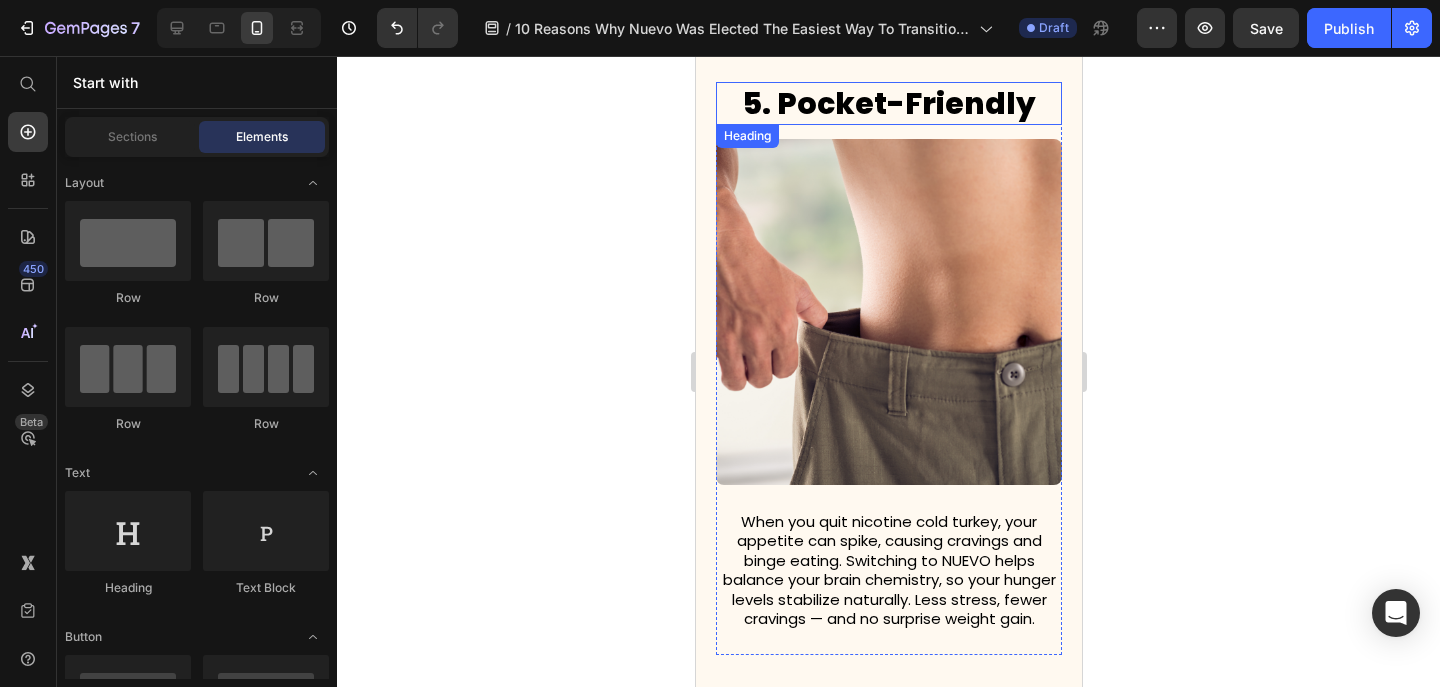 click on "5. Pocket-Friendly" at bounding box center [888, 103] 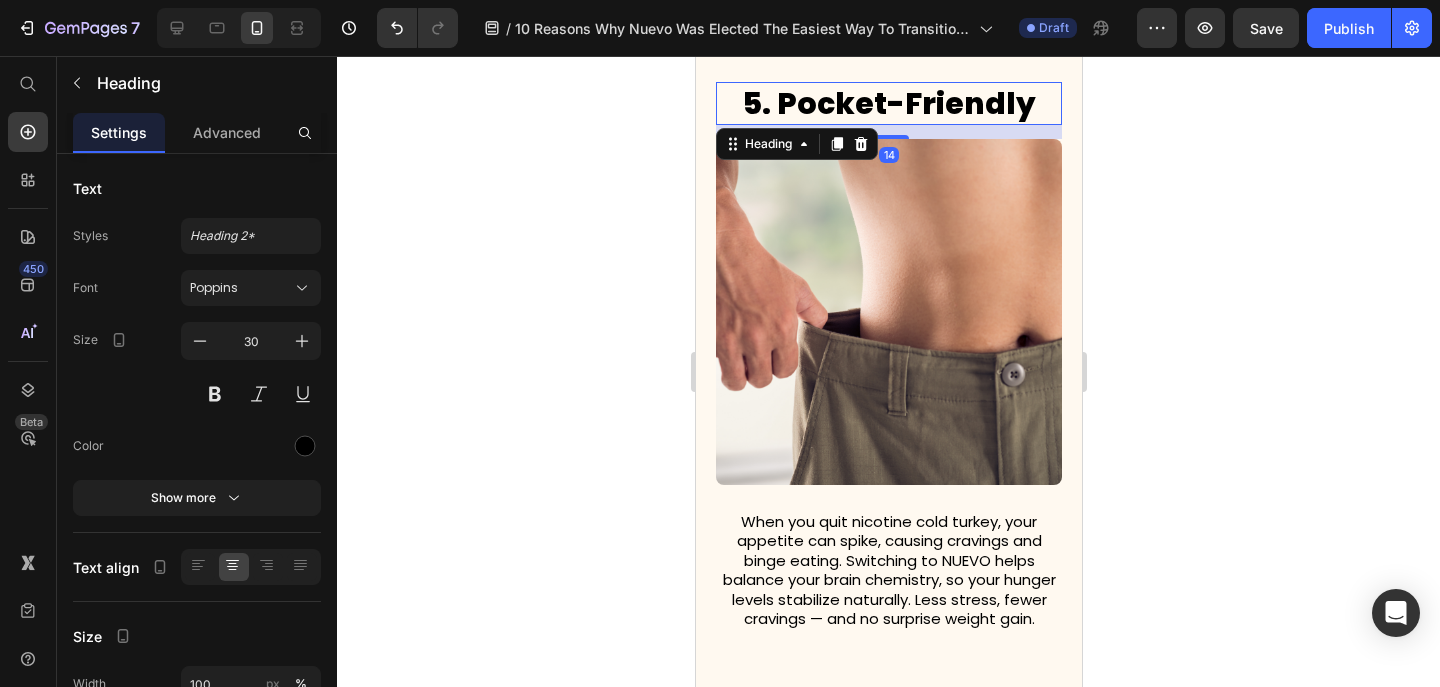 click on "5. Pocket-Friendly" at bounding box center [888, 103] 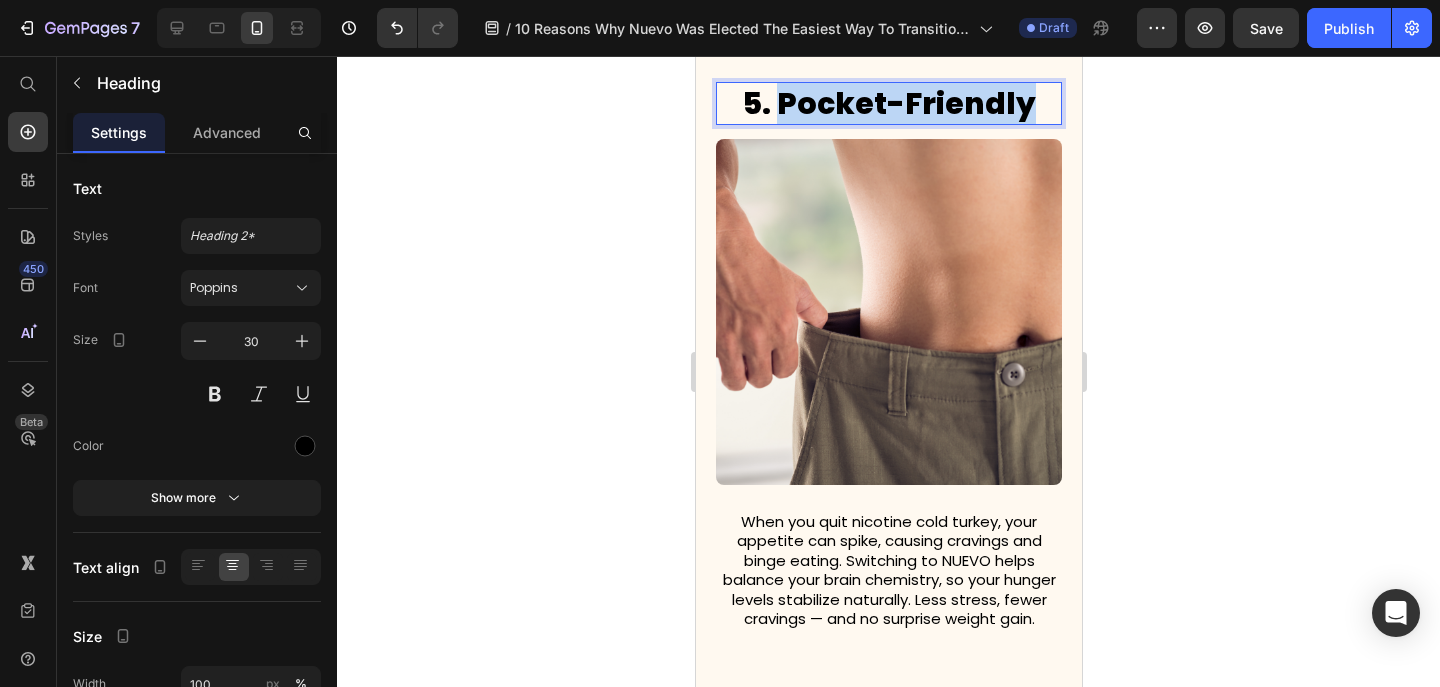 drag, startPoint x: 1042, startPoint y: 117, endPoint x: 782, endPoint y: 119, distance: 260.0077 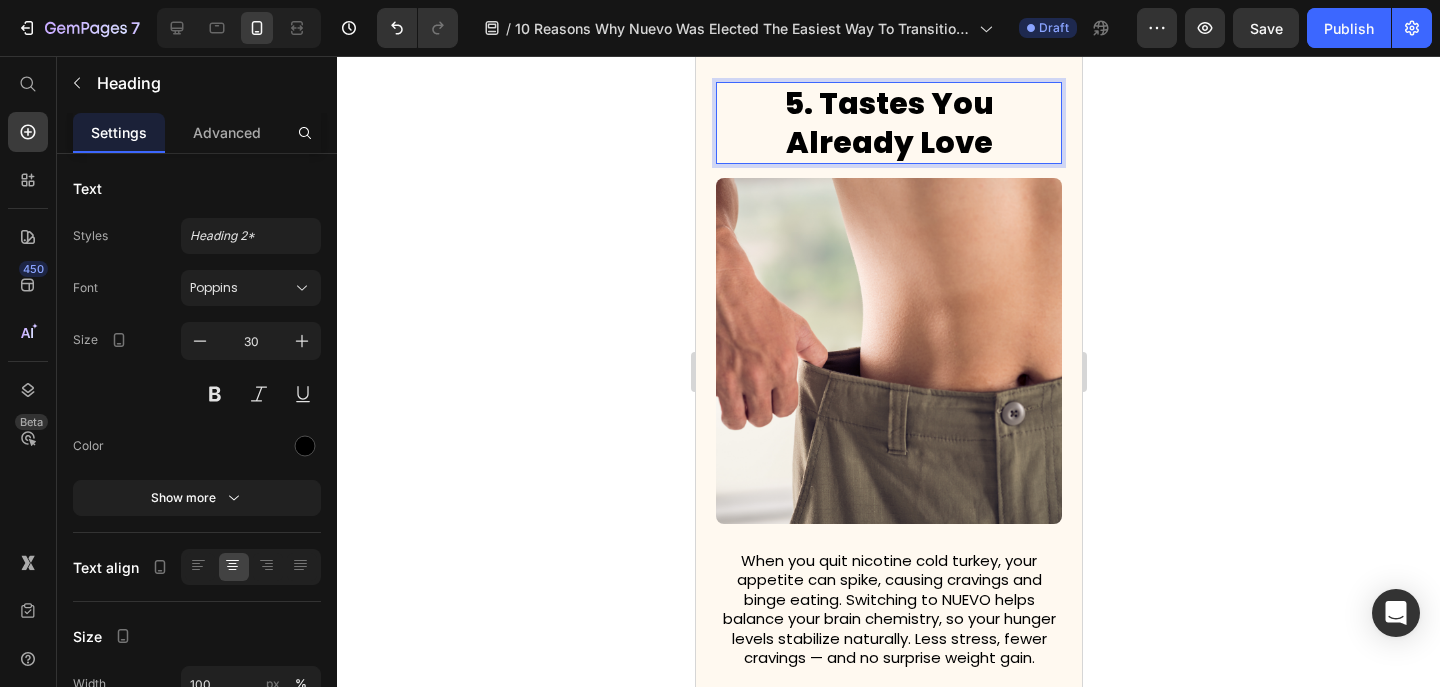 click 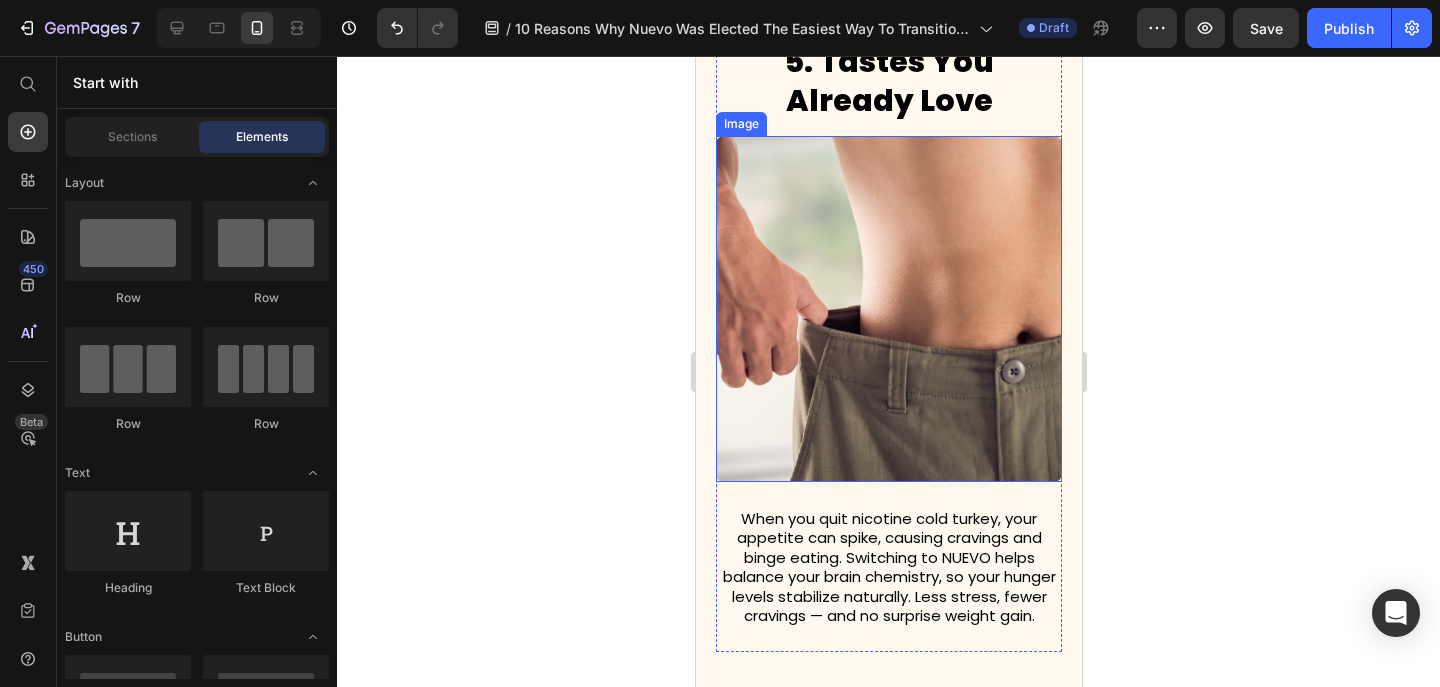 scroll, scrollTop: 4460, scrollLeft: 0, axis: vertical 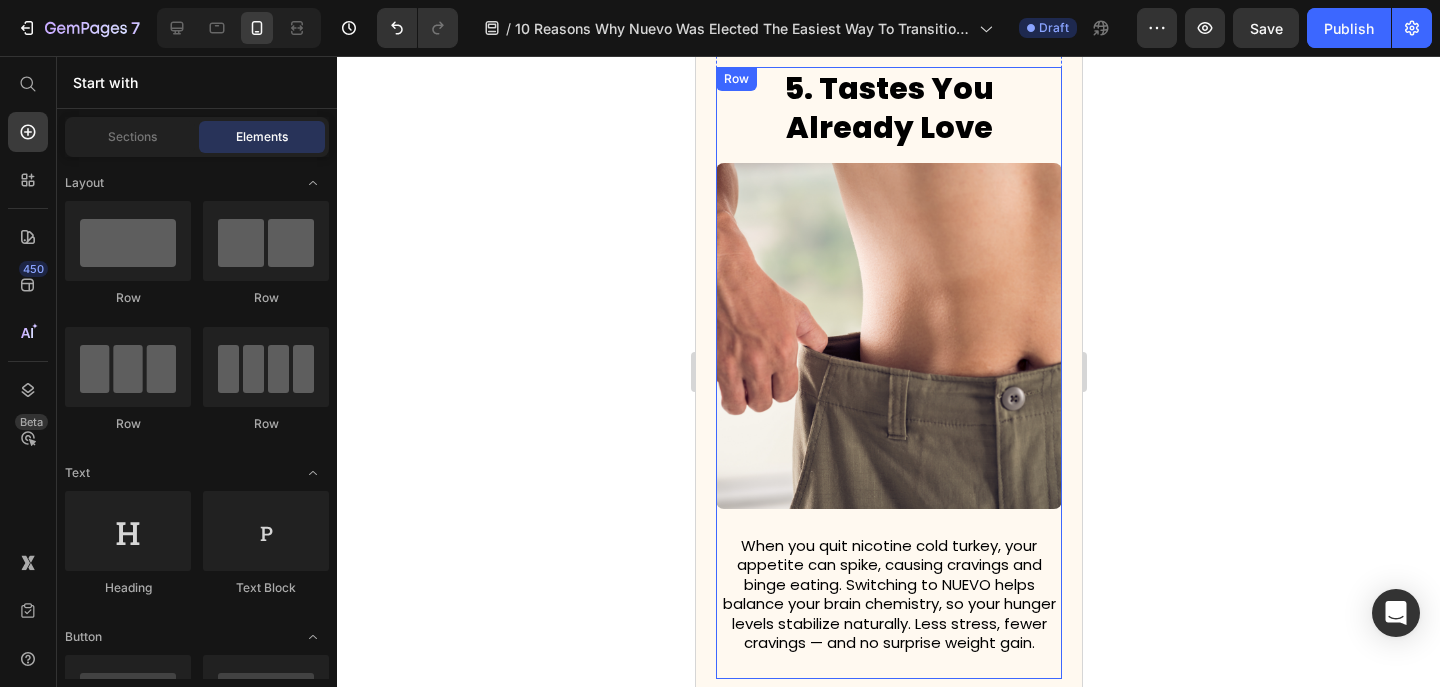 click on "5. Tastes You Already Love Heading Image When you quit nicotine cold turkey, your appetite can spike, causing cravings and binge eating. Switching to NUEVO helps balance your brain chemistry, so your hunger levels stabilize naturally. Less stress, fewer cravings — and no surprise weight gain. Text Block" at bounding box center (888, 373) 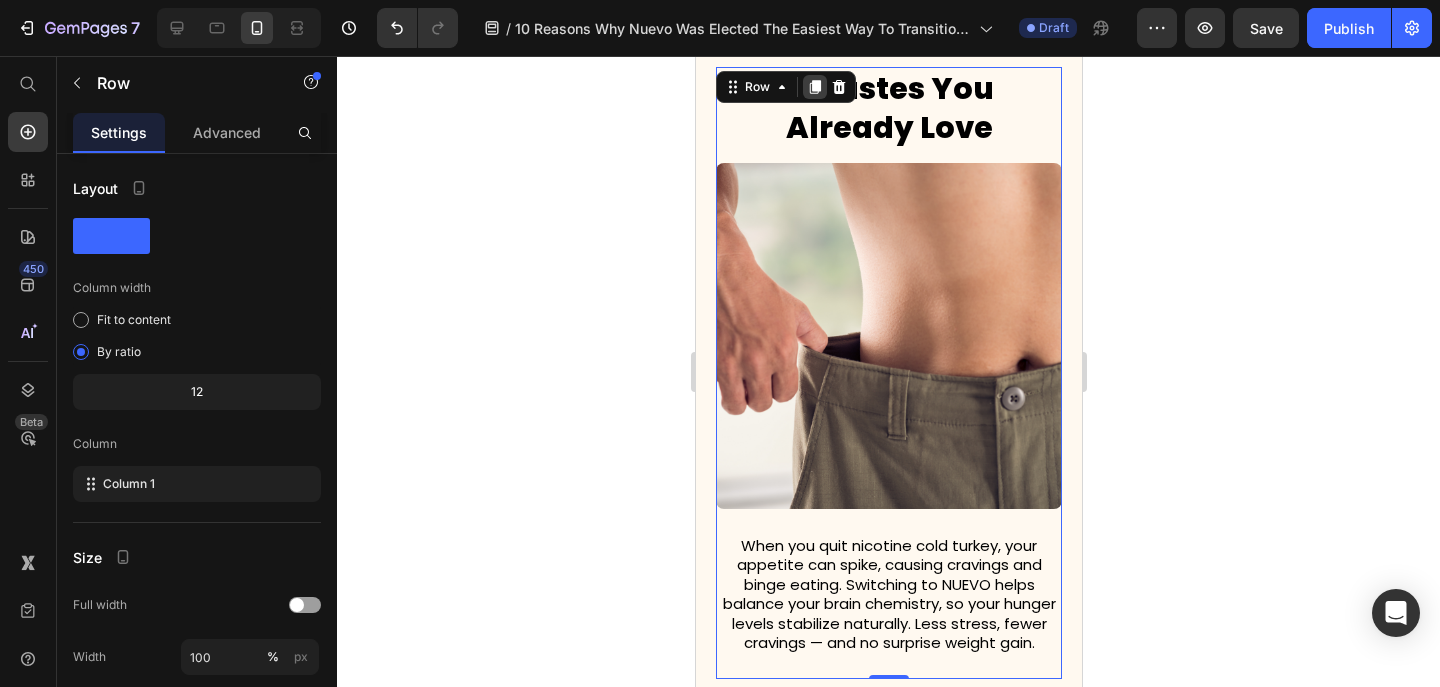 click 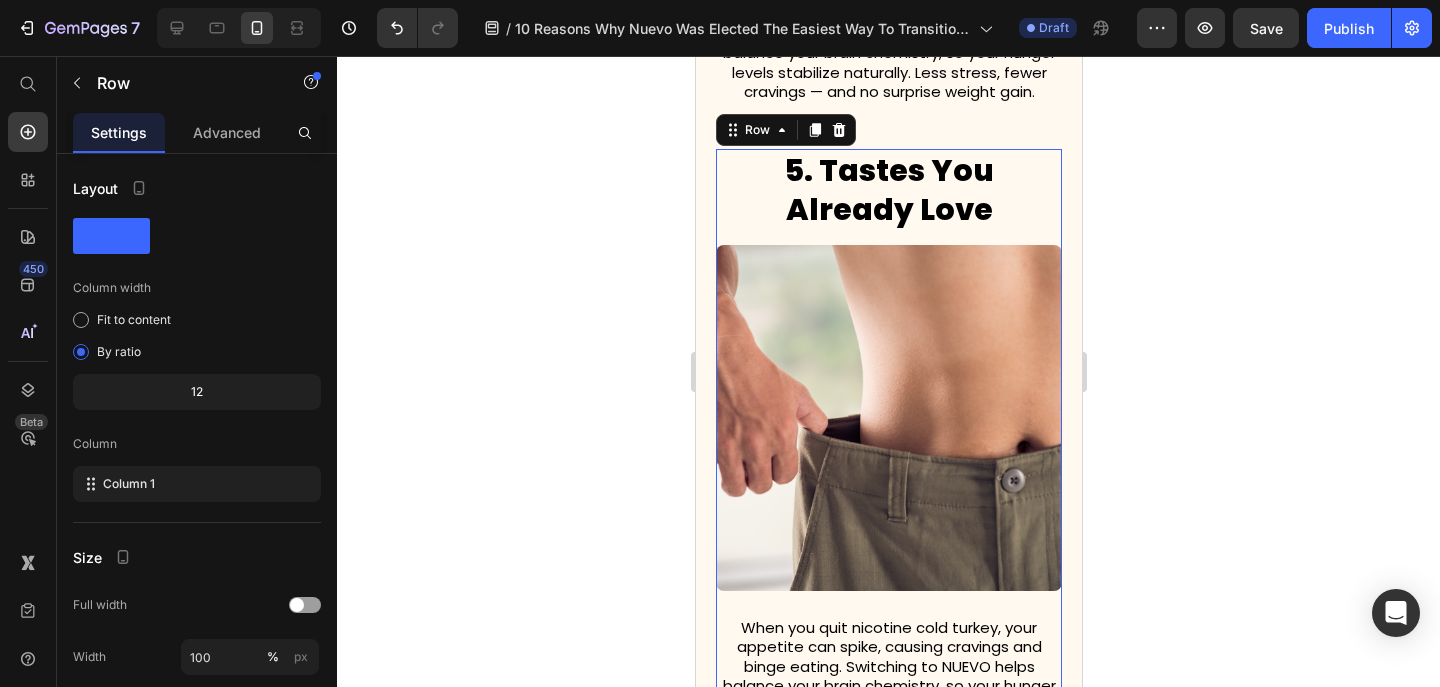 scroll, scrollTop: 5053, scrollLeft: 0, axis: vertical 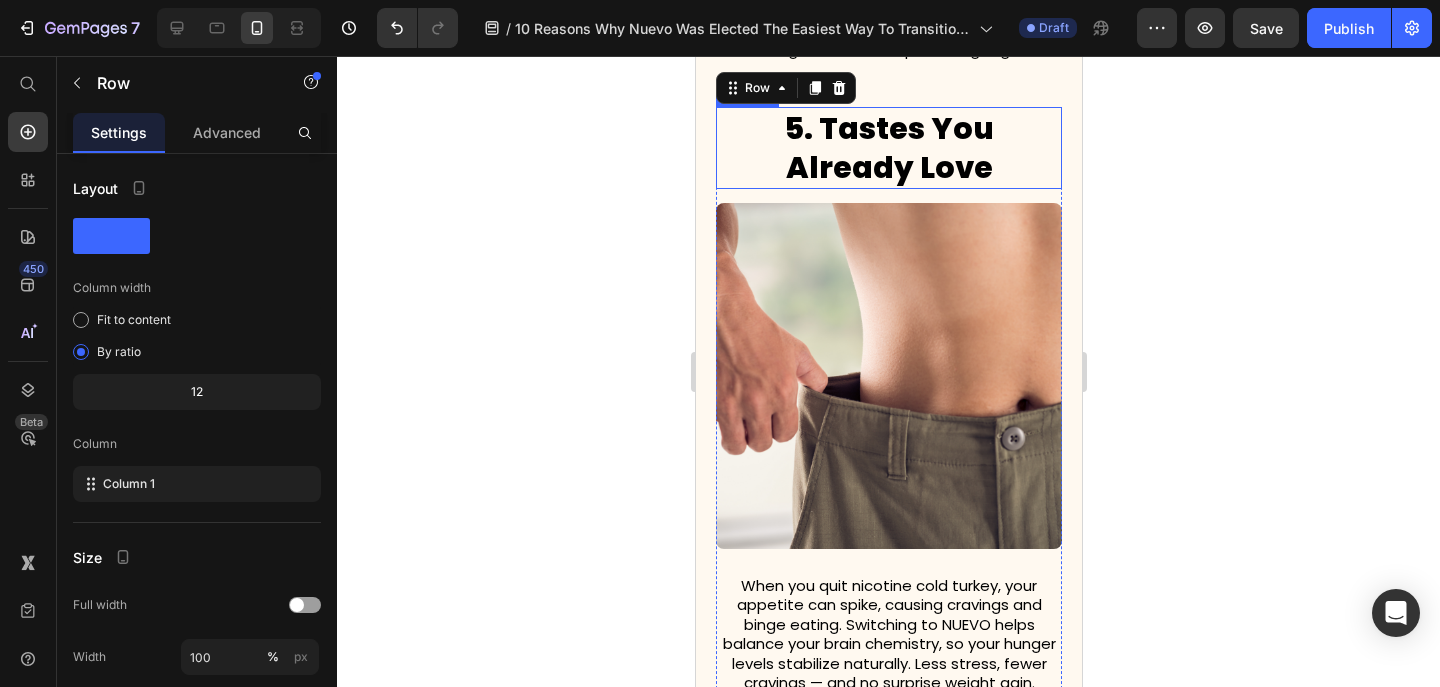 click on "5. Tastes You Already Love" at bounding box center (888, 148) 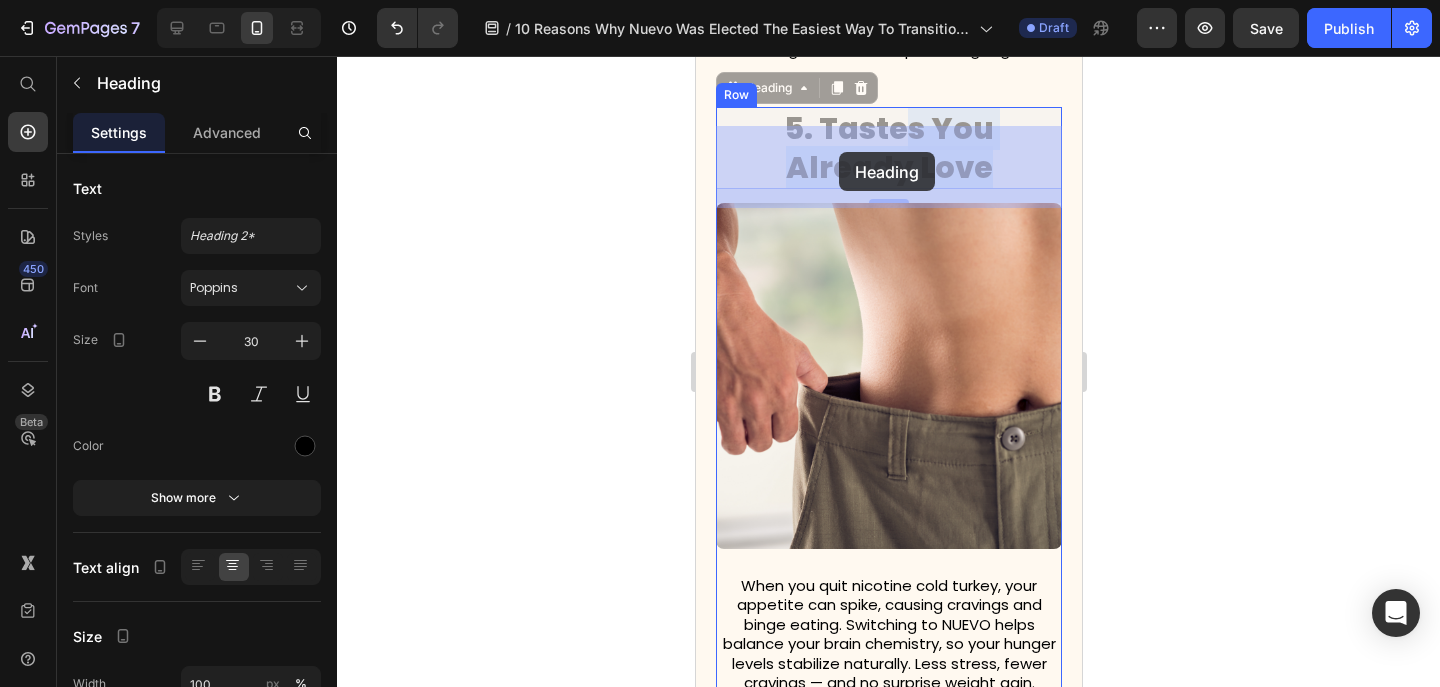 drag, startPoint x: 955, startPoint y: 178, endPoint x: 838, endPoint y: 152, distance: 119.85408 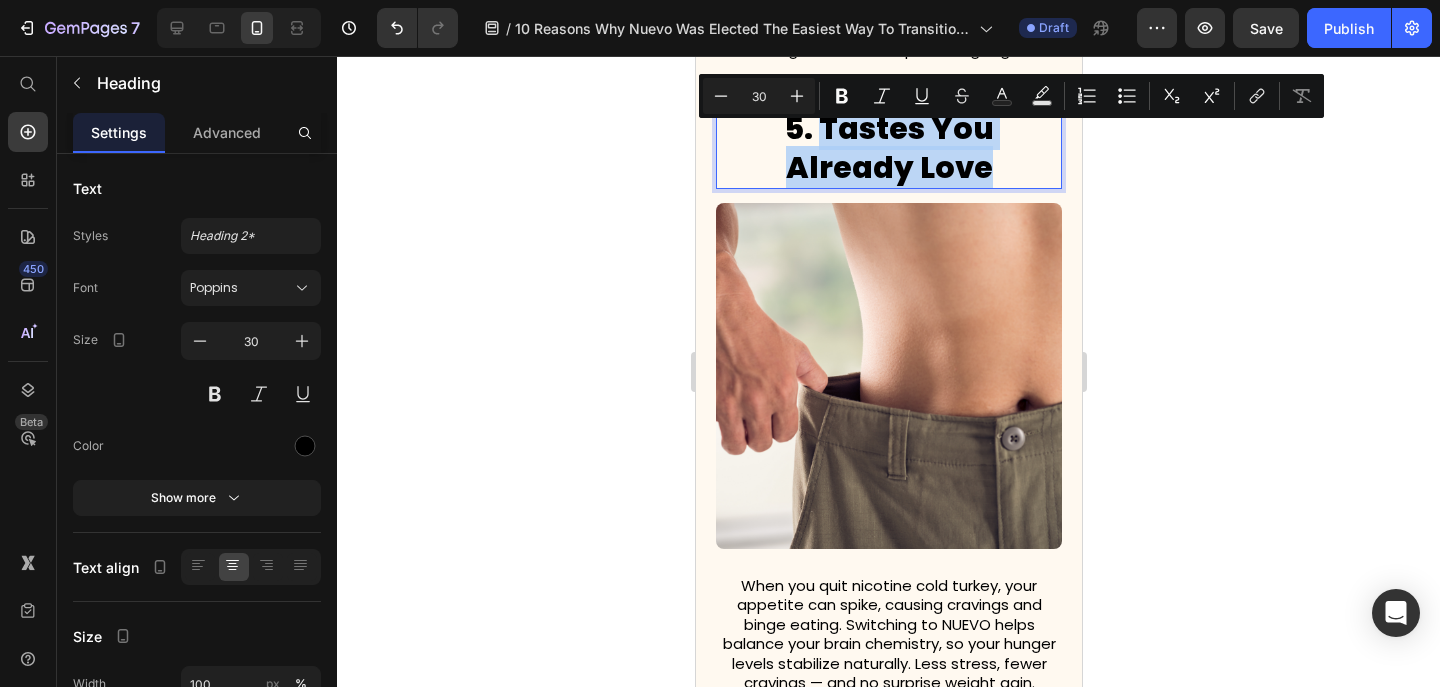 drag, startPoint x: 938, startPoint y: 179, endPoint x: 757, endPoint y: 149, distance: 183.46935 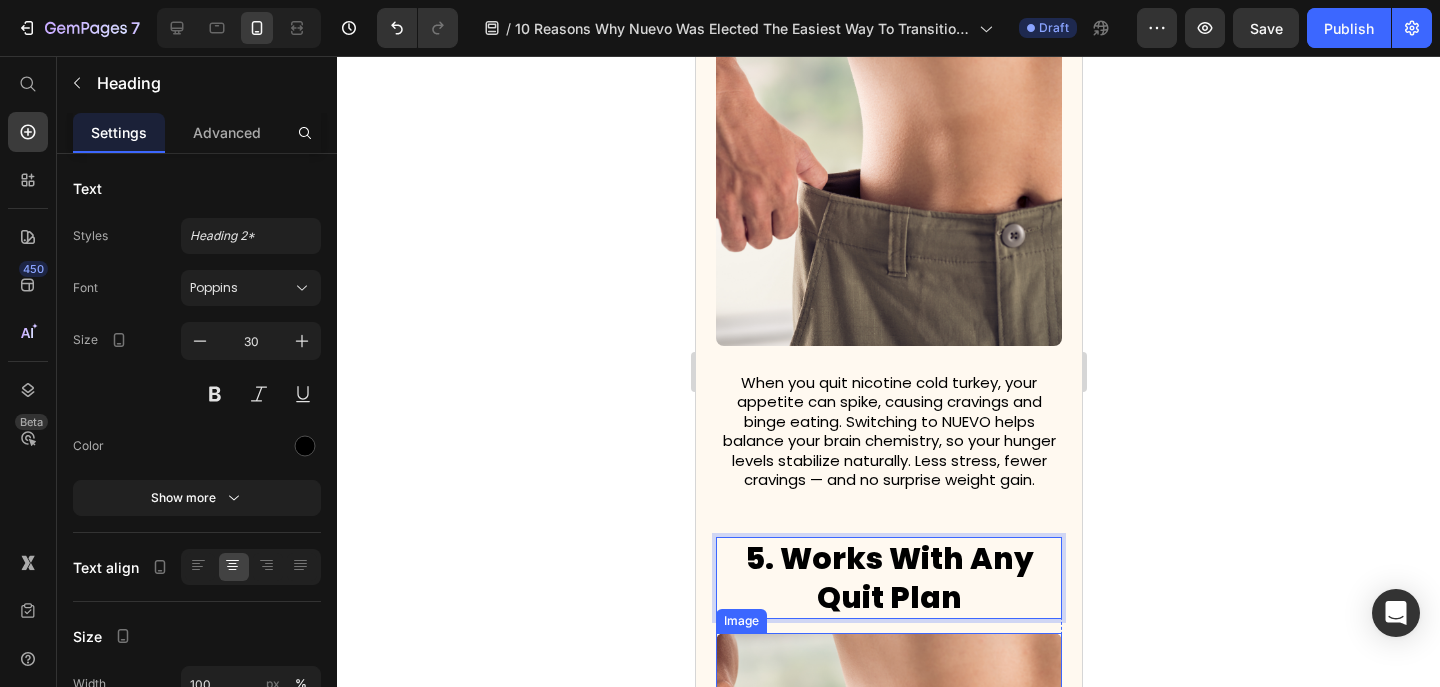 scroll, scrollTop: 4695, scrollLeft: 0, axis: vertical 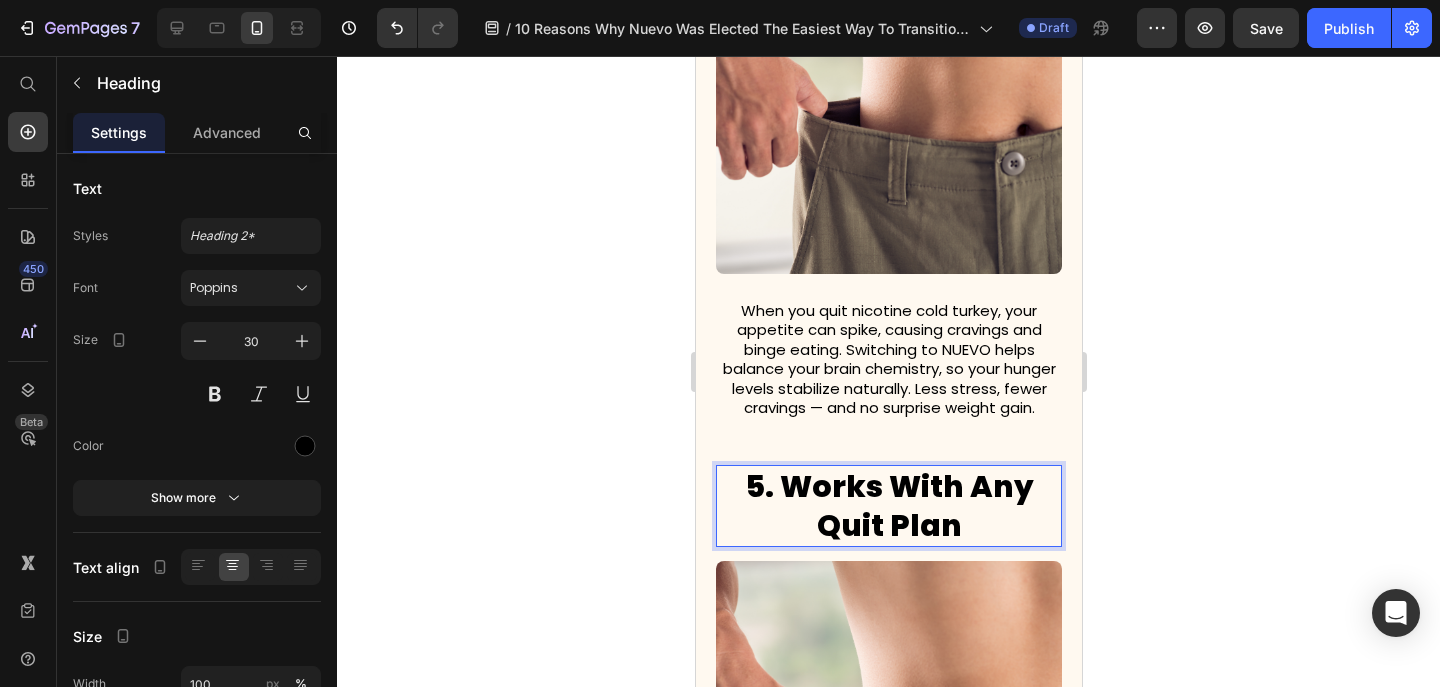 click on "5. Works With Any Quit Plan" at bounding box center [888, 506] 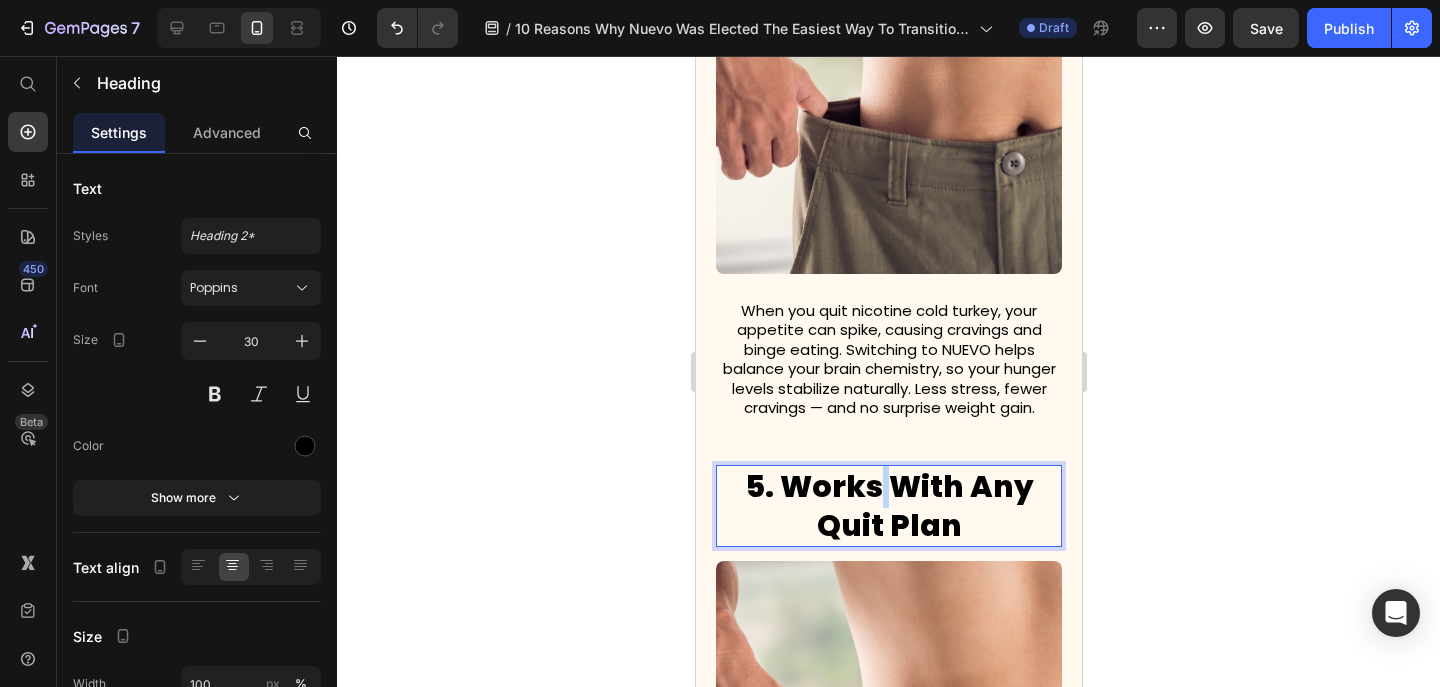 click on "5. Works With Any Quit Plan" at bounding box center [888, 506] 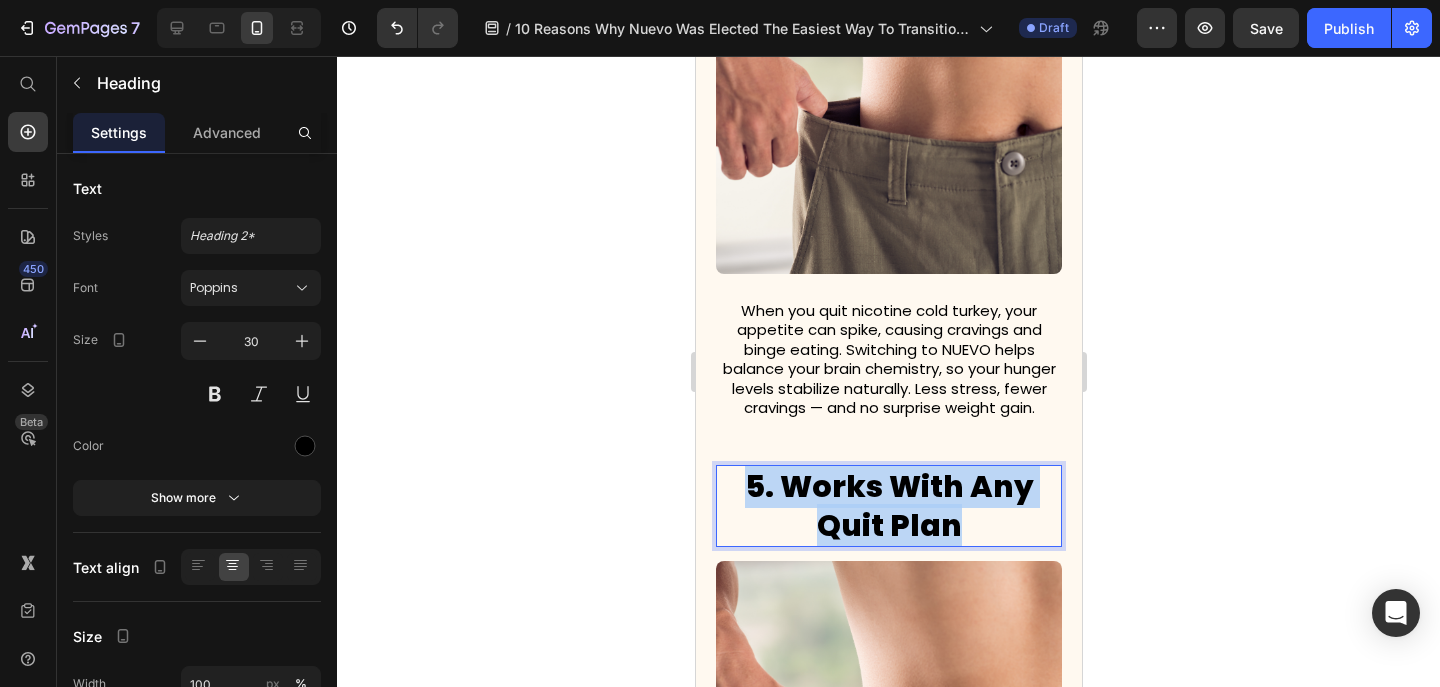 click on "5. Works With Any Quit Plan" at bounding box center (888, 506) 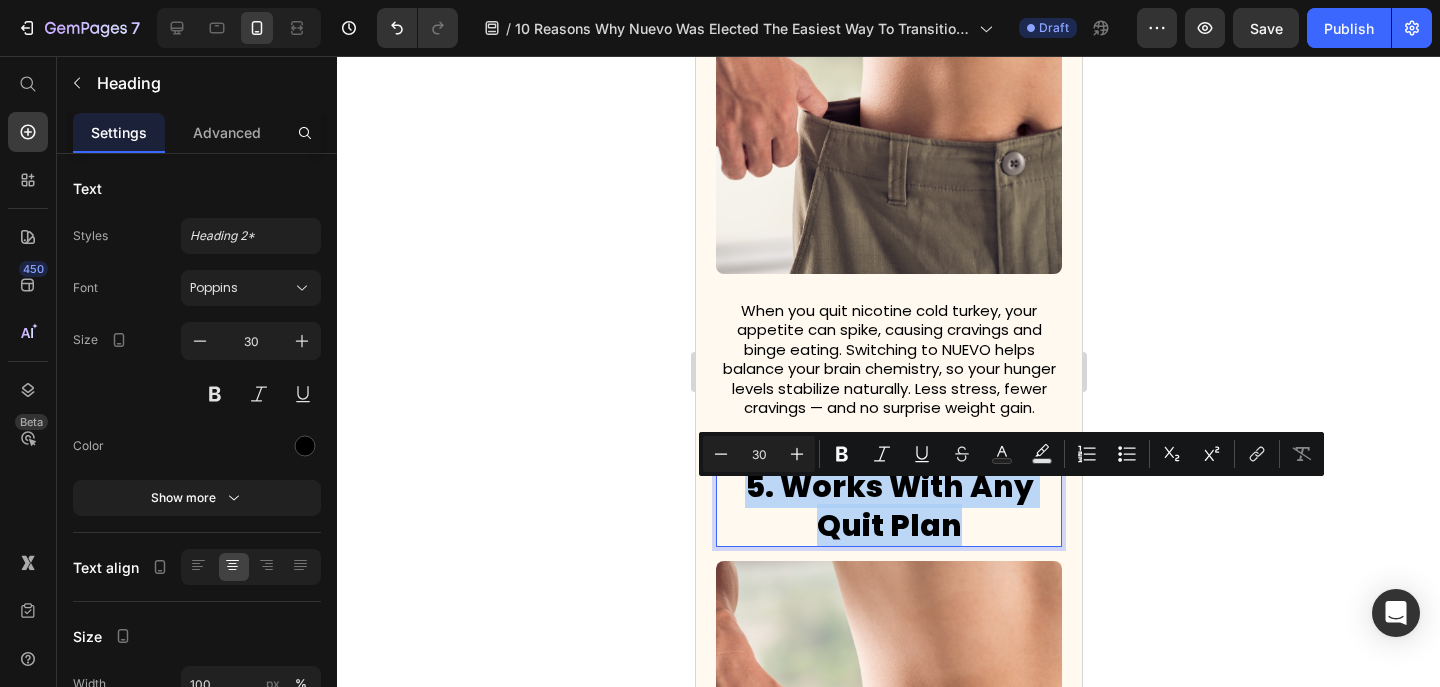 click on "5. Works With Any Quit Plan" at bounding box center (888, 506) 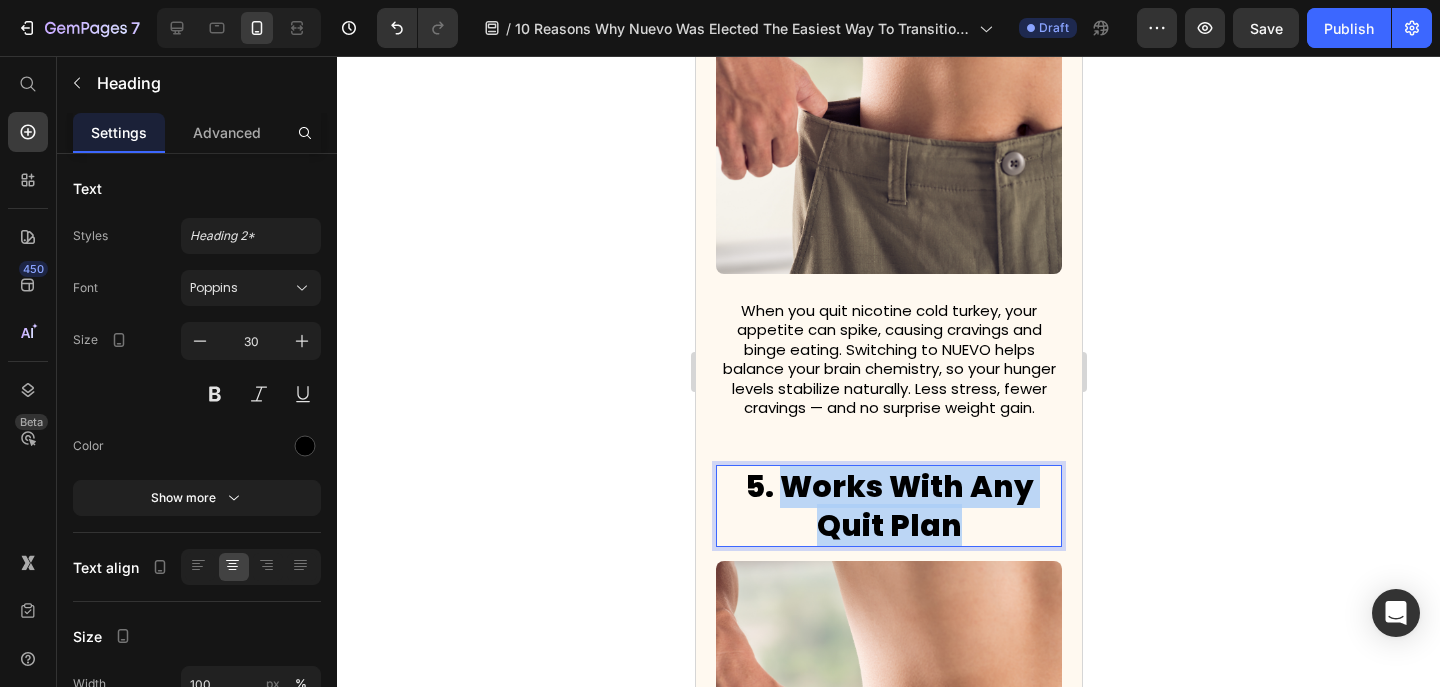 drag, startPoint x: 978, startPoint y: 537, endPoint x: 785, endPoint y: 516, distance: 194.13913 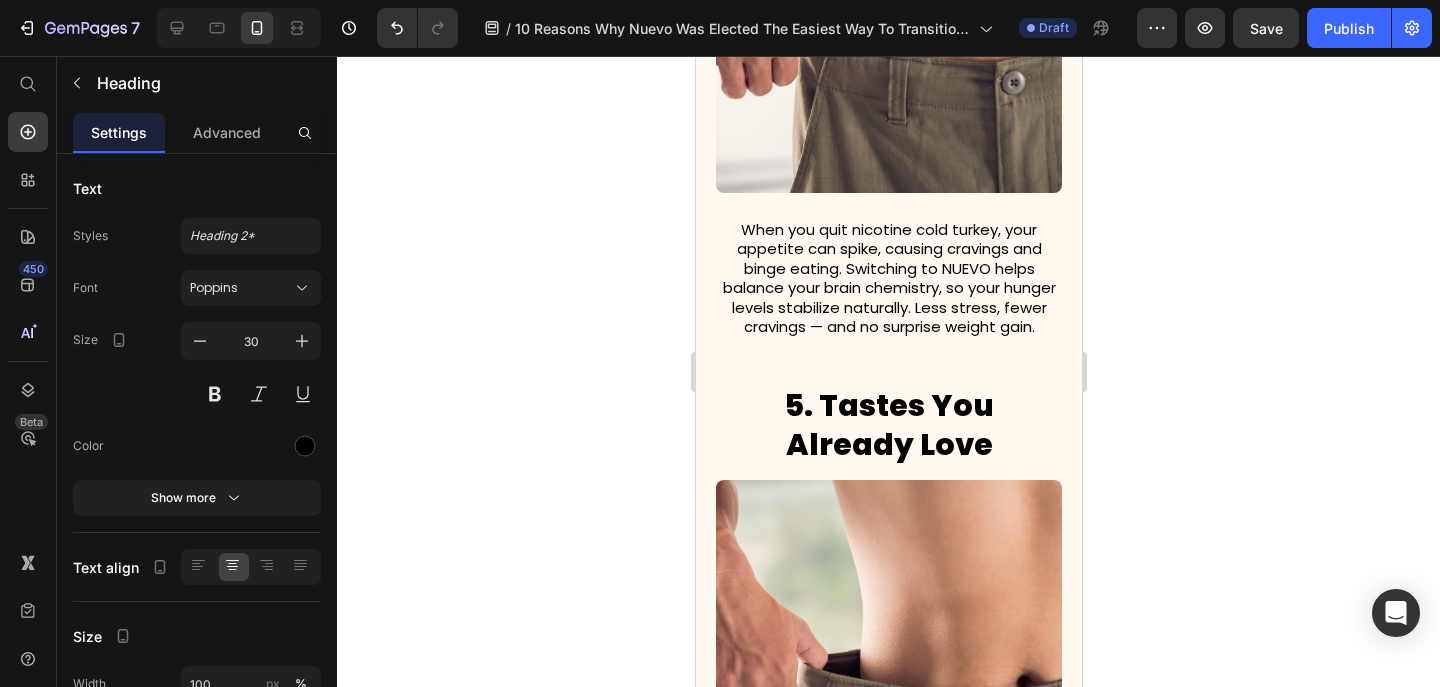 scroll, scrollTop: 4151, scrollLeft: 0, axis: vertical 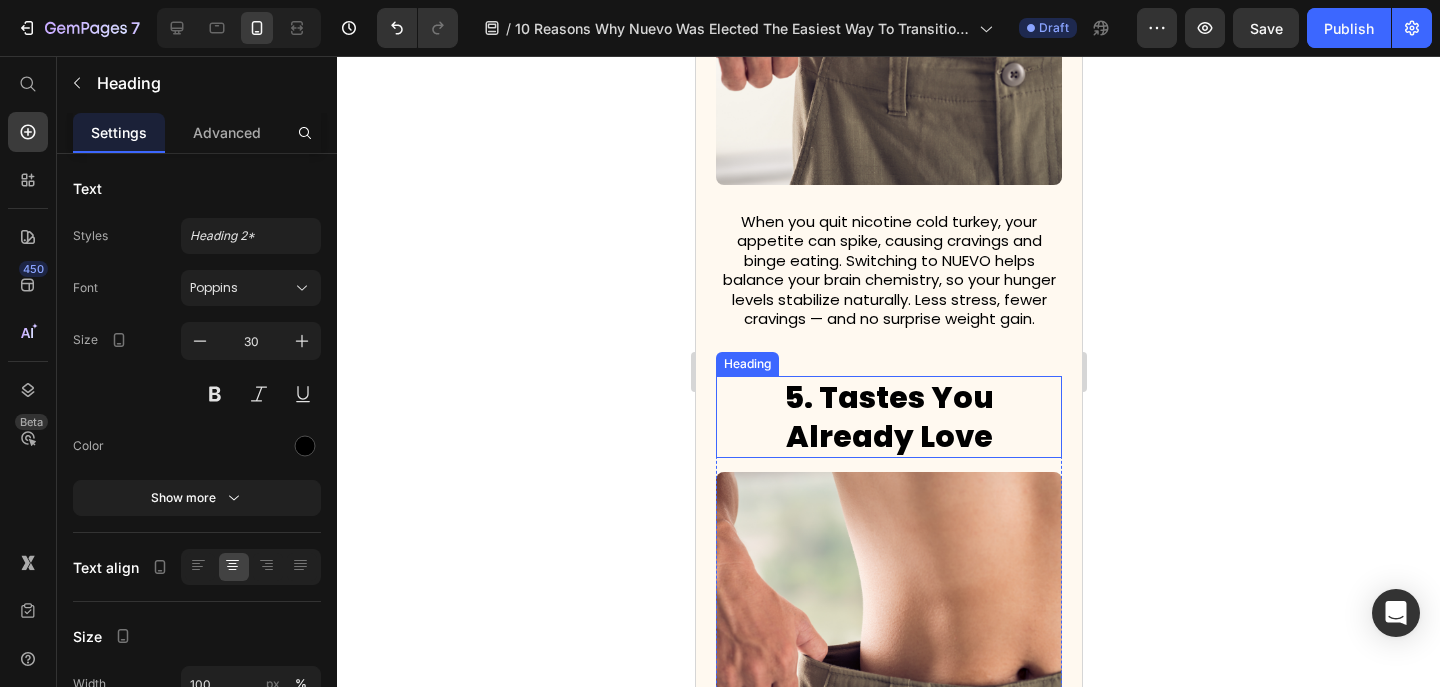 click on "5. Tastes You Already Love" at bounding box center [888, 417] 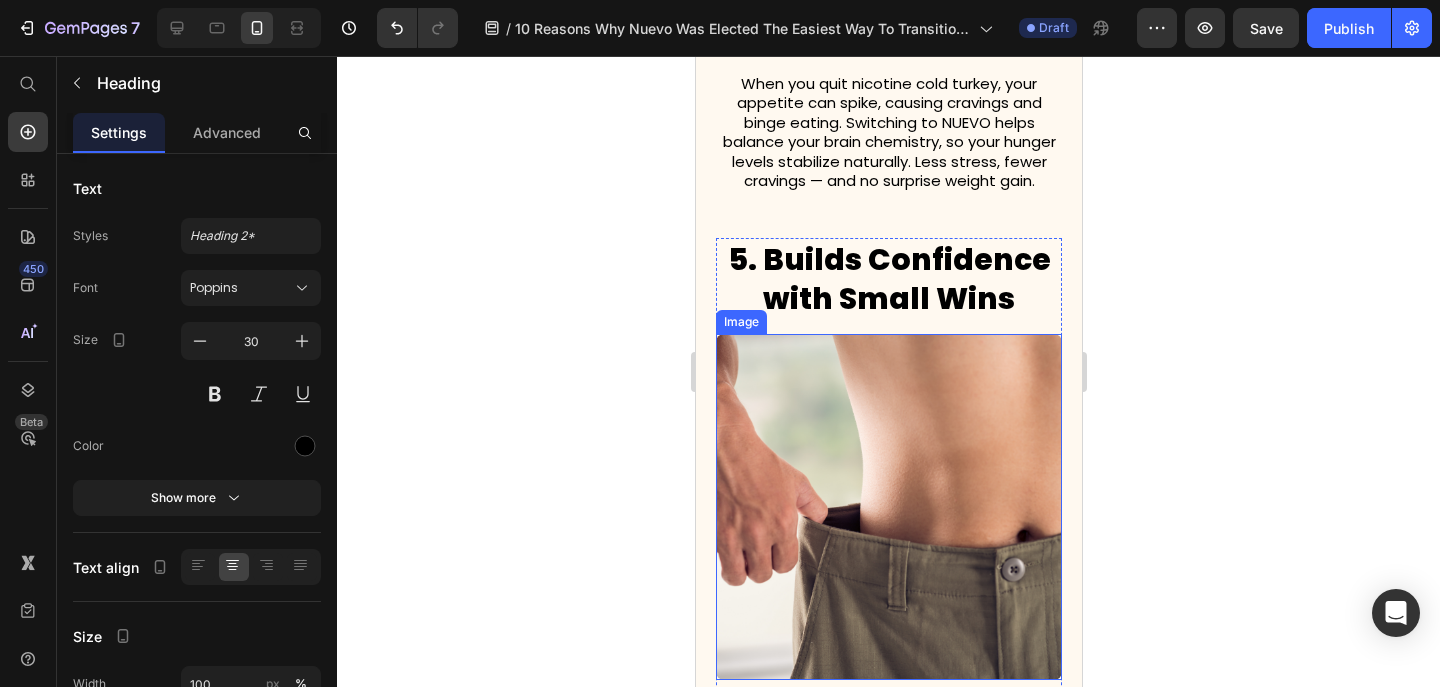 scroll, scrollTop: 4935, scrollLeft: 0, axis: vertical 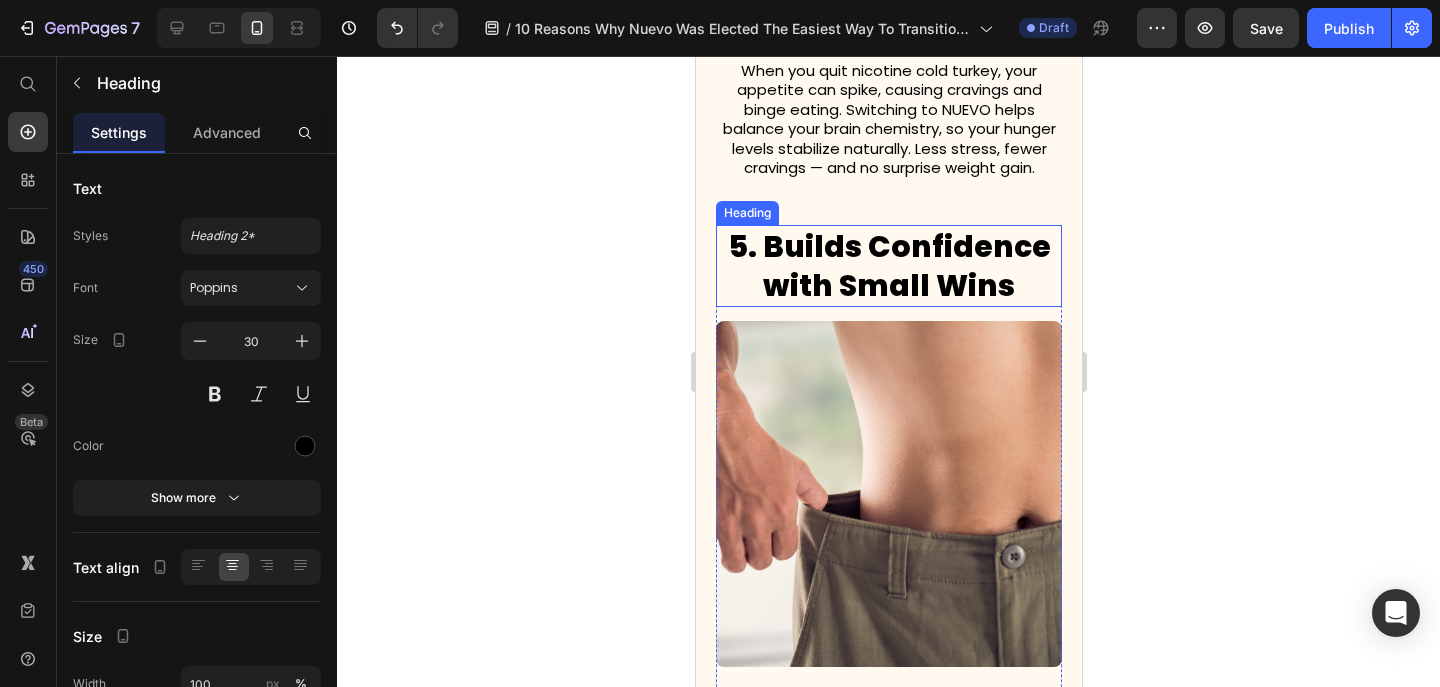 click on "5. Builds Confidence with Small Wins" at bounding box center (888, 266) 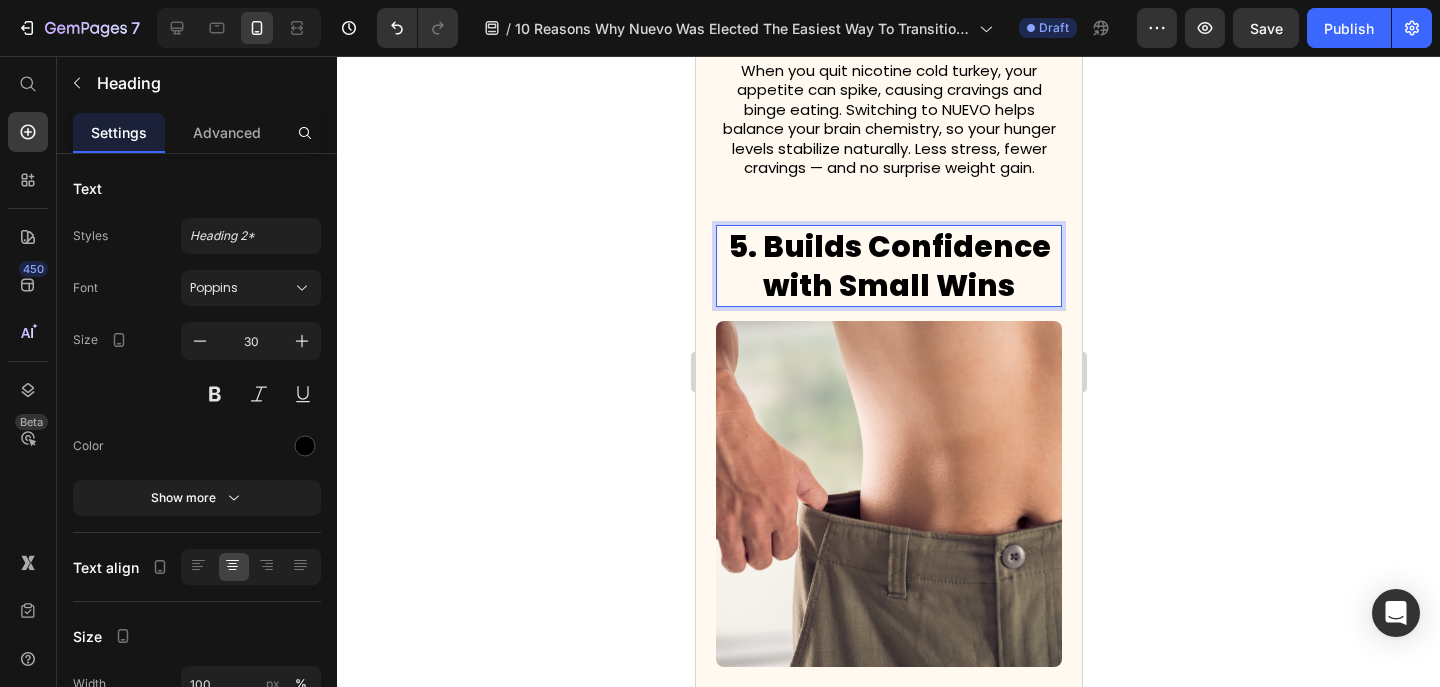 click on "5. Builds Confidence with Small Wins" at bounding box center (888, 266) 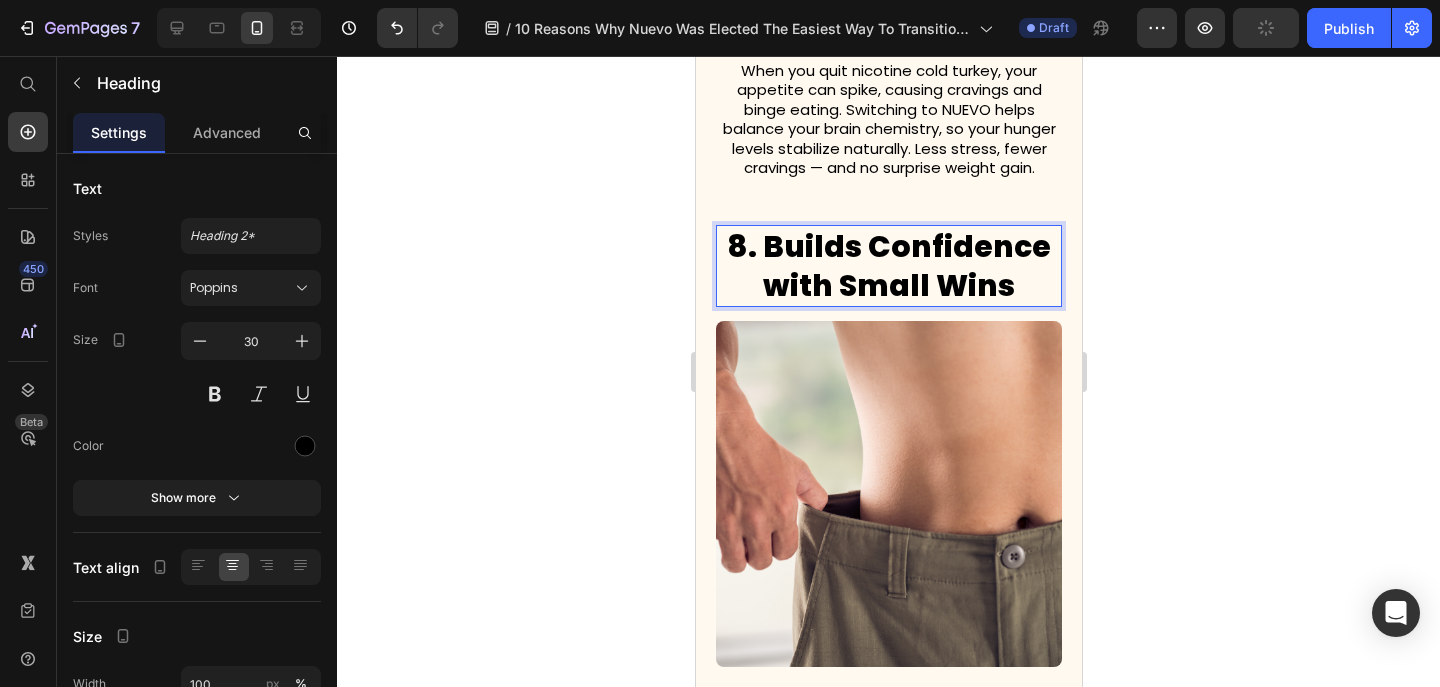 click 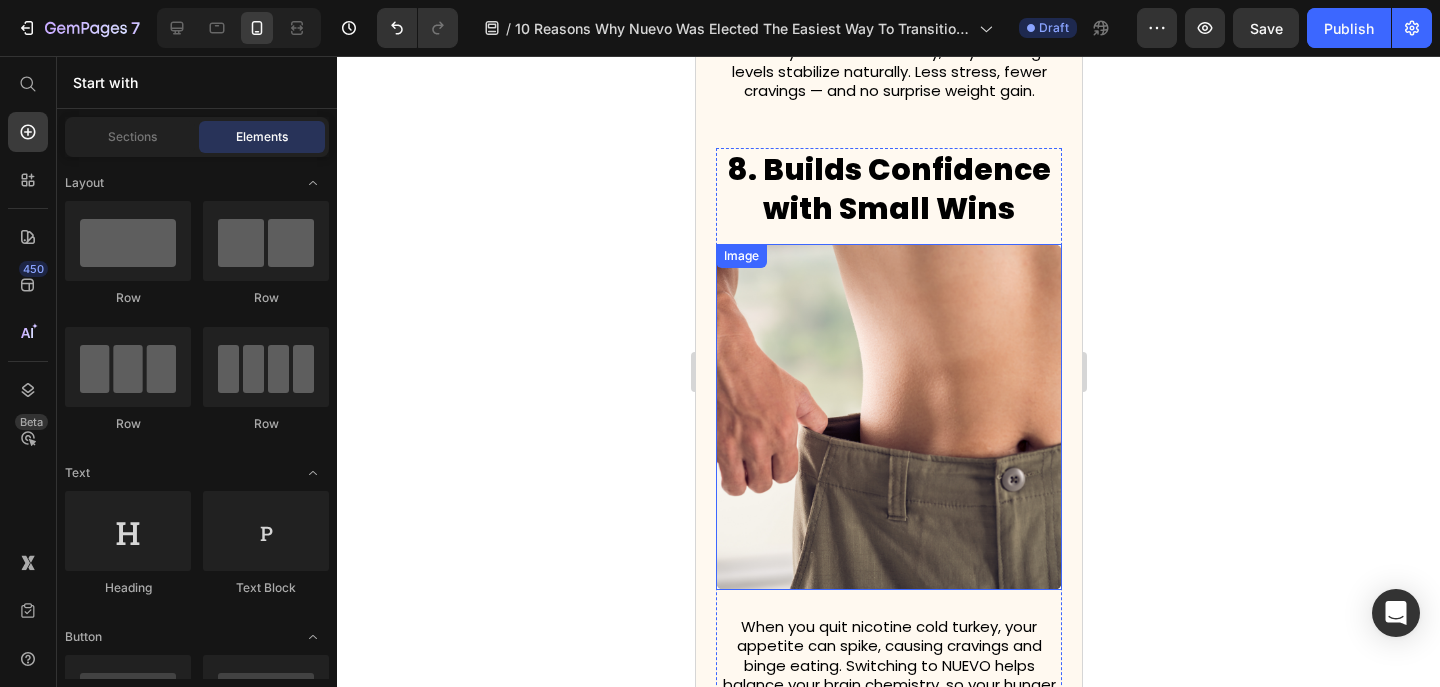 scroll, scrollTop: 4783, scrollLeft: 0, axis: vertical 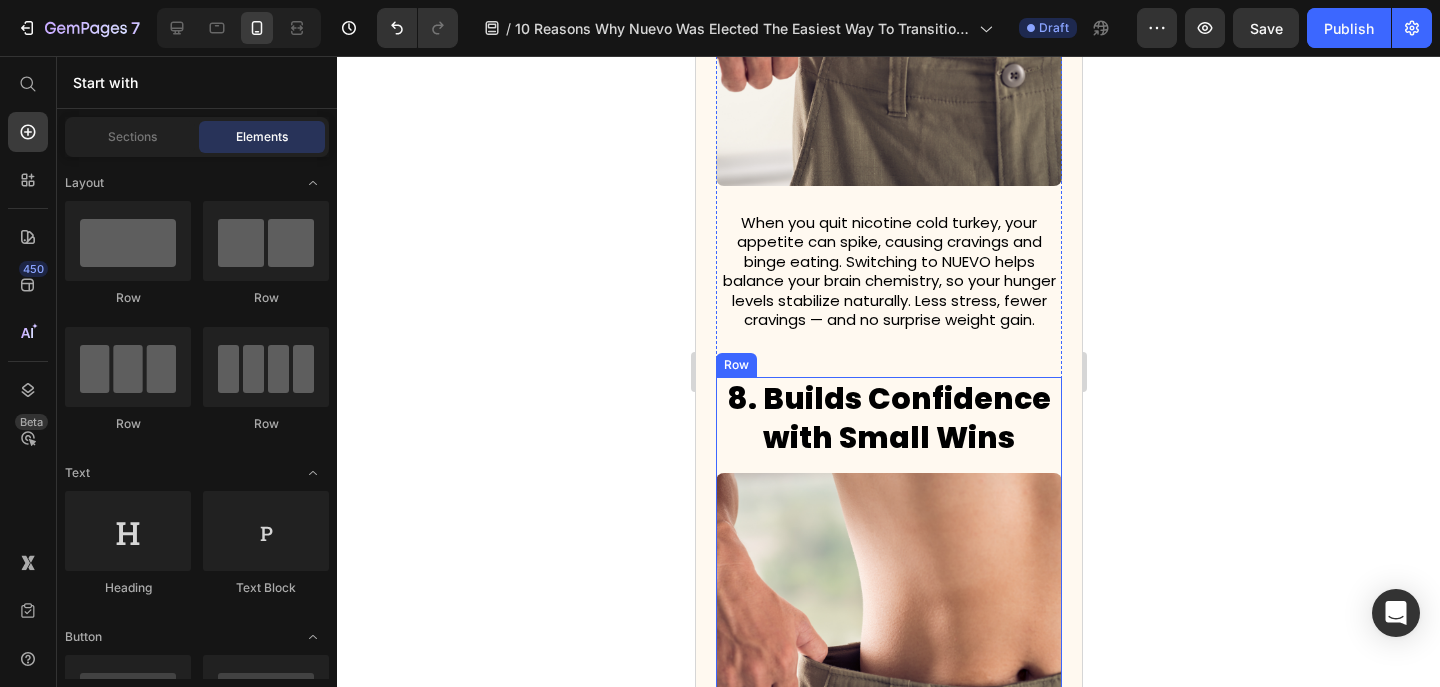 click on "8. Builds Confidence with Small Wins Heading Image When you quit nicotine cold turkey, your appetite can spike, causing cravings and binge eating. Switching to NUEVO helps balance your brain chemistry, so your hunger levels stabilize naturally. Less stress, fewer cravings — and no surprise weight gain. Text Block" at bounding box center (888, 683) 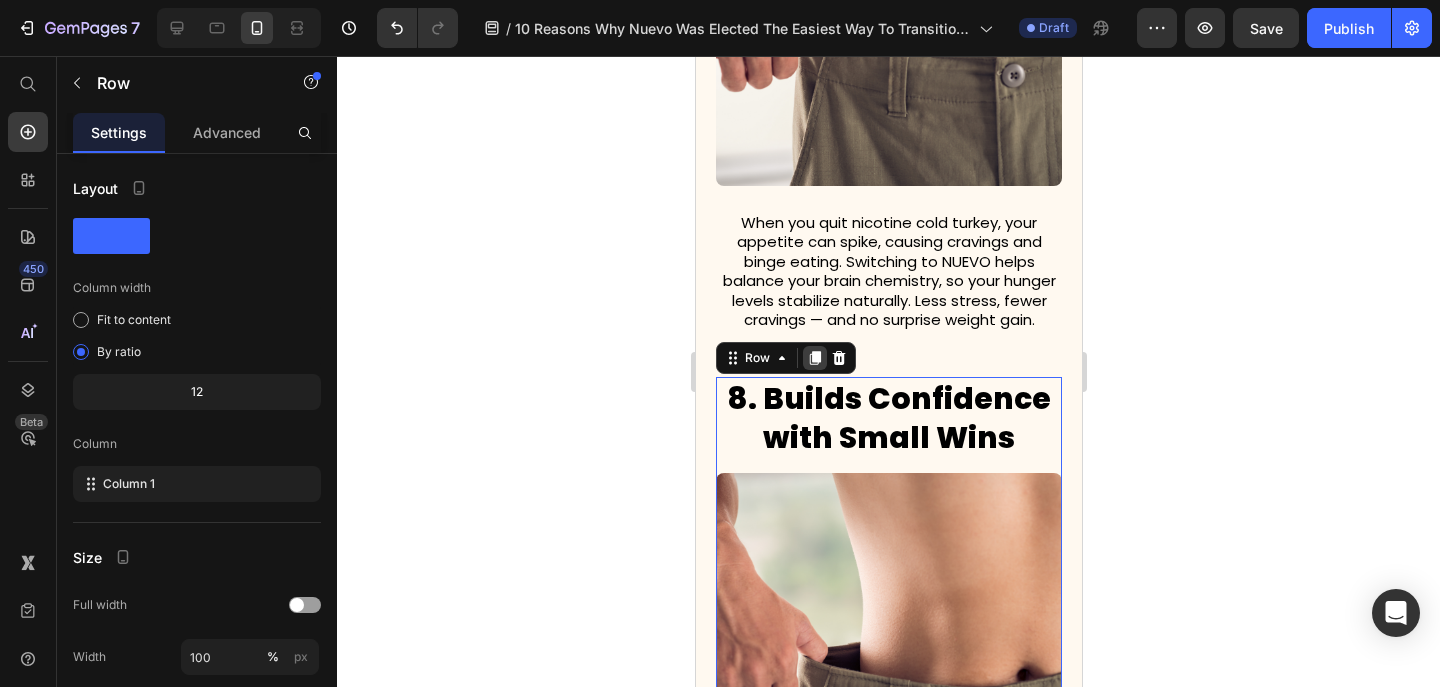 click 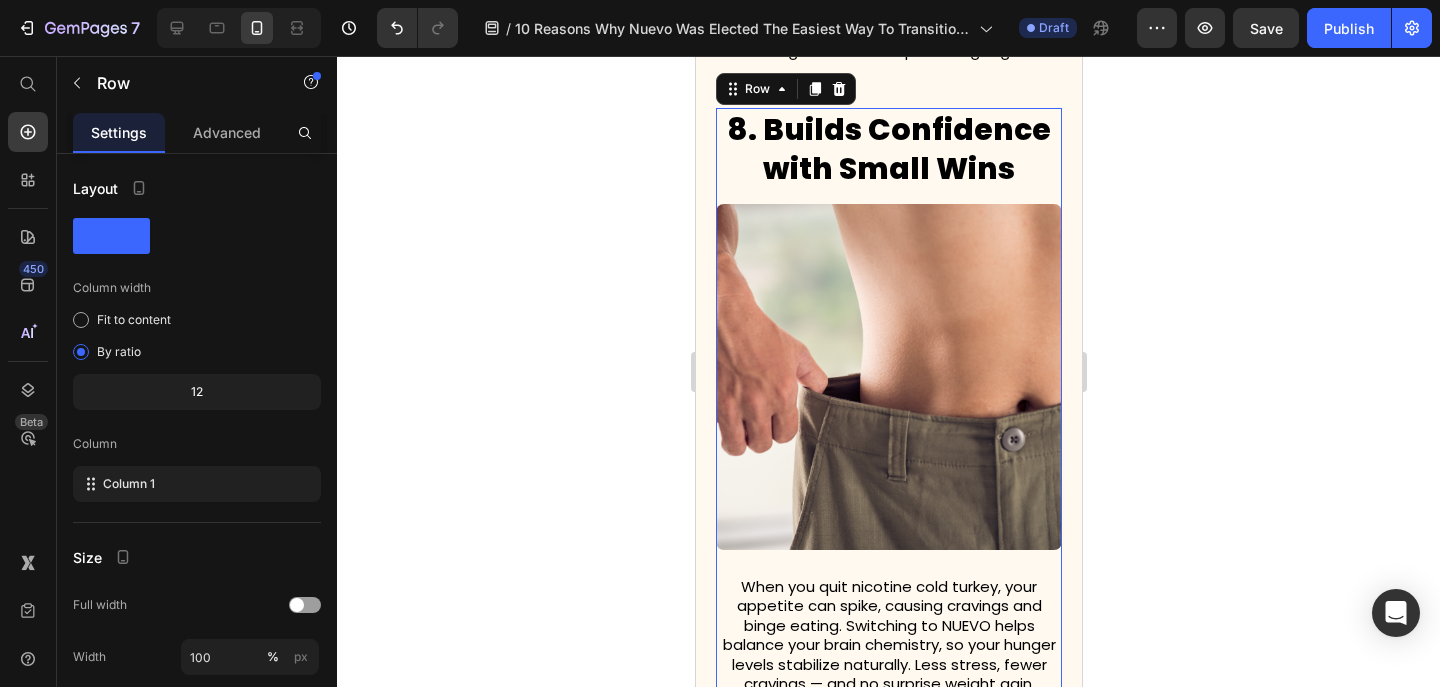 scroll, scrollTop: 5686, scrollLeft: 0, axis: vertical 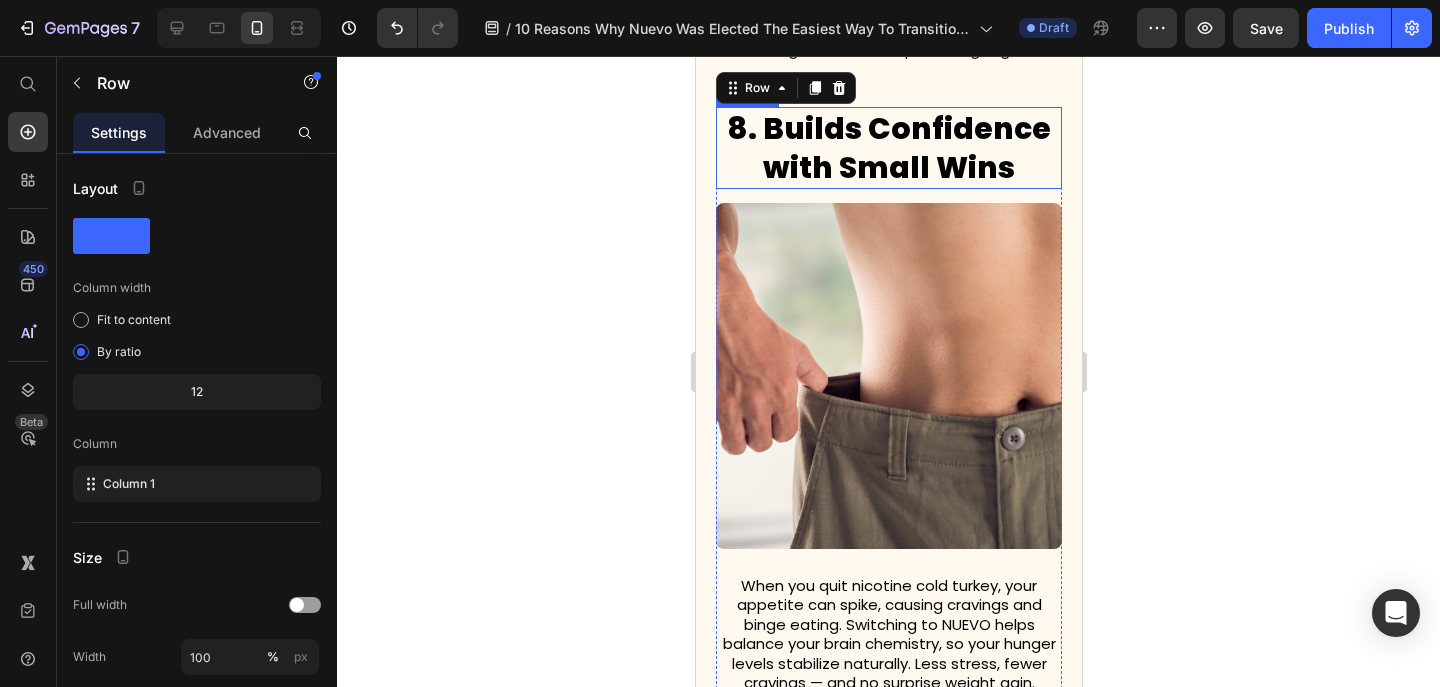 click on "8. Builds Confidence with Small Wins" at bounding box center [888, 148] 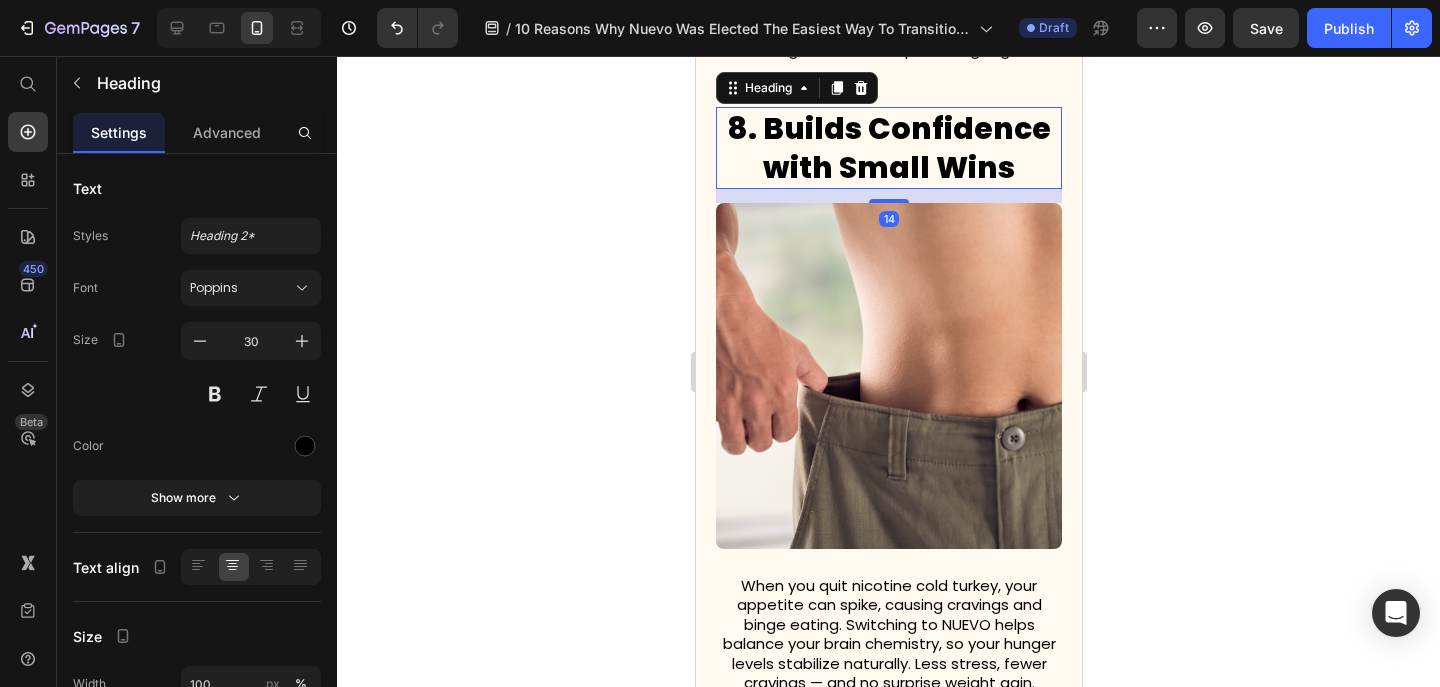 click on "8. Builds Confidence with Small Wins" at bounding box center [888, 148] 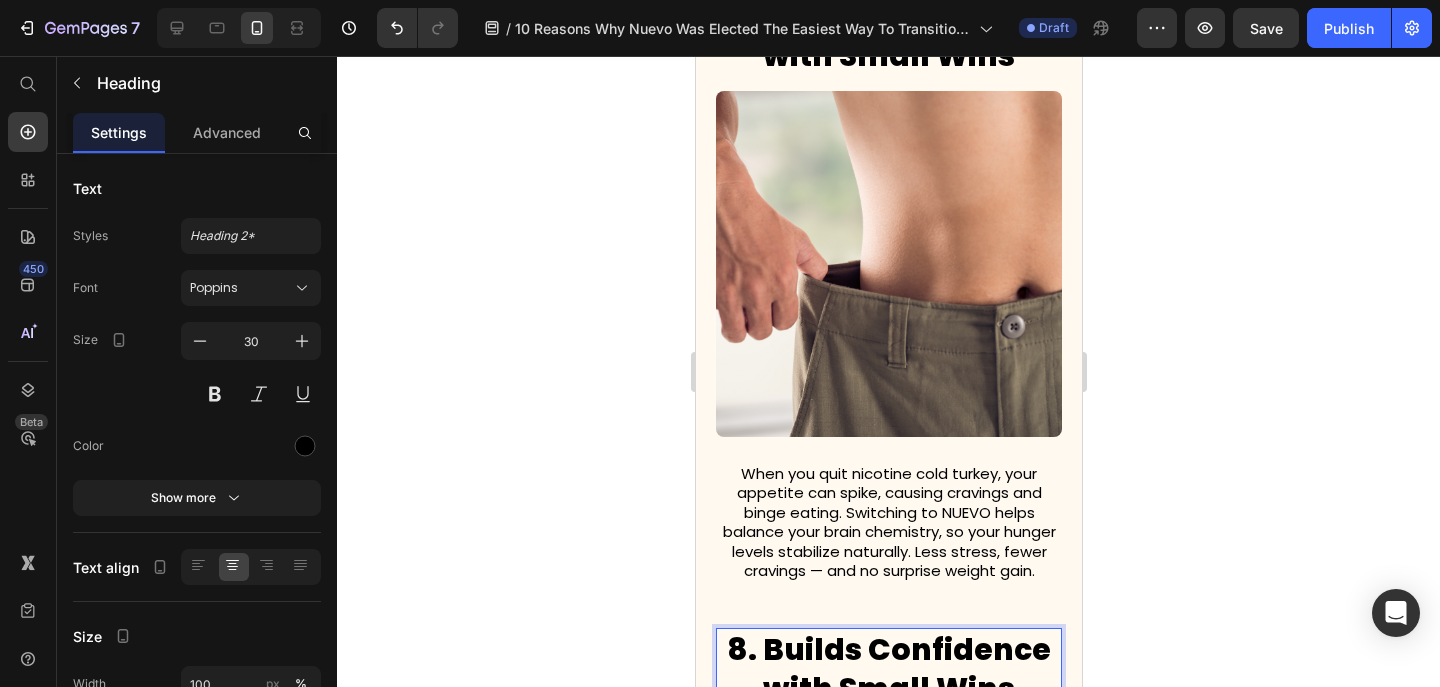 scroll, scrollTop: 5513, scrollLeft: 0, axis: vertical 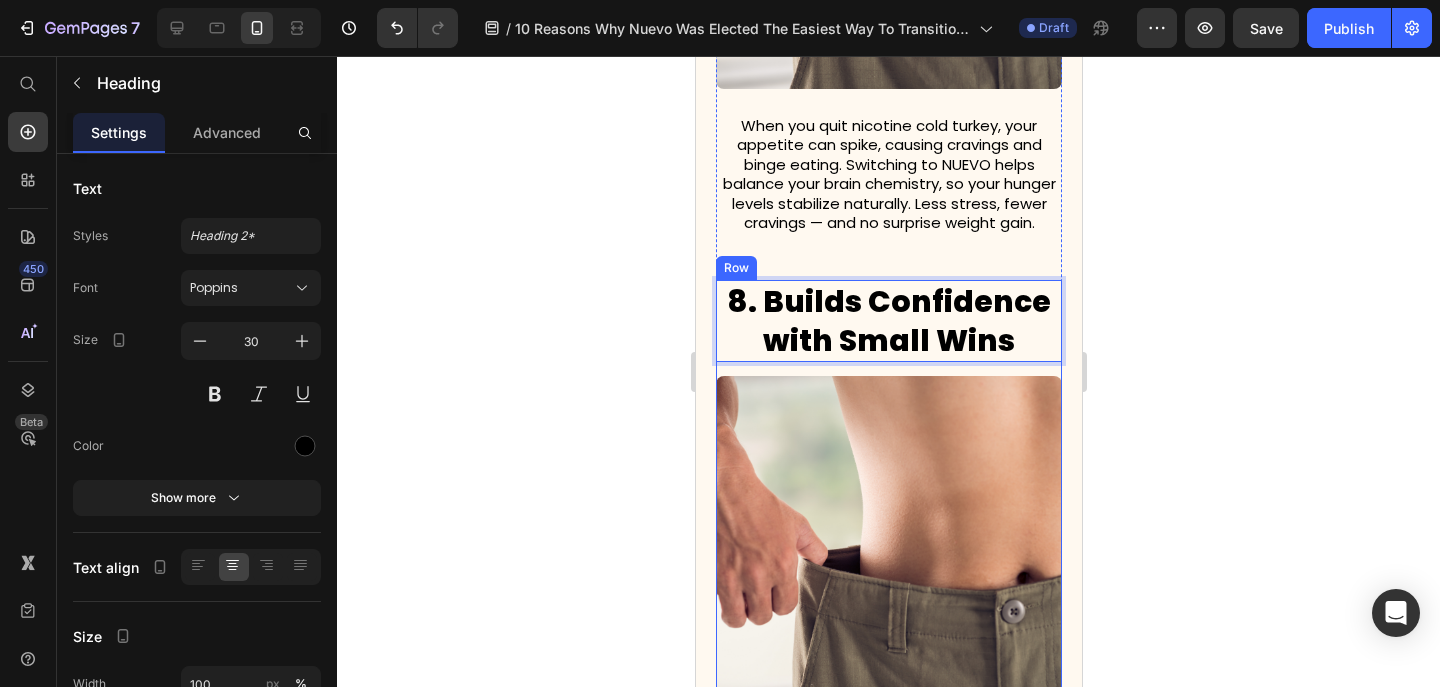click on "8. Builds Confidence with Small Wins Heading   14 Image When you quit nicotine cold turkey, your appetite can spike, causing cravings and binge eating. Switching to NUEVO helps balance your brain chemistry, so your hunger levels stabilize naturally. Less stress, fewer cravings — and no surprise weight gain. Text Block" at bounding box center [888, 586] 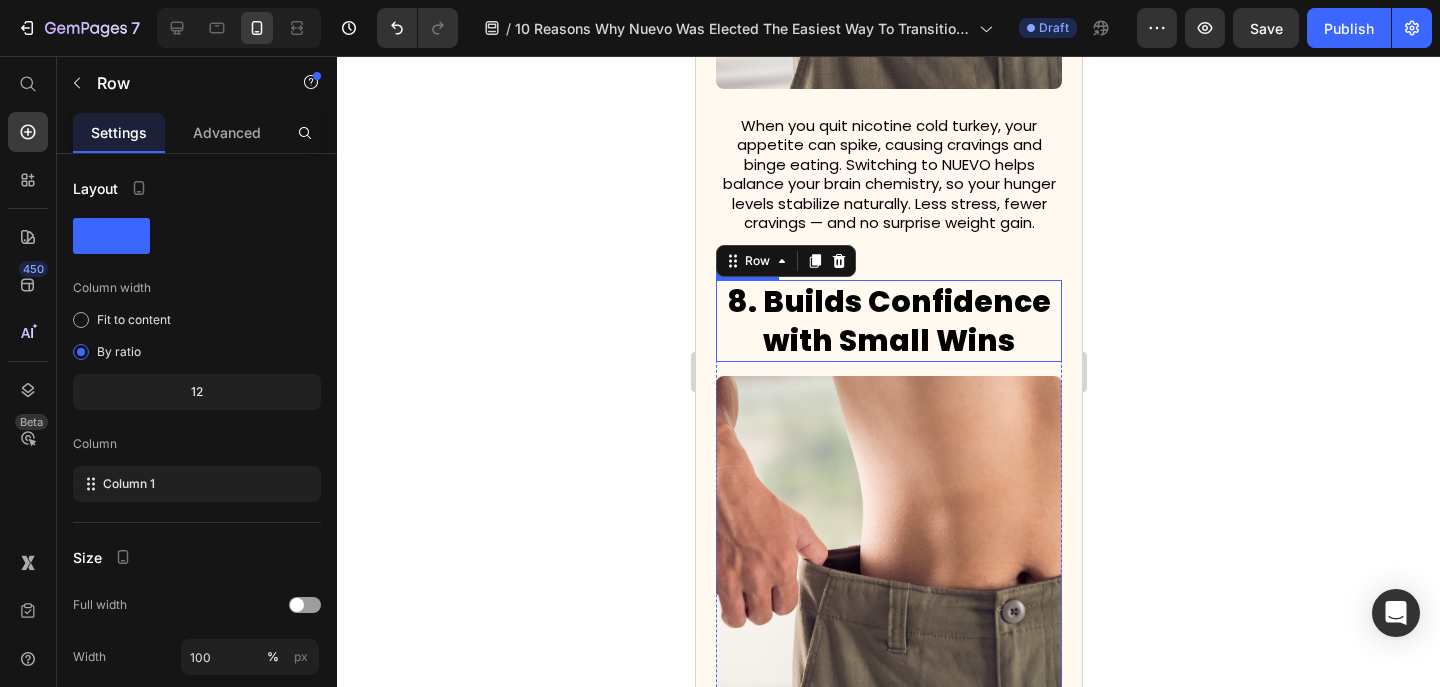 click on "8. Builds Confidence with Small Wins" at bounding box center (888, 321) 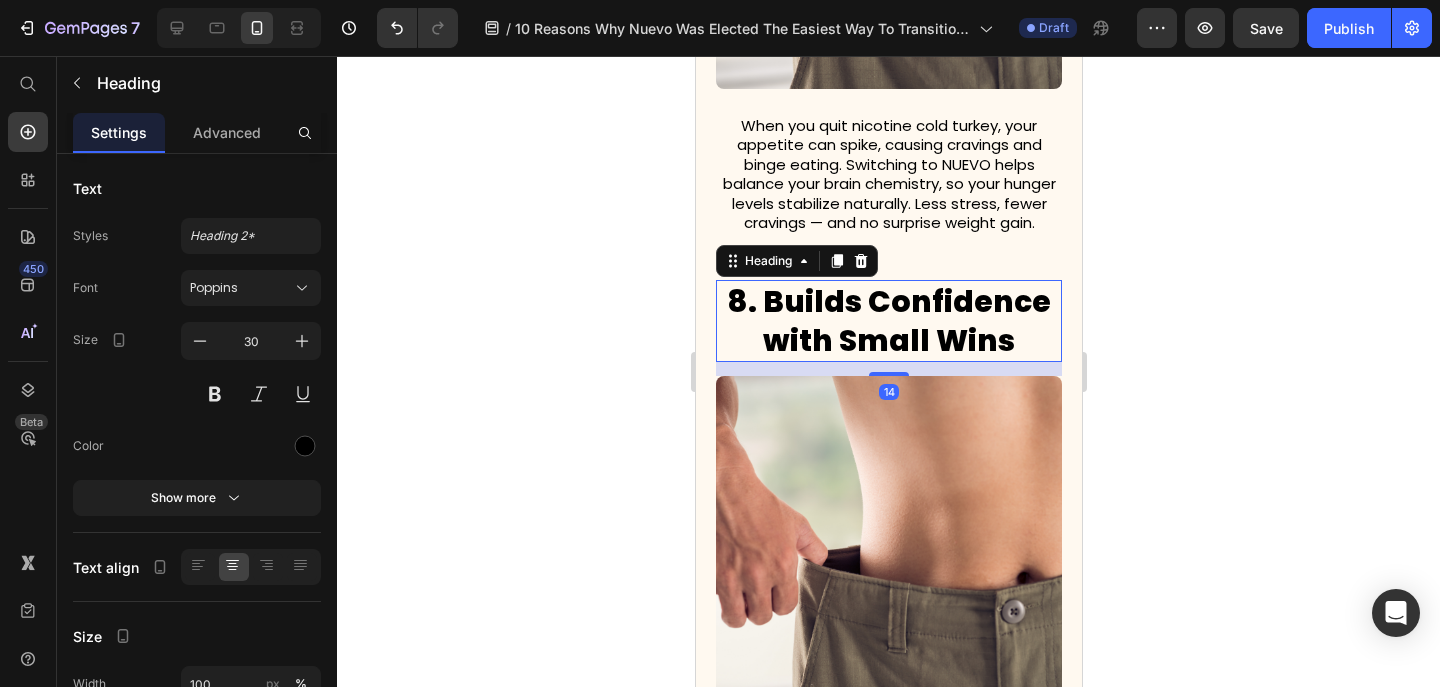 click on "14" at bounding box center [888, 369] 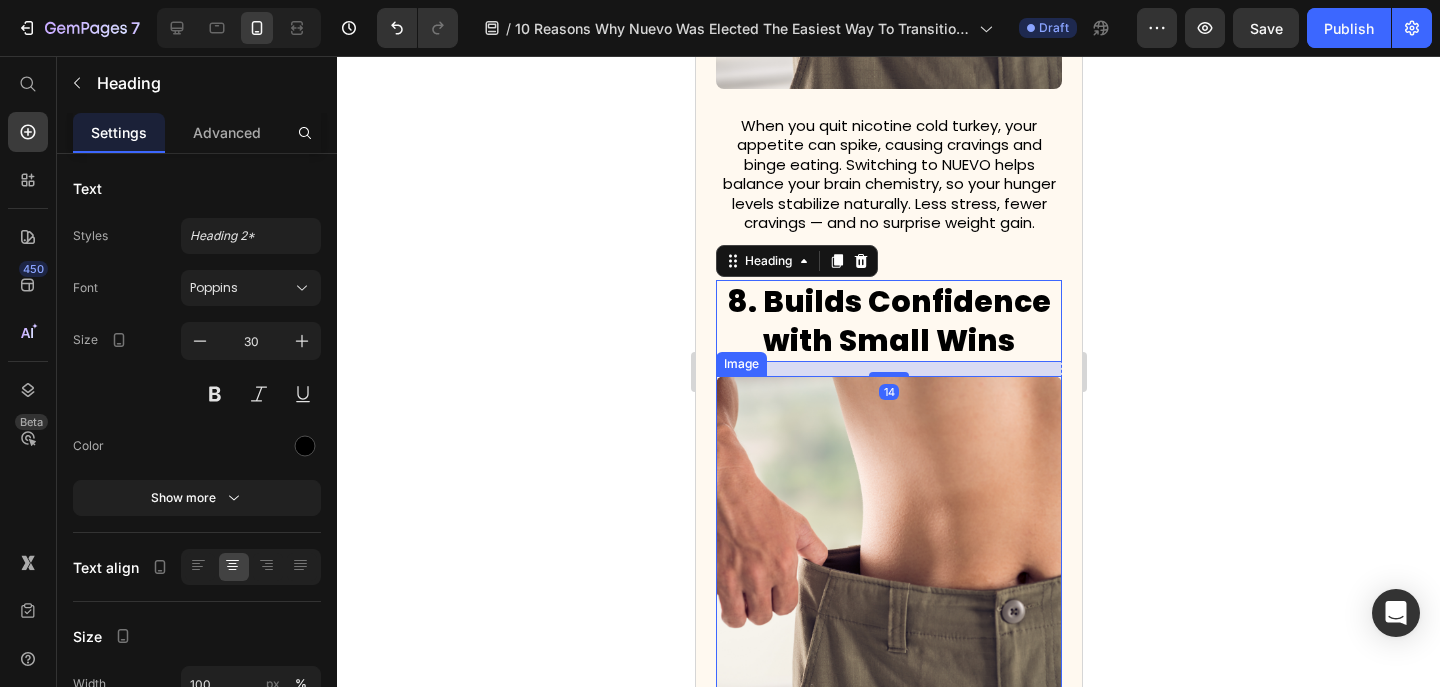 click at bounding box center [888, 549] 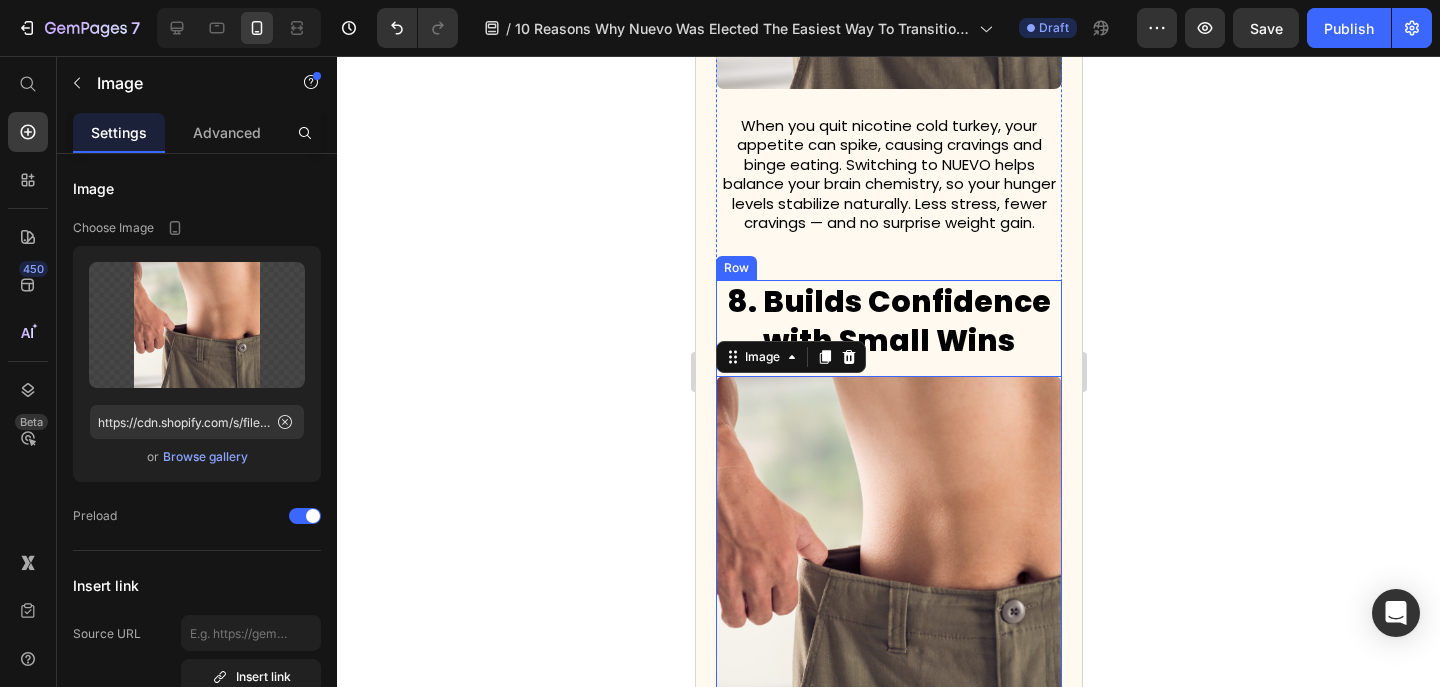 click on "8. Builds Confidence with Small Wins Heading Image   25 When you quit nicotine cold turkey, your appetite can spike, causing cravings and binge eating. Switching to NUEVO helps balance your brain chemistry, so your hunger levels stabilize naturally. Less stress, fewer cravings — and no surprise weight gain. Text Block" at bounding box center [888, 586] 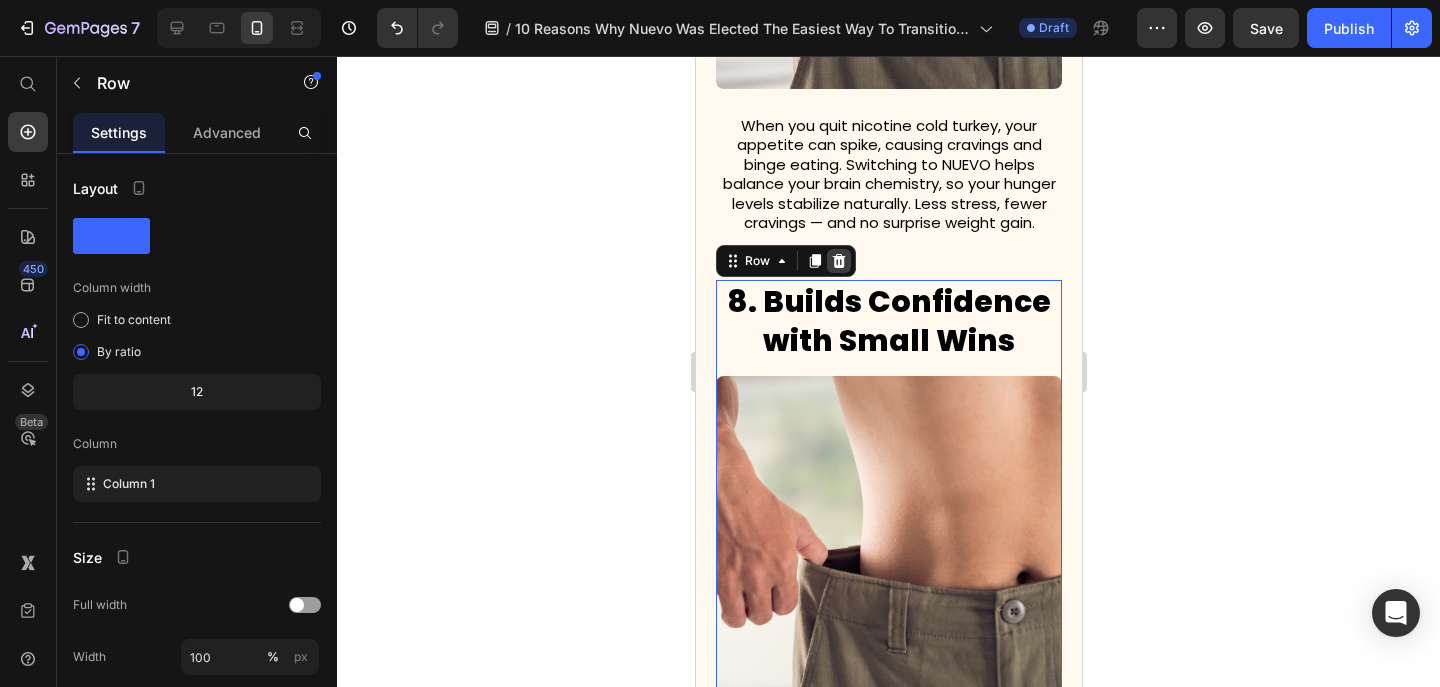 click at bounding box center (838, 261) 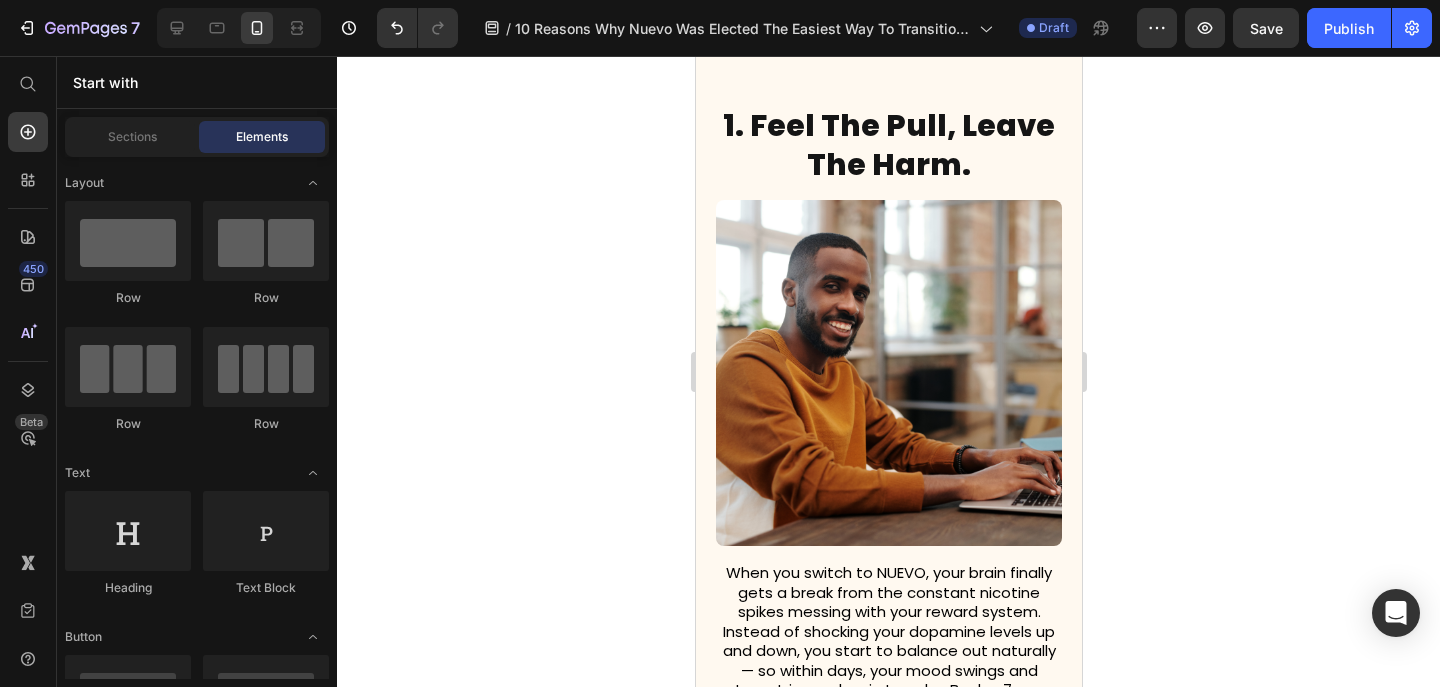 scroll, scrollTop: 501, scrollLeft: 0, axis: vertical 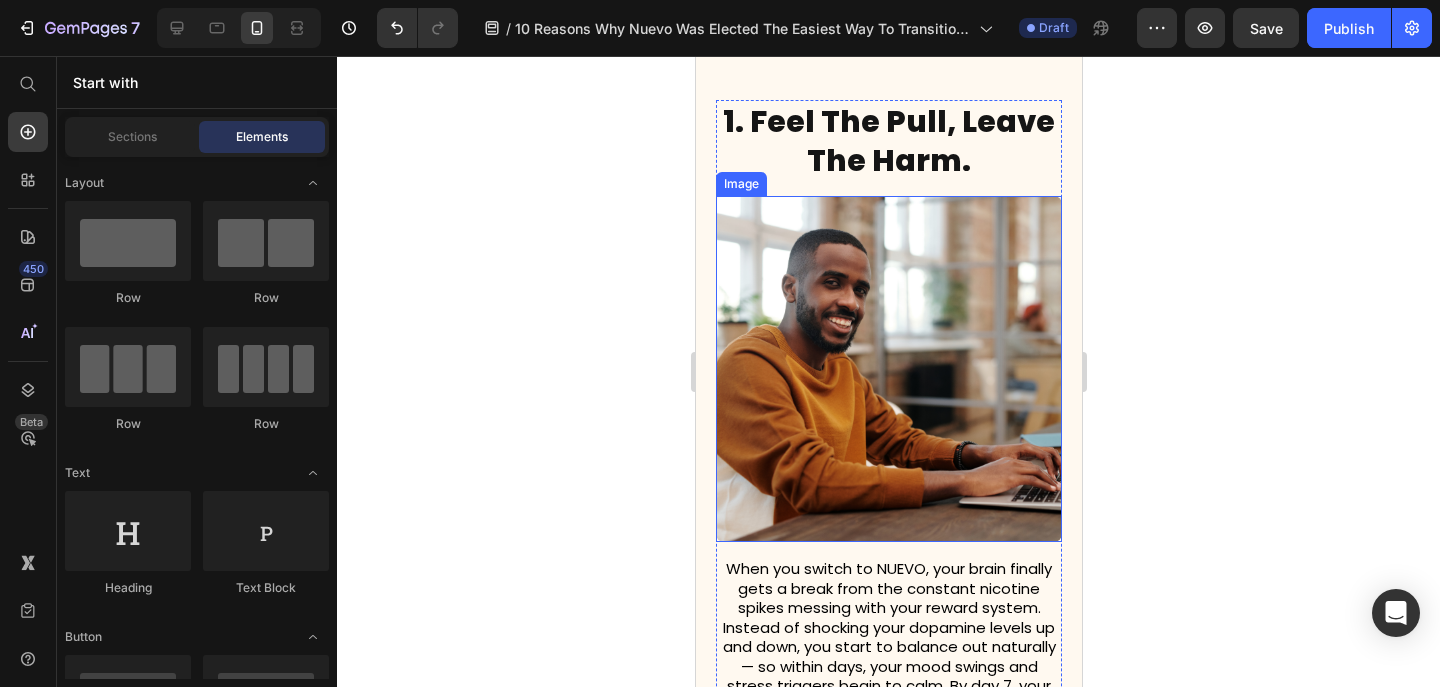 click at bounding box center [888, 369] 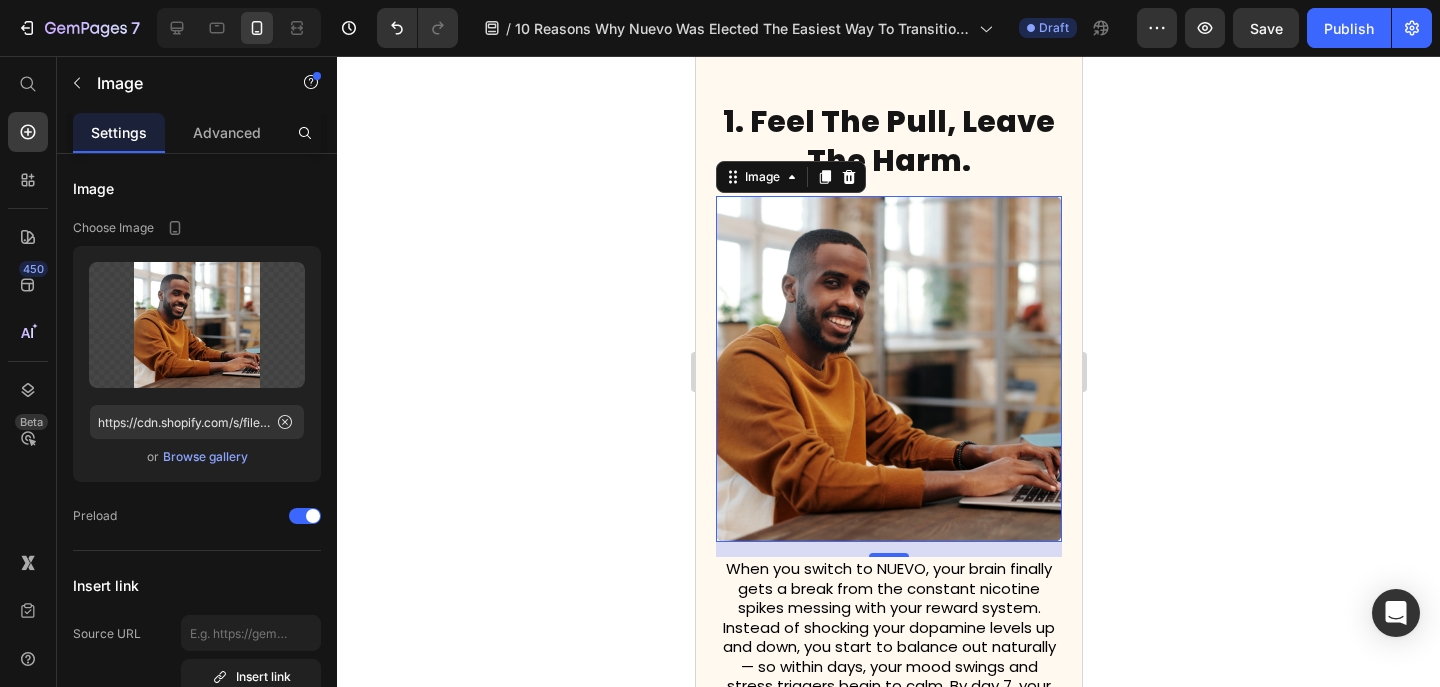 click at bounding box center (888, 369) 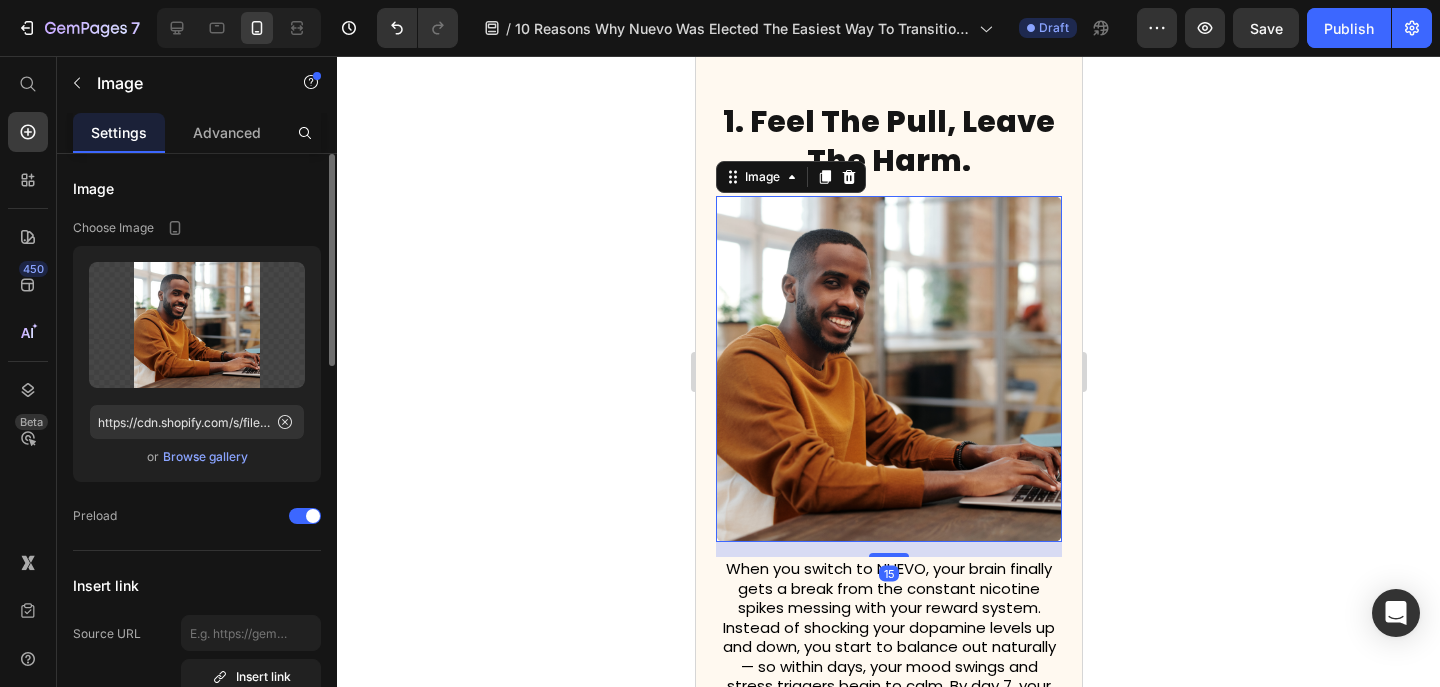 click on "Browse gallery" at bounding box center (205, 457) 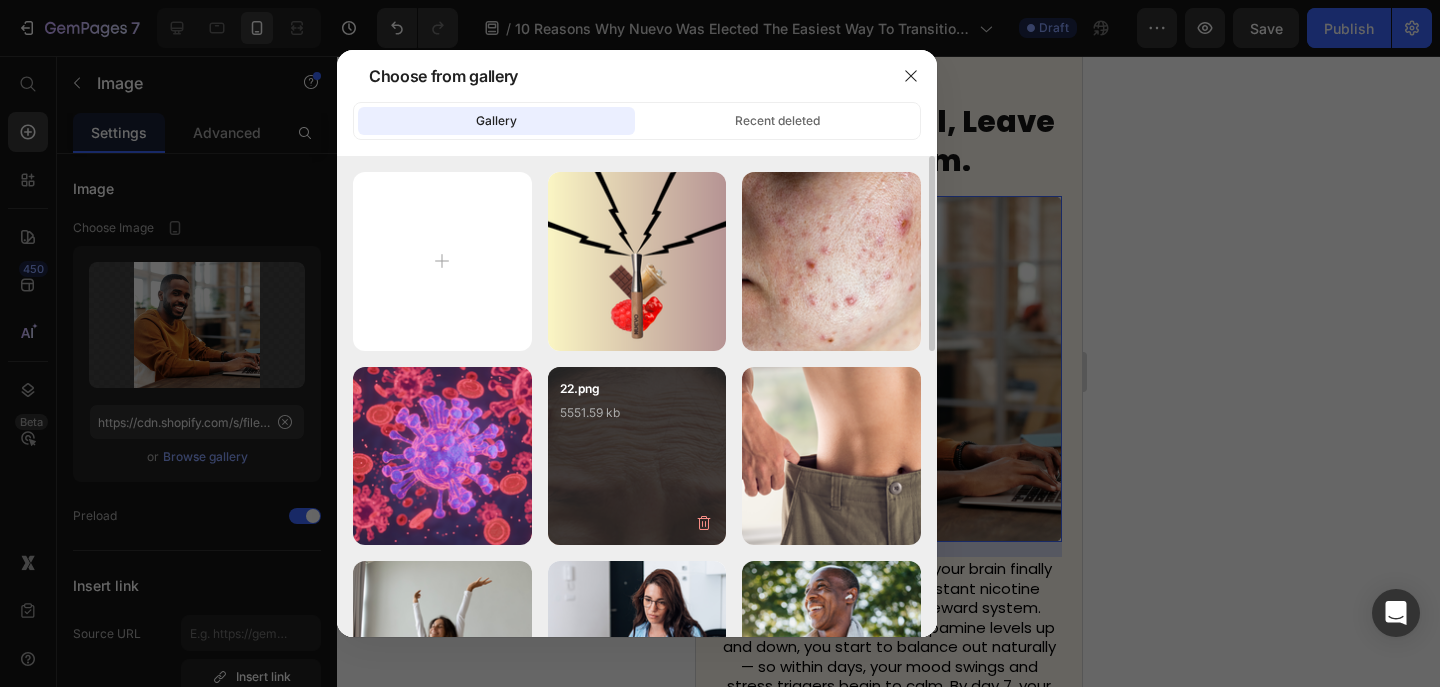 type on "C:\fakepath\Nicotine-Free.png" 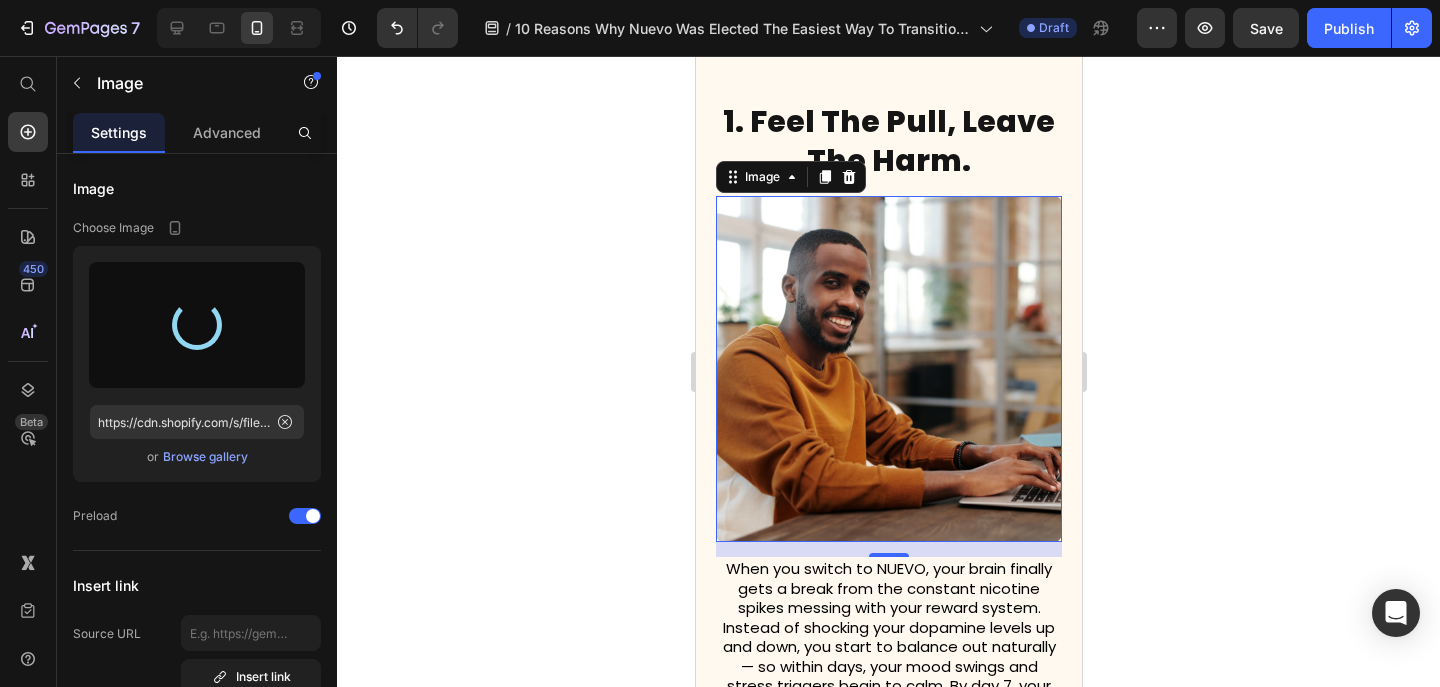 type on "https://cdn.shopify.com/s/files/1/0606/5140/5375/files/gempages_562712114943231141-e5352039-7c86-4ad3-a07f-b7646e2e73bd.png" 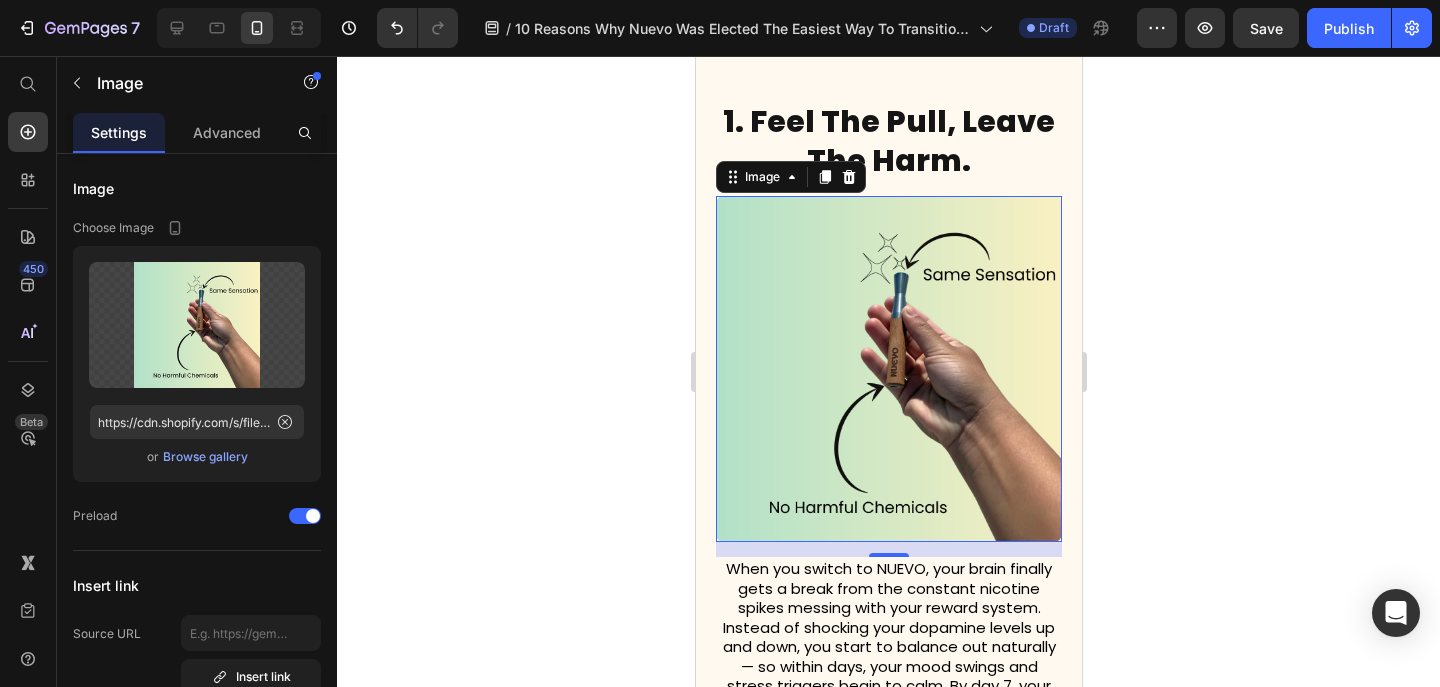 scroll, scrollTop: 0, scrollLeft: 0, axis: both 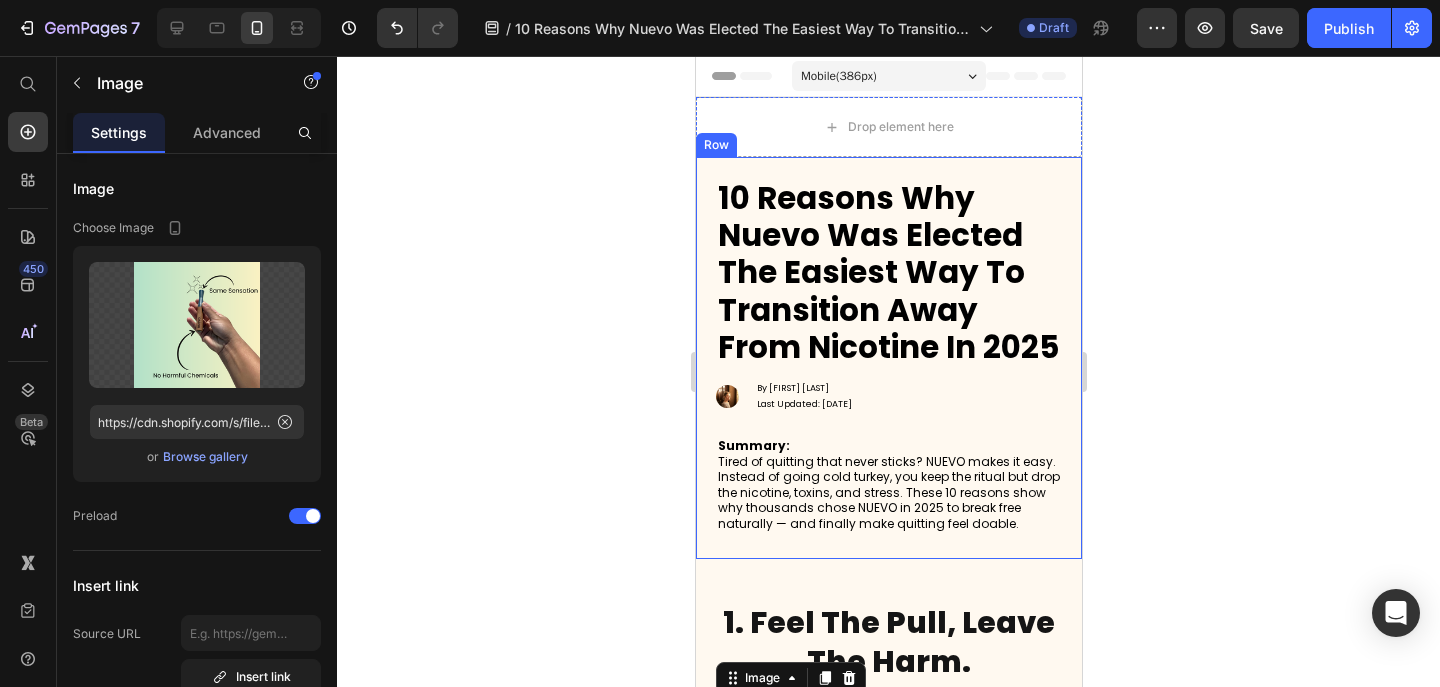 click on "10 Reasons Why Nuevo Was Elected The Easiest Way To Transition Away From Nicotine In 2025" at bounding box center [888, 272] 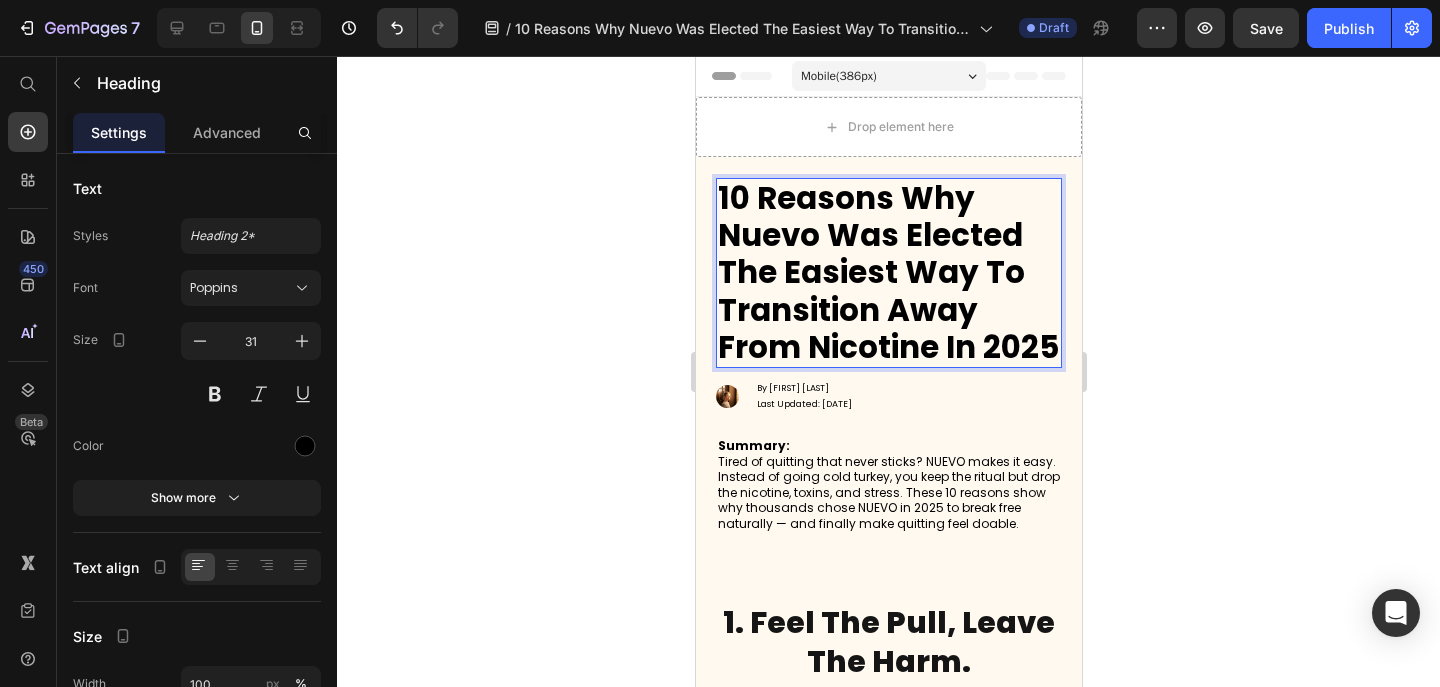 click on "10 Reasons Why Nuevo Was Elected The Easiest Way To Transition Away From Nicotine In 2025" at bounding box center (888, 272) 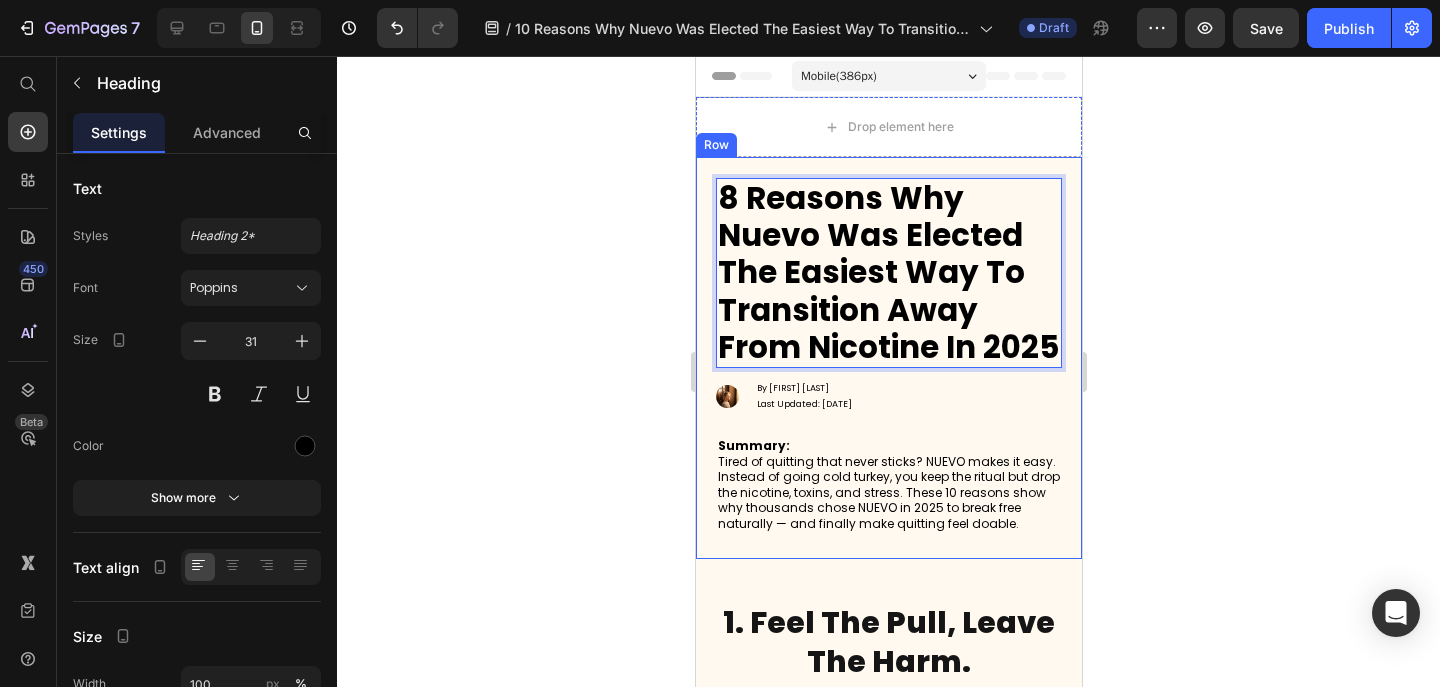 click 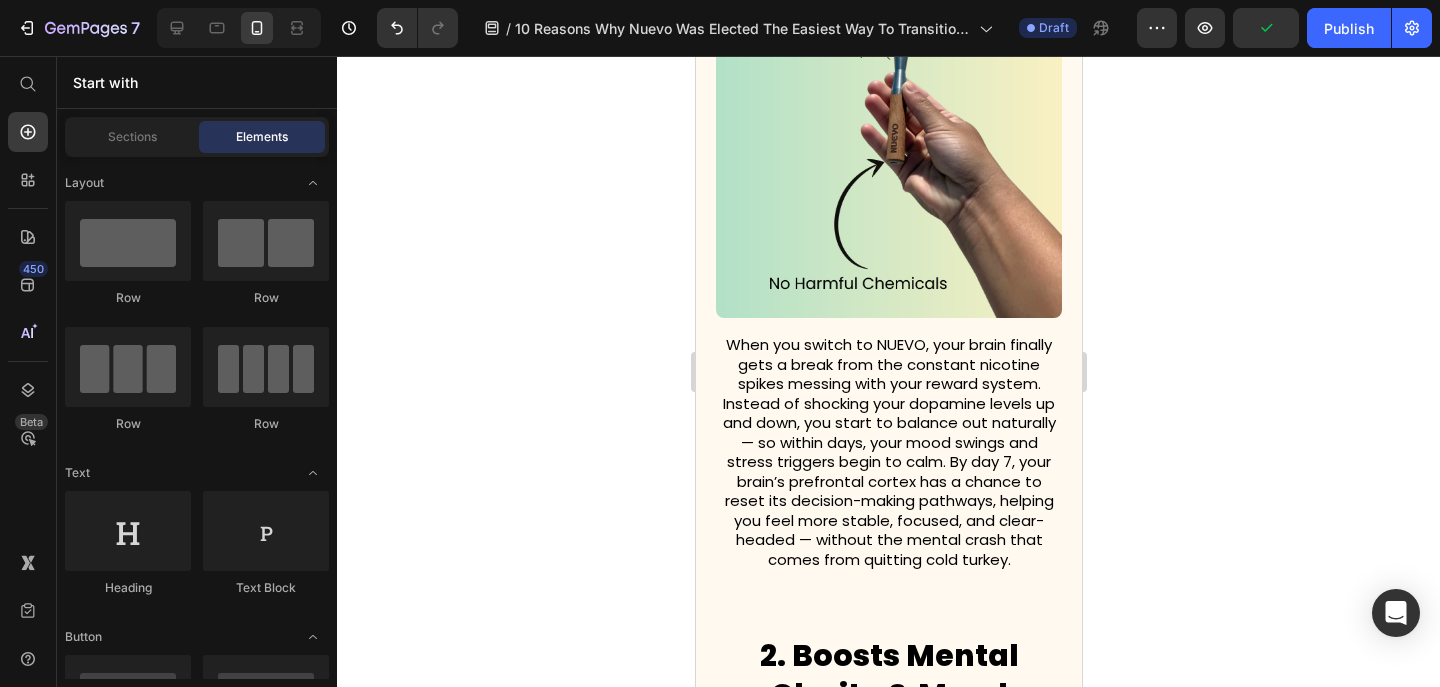 scroll, scrollTop: 0, scrollLeft: 0, axis: both 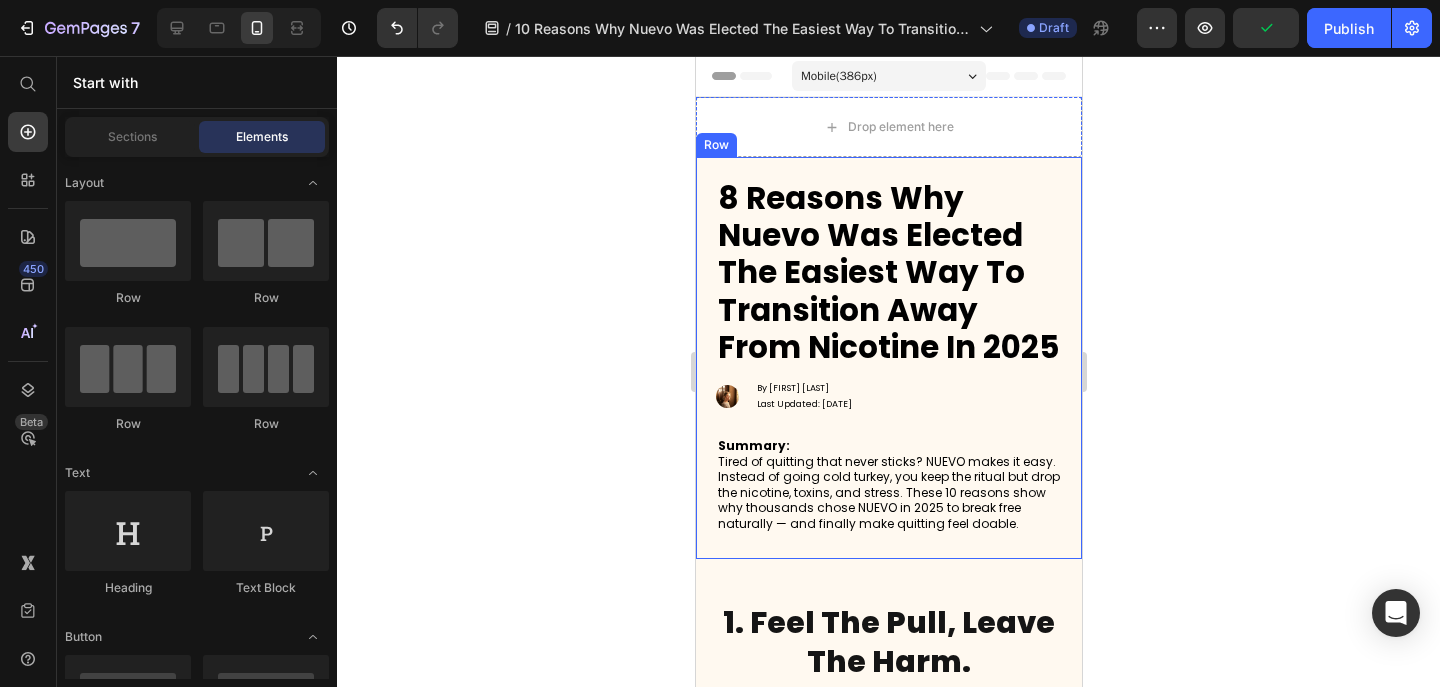 click on "By [FIRST] [LAST] Last Updated: [DATE] Text Block Advanced List Summary: Tired of quitting that never sticks? NUEVO makes it easy. Instead of going cold turkey, you keep the ritual but drop the nicotine, toxins, and stress. These 10 reasons show why thousands chose NUEVO in 2025 to break free naturally — and finally make quitting feel doable. Text Block Many people don’t realize how vaping can make it harder to breathe. It damages your lungs, tightens your airways, lowers your oxygen levels, and makes you feel out of breath even during simple daily activities. The more you vape, the more your body struggles to get enough air — leaving you tired, wheezing, and drained. Text Block Shop Now Button Row" at bounding box center (888, 358) 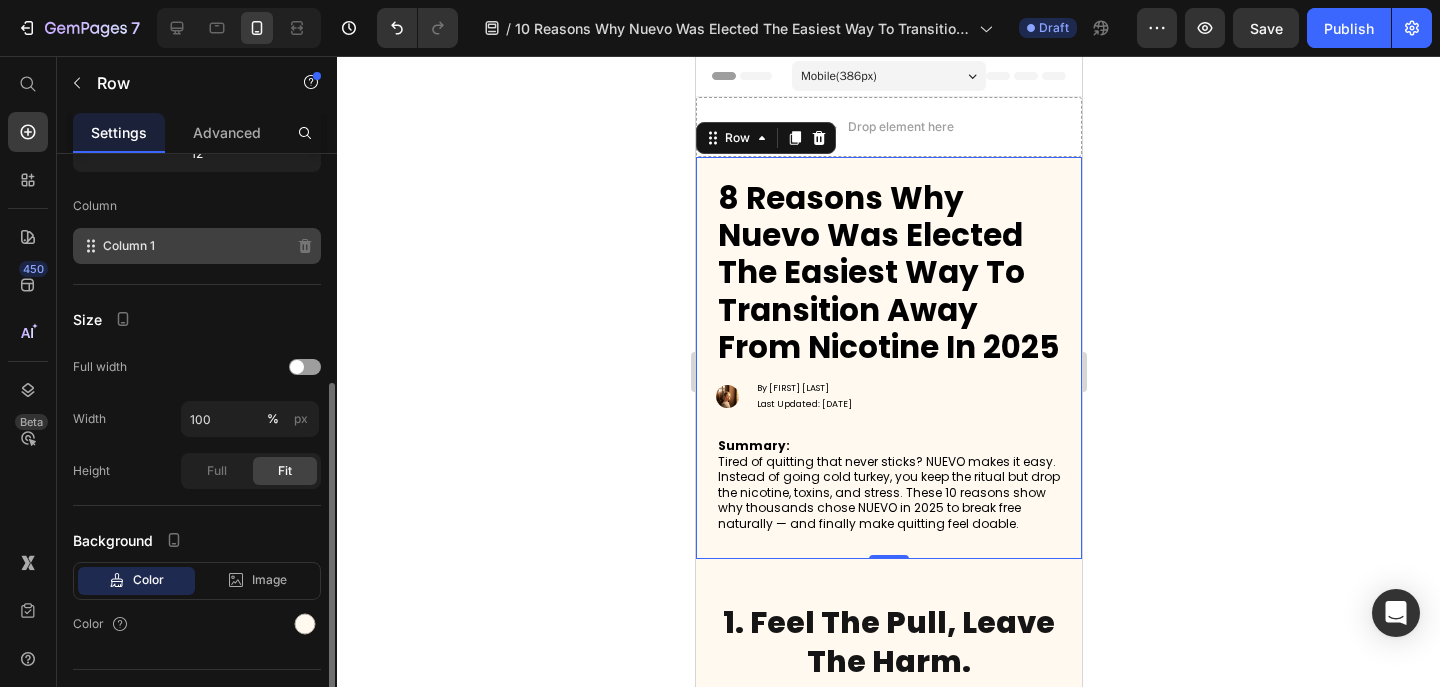 scroll, scrollTop: 278, scrollLeft: 0, axis: vertical 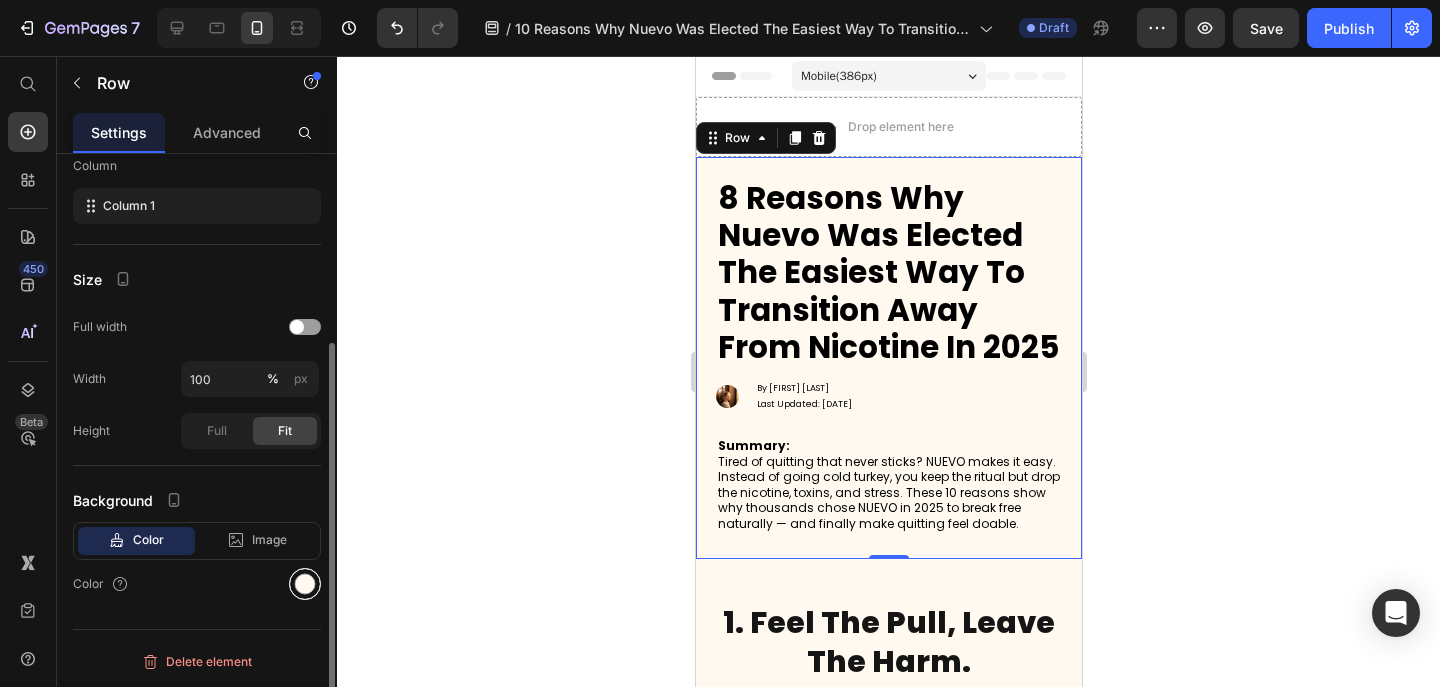 click at bounding box center (305, 584) 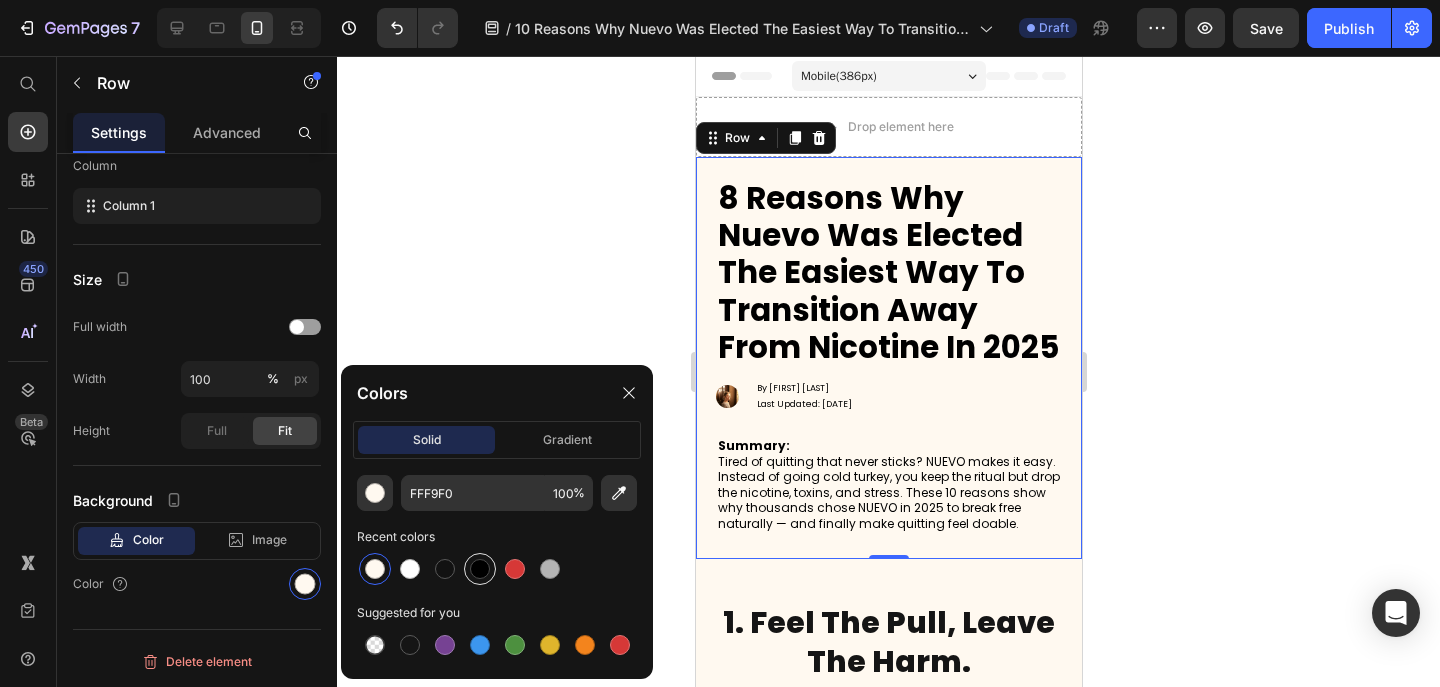 click at bounding box center (480, 569) 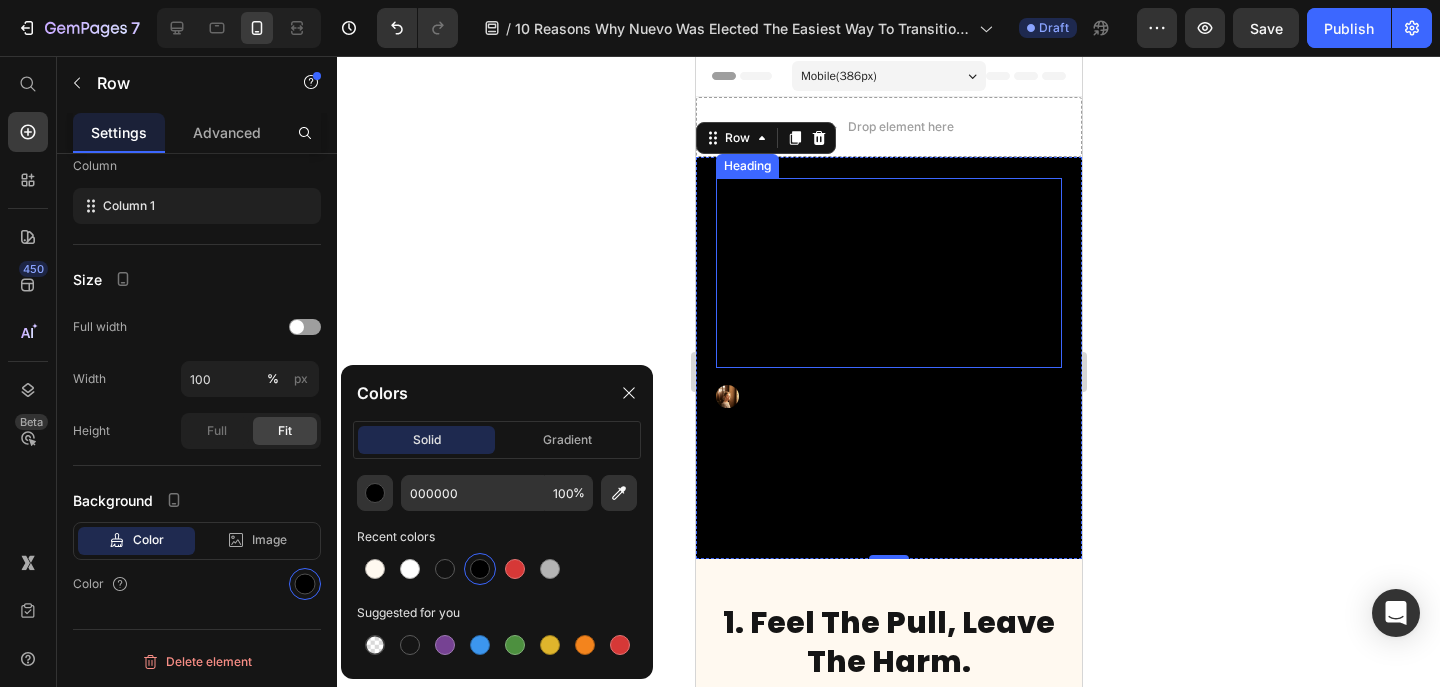 click on "8 Reasons Why Nuevo Was Elected The Easiest Way To Transition Away From Nicotine In 2025" at bounding box center [888, 272] 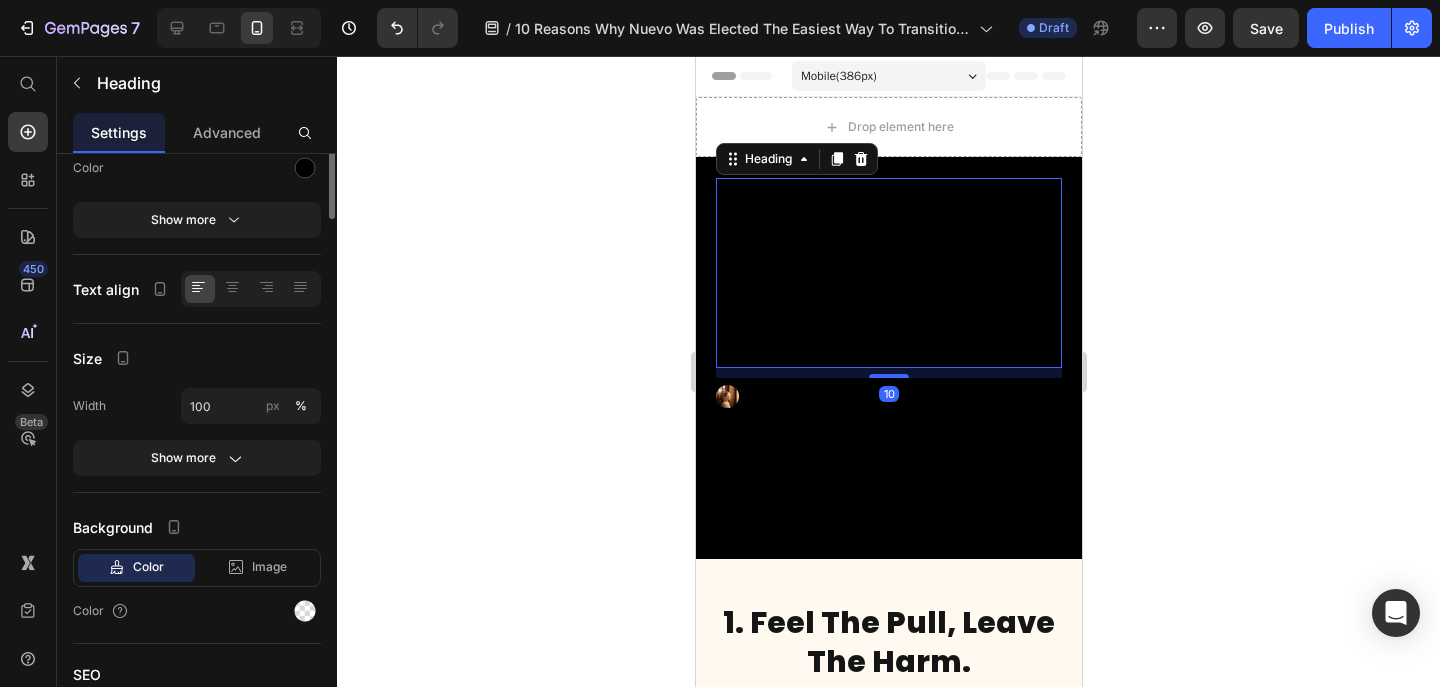 scroll, scrollTop: 0, scrollLeft: 0, axis: both 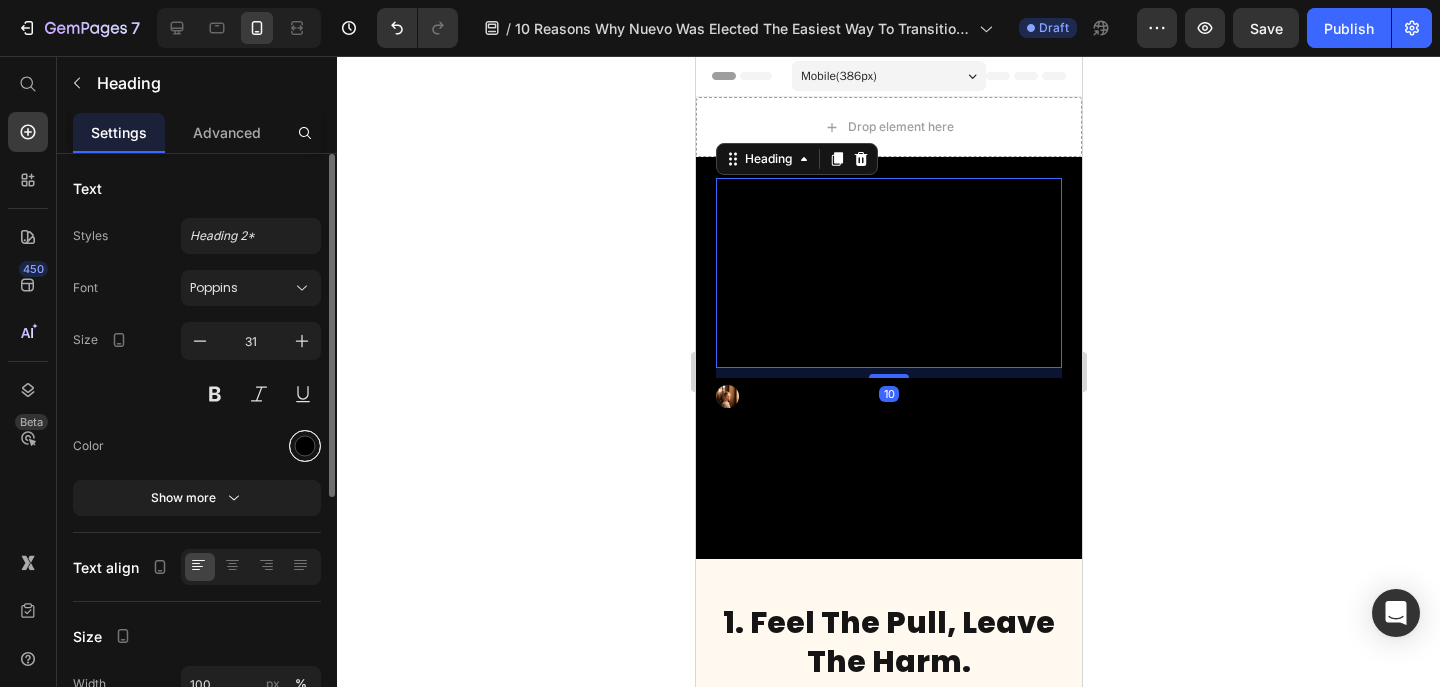 click at bounding box center [305, 446] 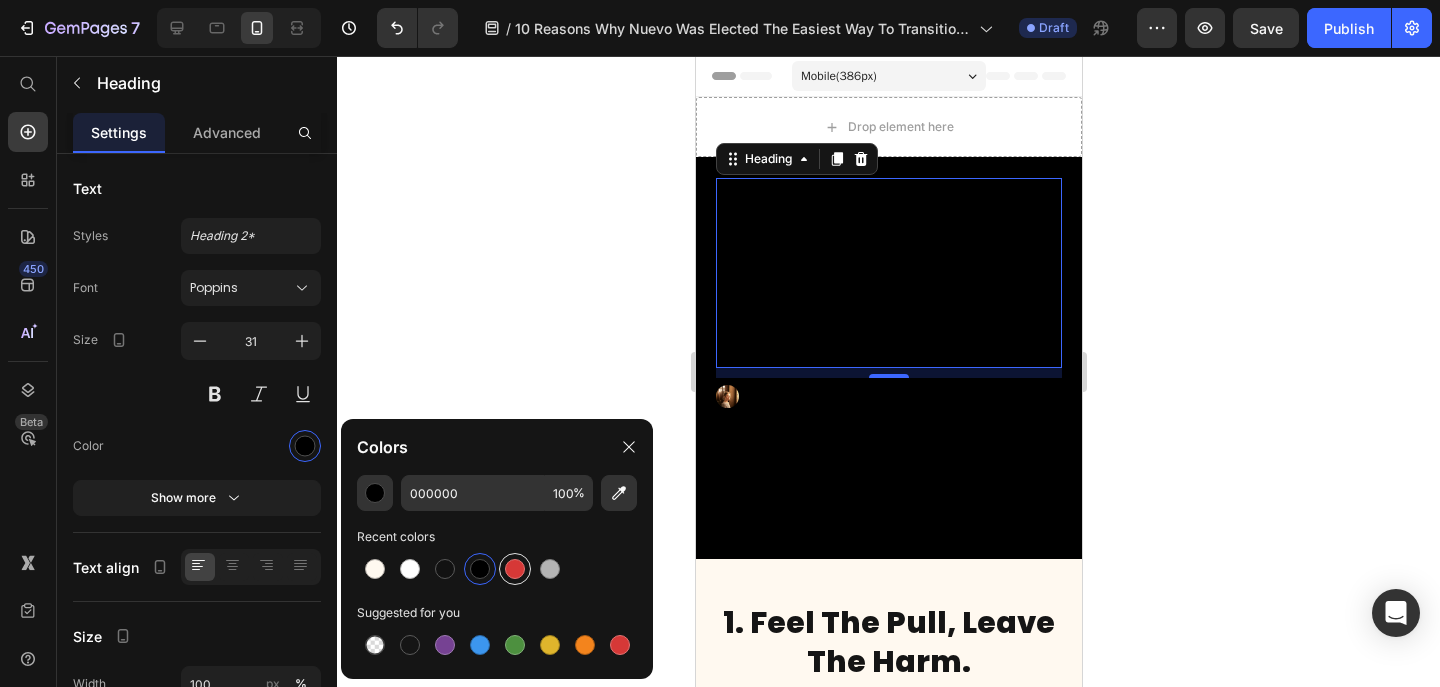 click at bounding box center (515, 569) 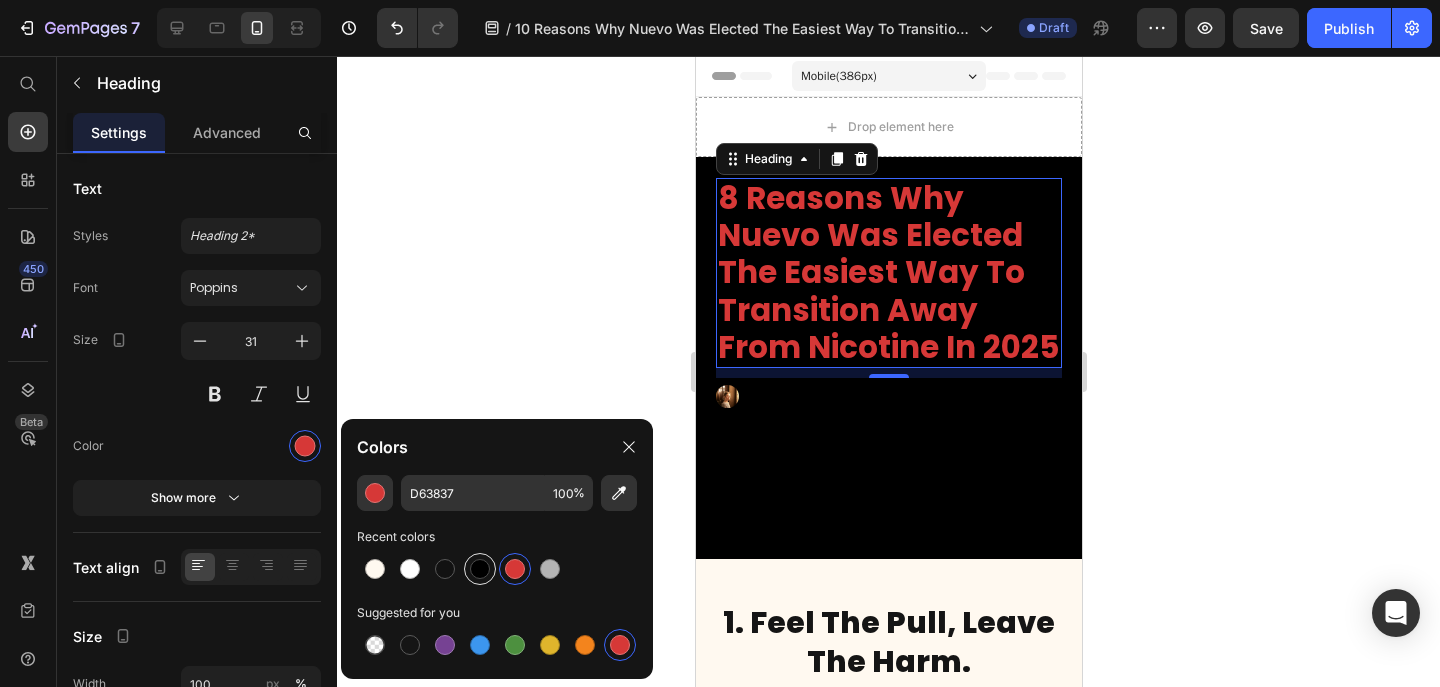 click at bounding box center [480, 569] 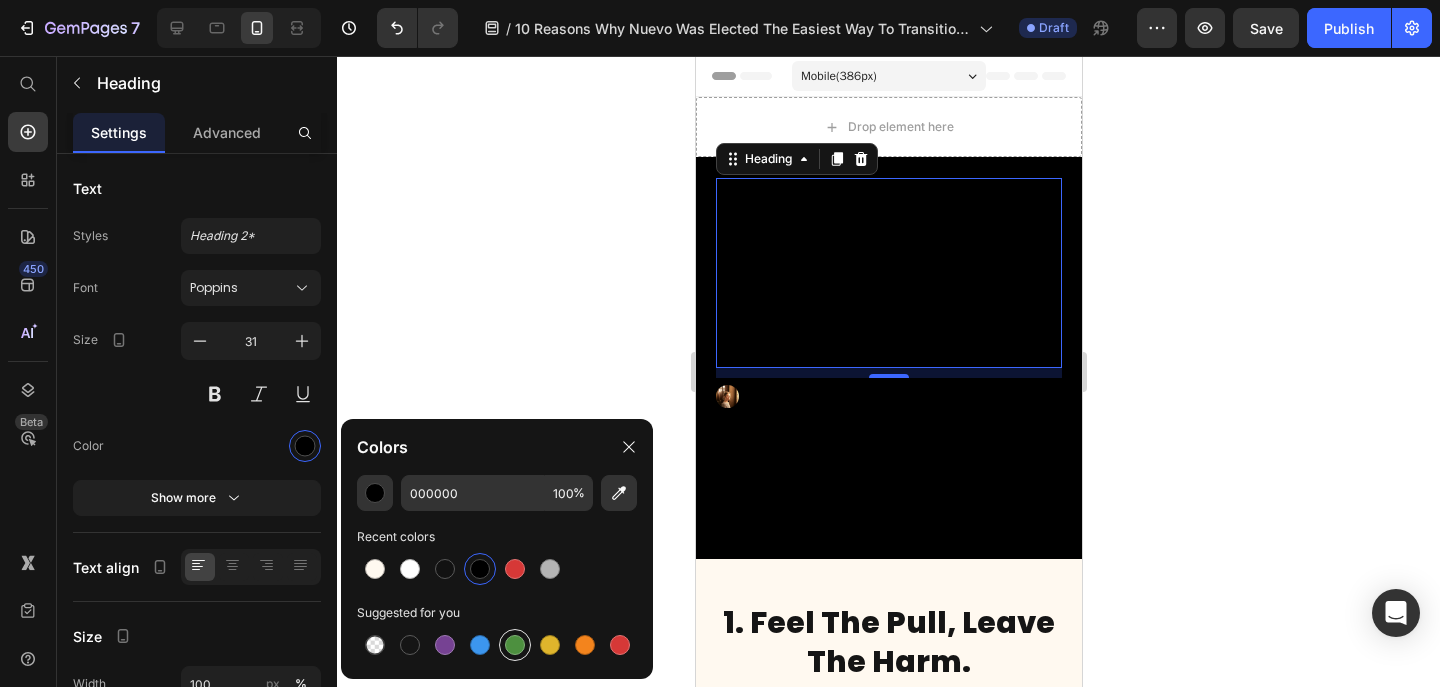 click at bounding box center (515, 645) 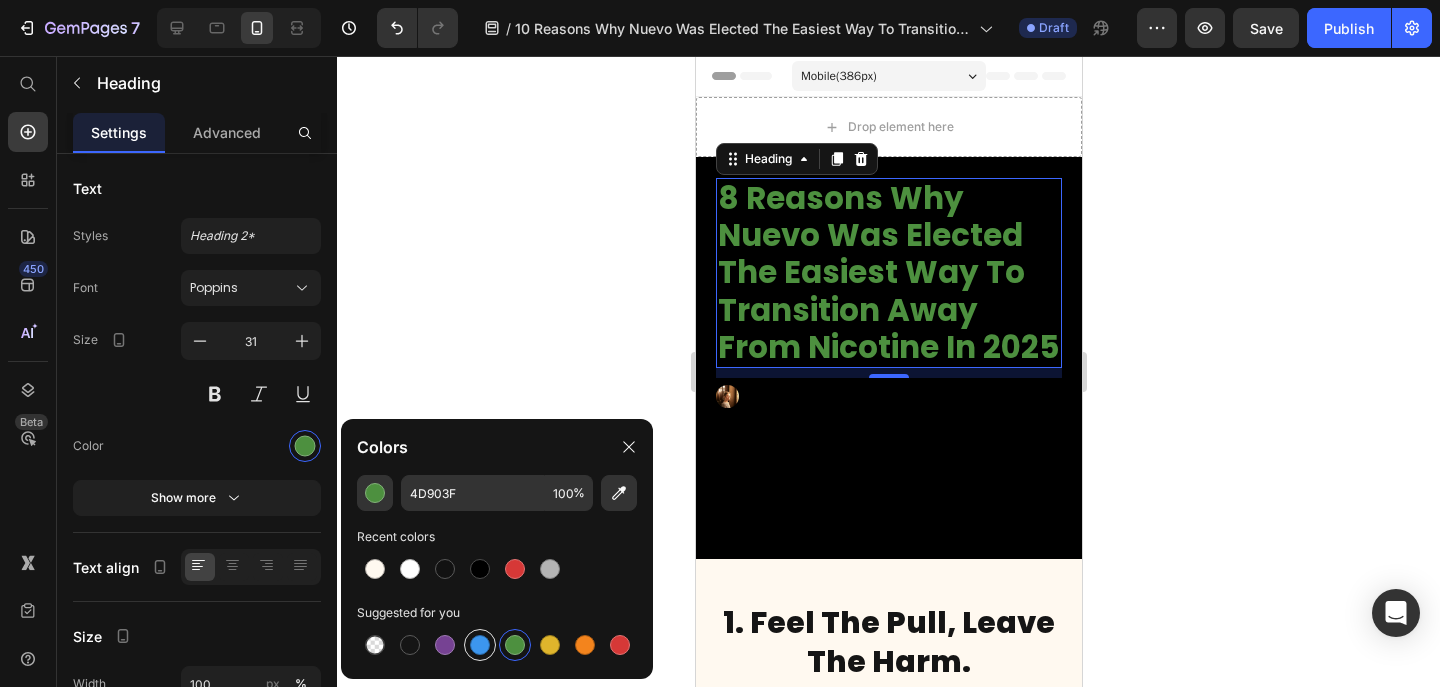 click at bounding box center [480, 645] 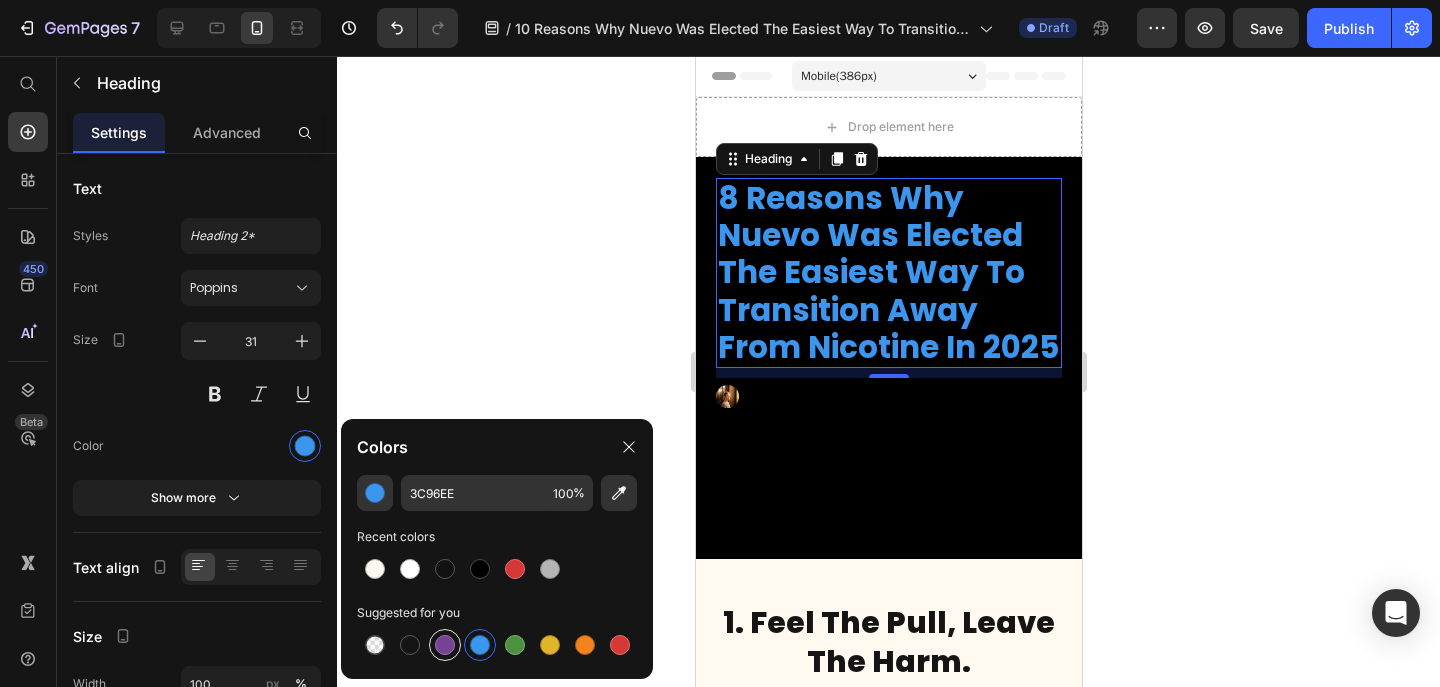 click at bounding box center (445, 645) 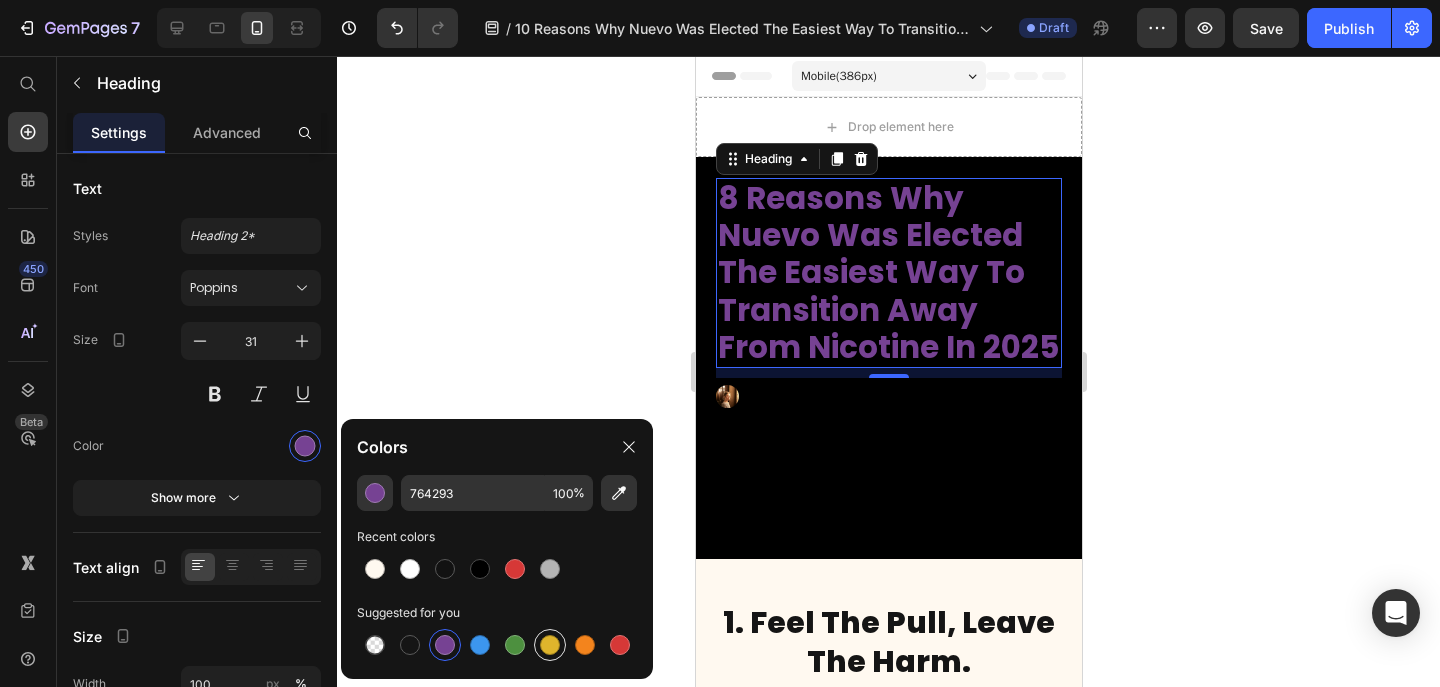 click at bounding box center [550, 645] 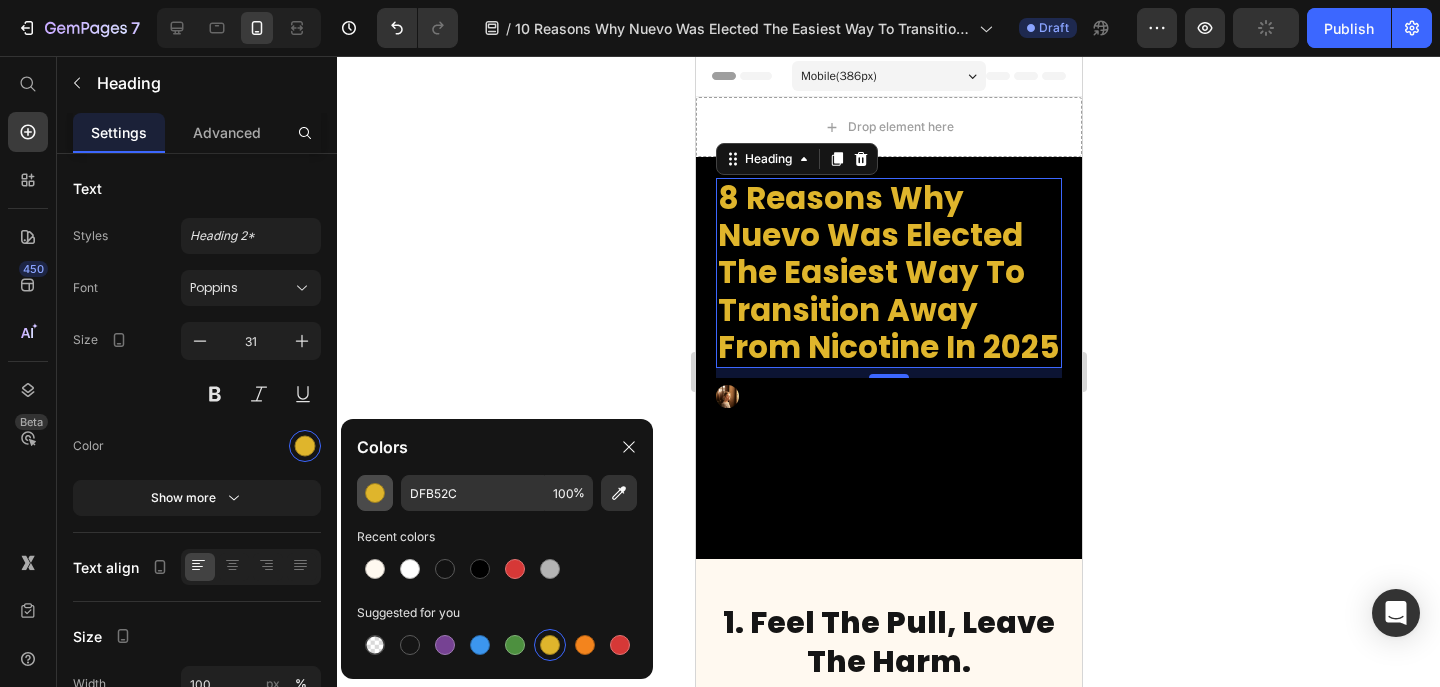 click at bounding box center [375, 493] 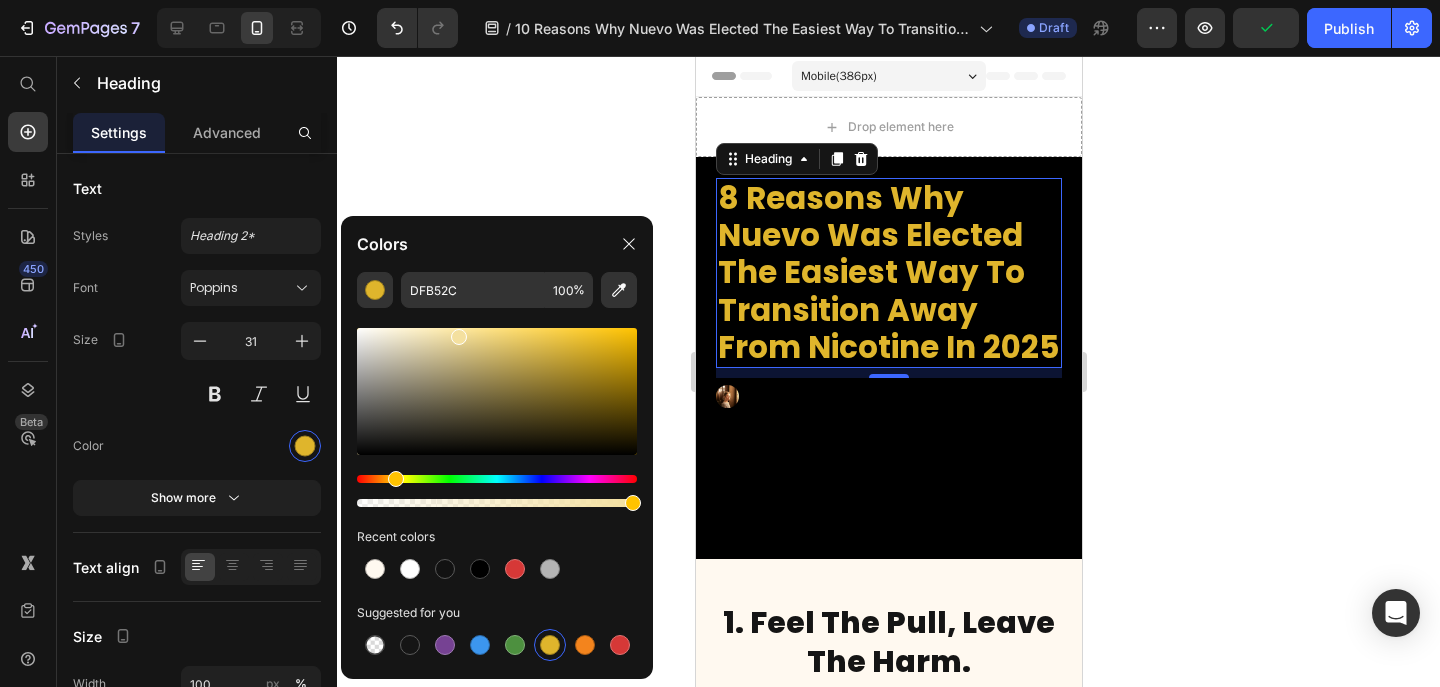 click at bounding box center [497, 391] 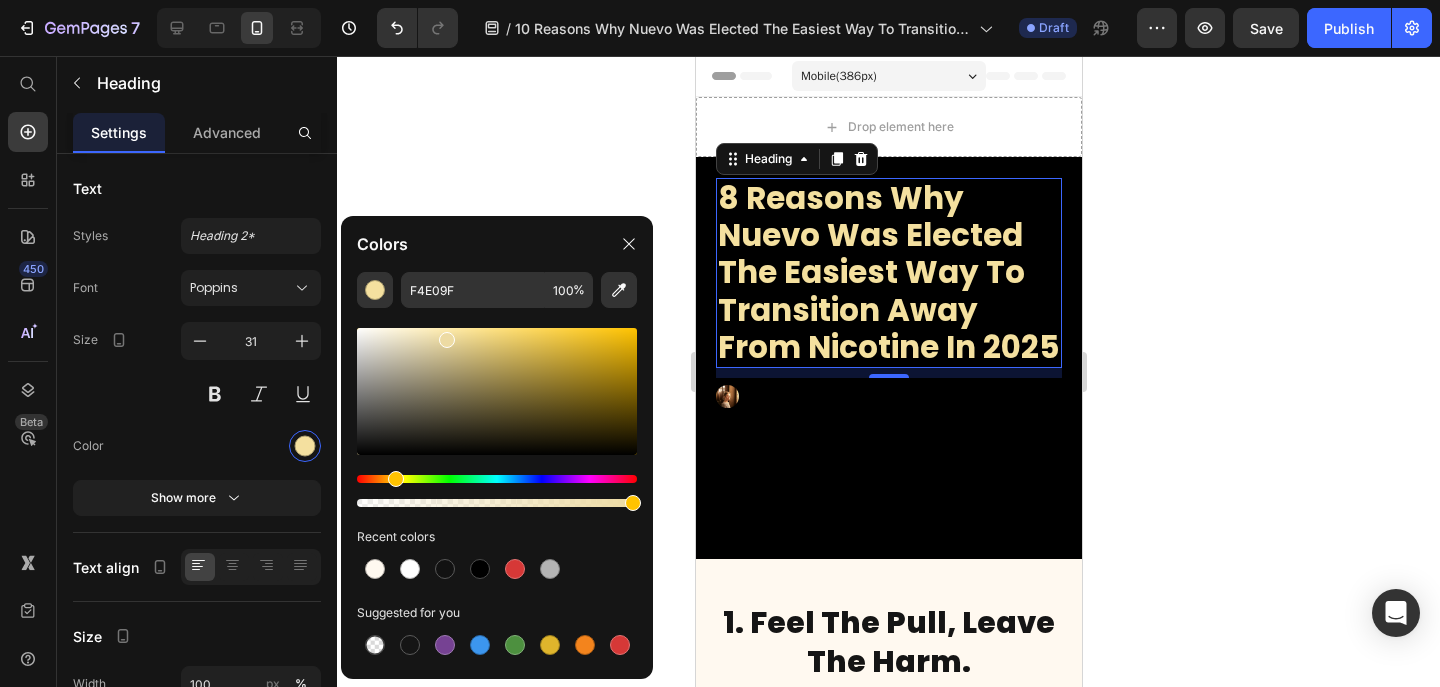 click at bounding box center (497, 391) 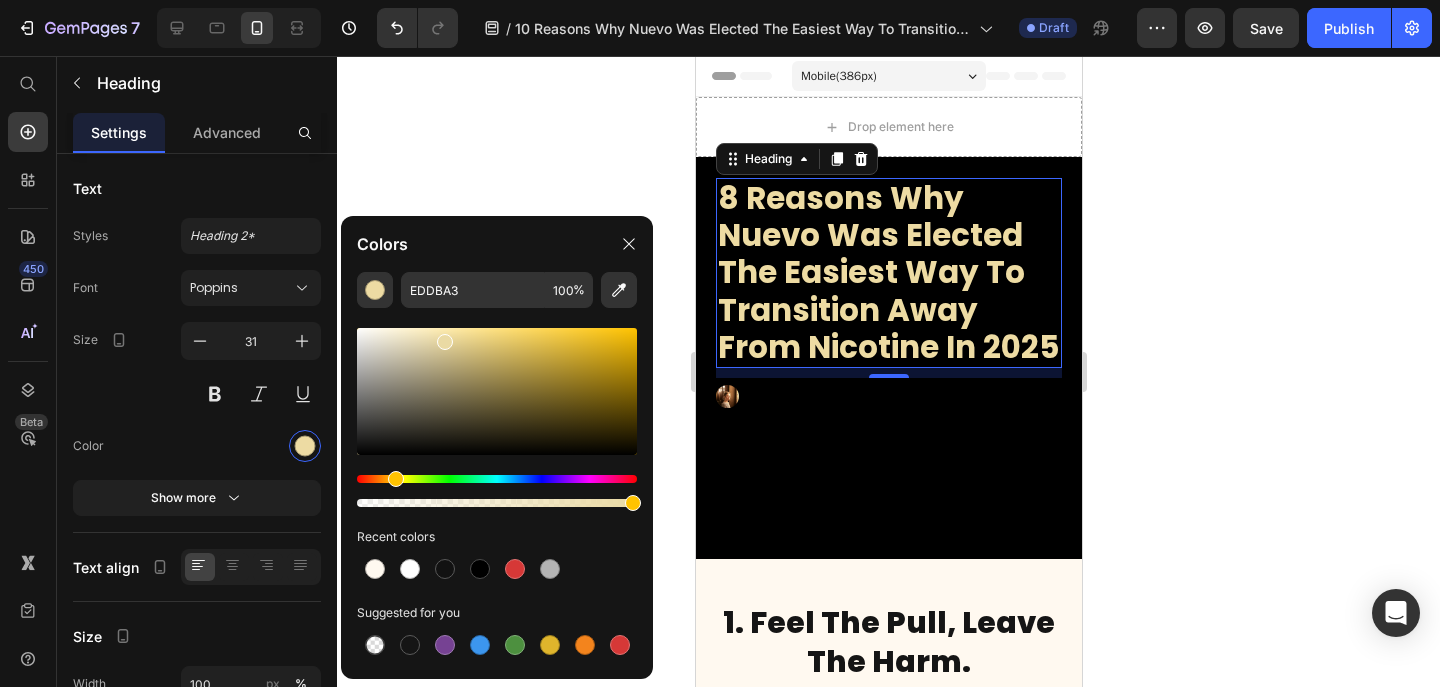 click at bounding box center (445, 342) 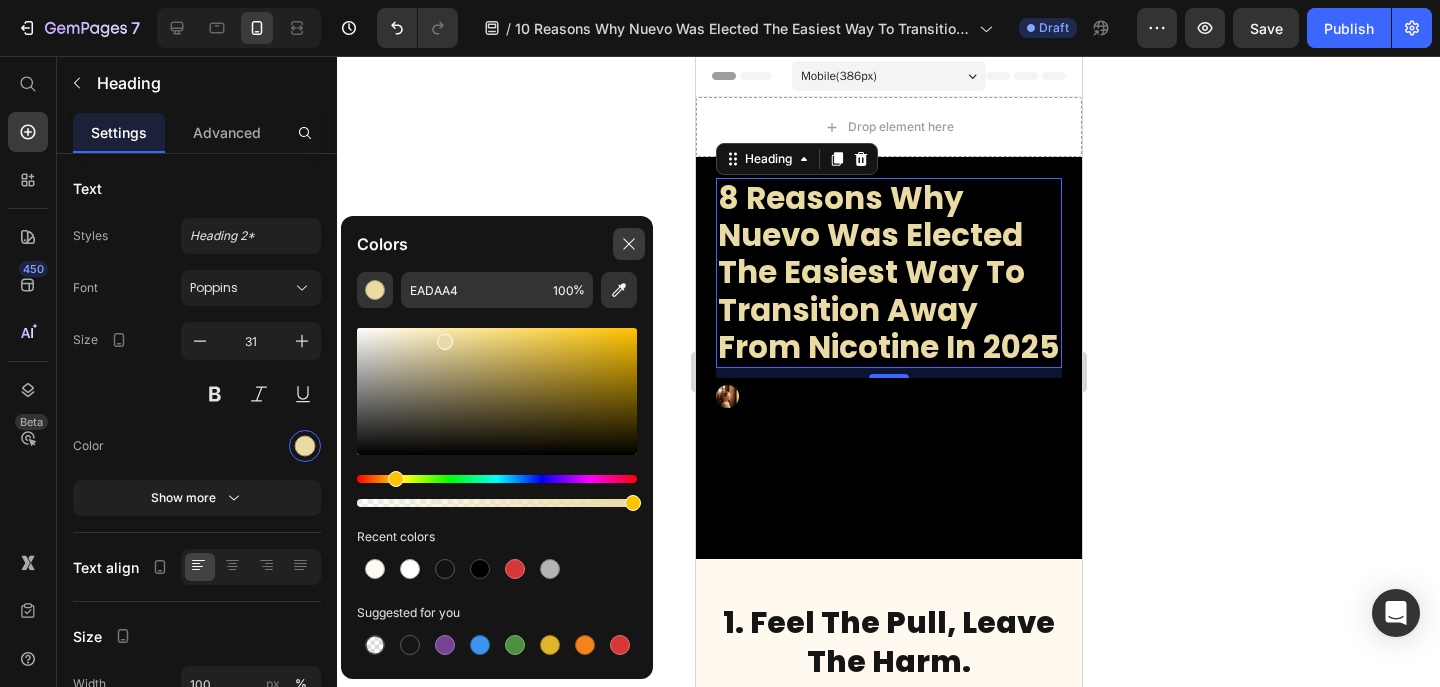 click 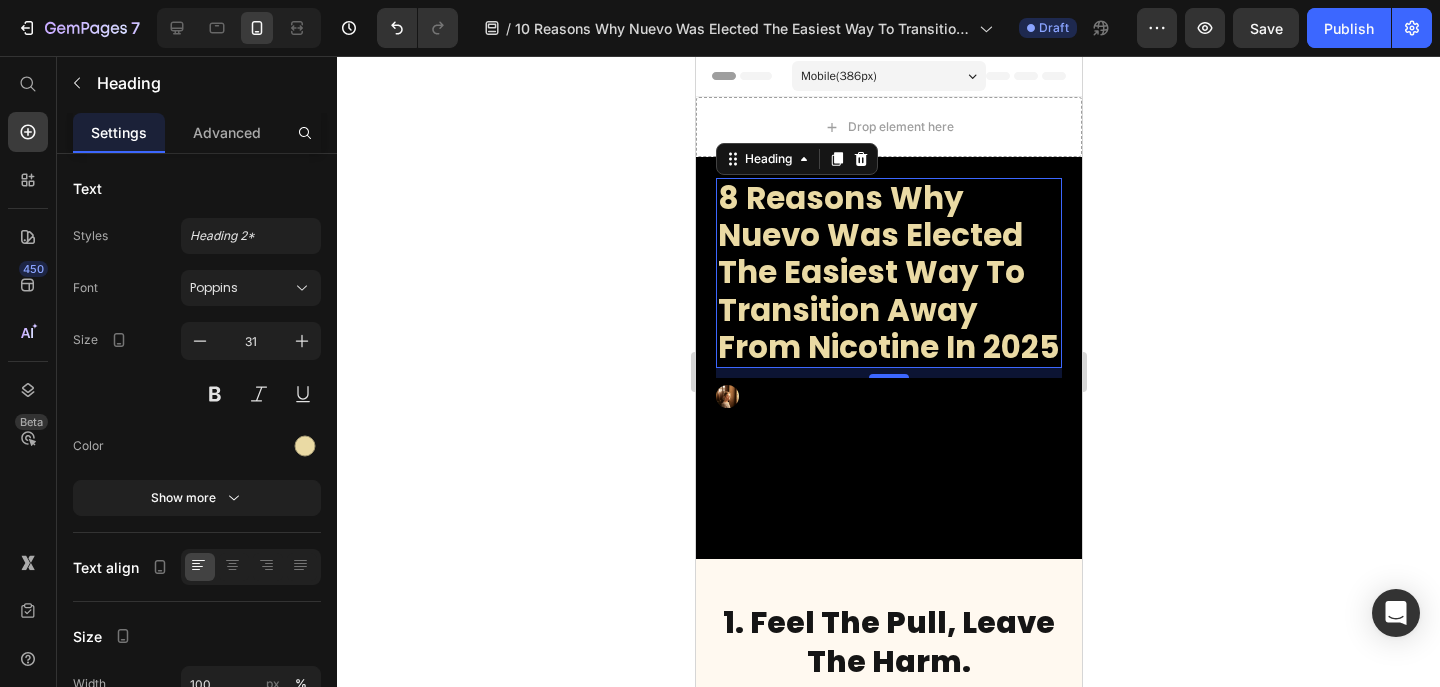 click on "Summary: Tired of quitting that never sticks? NUEVO makes it easy. Instead of going cold turkey, you keep the ritual but drop the nicotine, toxins, and stress. These 10 reasons show why thousands chose NUEVO in 2025 to break free naturally — and finally make quitting feel doable." at bounding box center (888, 485) 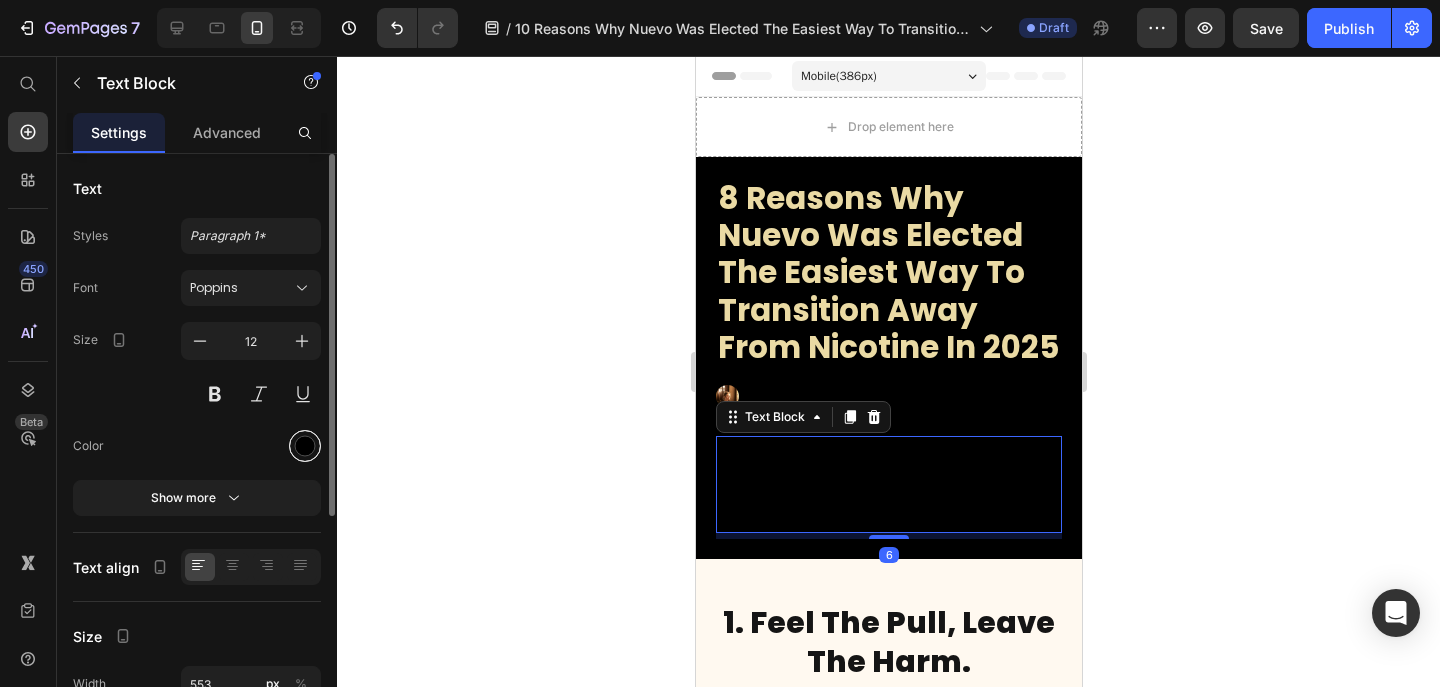 click at bounding box center [305, 446] 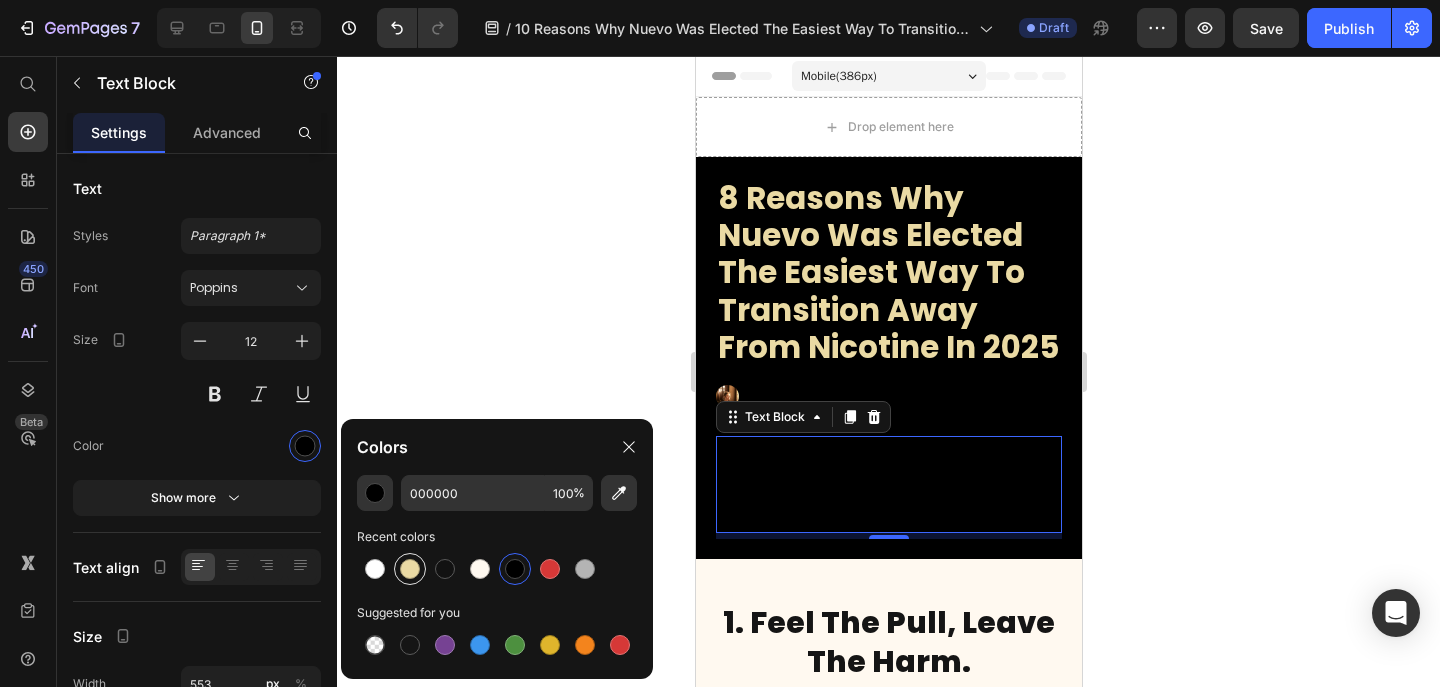 click at bounding box center [410, 569] 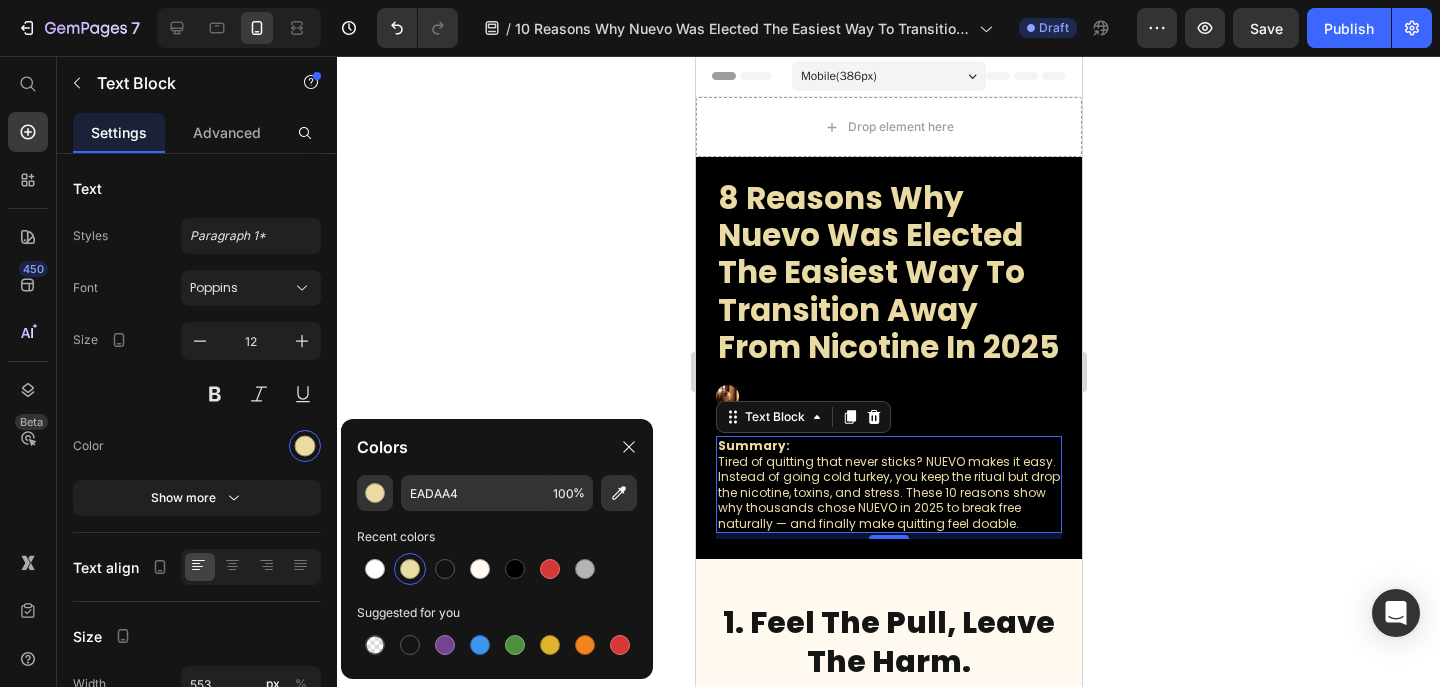 click 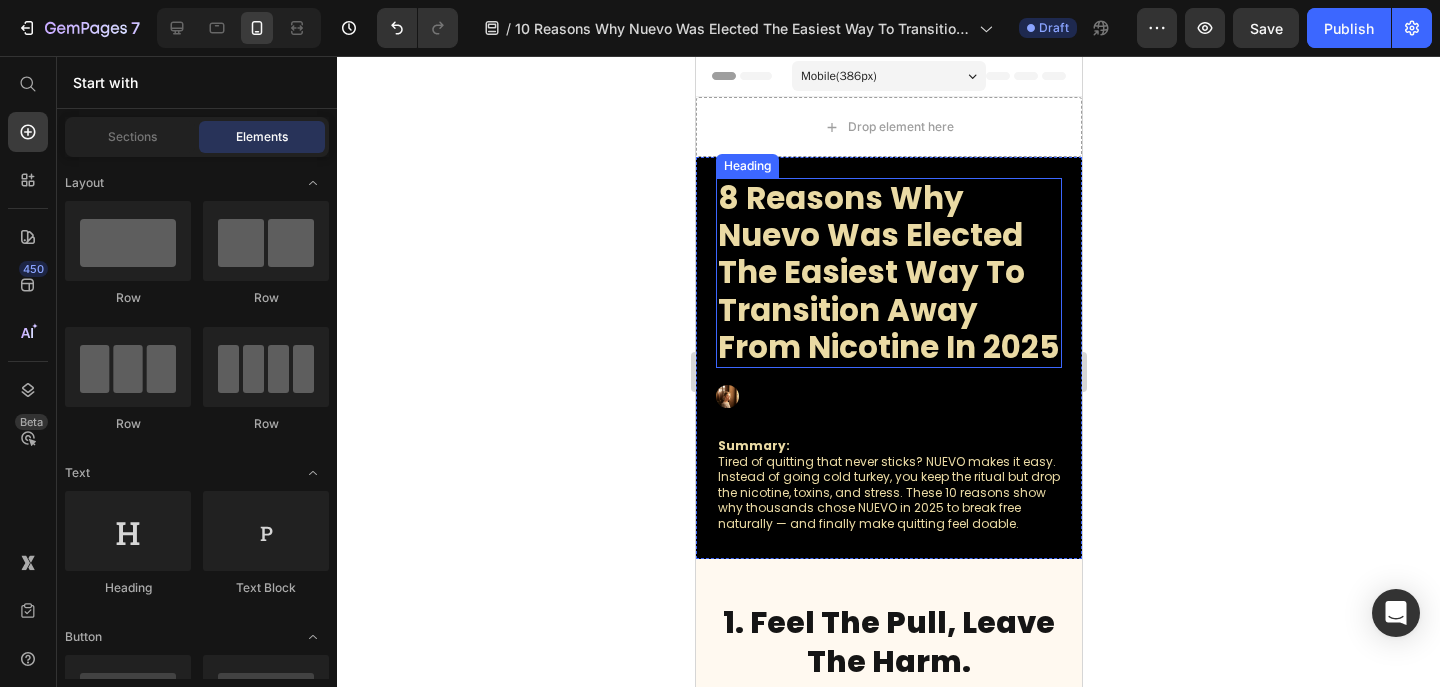 click on "8 Reasons Why Nuevo Was Elected The Easiest Way To Transition Away From Nicotine In 2025" at bounding box center (888, 272) 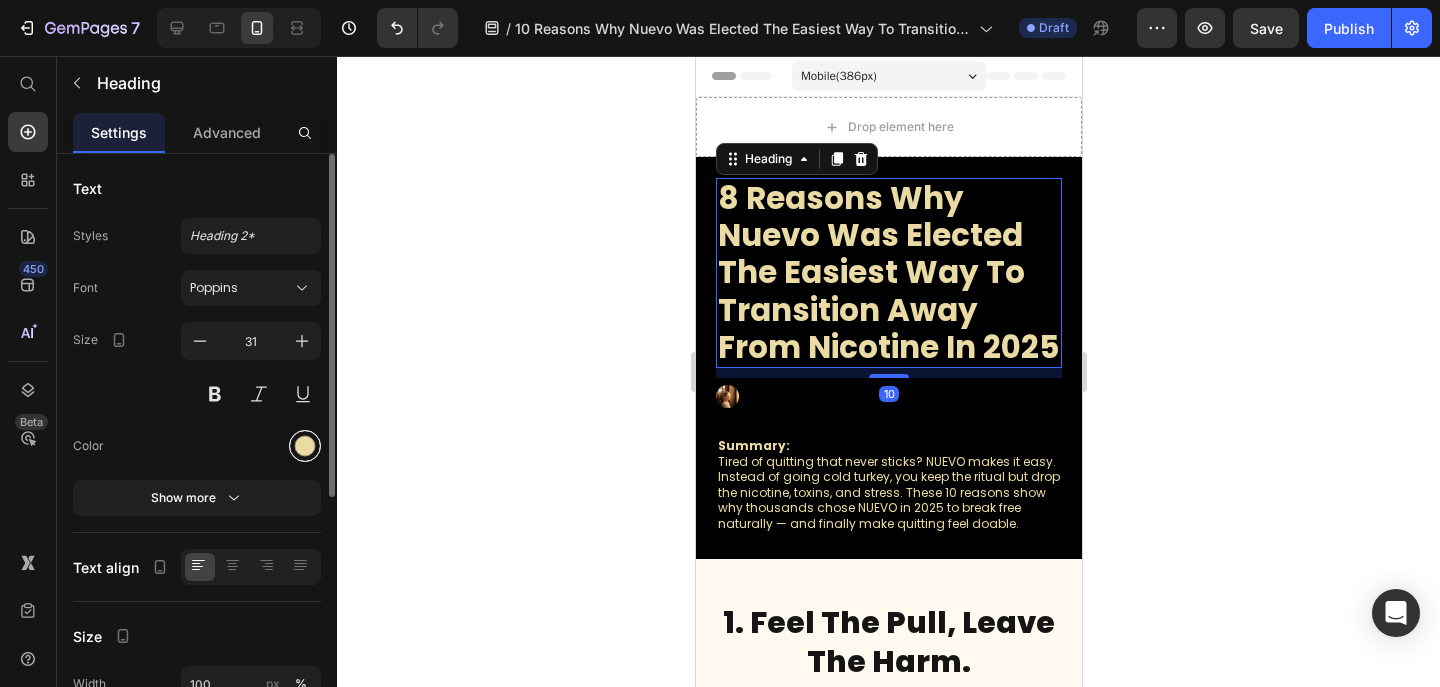 click at bounding box center [305, 446] 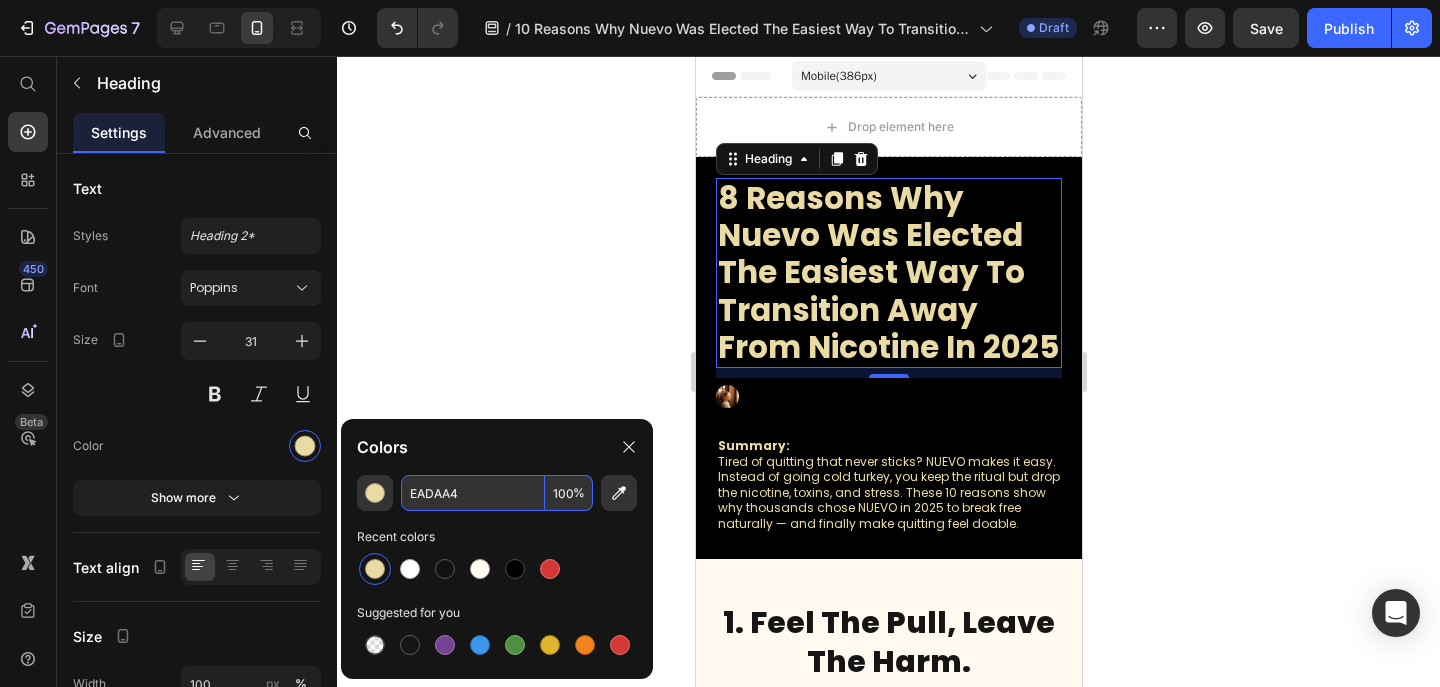 click on "EADAA4" at bounding box center [473, 493] 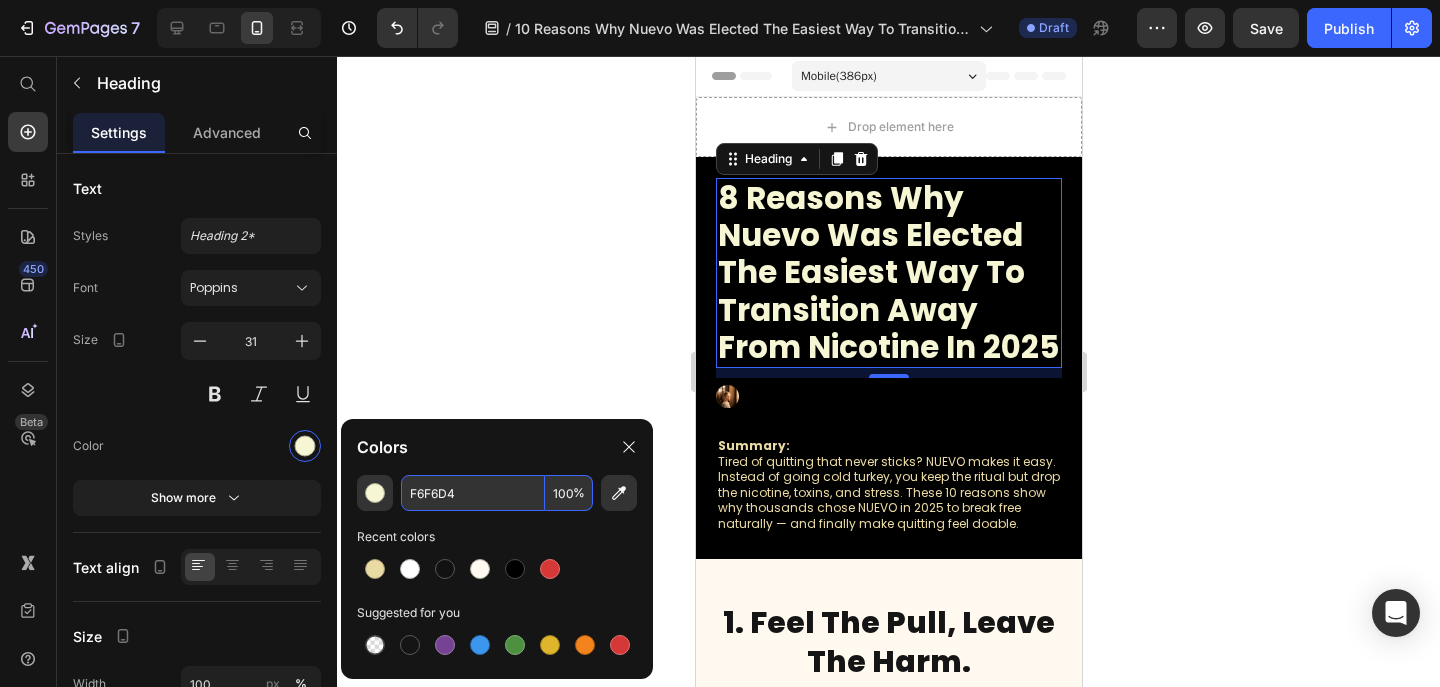 type on "F6F6D4" 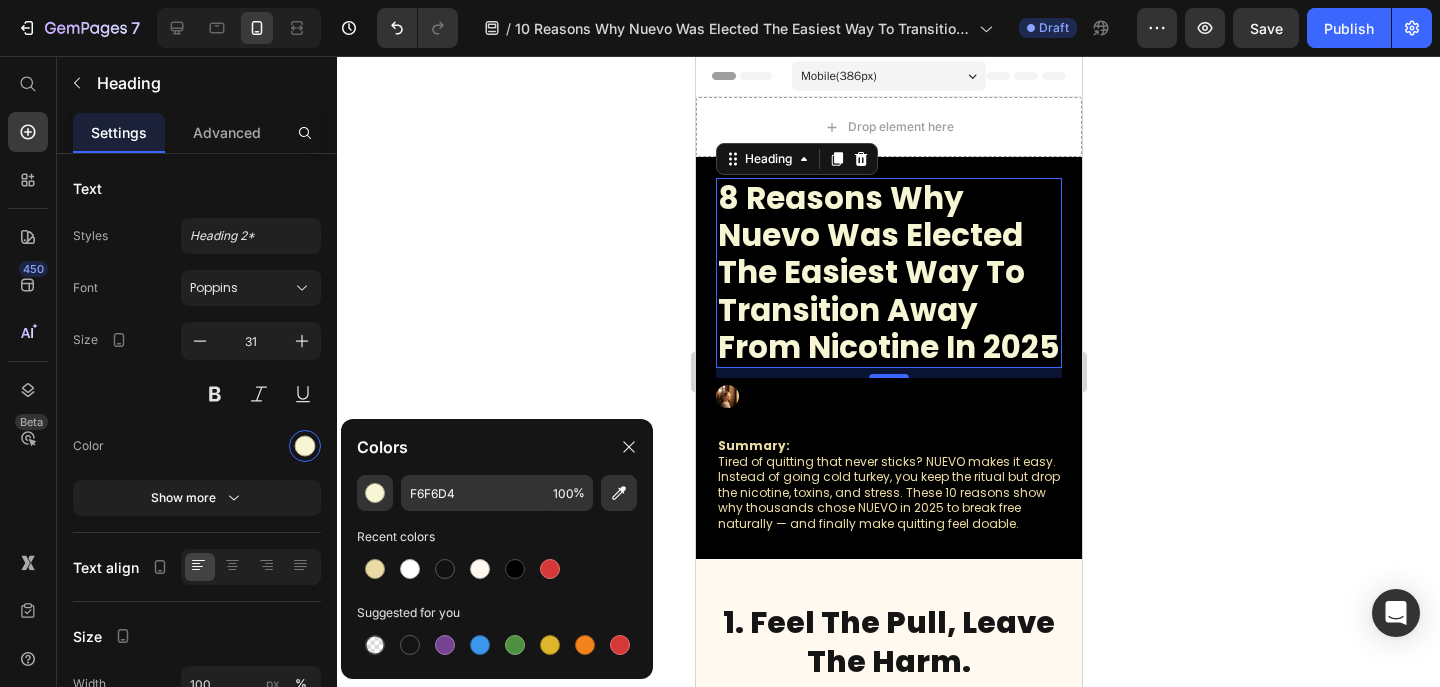 click 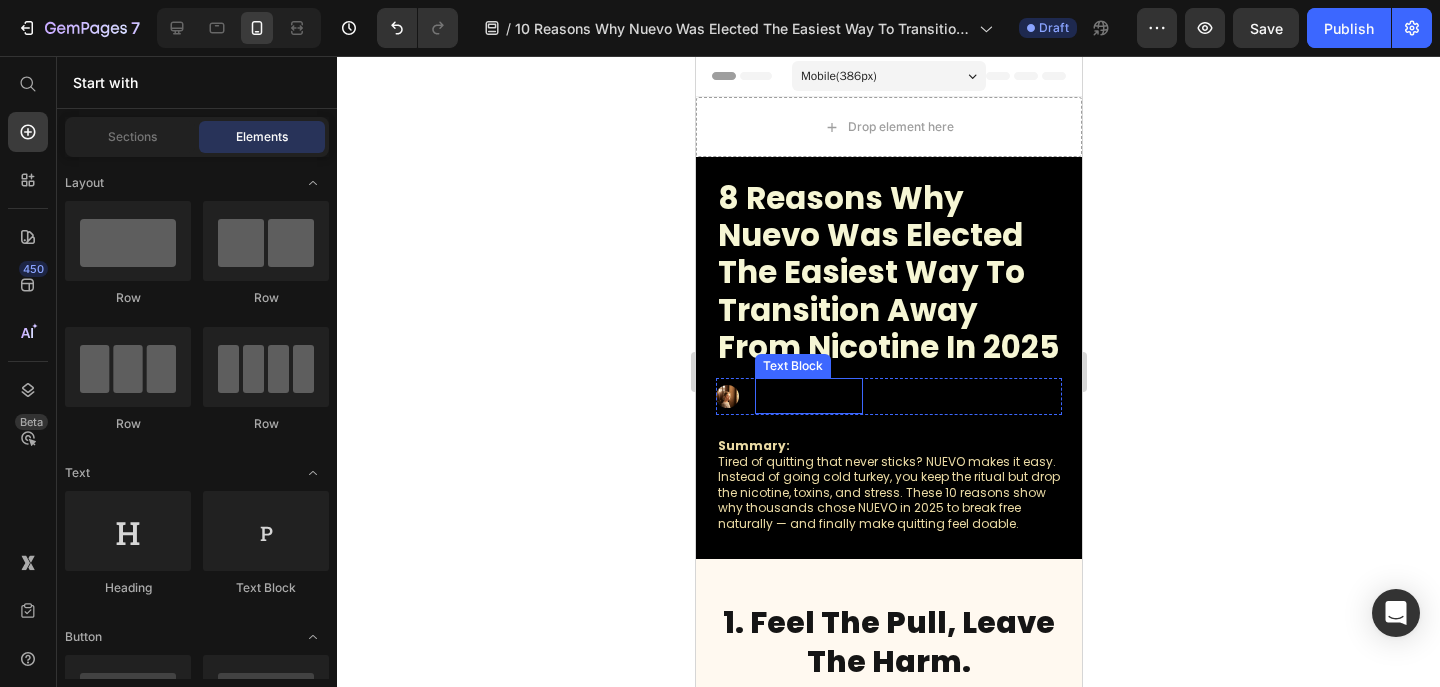 click on "By [FIRST] [LAST]" at bounding box center (808, 388) 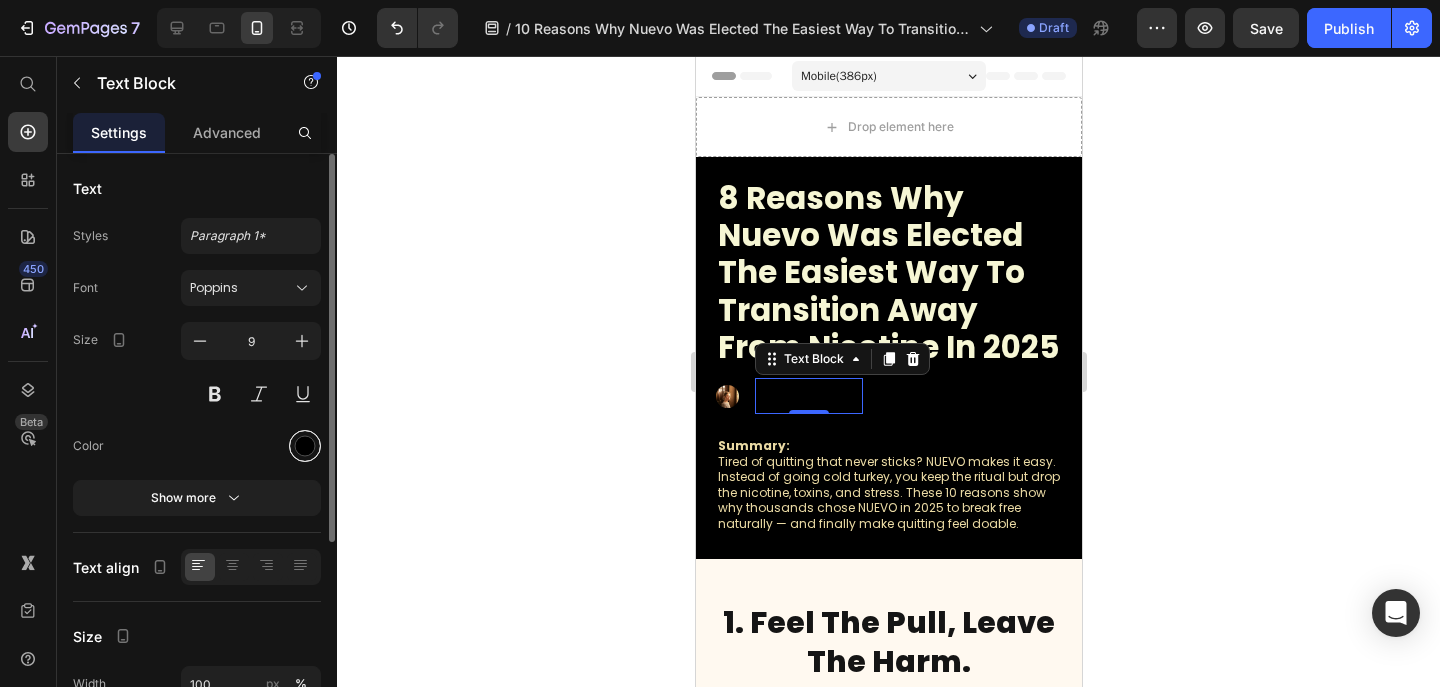 click at bounding box center [305, 446] 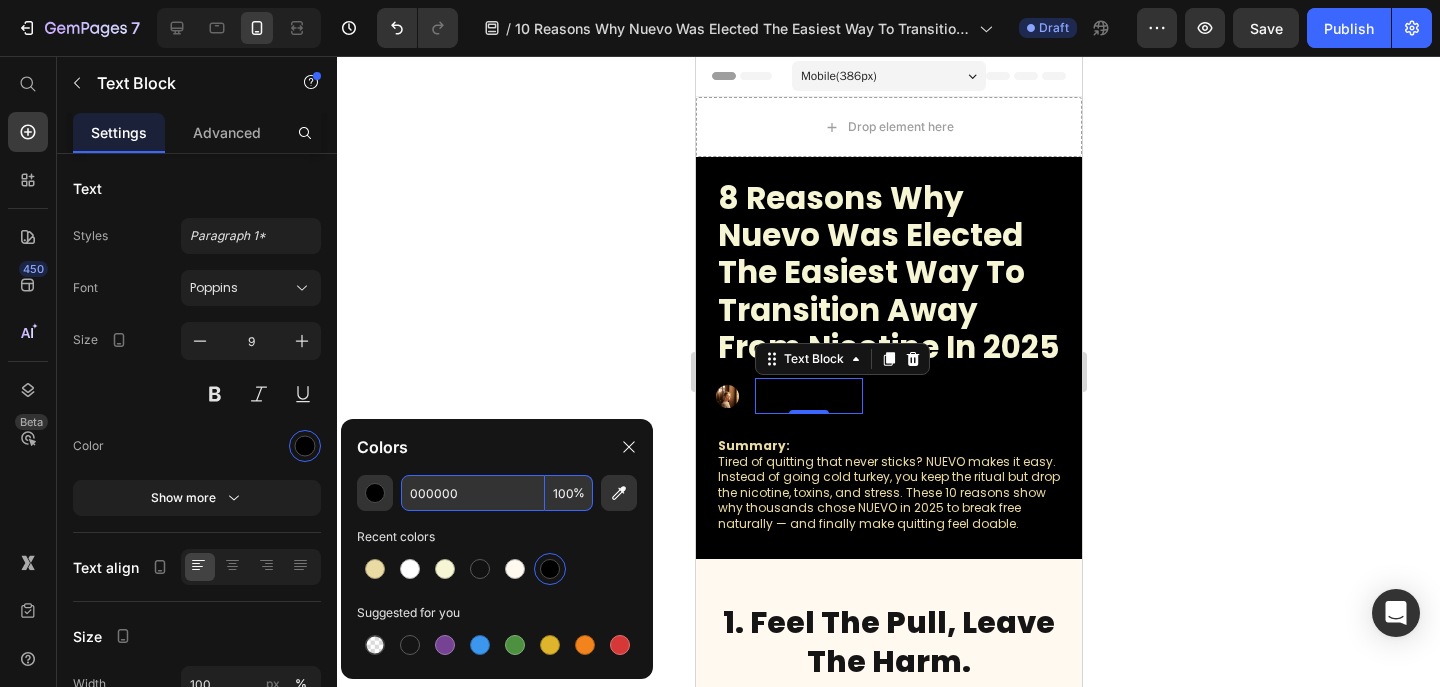click on "000000" at bounding box center (473, 493) 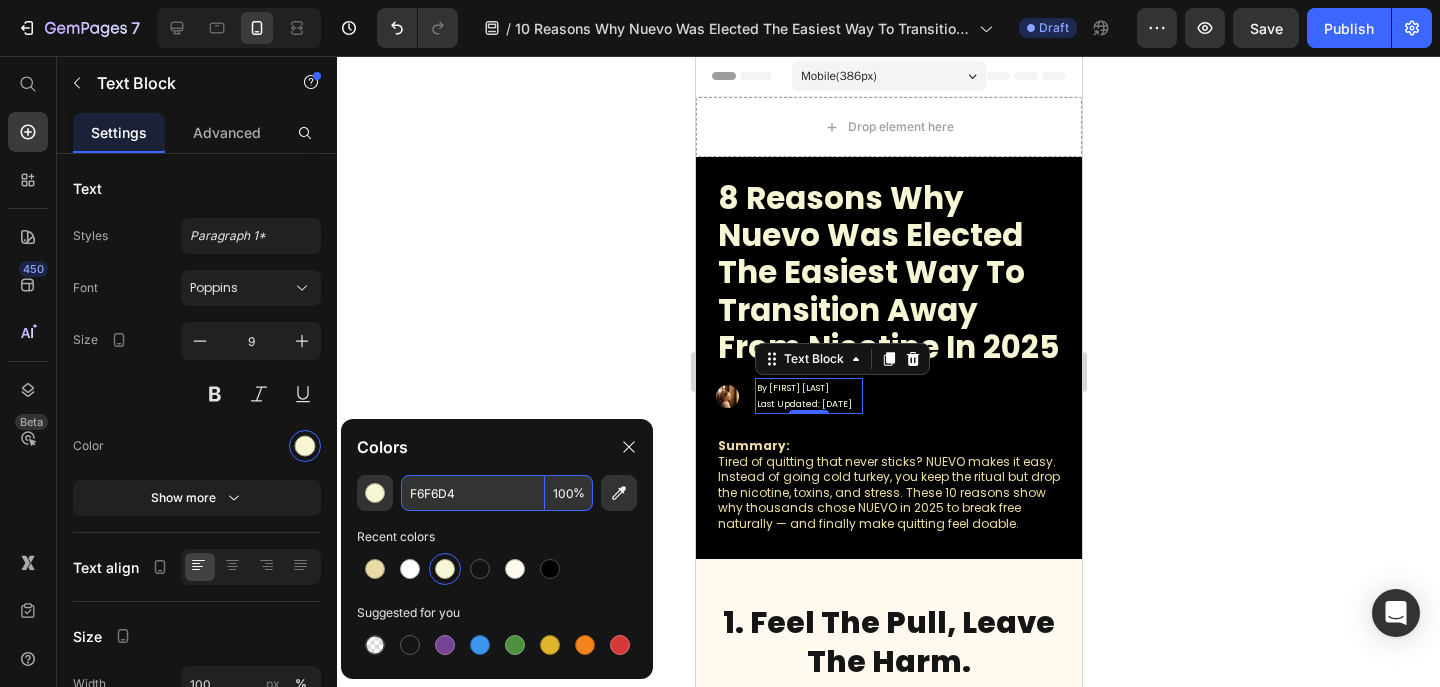 type on "F6F6D4" 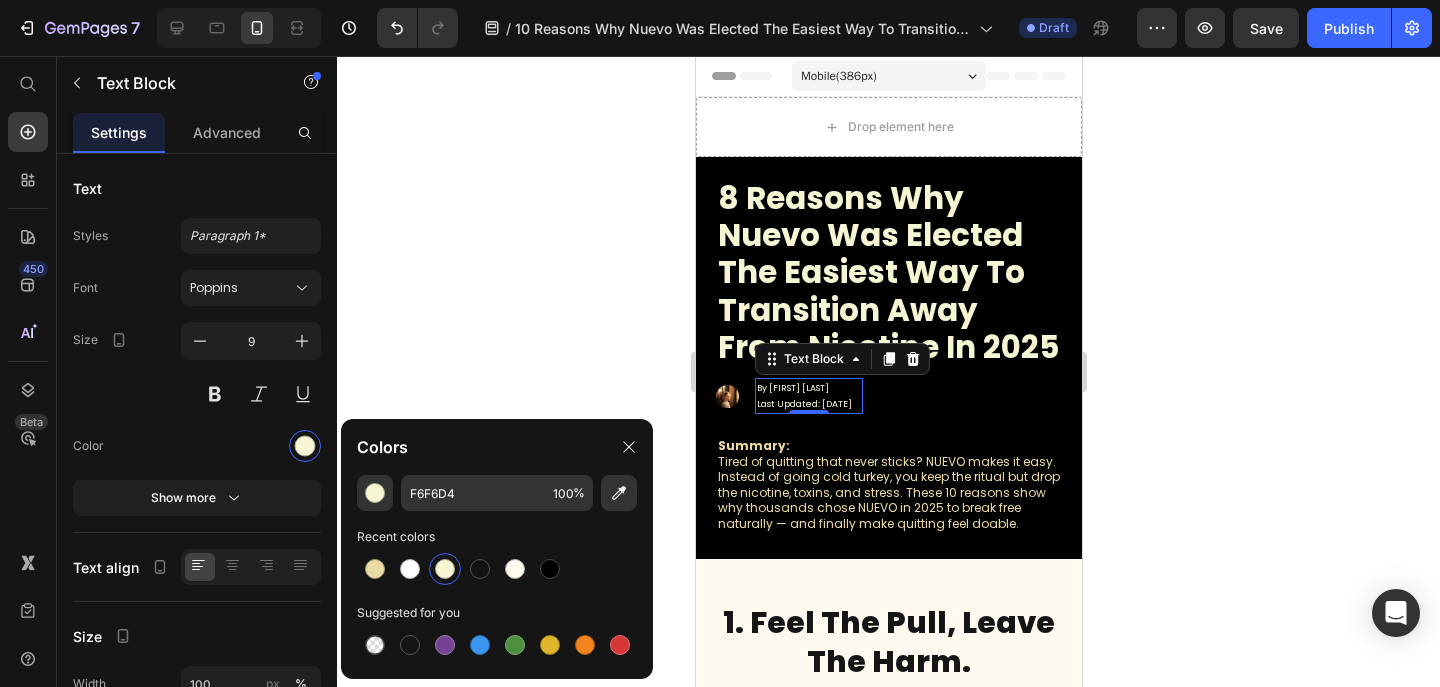 click 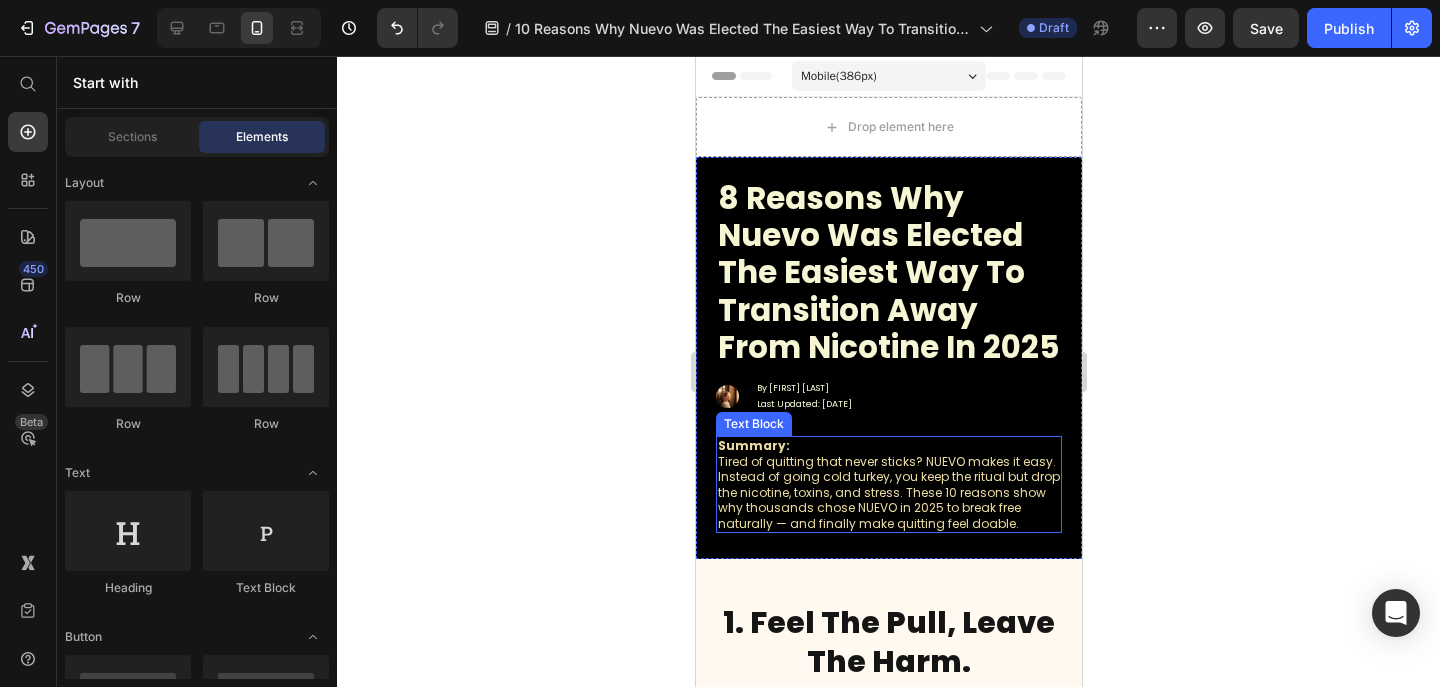 click on "Summary: Tired of quitting that never sticks? NUEVO makes it easy. Instead of going cold turkey, you keep the ritual but drop the nicotine, toxins, and stress. These 10 reasons show why thousands chose NUEVO in 2025 to break free naturally — and finally make quitting feel doable." at bounding box center [888, 485] 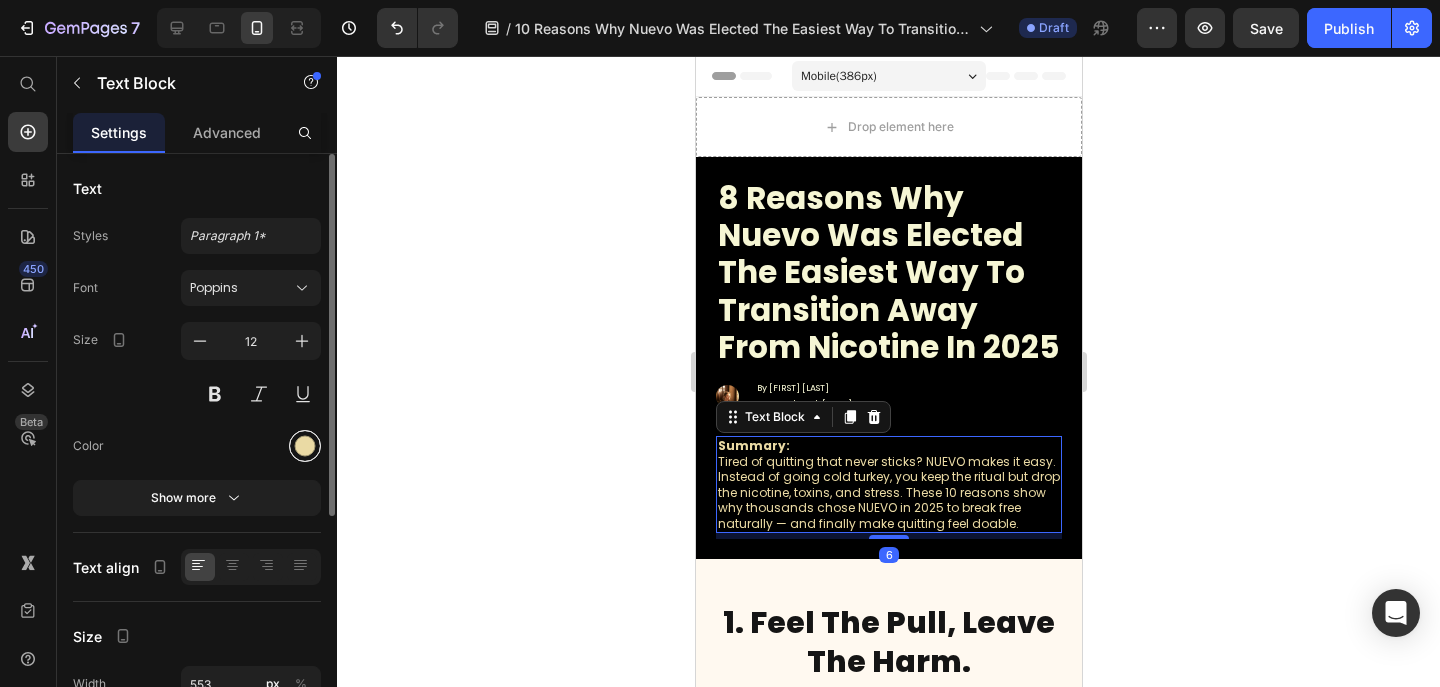 click at bounding box center [305, 446] 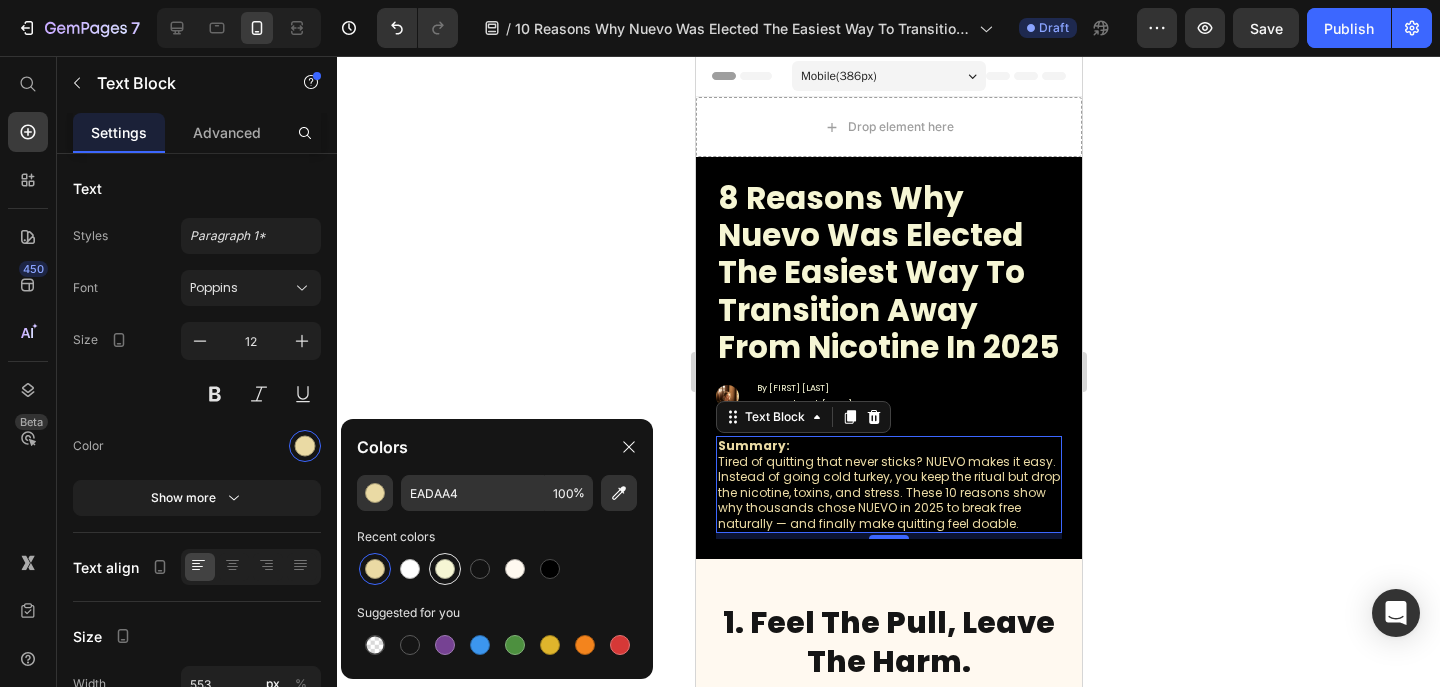 click at bounding box center (445, 569) 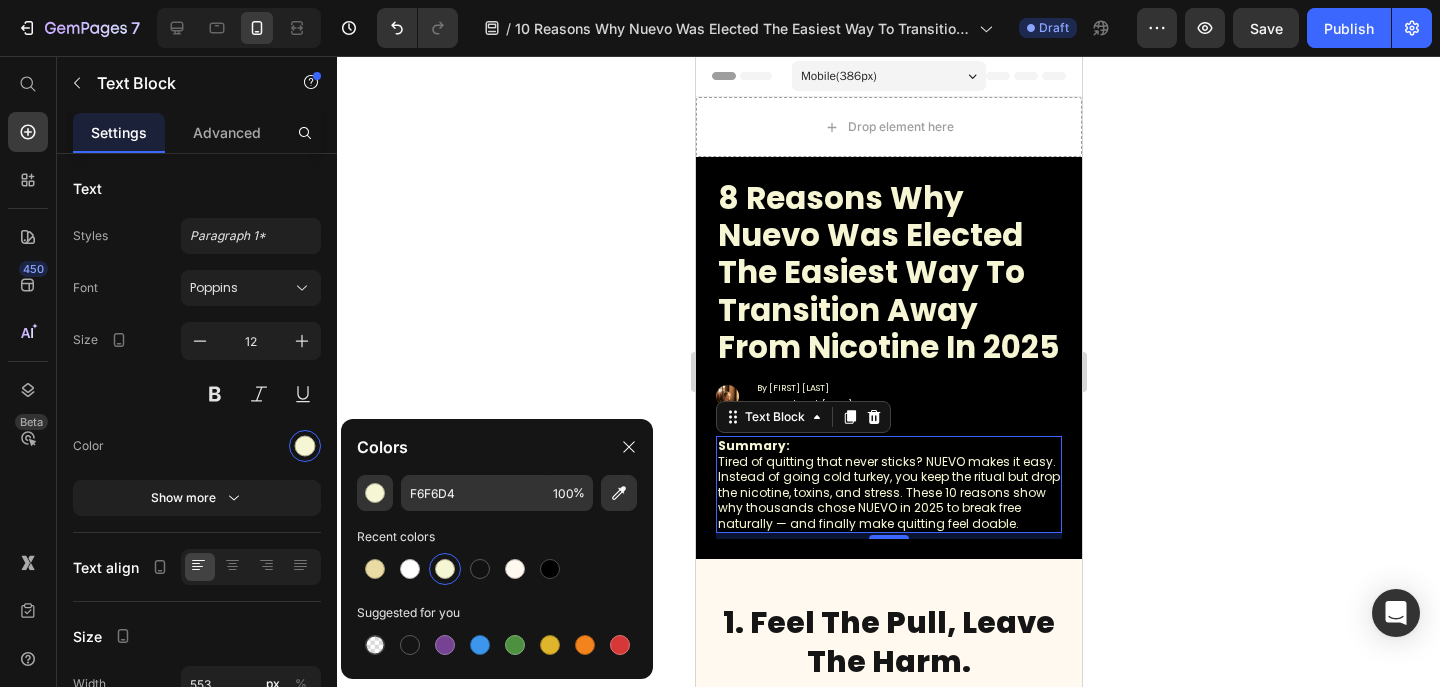 click 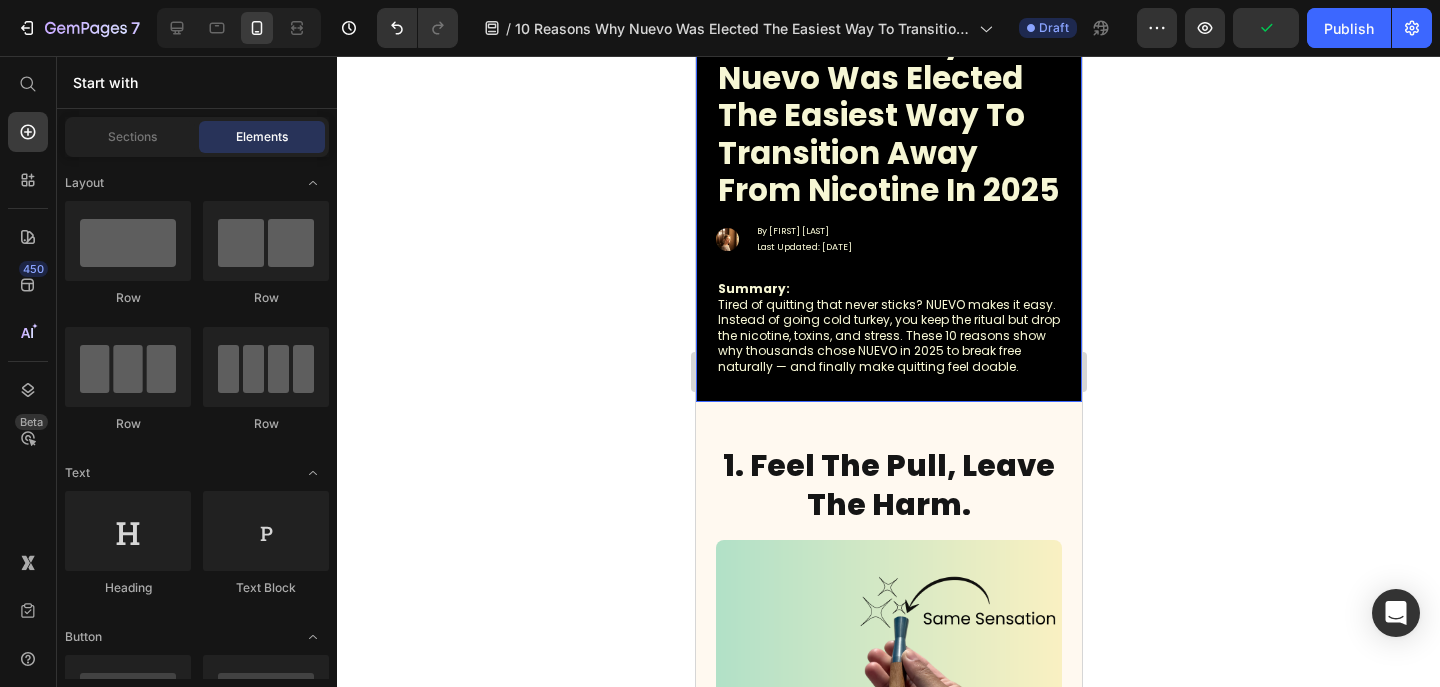 scroll, scrollTop: 187, scrollLeft: 0, axis: vertical 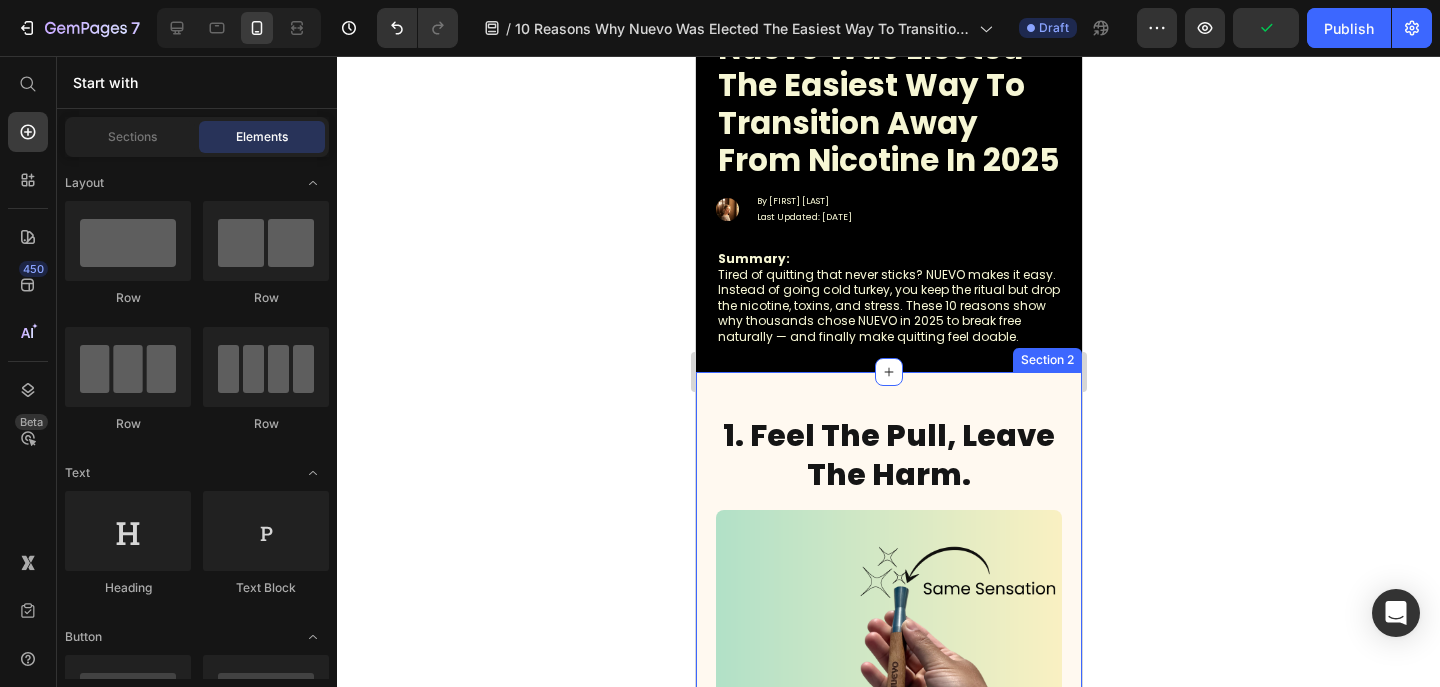 click on "1. Feel The Pull, Leave The Harm. Heading Image When you switch to NUEVO, your brain finally gets a break from the constant nicotine spikes messing with your reward system. Instead of shocking your dopamine levels up and down, you start to balance out naturally — so within days, your mood swings and stress triggers begin to calm. By day 7, your brain’s prefrontal cortex has a chance to reset its decision-making pathways, helping you feel more stable, focused, and clear-headed — without the mental crash that comes from quitting cold turkey. Text Block Row 3. Travel-Friendly & Discreet Anywhere Heading Image By day 7 with NUEVO, your cravings start to fade because you’re still satisfying the ritual — but without the addictive chemicals. You’re training your brain to stop expecting that nicotine hit, making it easier to stay quit and forget about the habit for good. Text Block Row 4. Better Sleep Quality Heading Image Text Block Row 5. No Batteries, Pods, or Chargers Heading Image Text Block Row Row" at bounding box center [888, 3502] 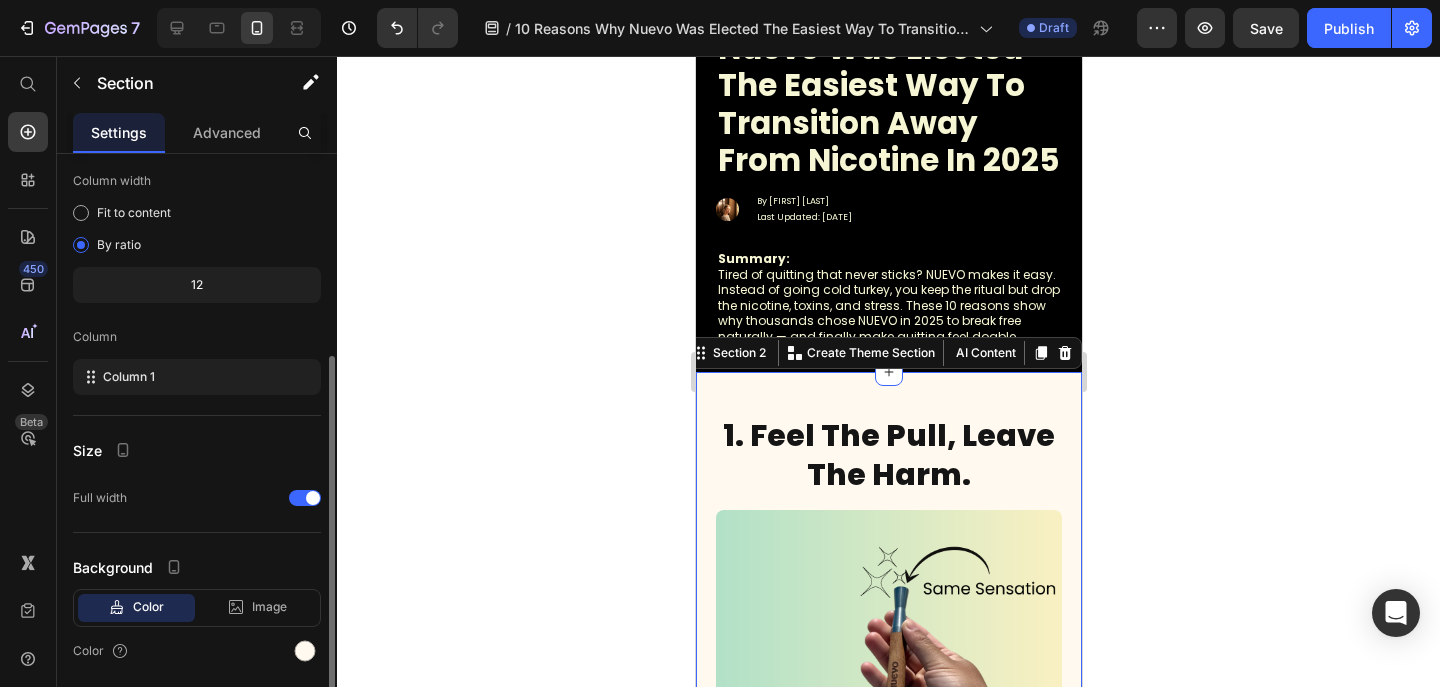 scroll, scrollTop: 174, scrollLeft: 0, axis: vertical 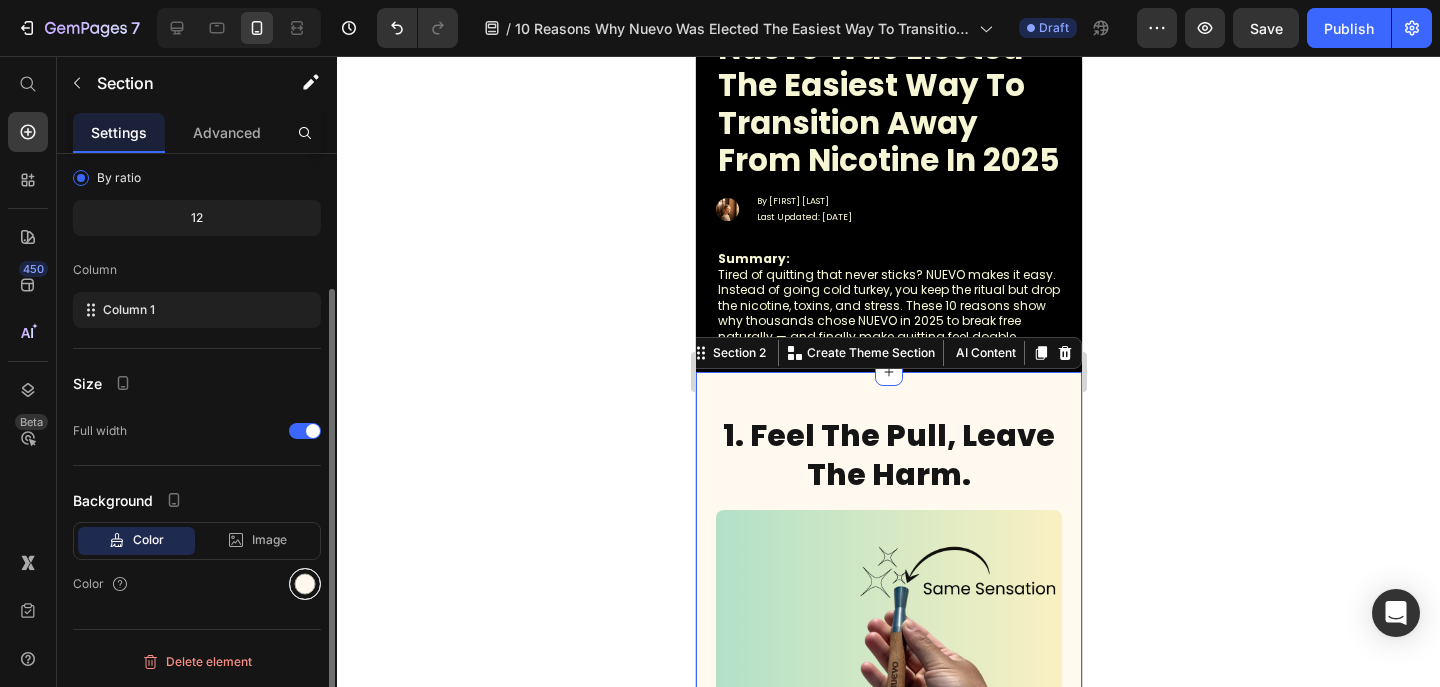 click at bounding box center (305, 584) 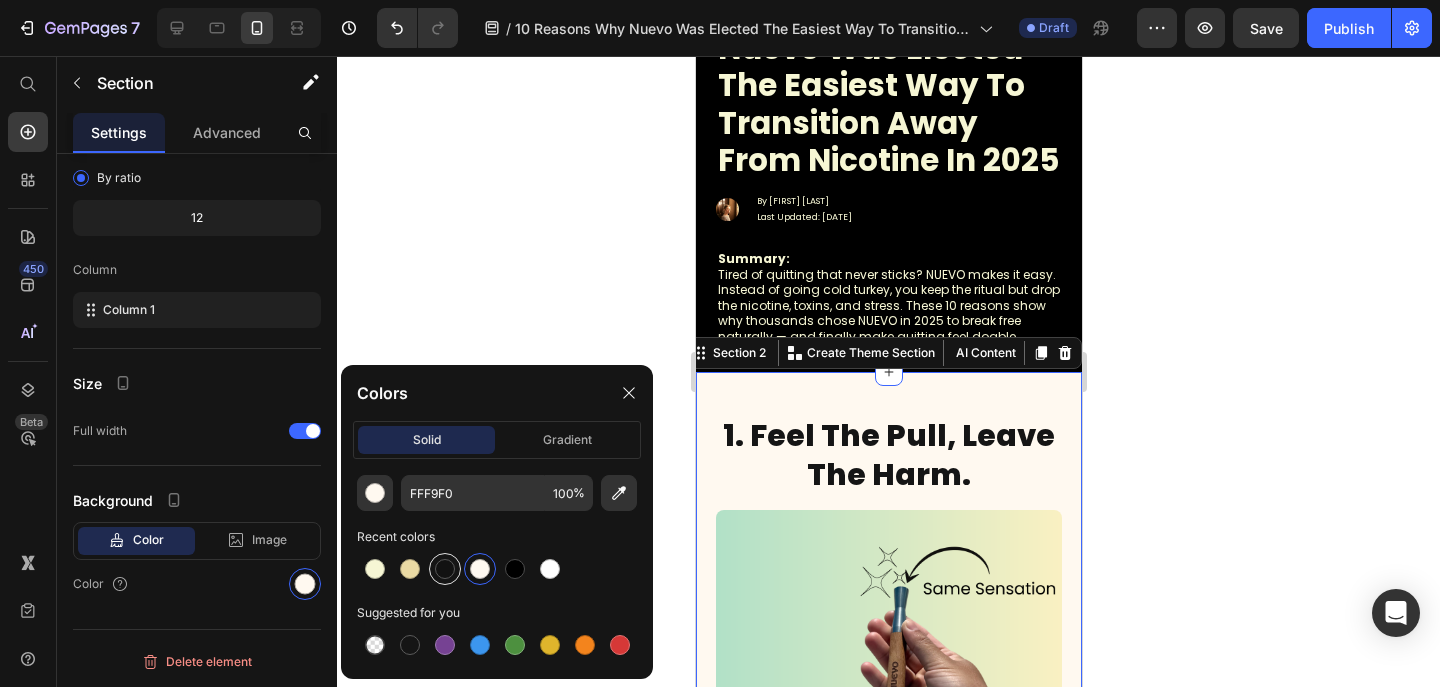 click at bounding box center [445, 569] 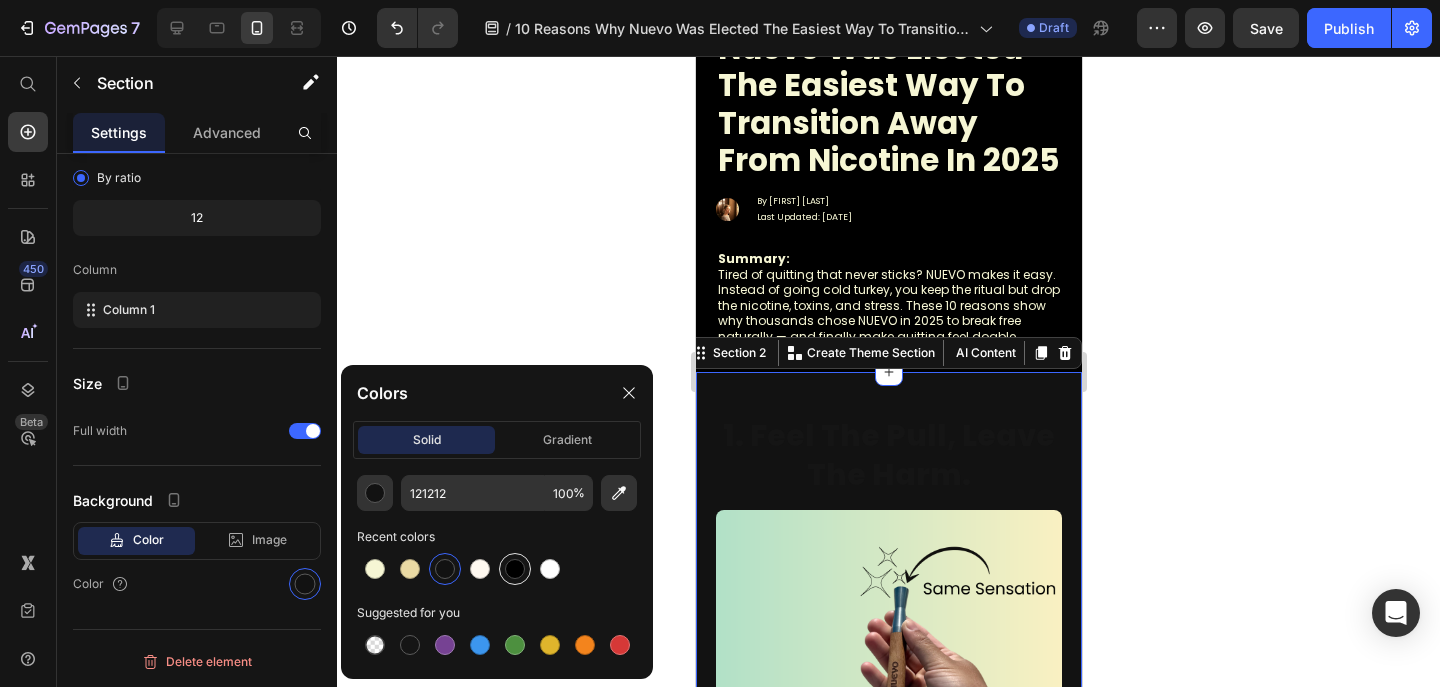 click at bounding box center [515, 569] 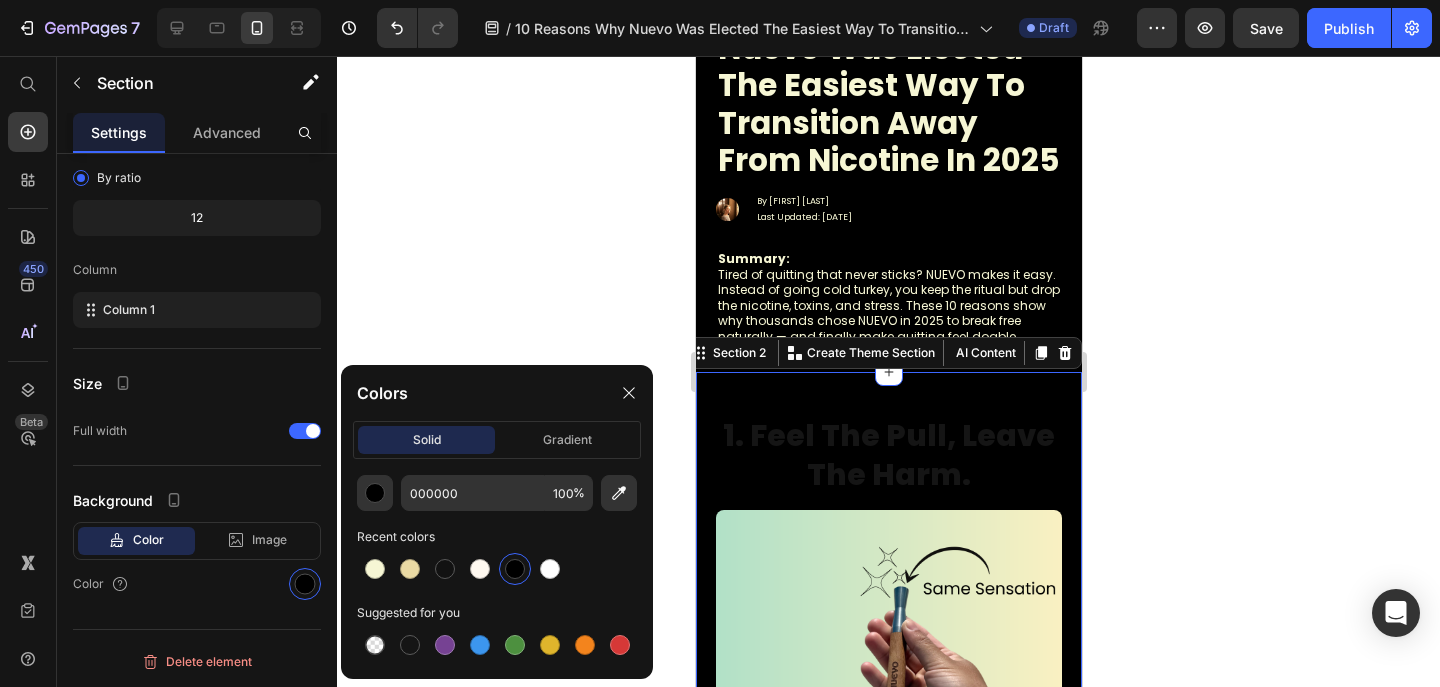 click 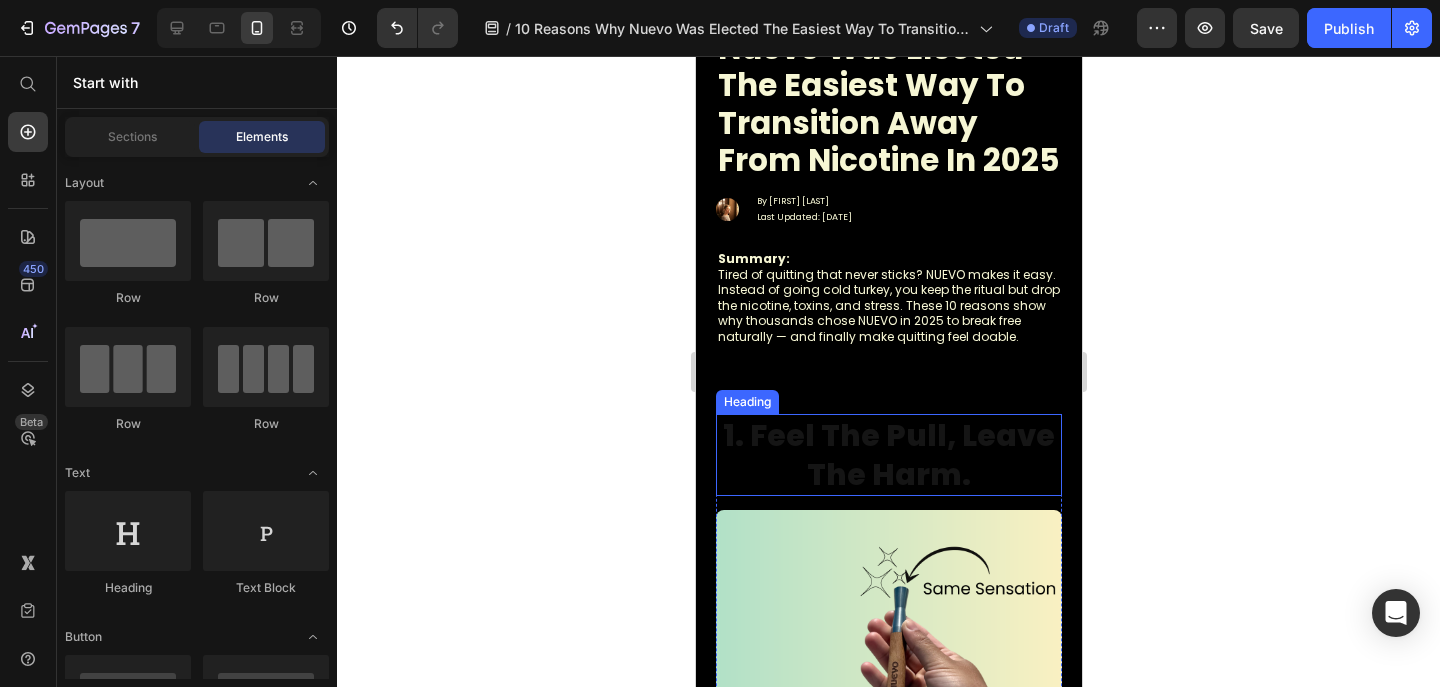 click on "1. Feel The Pull, Leave The Harm." at bounding box center [888, 455] 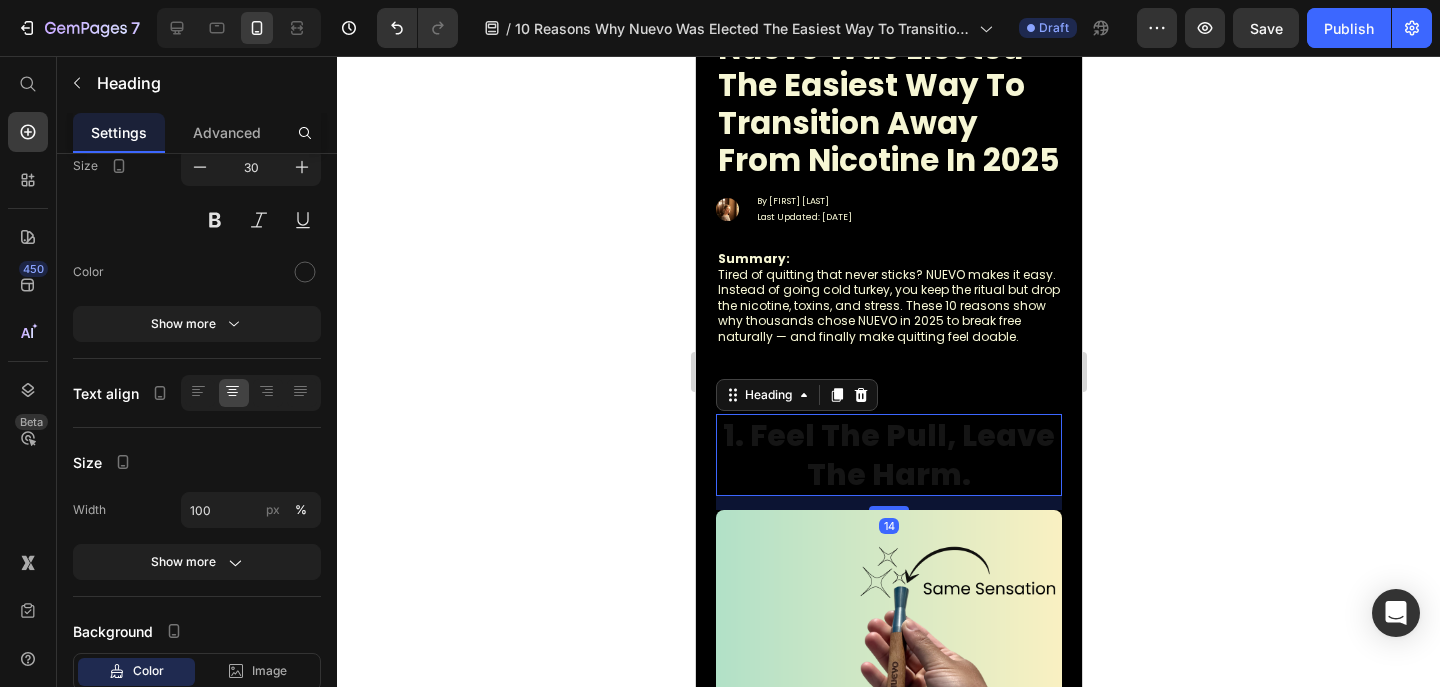 scroll, scrollTop: 0, scrollLeft: 0, axis: both 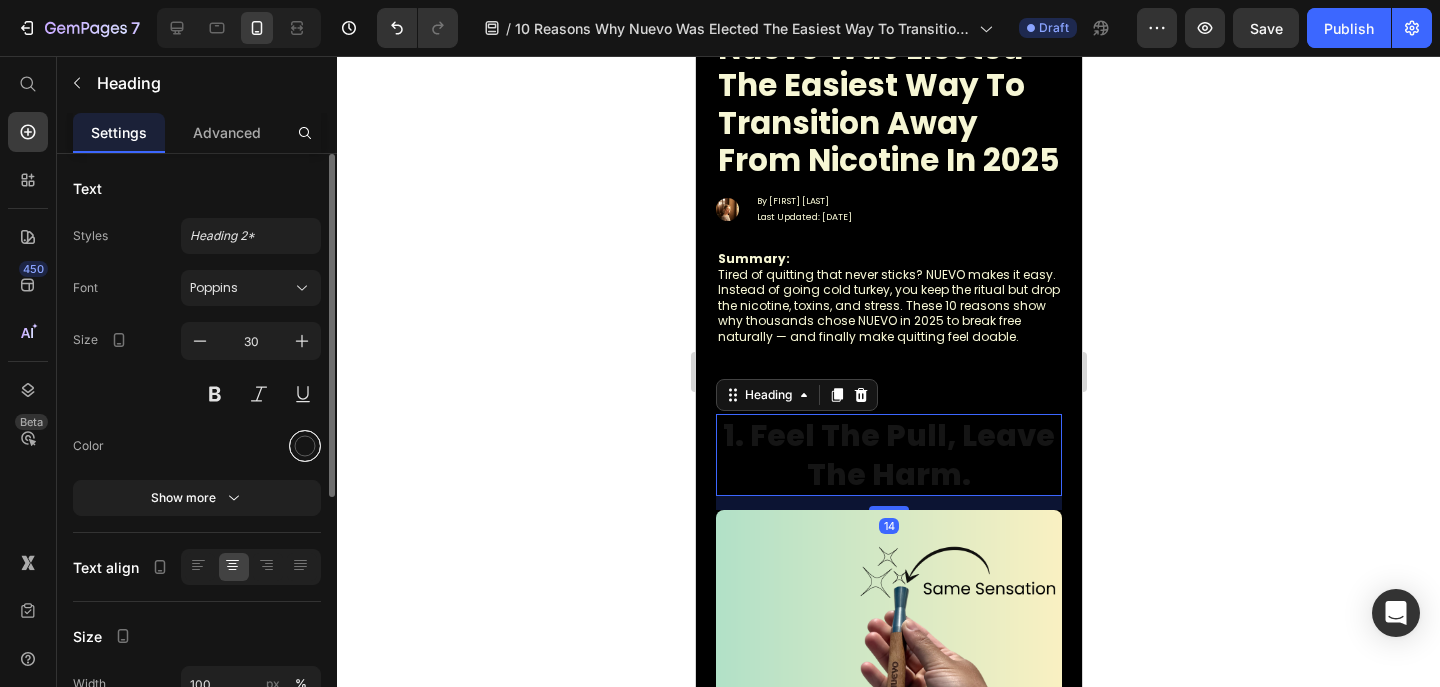 click at bounding box center [305, 446] 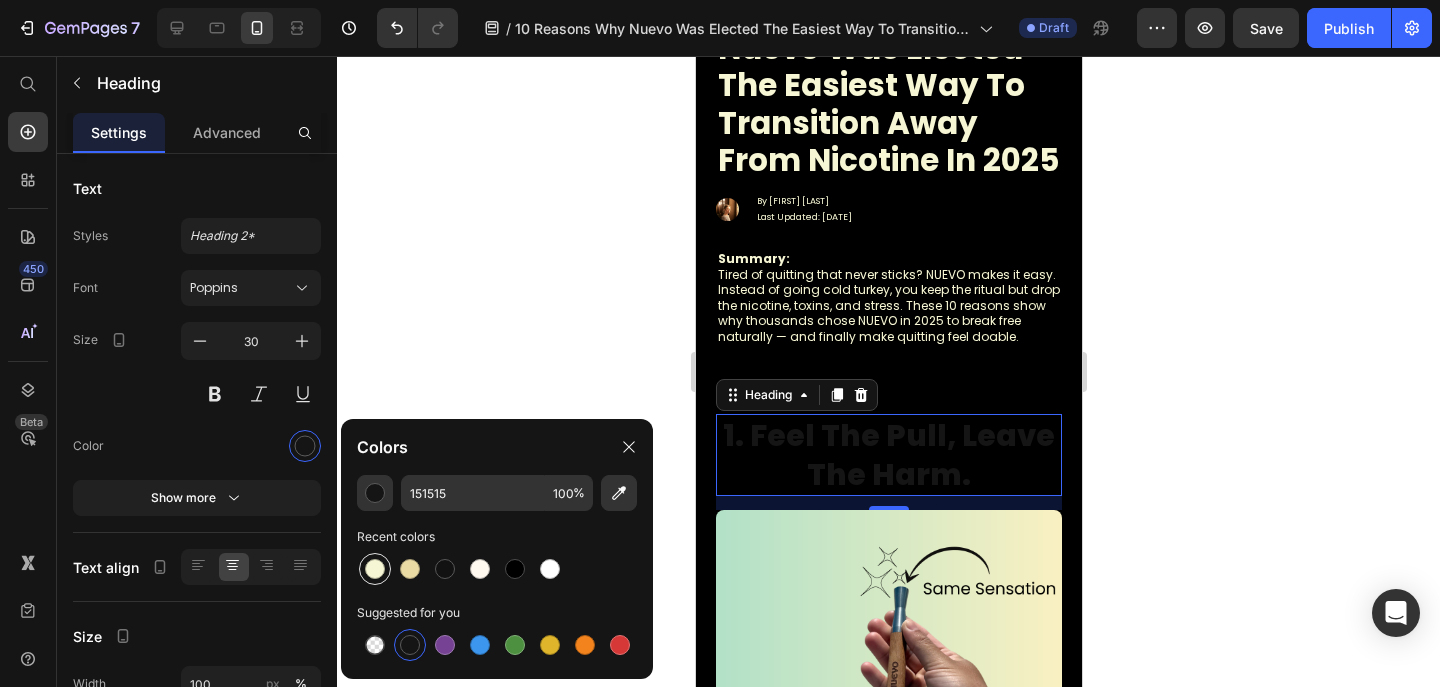 click at bounding box center (375, 569) 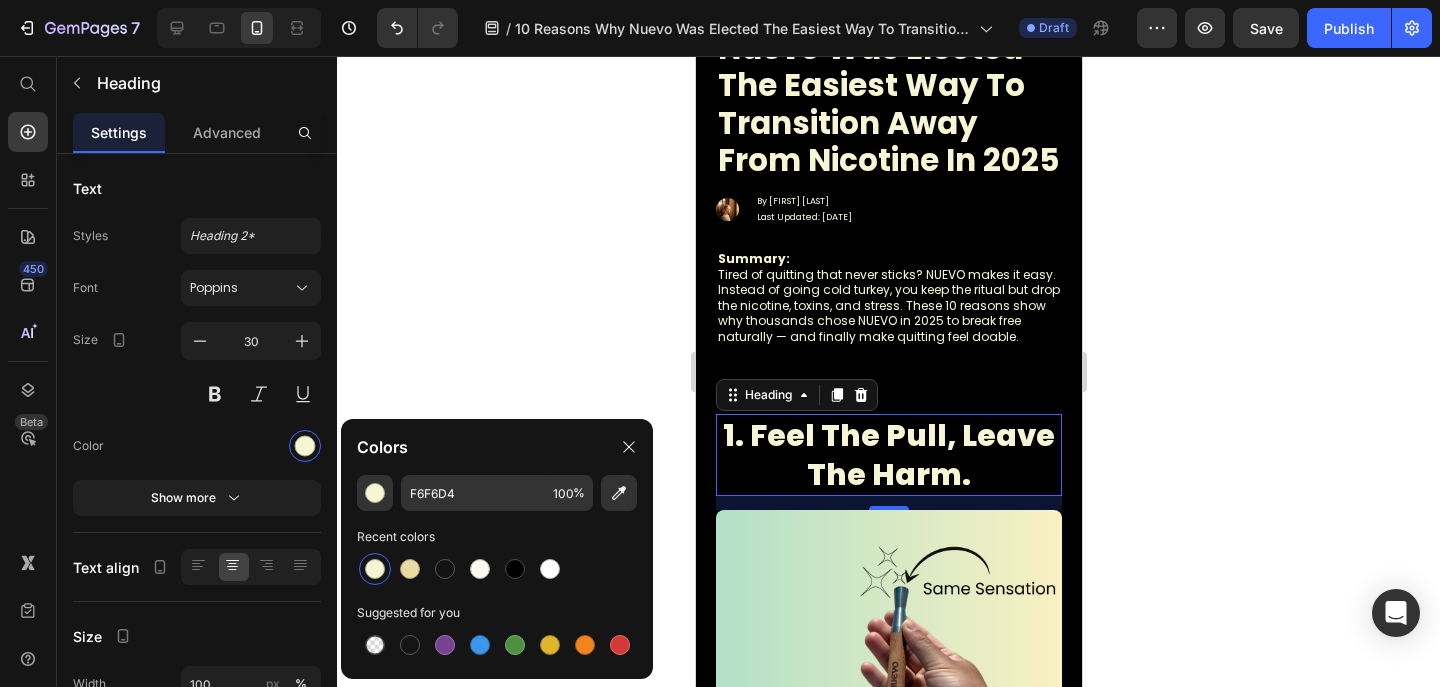click 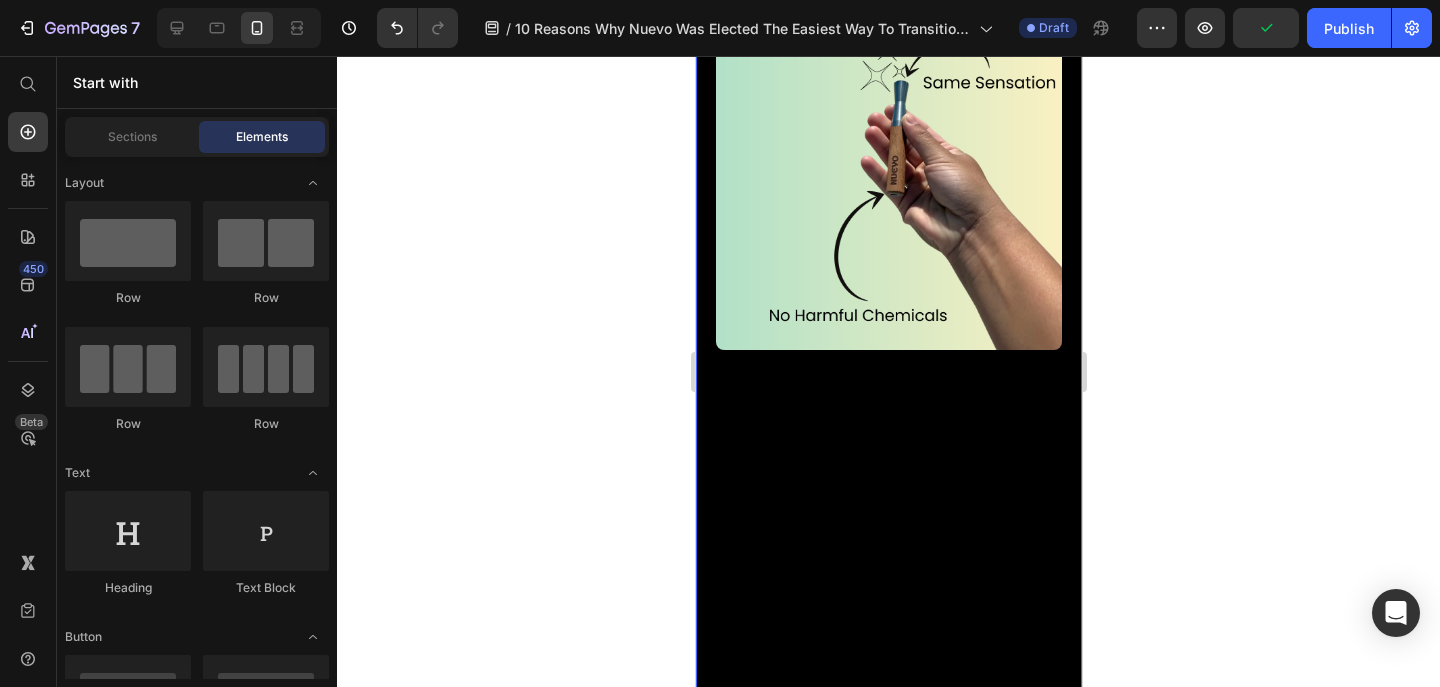 scroll, scrollTop: 740, scrollLeft: 0, axis: vertical 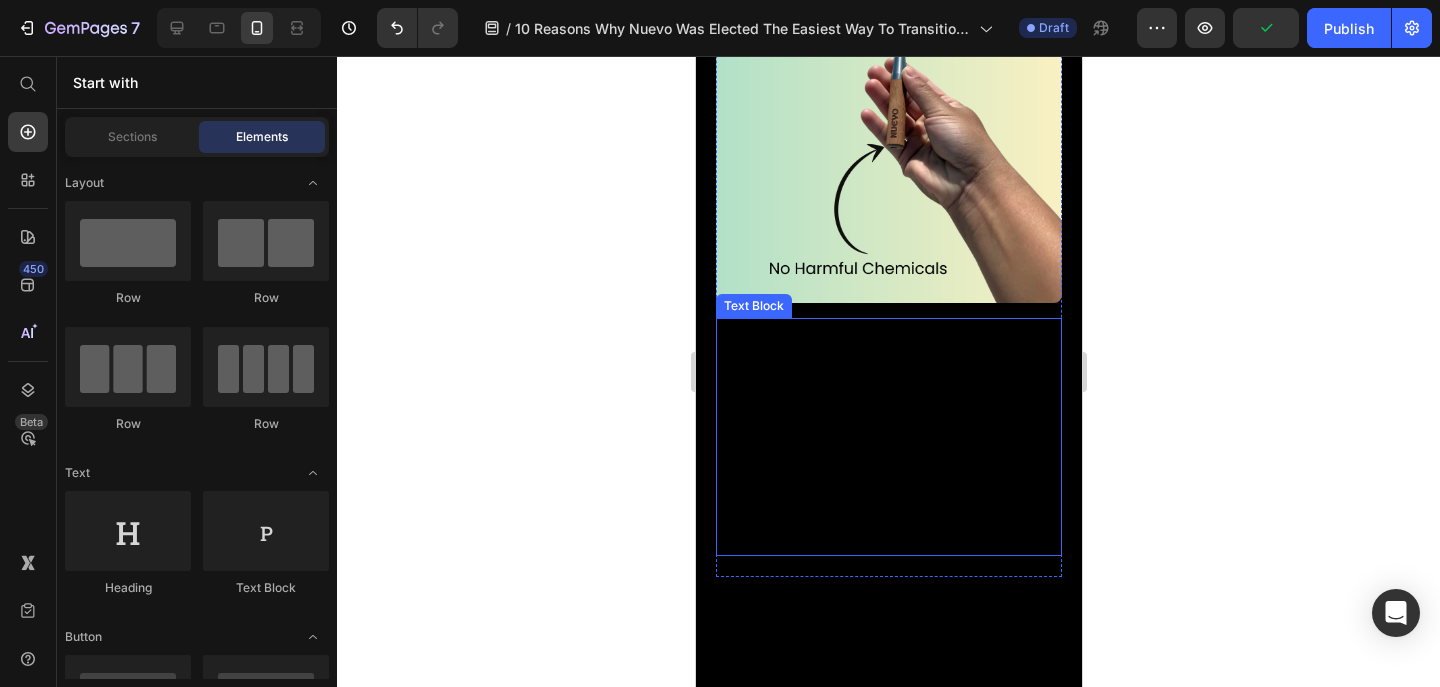 click on "When you switch to NUEVO, your brain finally gets a break from the constant nicotine spikes messing with your reward system. Instead of shocking your dopamine levels up and down, you start to balance out naturally — so within days, your mood swings and stress triggers begin to calm. By day 7, your brain’s prefrontal cortex has a chance to reset its decision-making pathways, helping you feel more stable, focused, and clear-headed — without the mental crash that comes from quitting cold turkey." at bounding box center [888, 437] 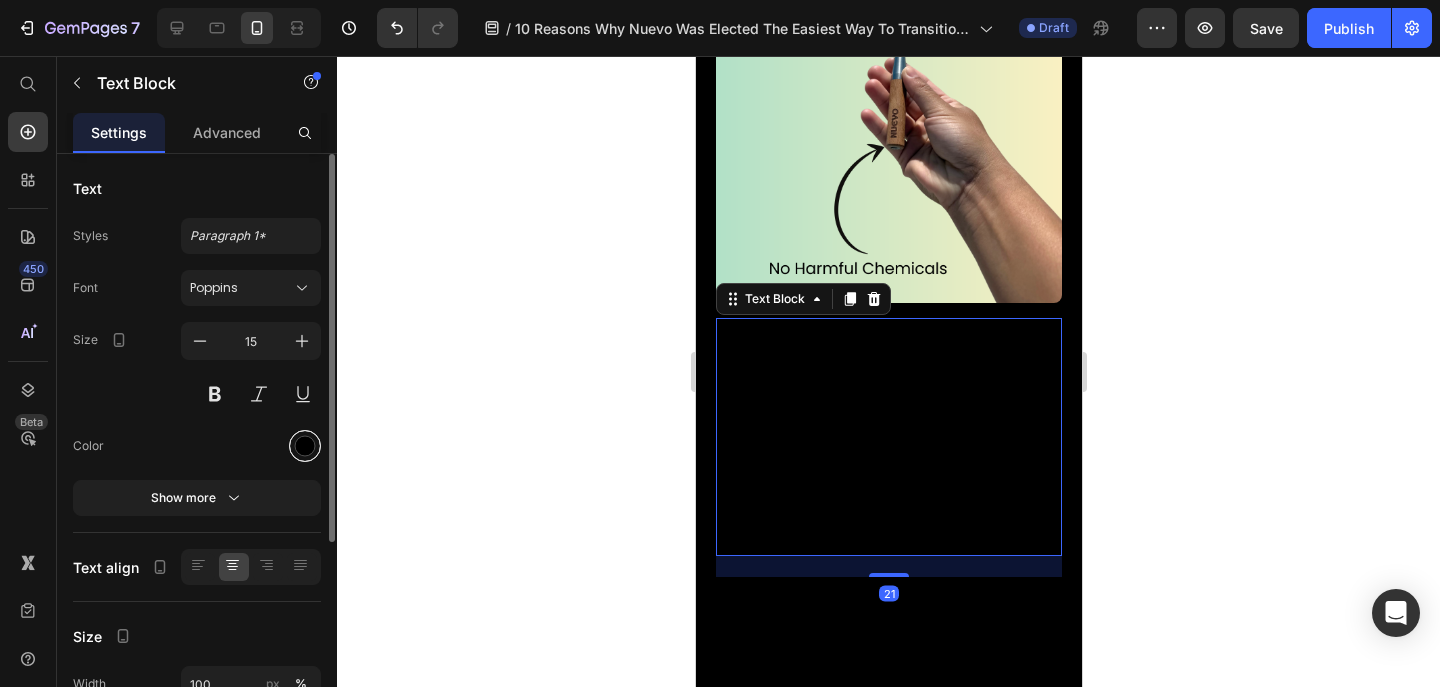 click at bounding box center [305, 446] 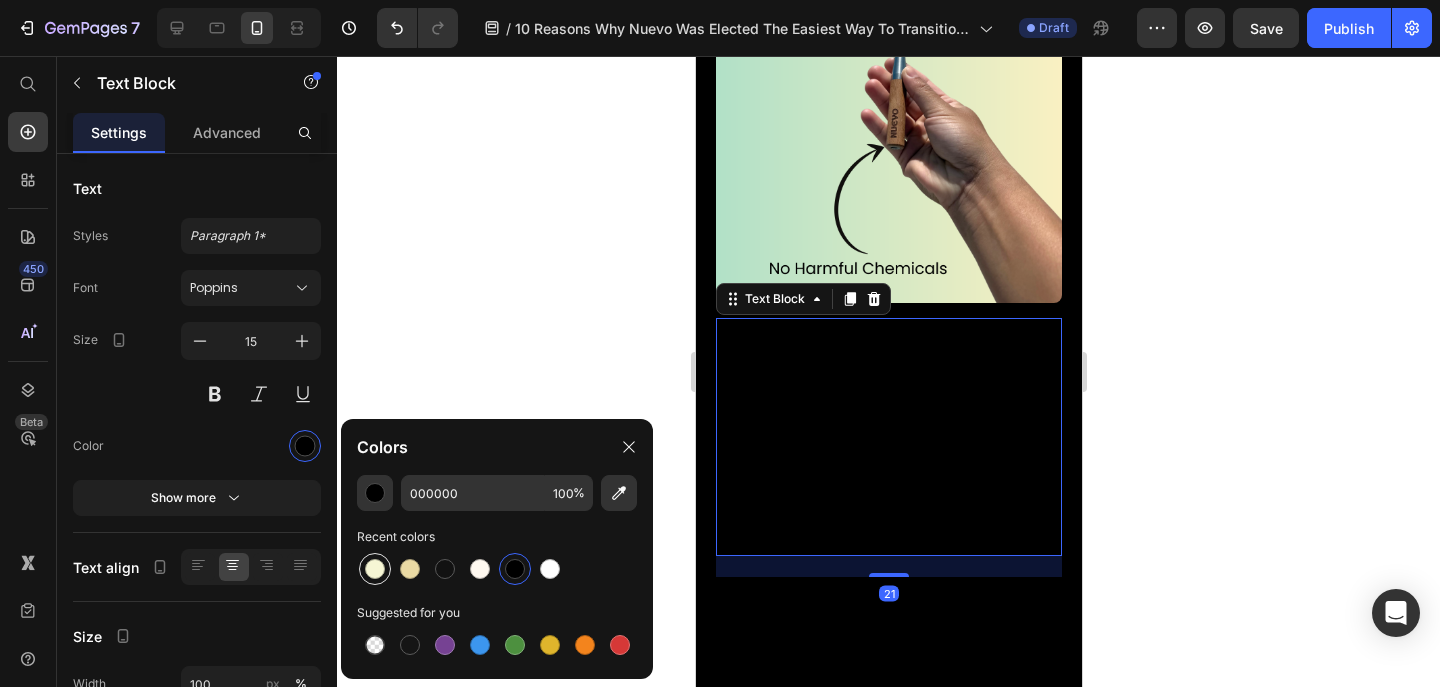 click at bounding box center (375, 569) 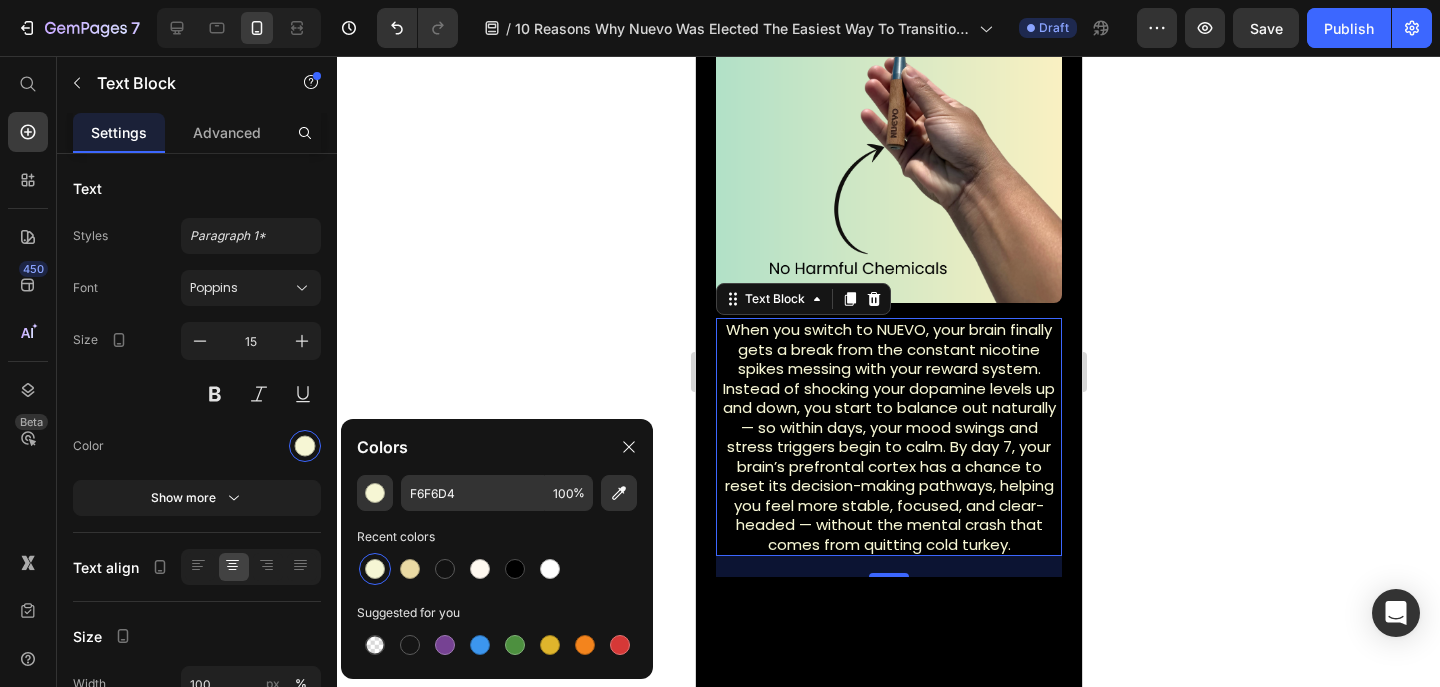 click 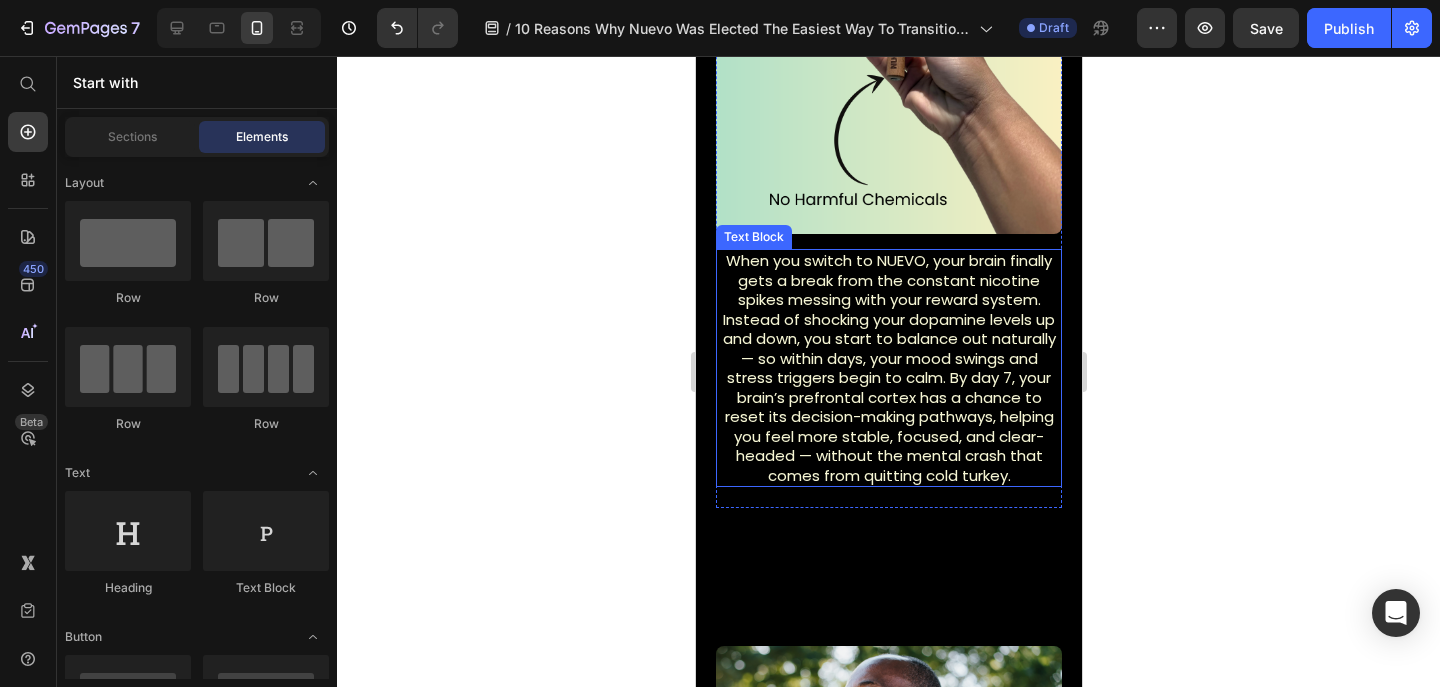 scroll, scrollTop: 922, scrollLeft: 0, axis: vertical 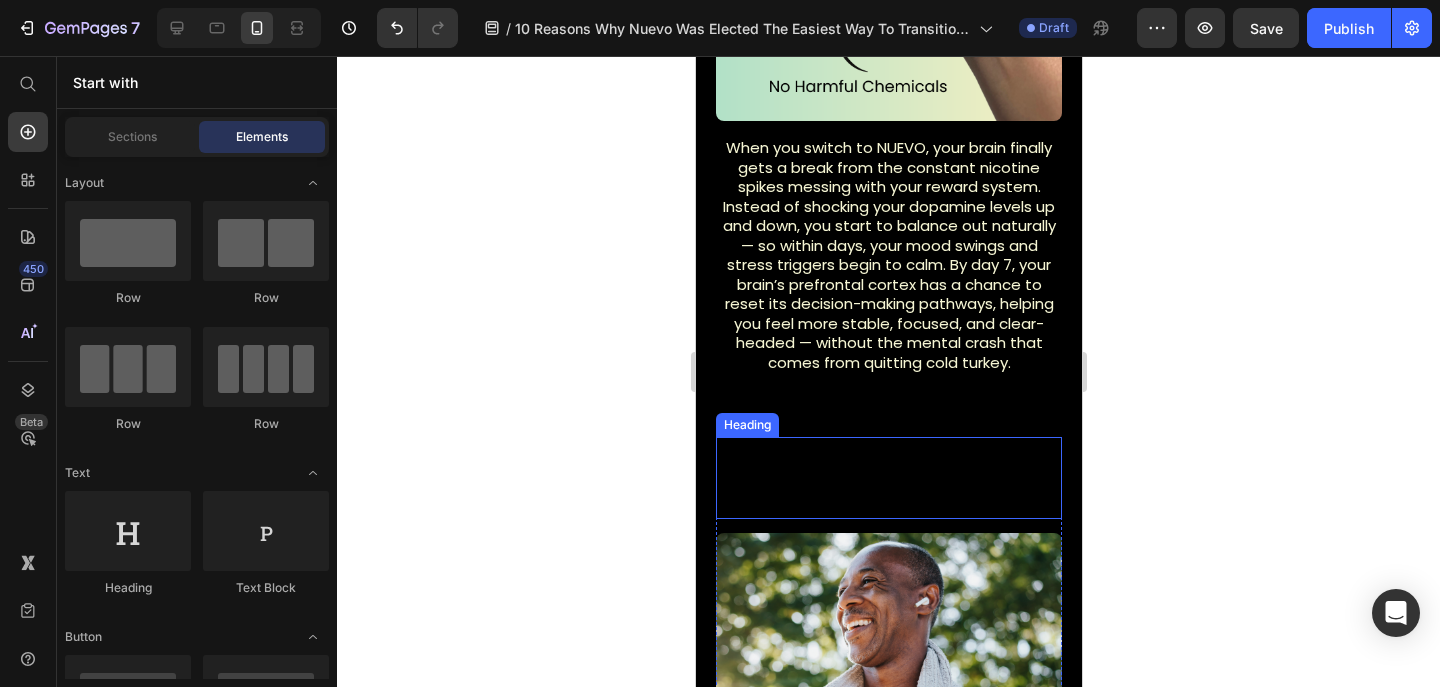 click on "2. Boosts Mental Clarity & Mood" at bounding box center (888, 478) 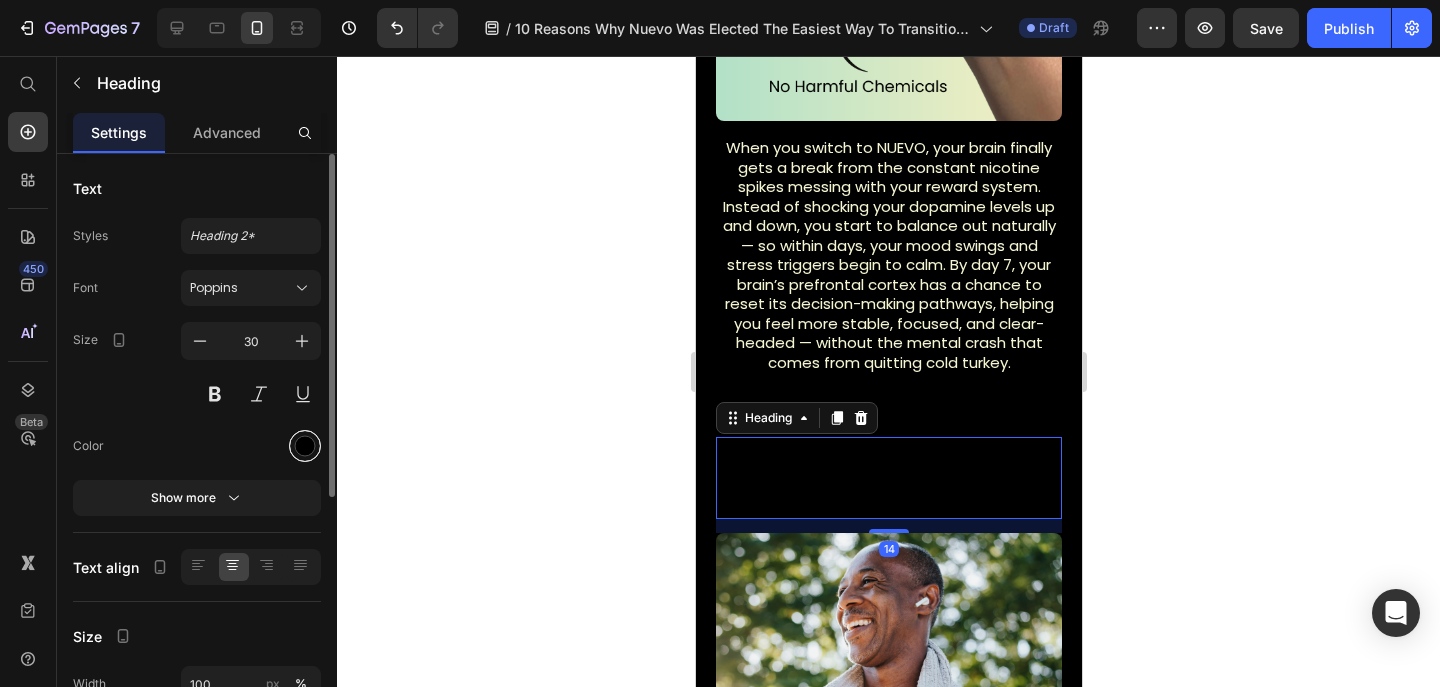 click at bounding box center [305, 446] 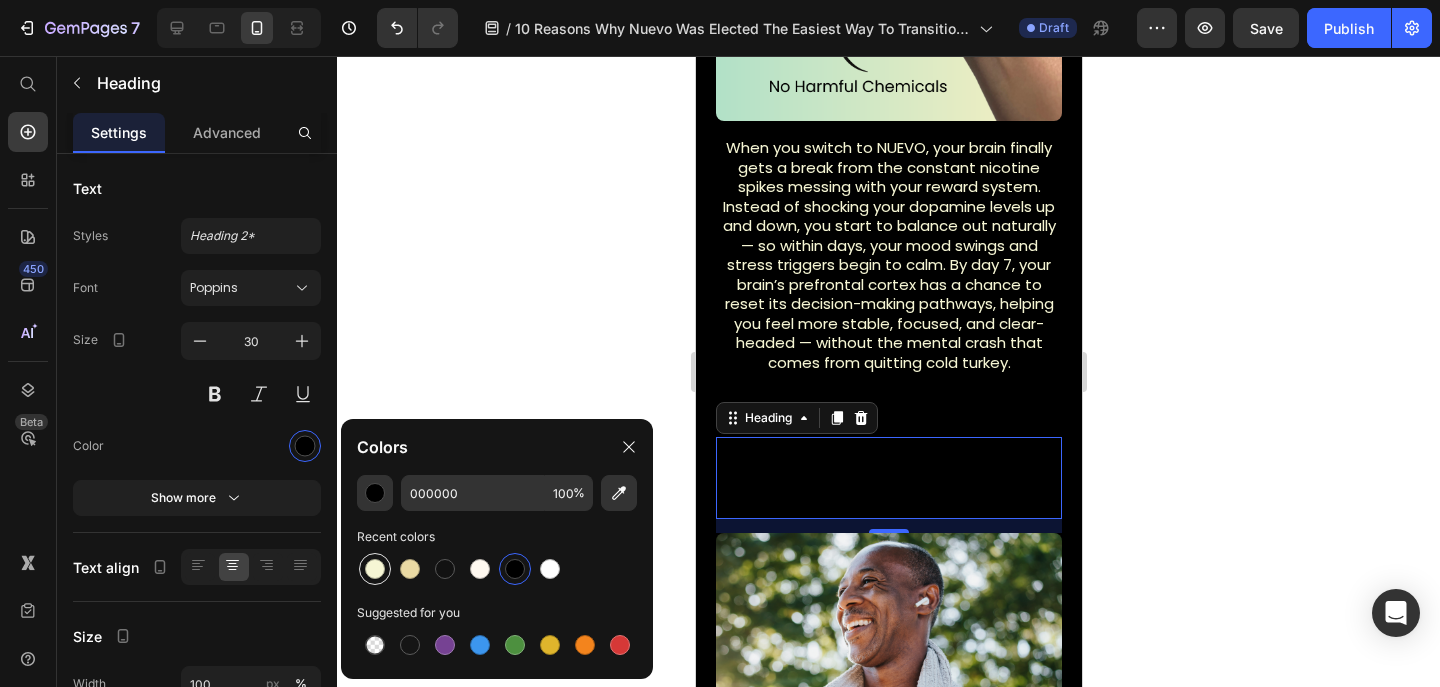 click at bounding box center (375, 569) 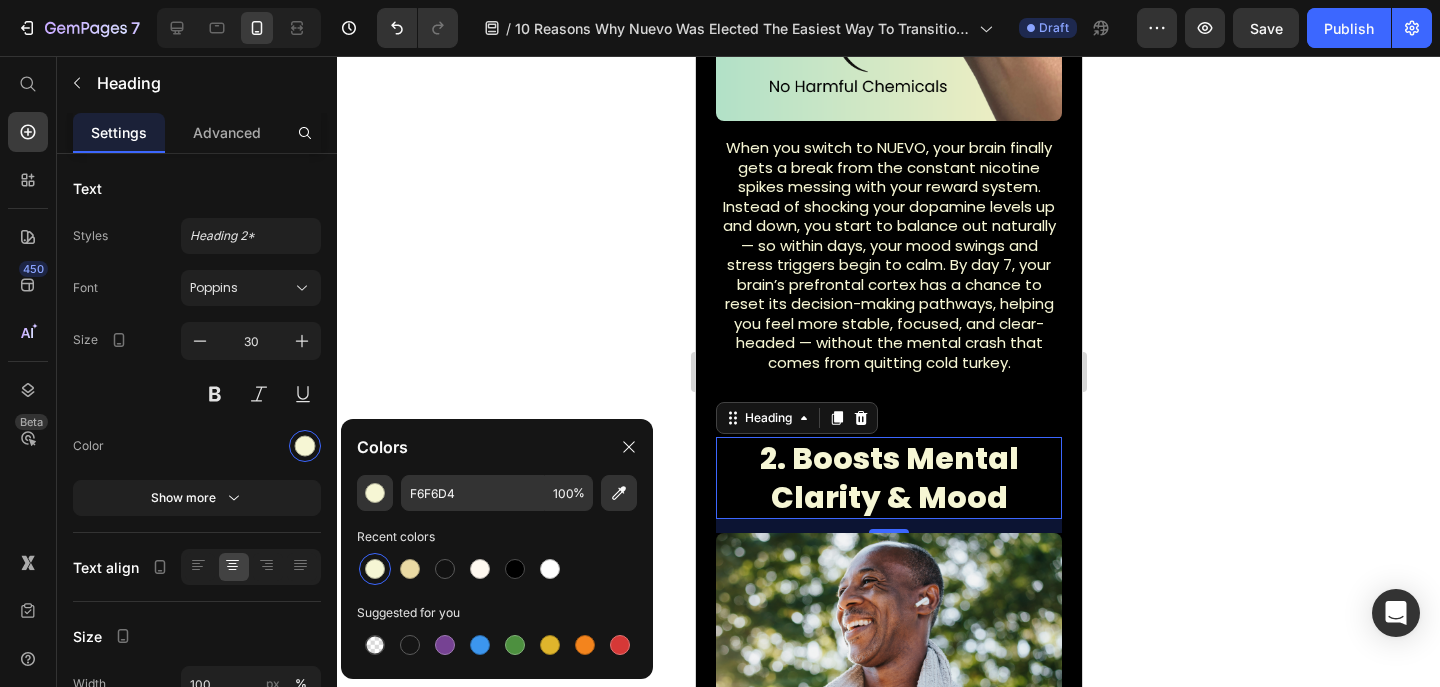click 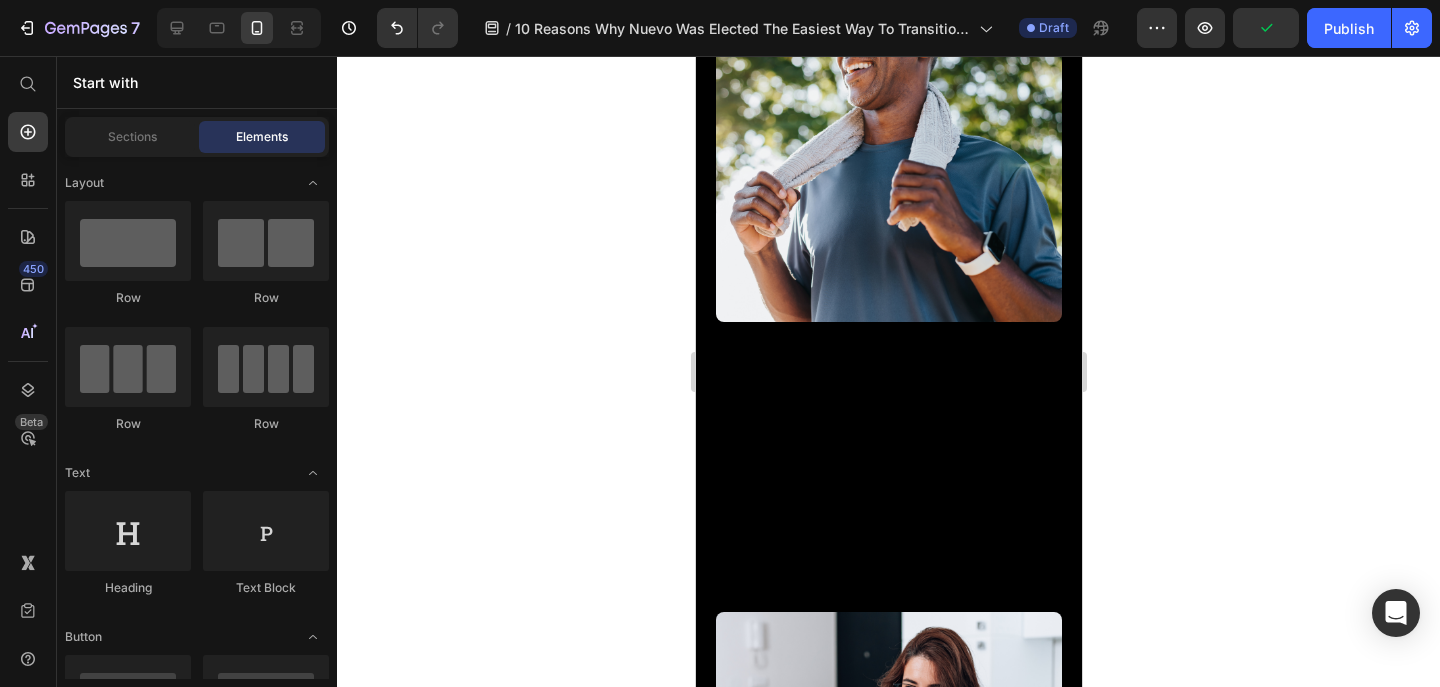 scroll, scrollTop: 1556, scrollLeft: 0, axis: vertical 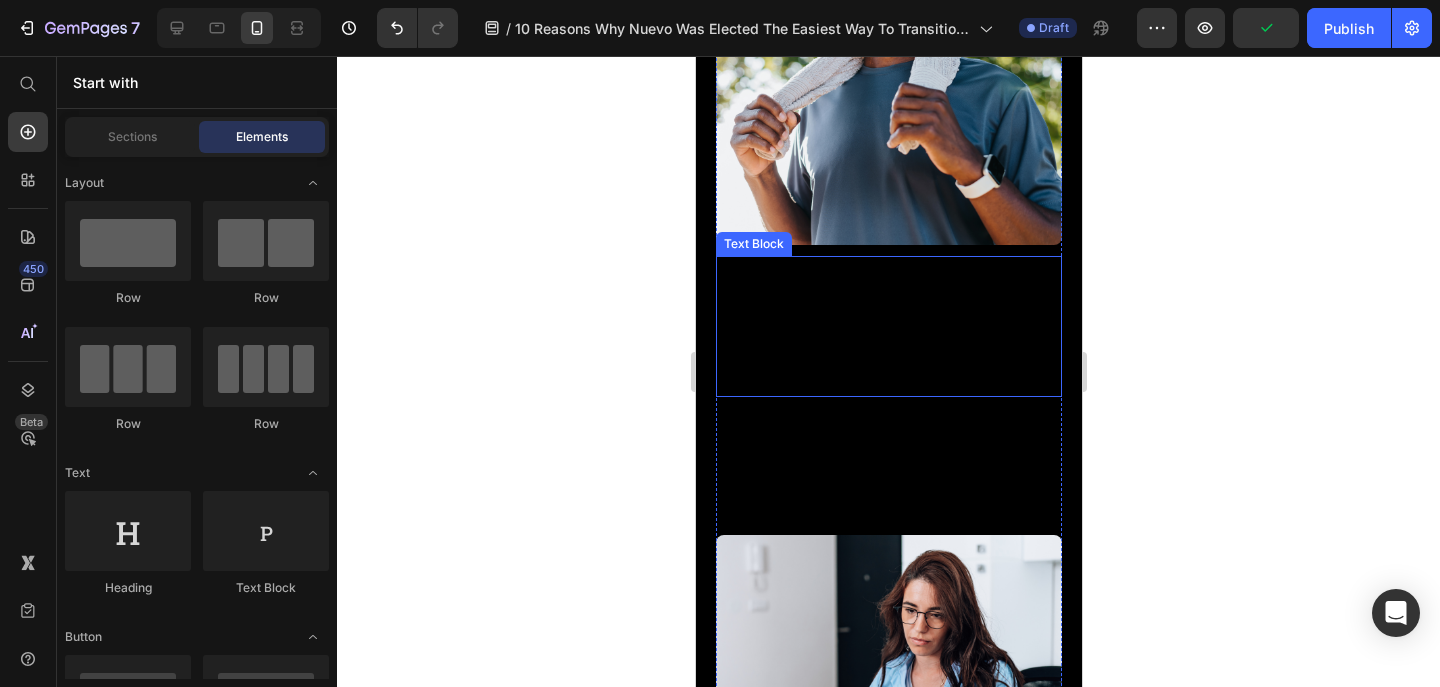click on "In just 7 days with NUEVO, your body starts to breathe easier and your heart and lungs begin to recover. Without the toxic clouds, circulation improves and stress hormones like cortisol start to balance out. You feel more energized, sleep better, and your body can finally heal instead of fighting off chemicals." at bounding box center [888, 326] 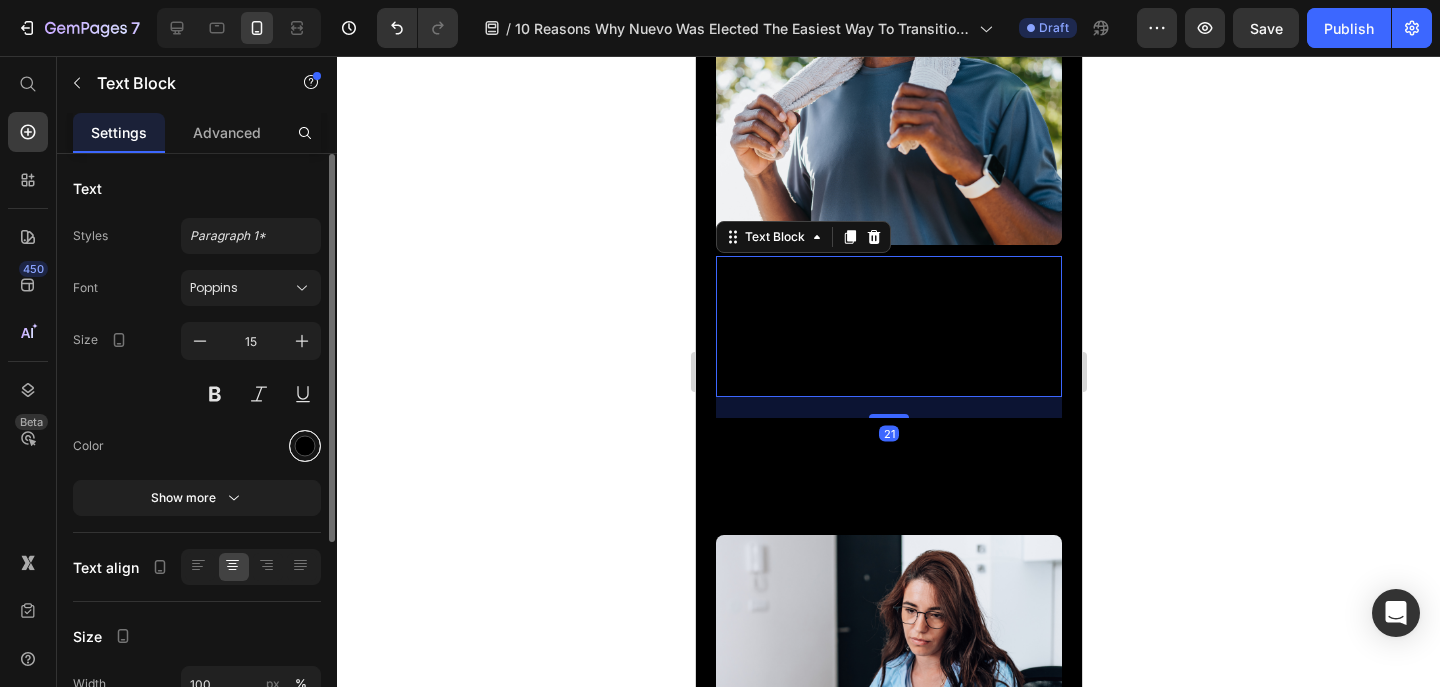 click at bounding box center [305, 446] 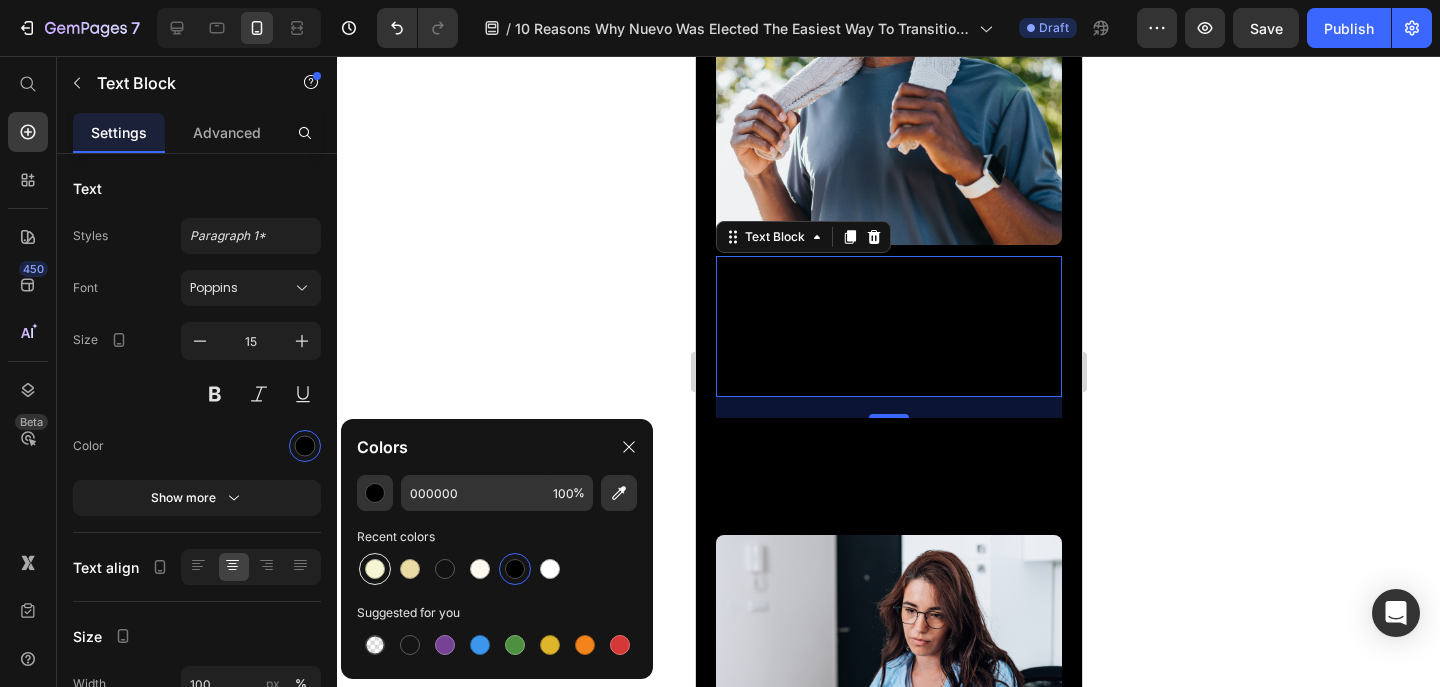 click at bounding box center [375, 569] 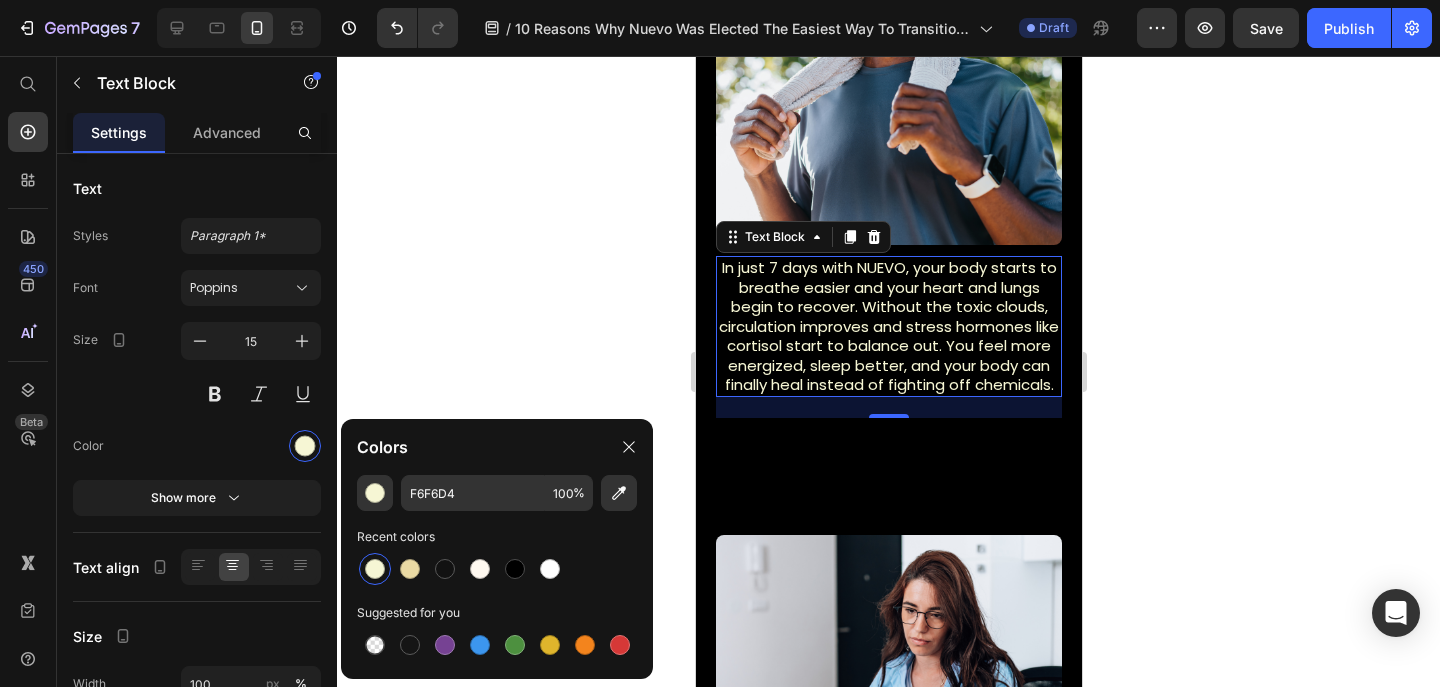 click 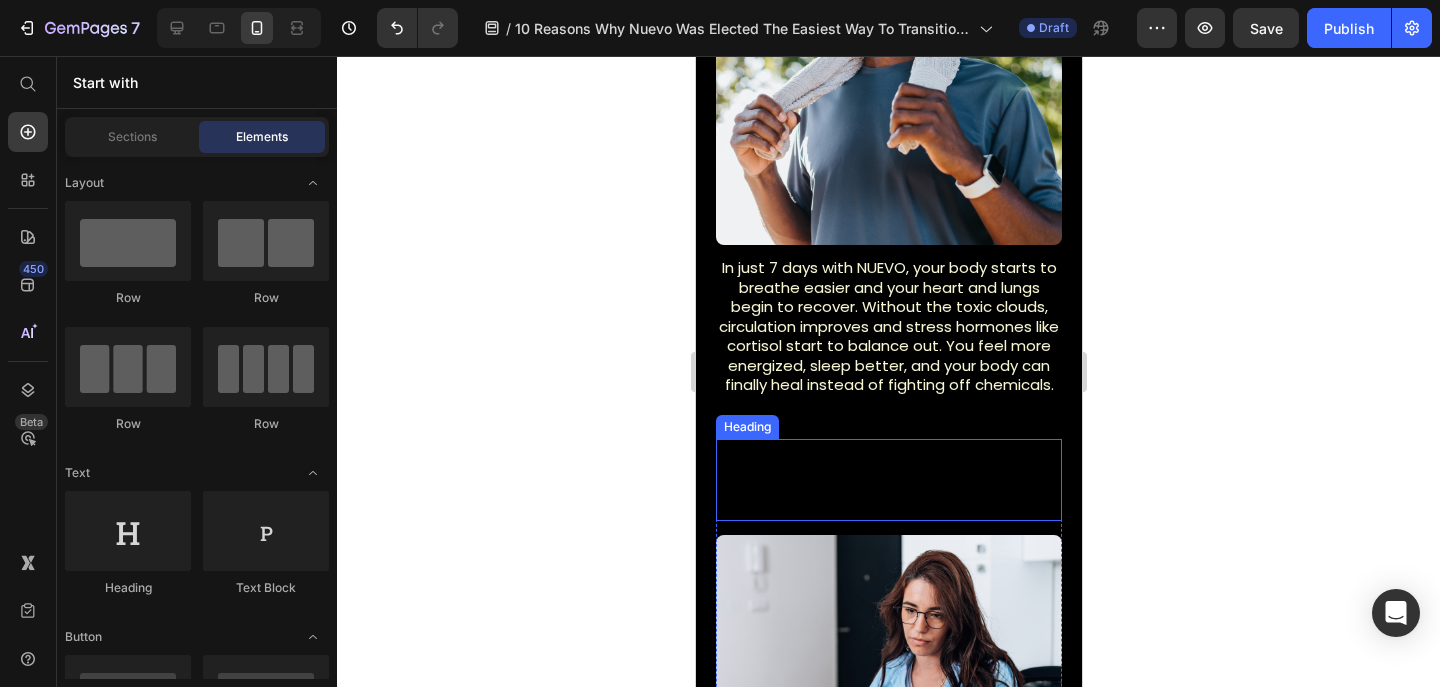 click on "3. Travel-Friendly & Discreet Anywhere" at bounding box center (888, 480) 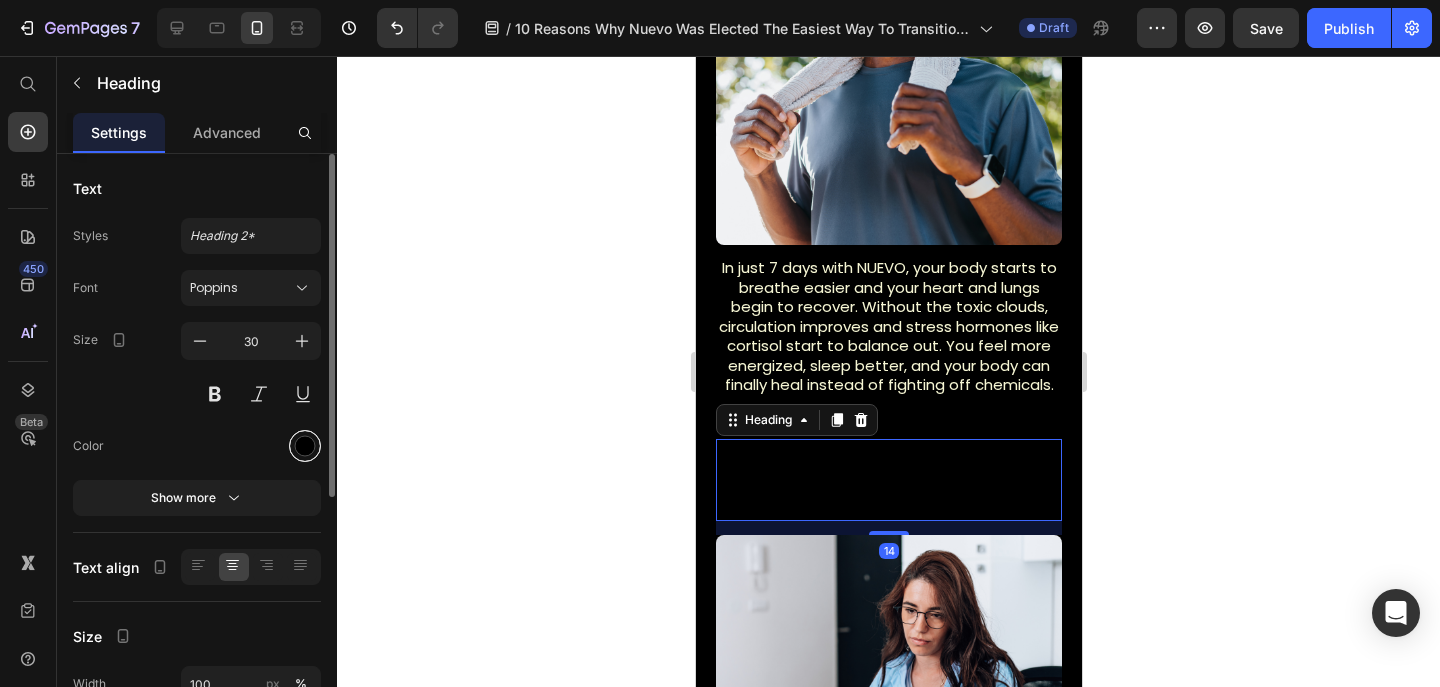 click at bounding box center [305, 446] 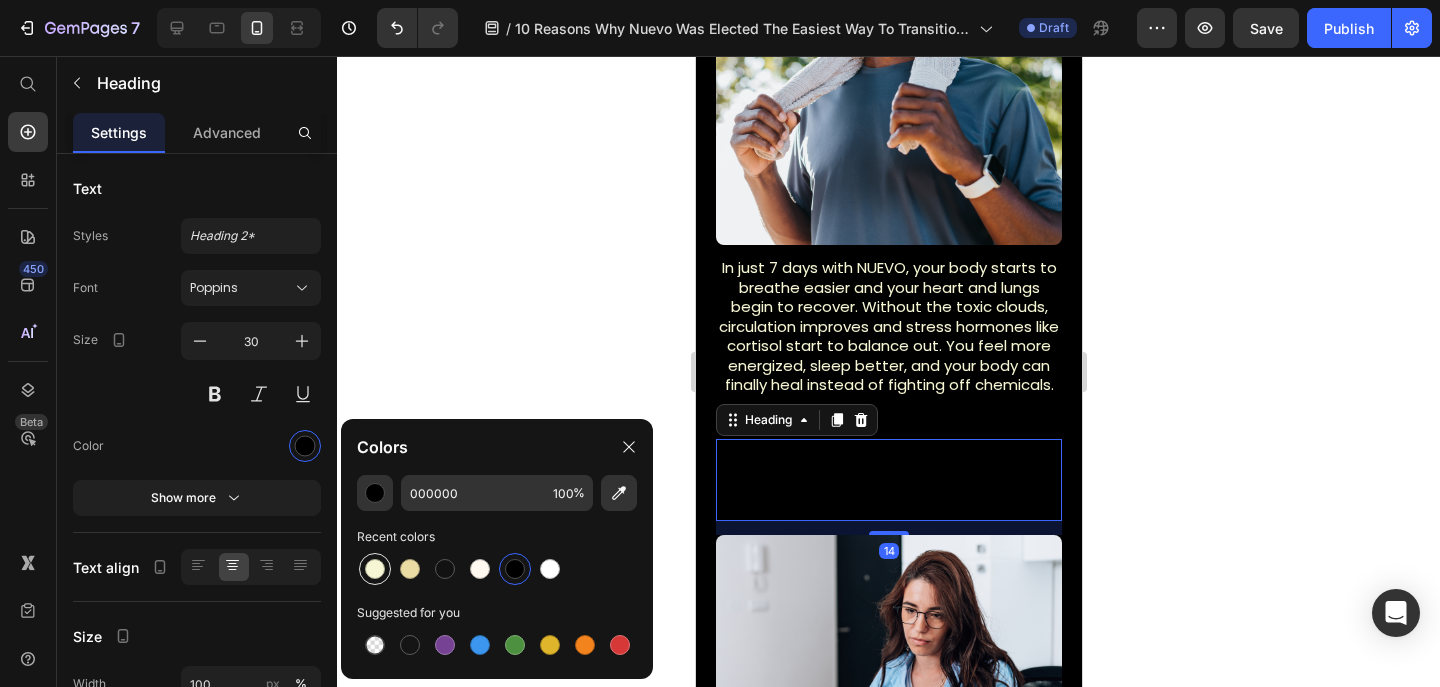 click at bounding box center [375, 569] 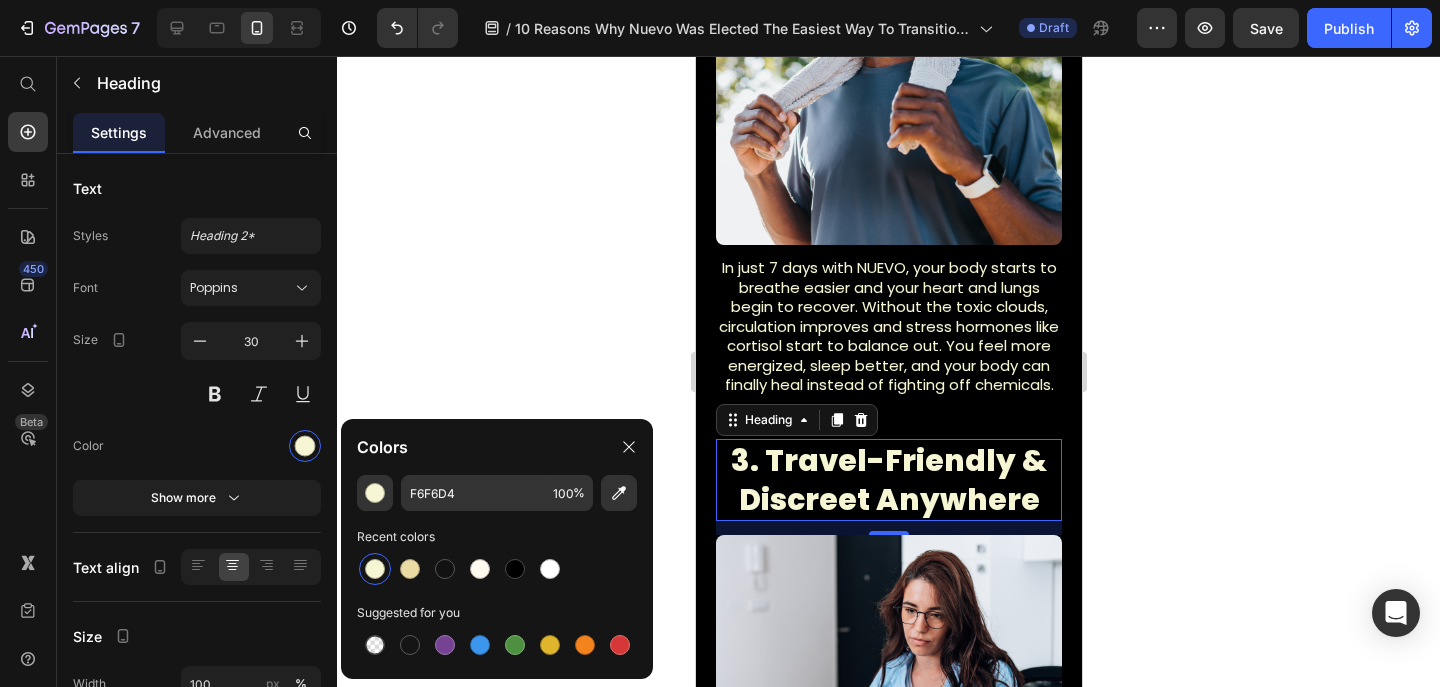click 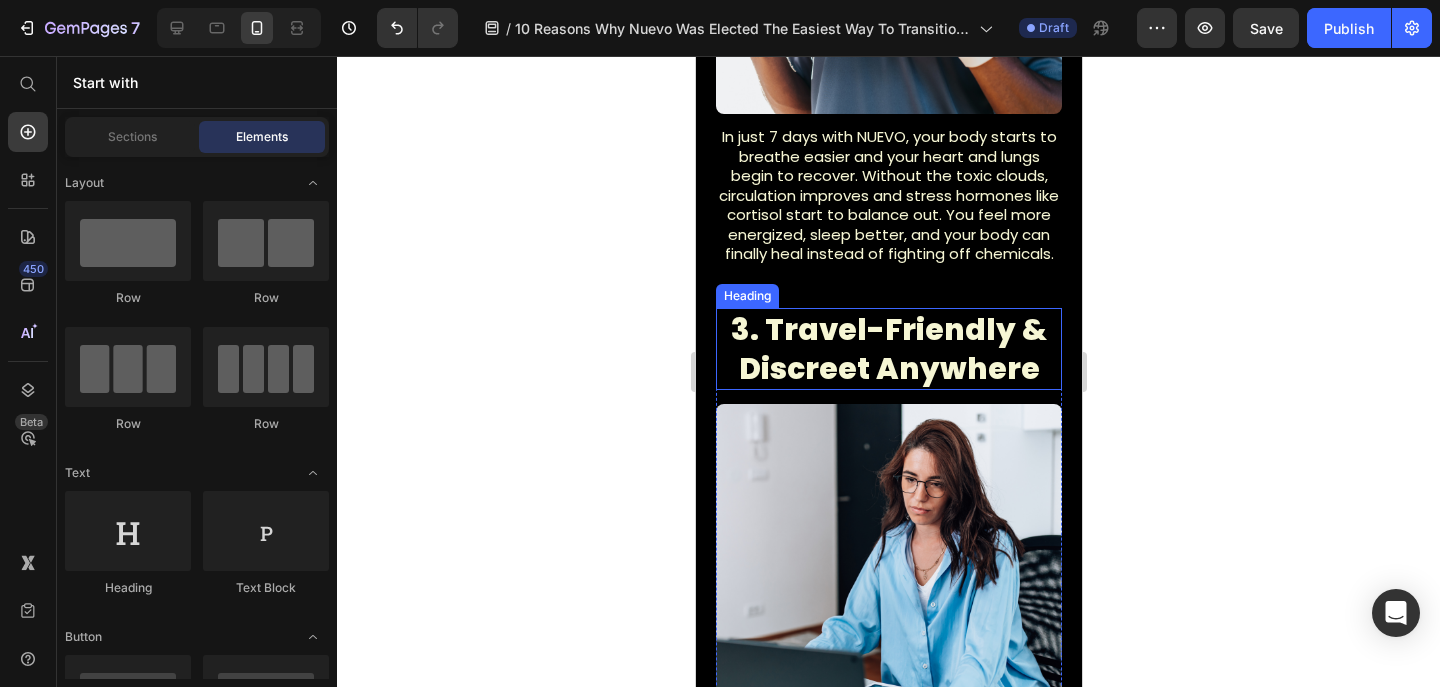 scroll, scrollTop: 2044, scrollLeft: 0, axis: vertical 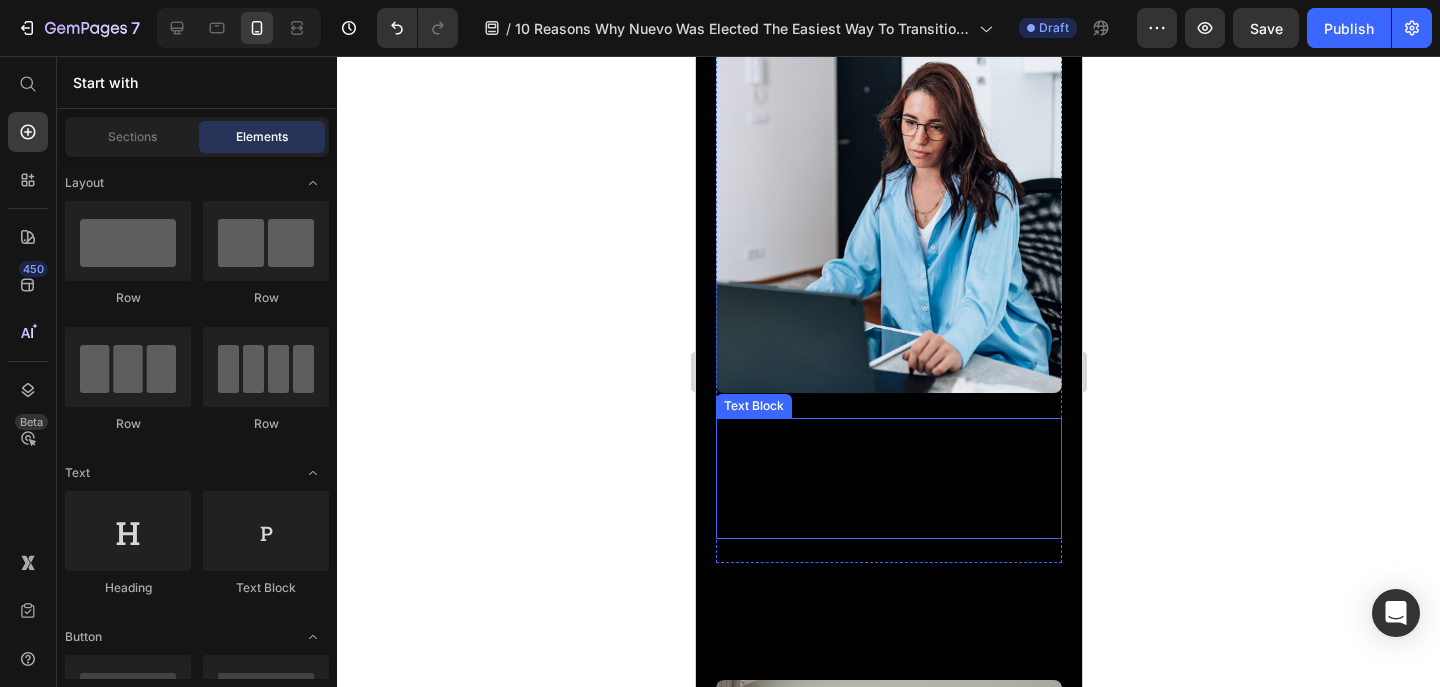 click on "By day 7 with NUEVO, your cravings start to fade because you’re still satisfying the ritual — but without the addictive chemicals. You’re training your brain to stop expecting that nicotine hit, making it easier to stay quit and forget about the habit for good." at bounding box center (888, 478) 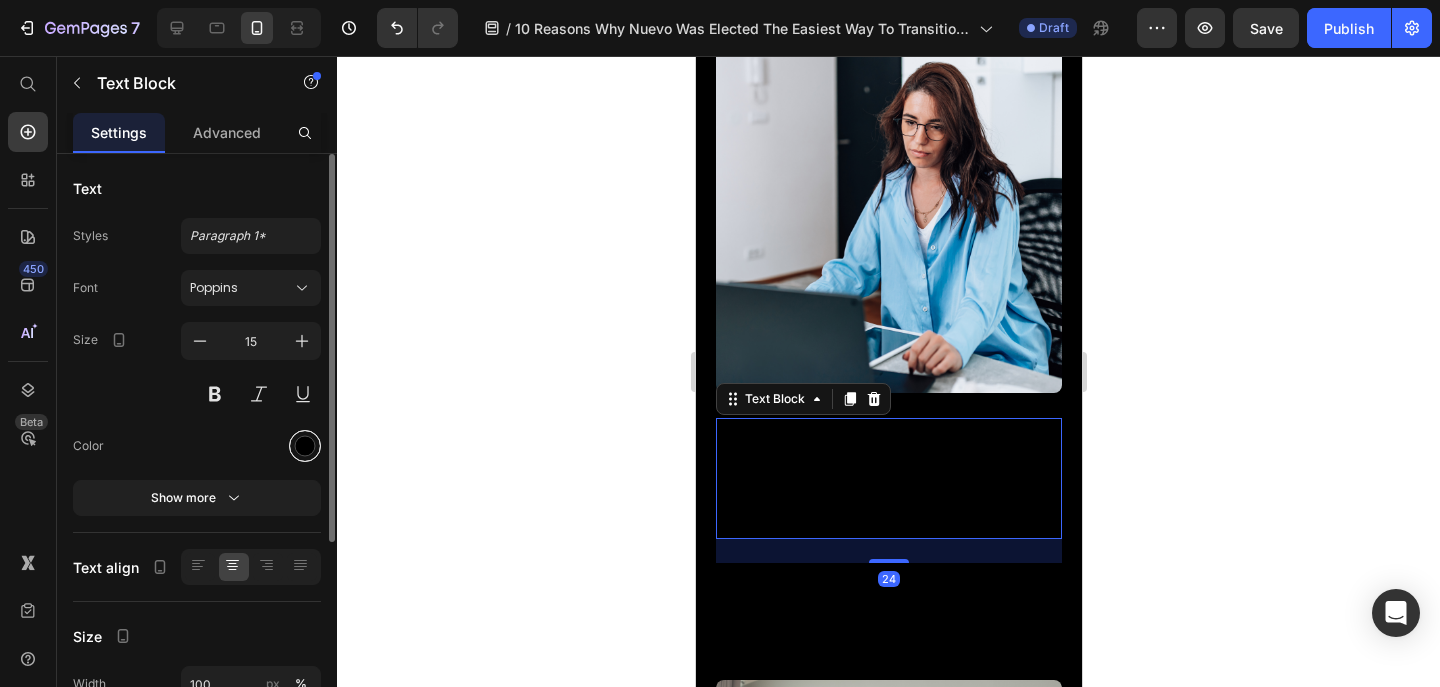 click at bounding box center [305, 446] 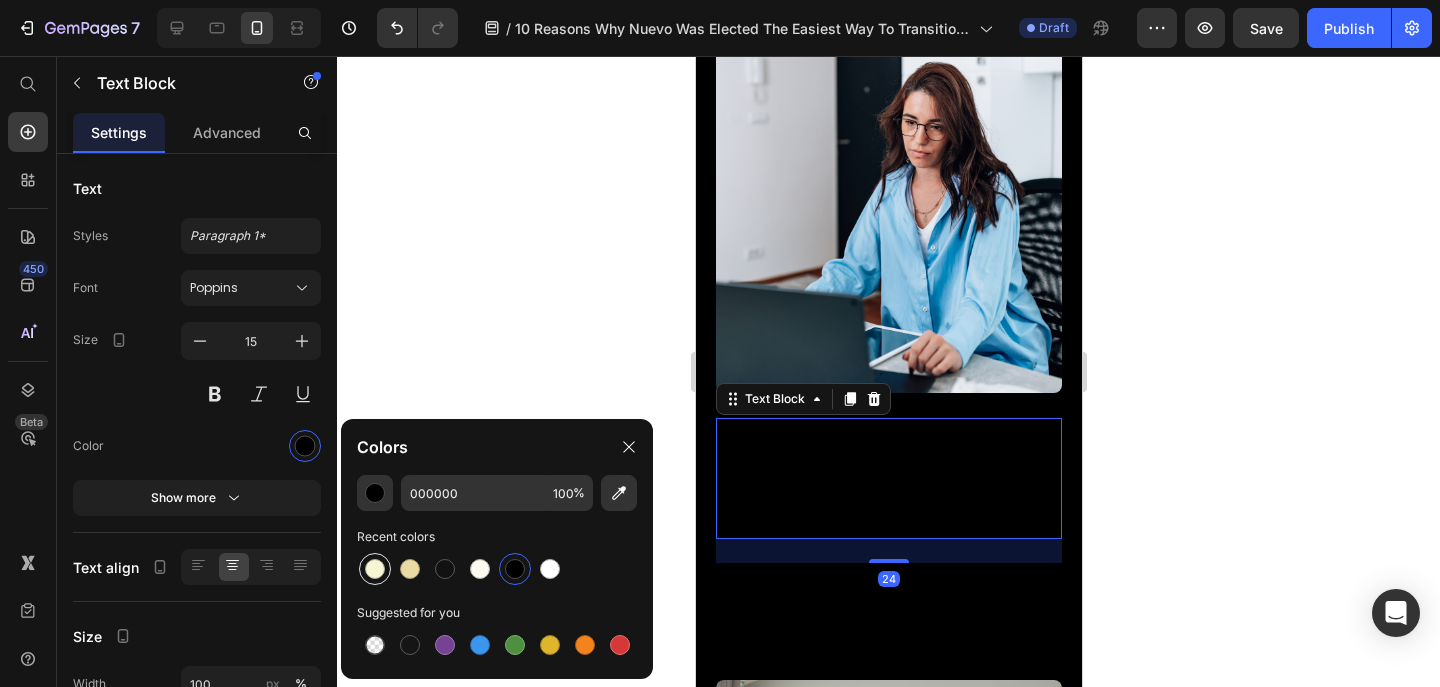 click at bounding box center [375, 569] 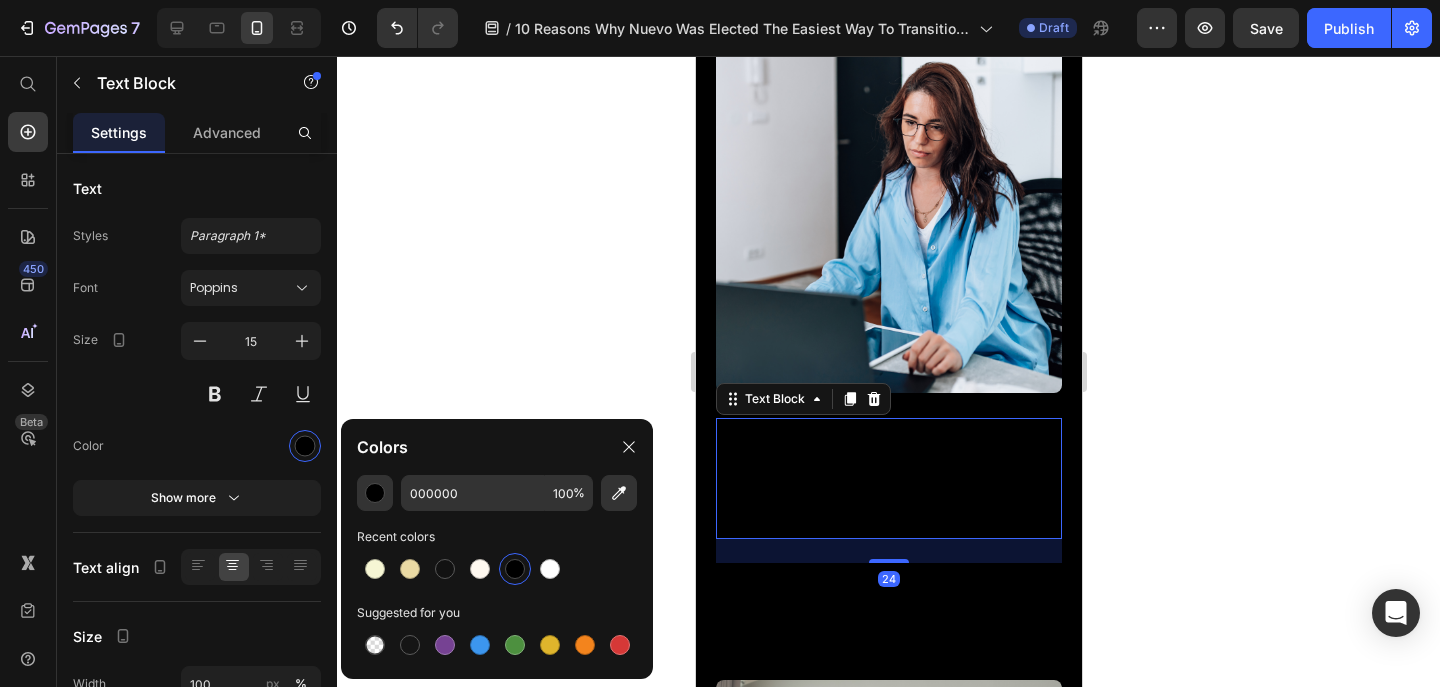 type on "F6F6D4" 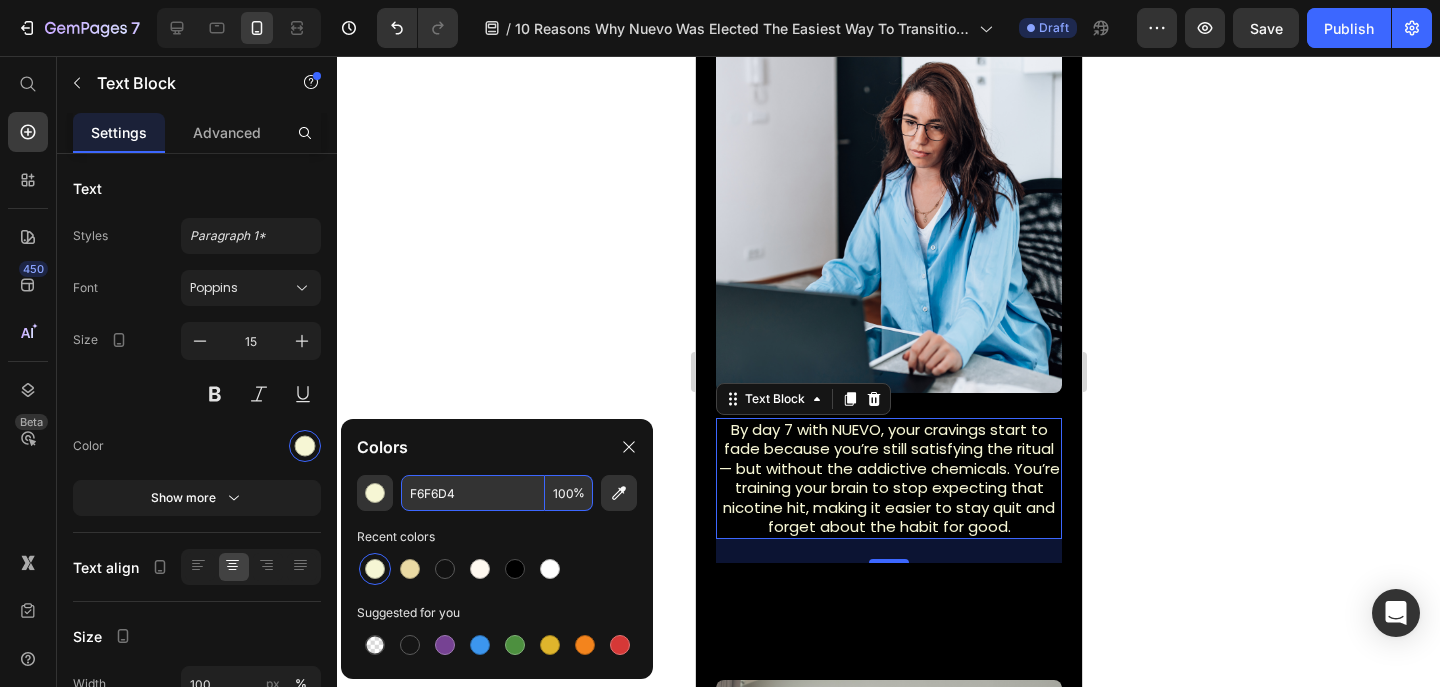 click 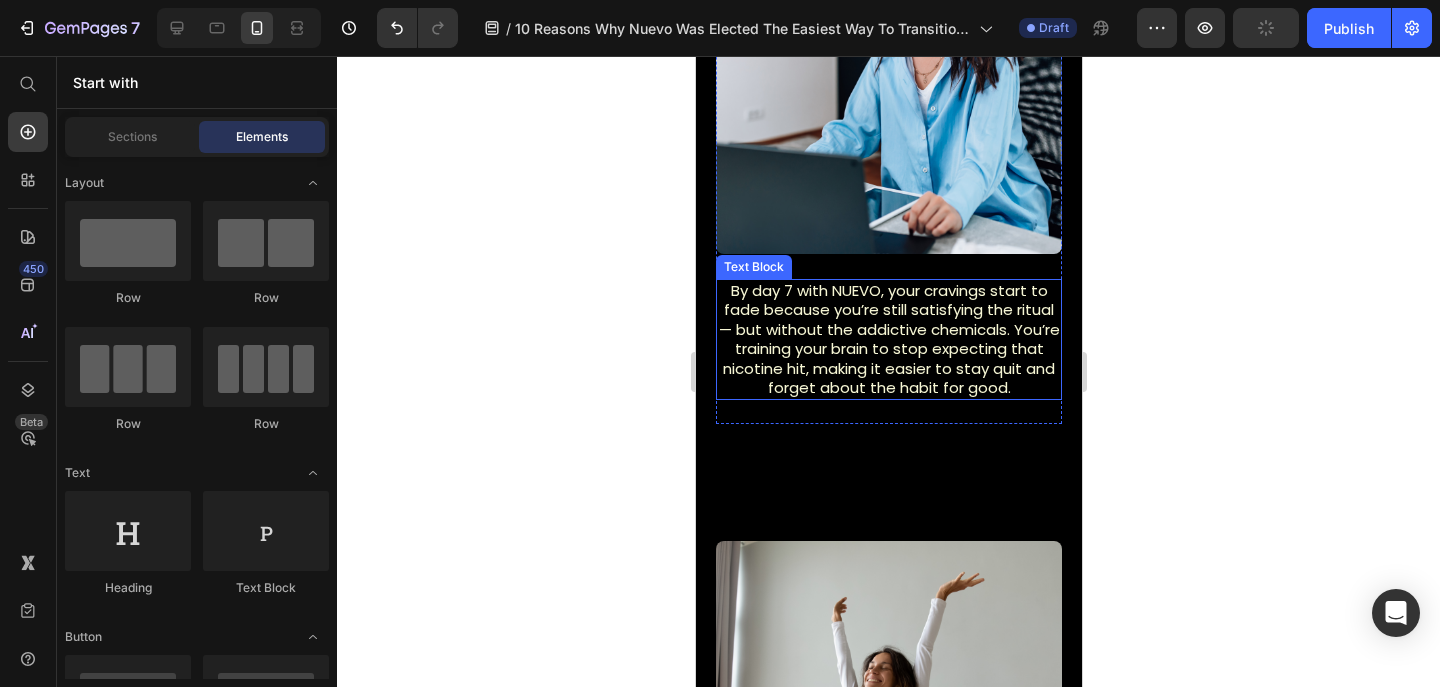 scroll, scrollTop: 2393, scrollLeft: 0, axis: vertical 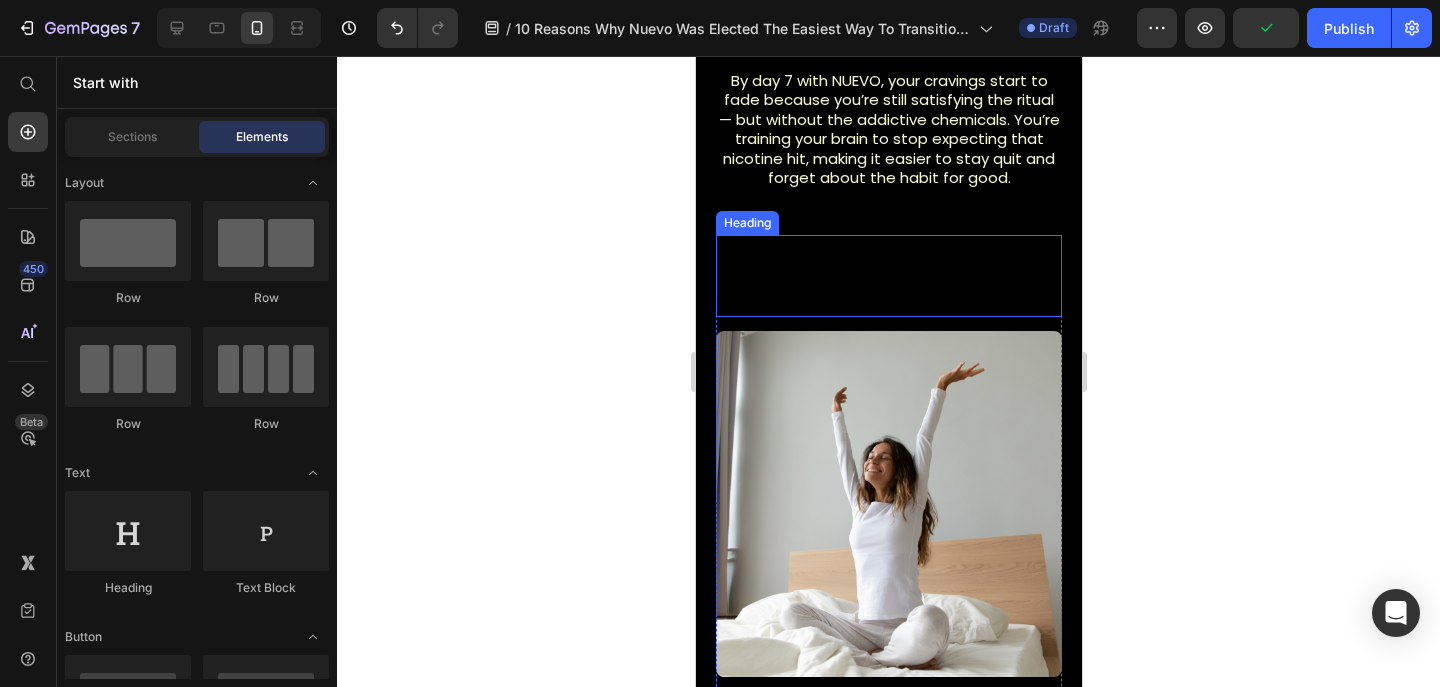 click on "4. Better Sleep Quality" at bounding box center [888, 276] 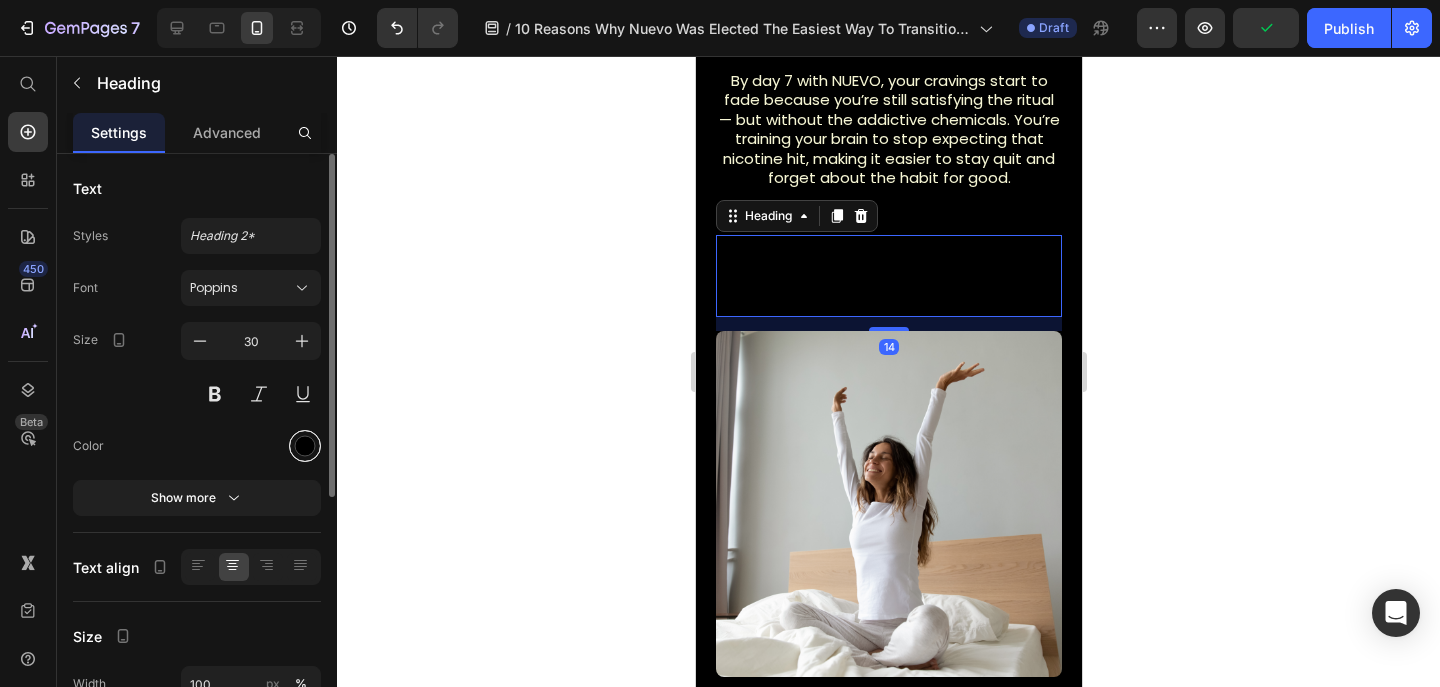 click at bounding box center (305, 446) 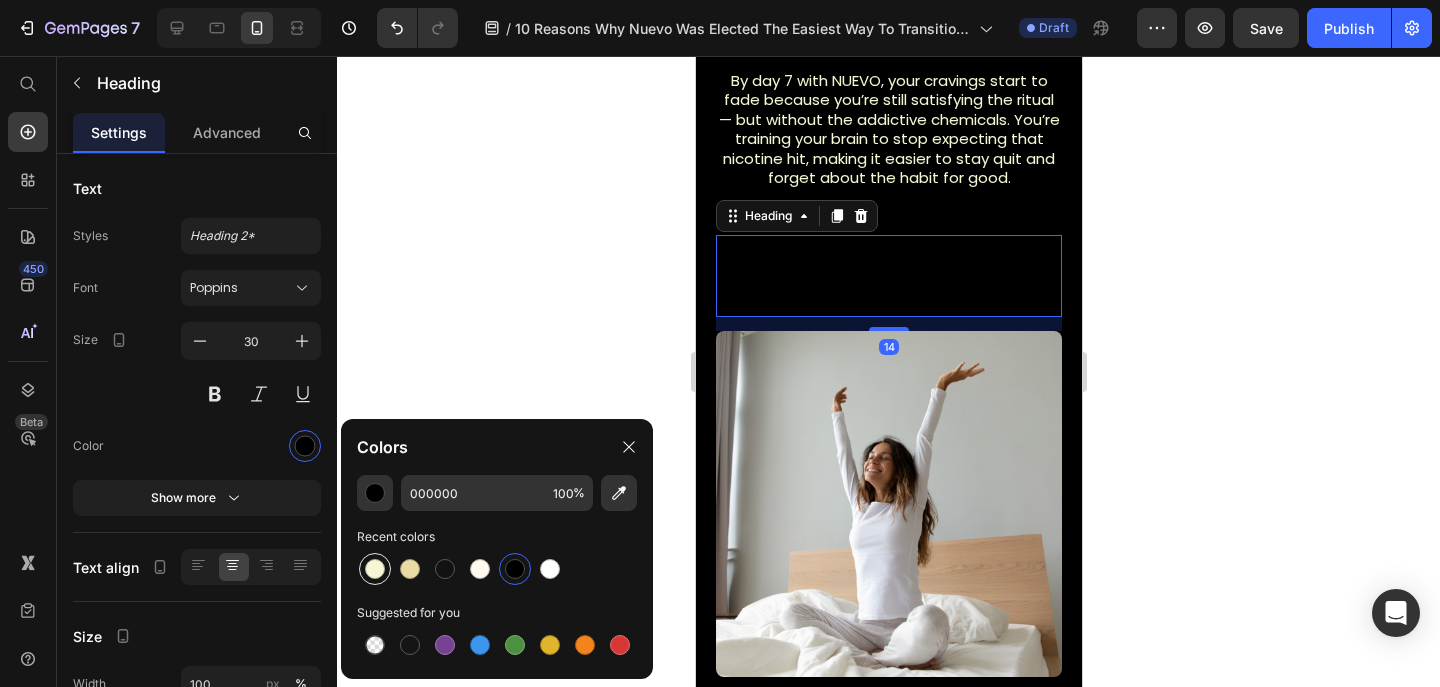 click at bounding box center [375, 569] 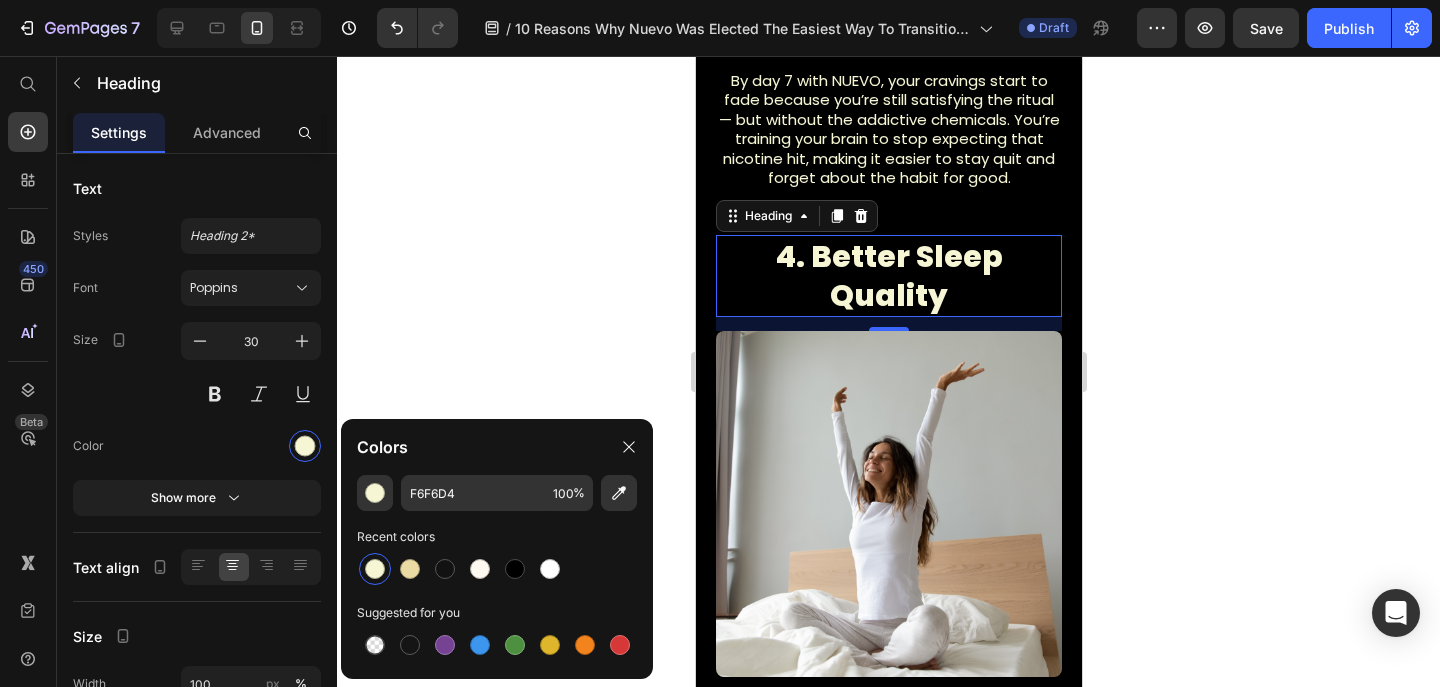click 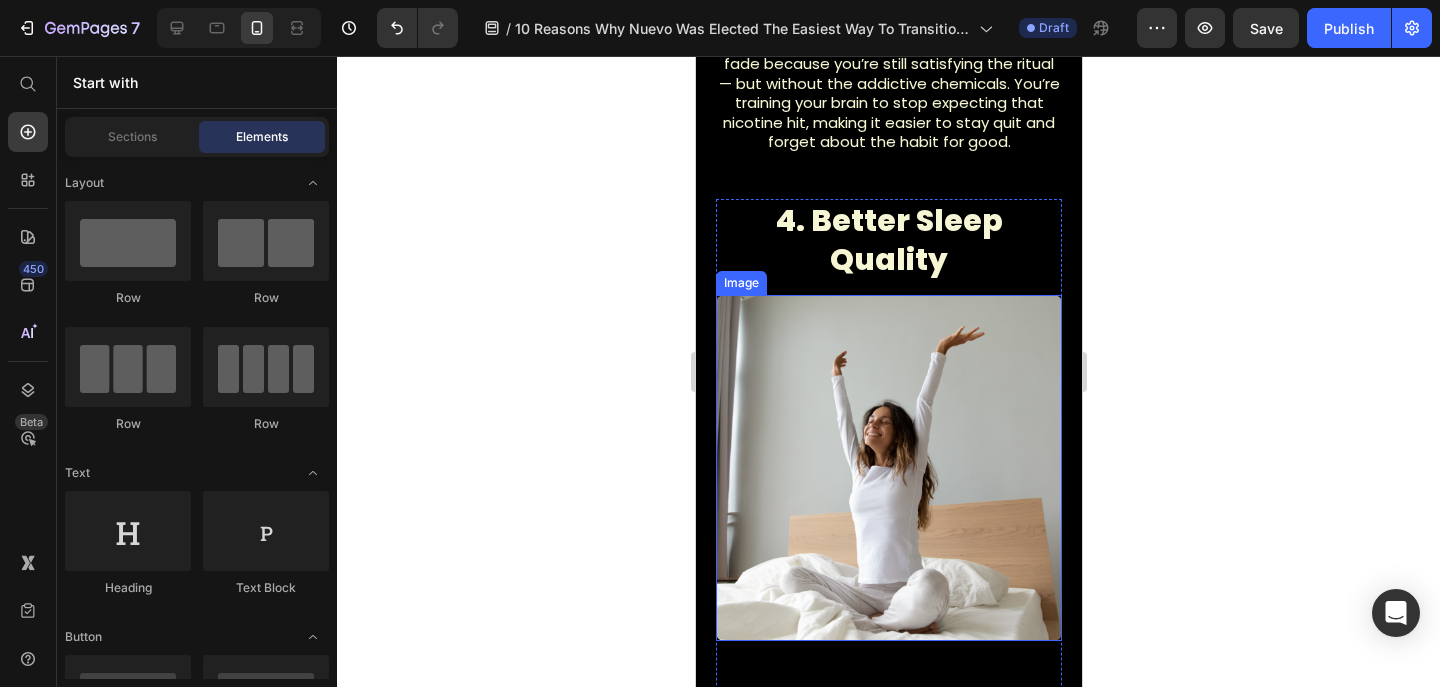scroll, scrollTop: 2867, scrollLeft: 0, axis: vertical 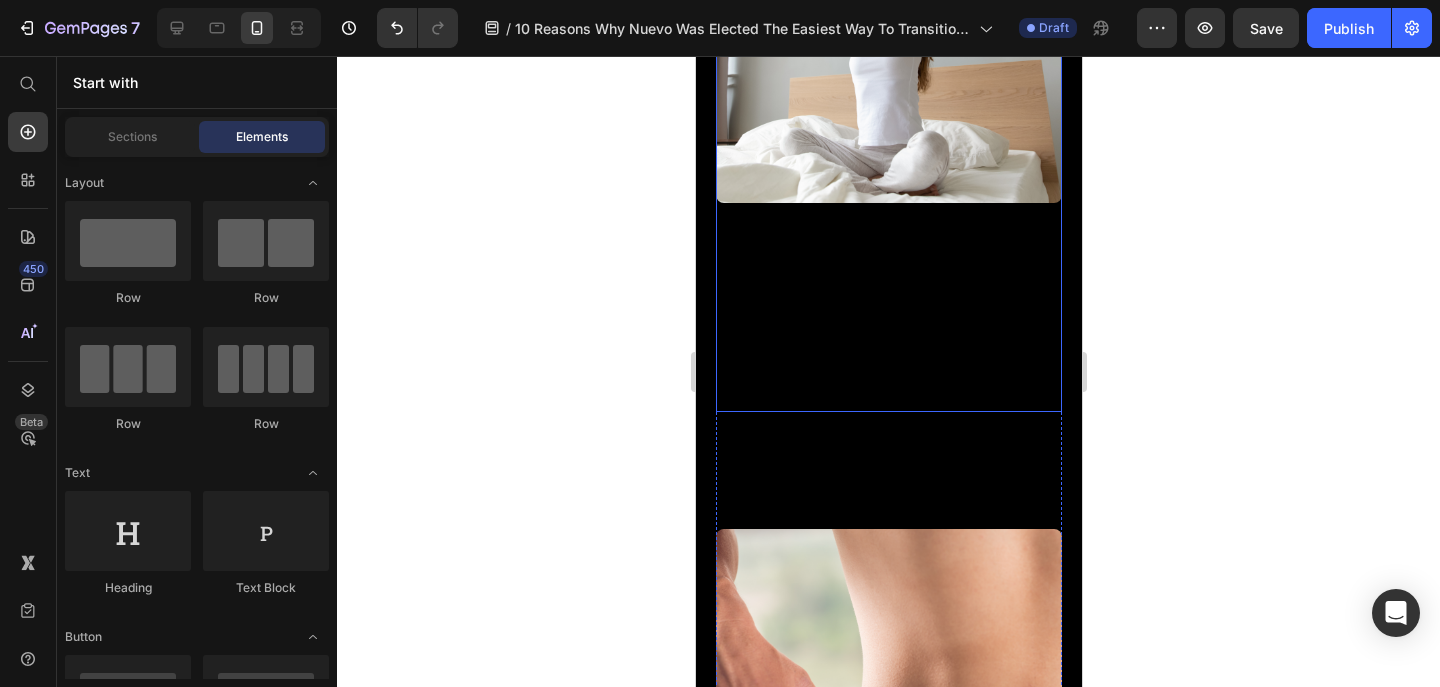 click on "When you switch to NUEVO, your brain’s natural energy systems start to recover. Nicotine messes with dopamine, serotonin, and other neurotransmitters that regulate energy and sleep. Within a week, your body begins balancing these naturally — helping you feel more awake, clear-headed, and ready to take on the day." at bounding box center (888, 308) 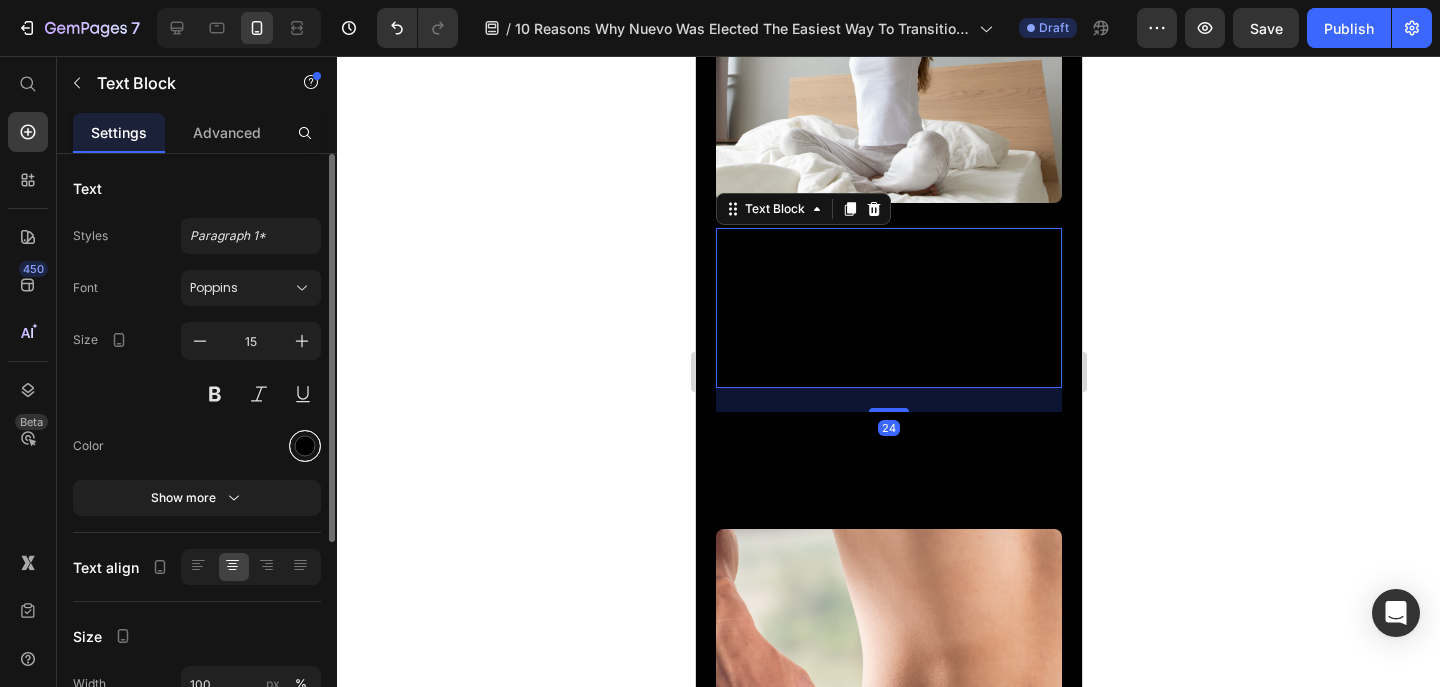 click at bounding box center [305, 446] 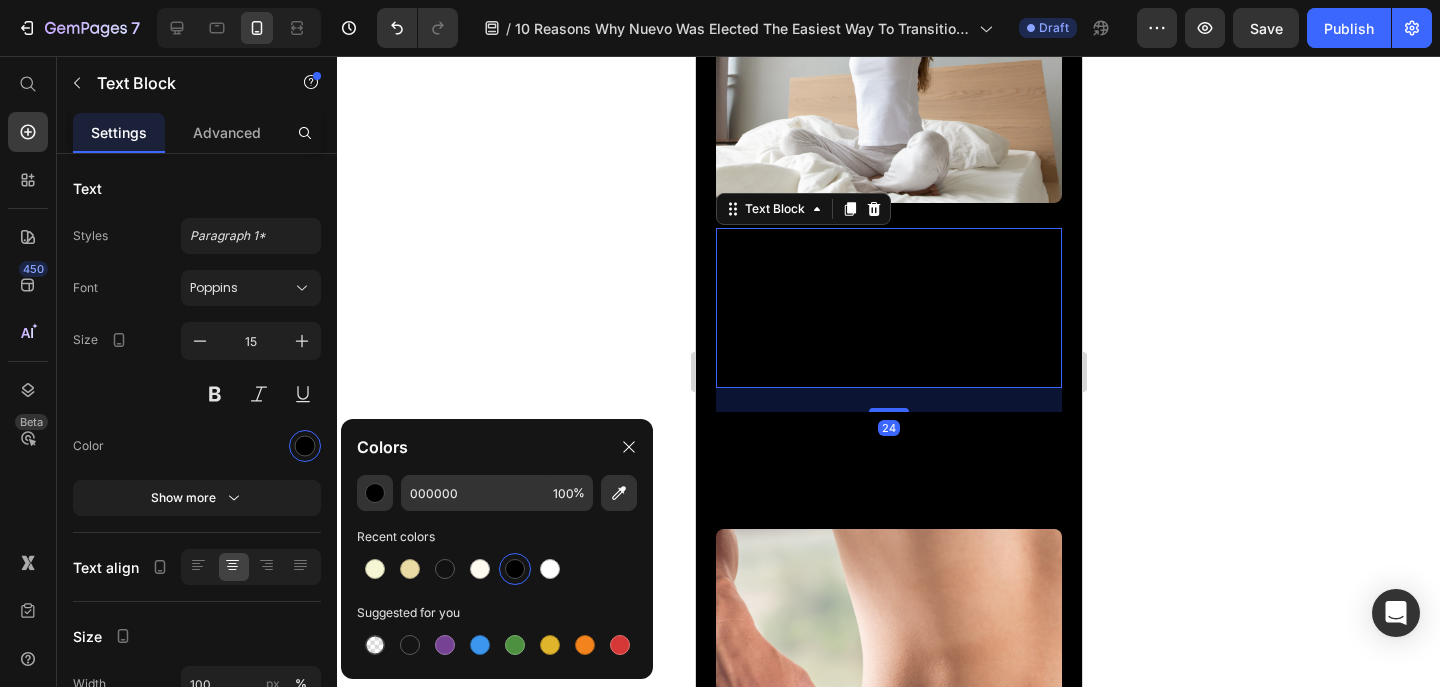click on "000000 100 % Recent colors Suggested for you" 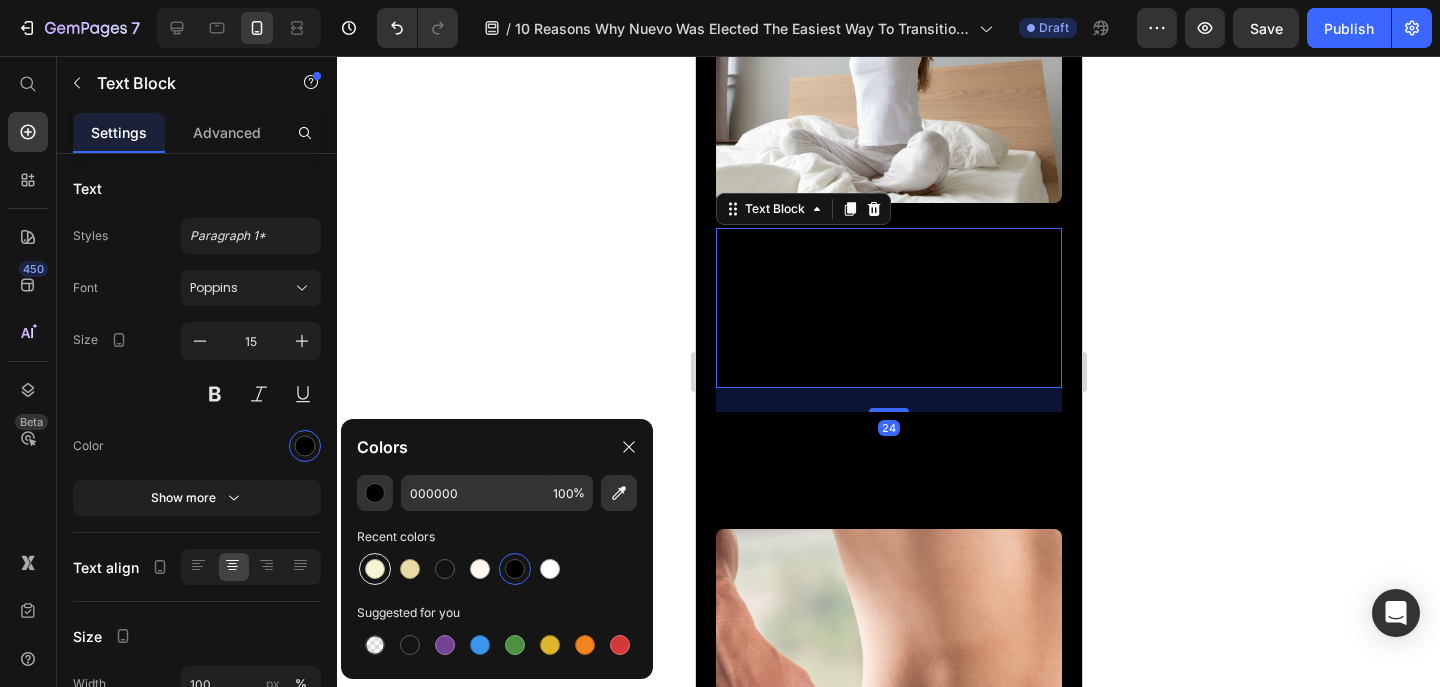 click at bounding box center (375, 569) 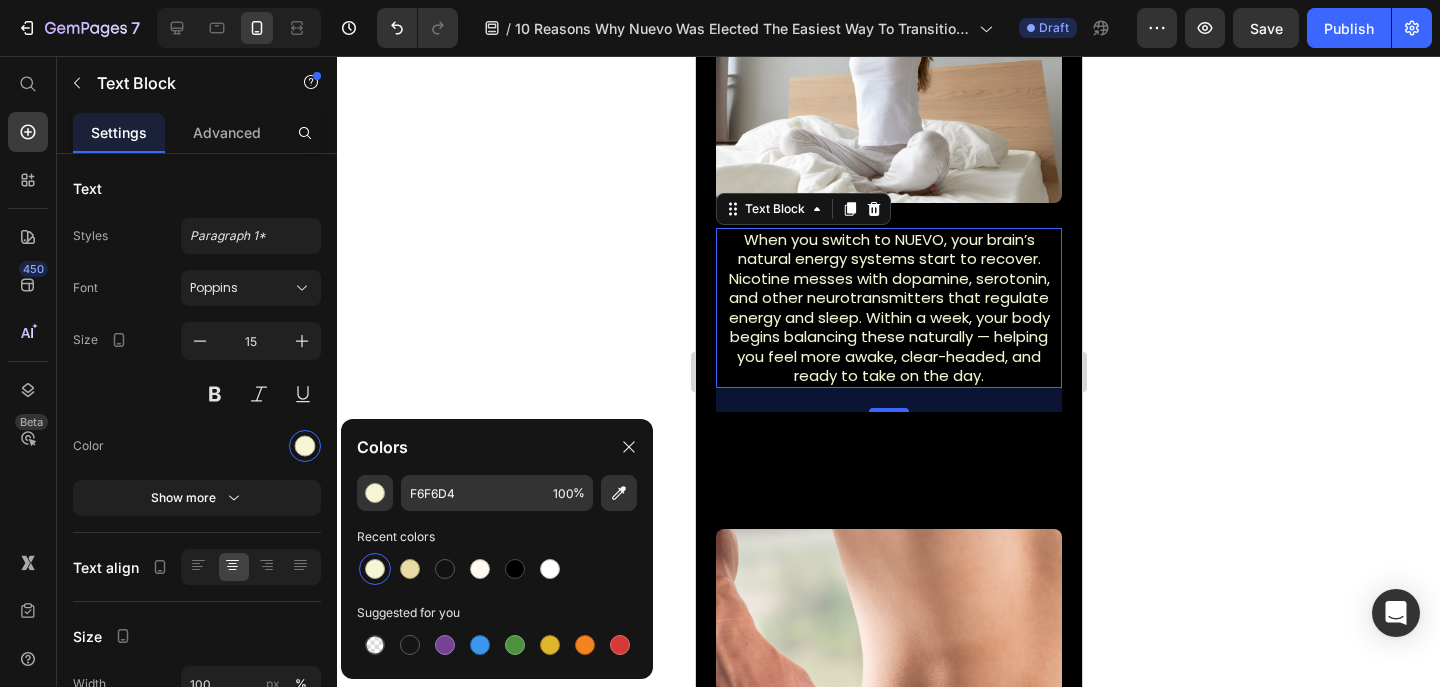 click 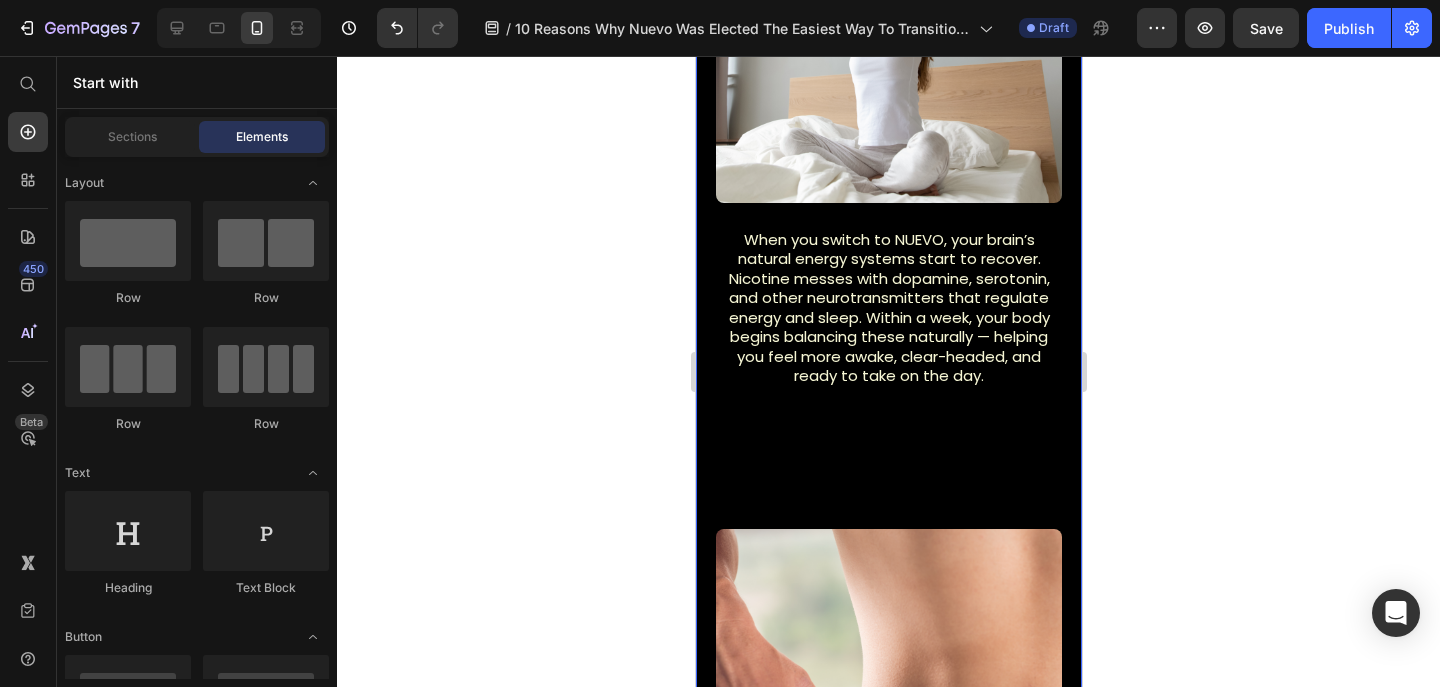 scroll, scrollTop: 3184, scrollLeft: 0, axis: vertical 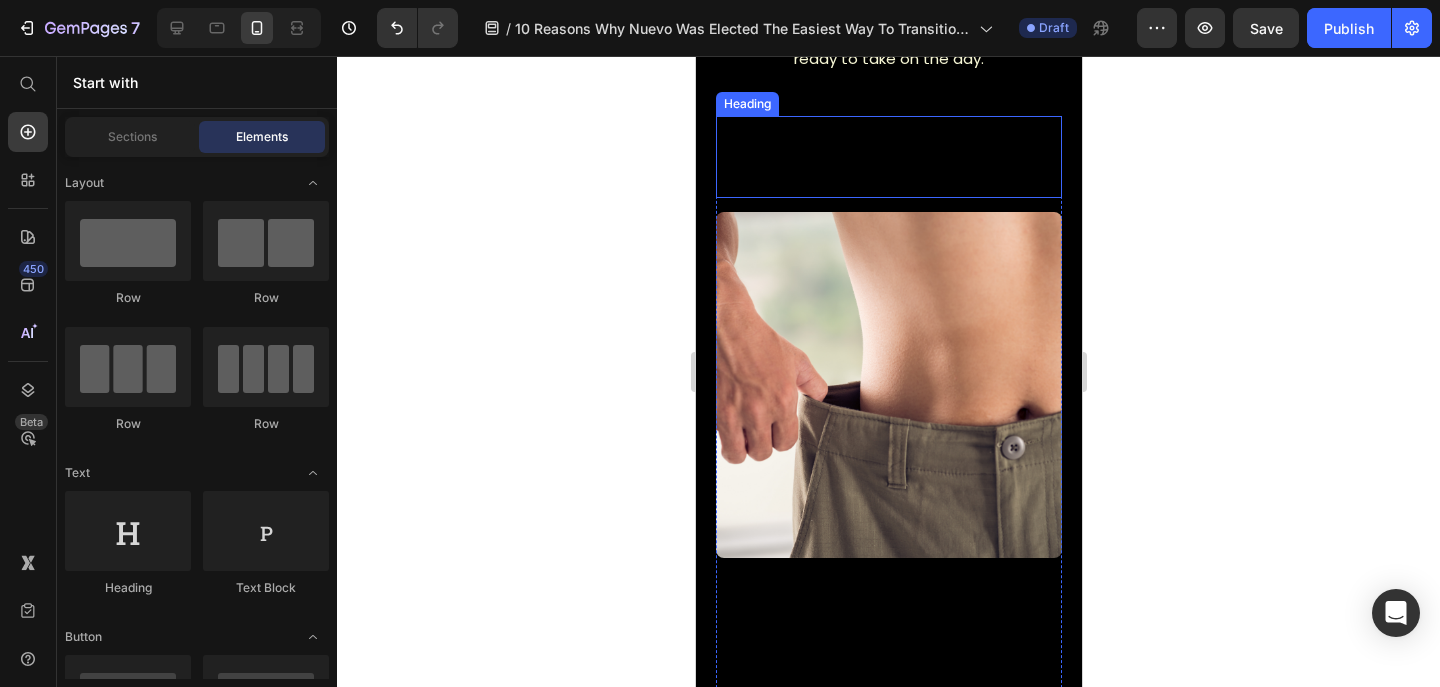 click on "5. No Batteries, Pods, or Chargers" at bounding box center [888, 157] 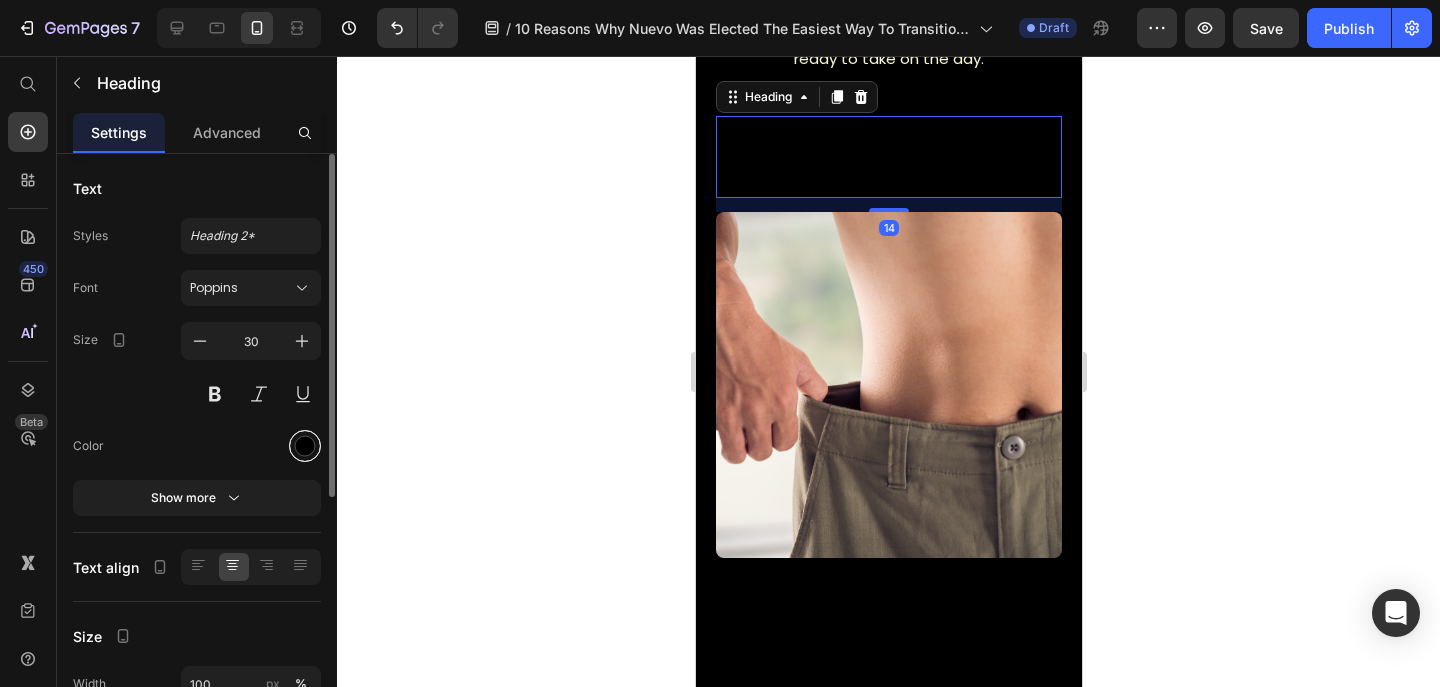 click at bounding box center (305, 446) 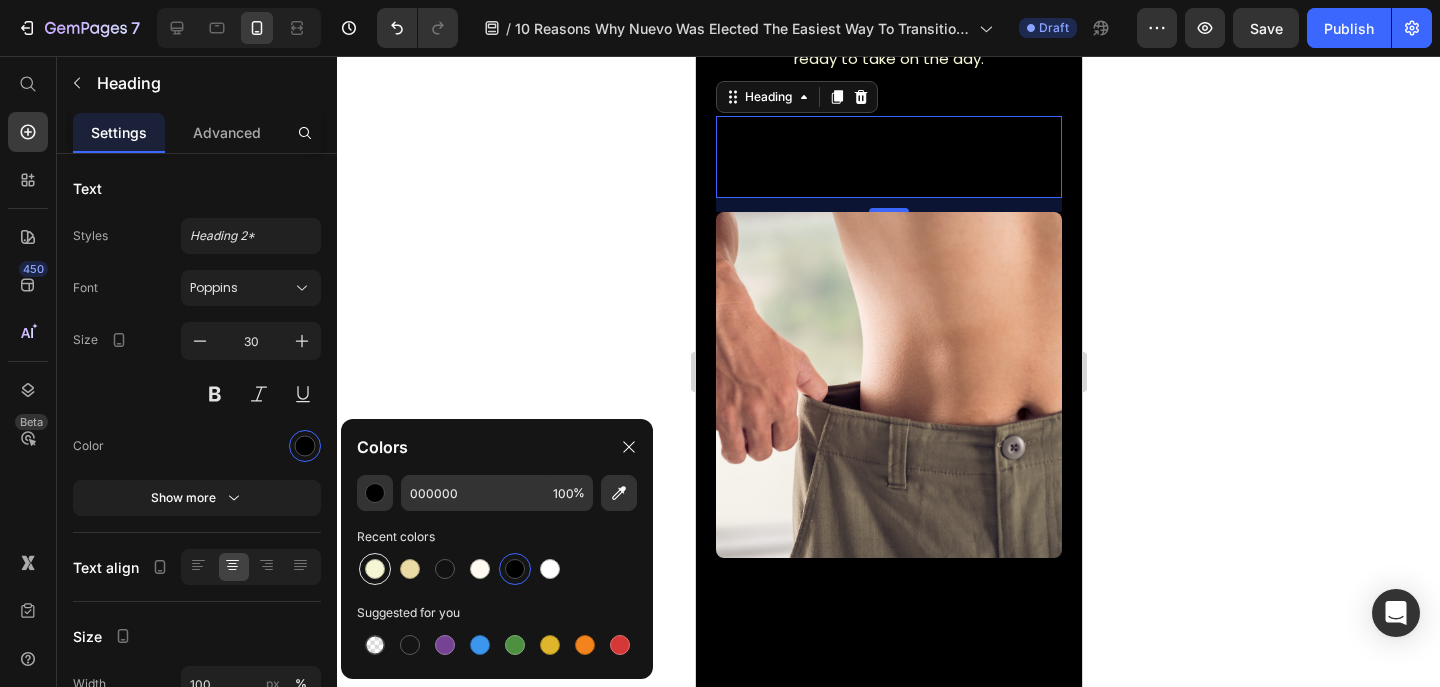 click at bounding box center (375, 569) 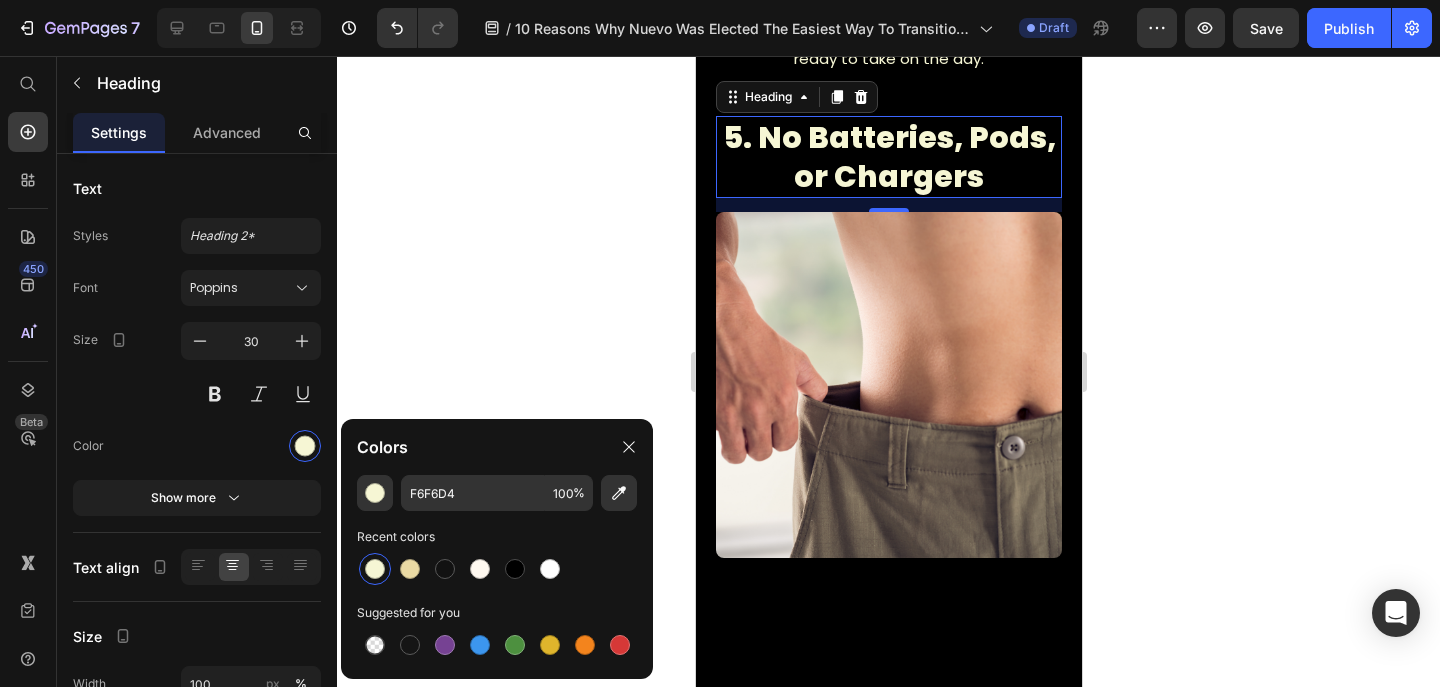 click 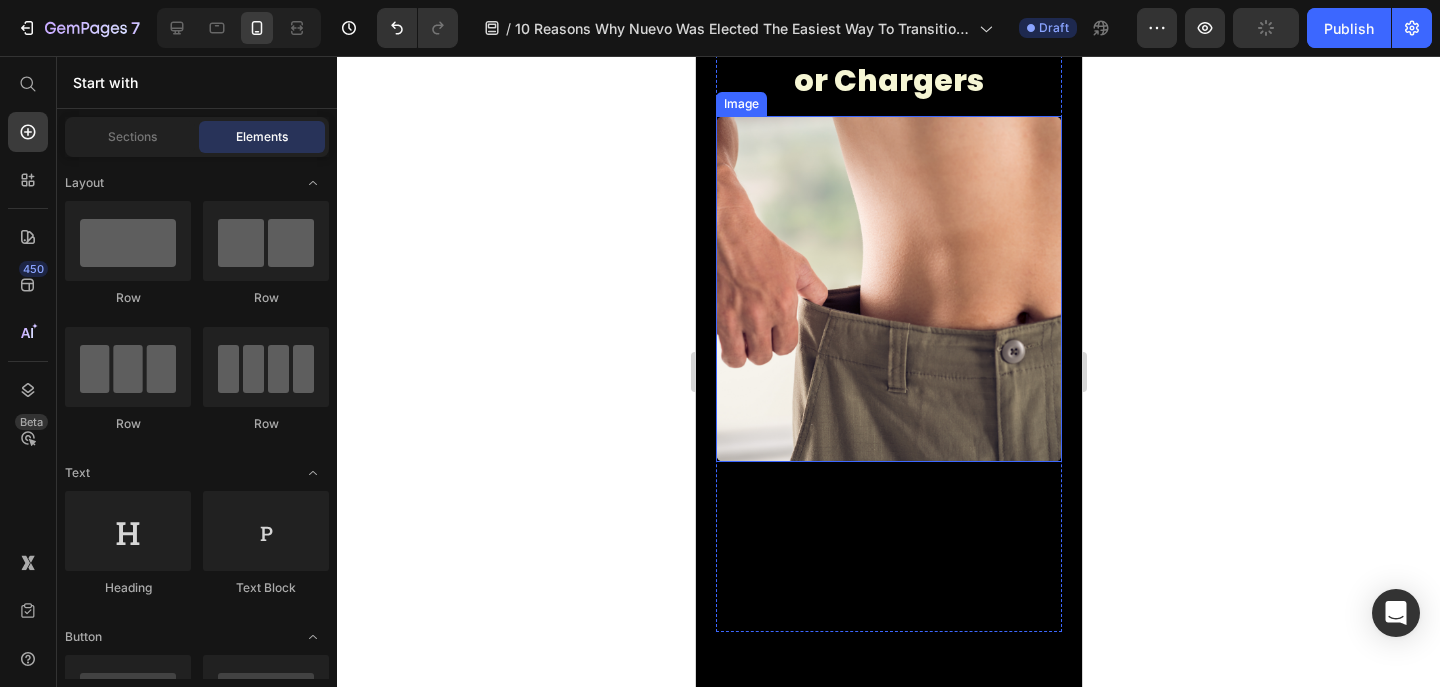 scroll, scrollTop: 3736, scrollLeft: 0, axis: vertical 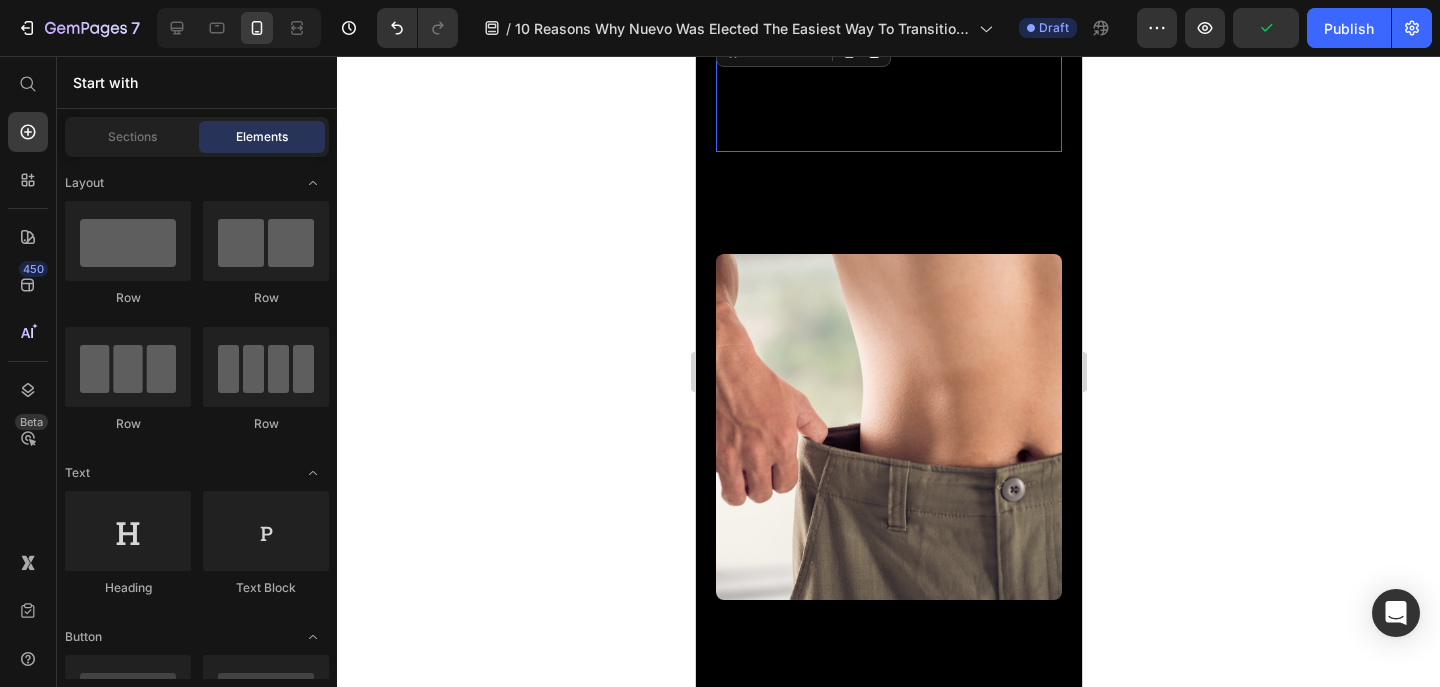 click on "When you quit nicotine cold turkey, your appetite can spike, causing cravings and binge eating. Switching to NUEVO helps balance your brain chemistry, so your hunger levels stabilize naturally. Less stress, fewer cravings — and no surprise weight gain." at bounding box center (888, 91) 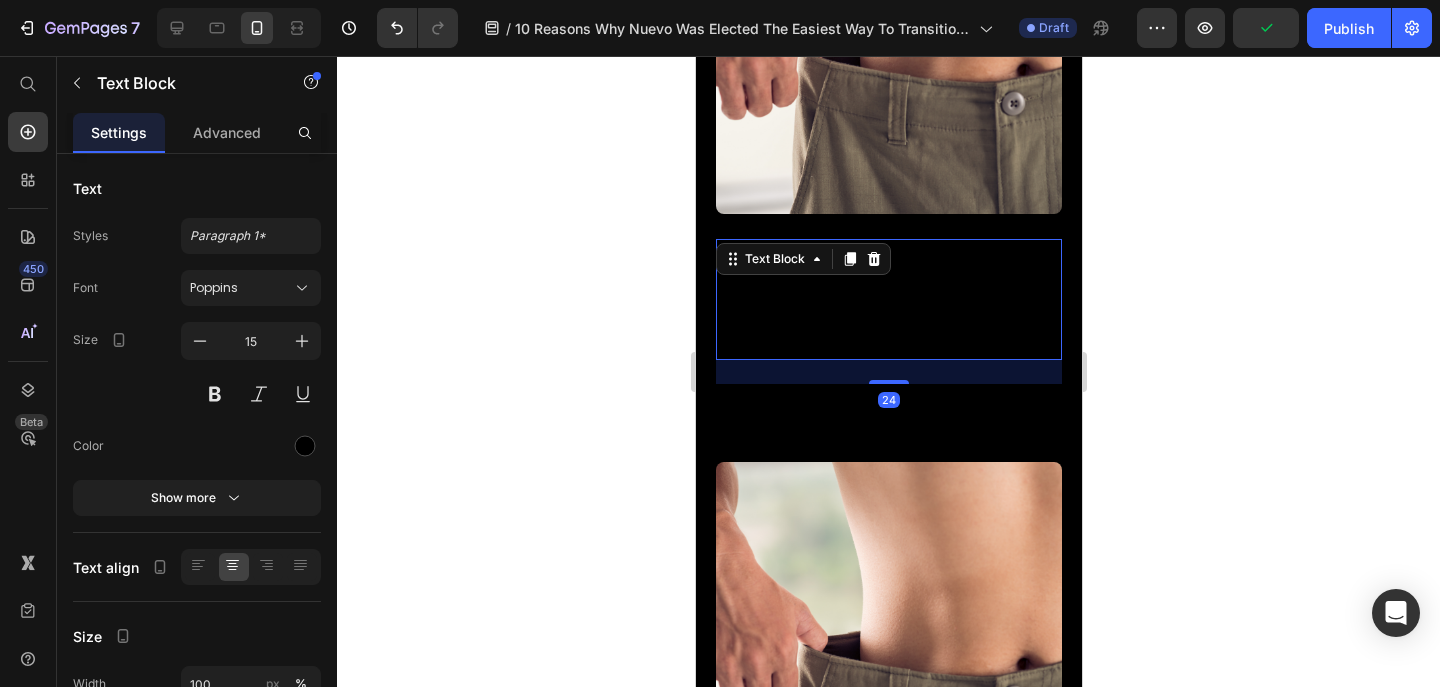 scroll, scrollTop: 3523, scrollLeft: 0, axis: vertical 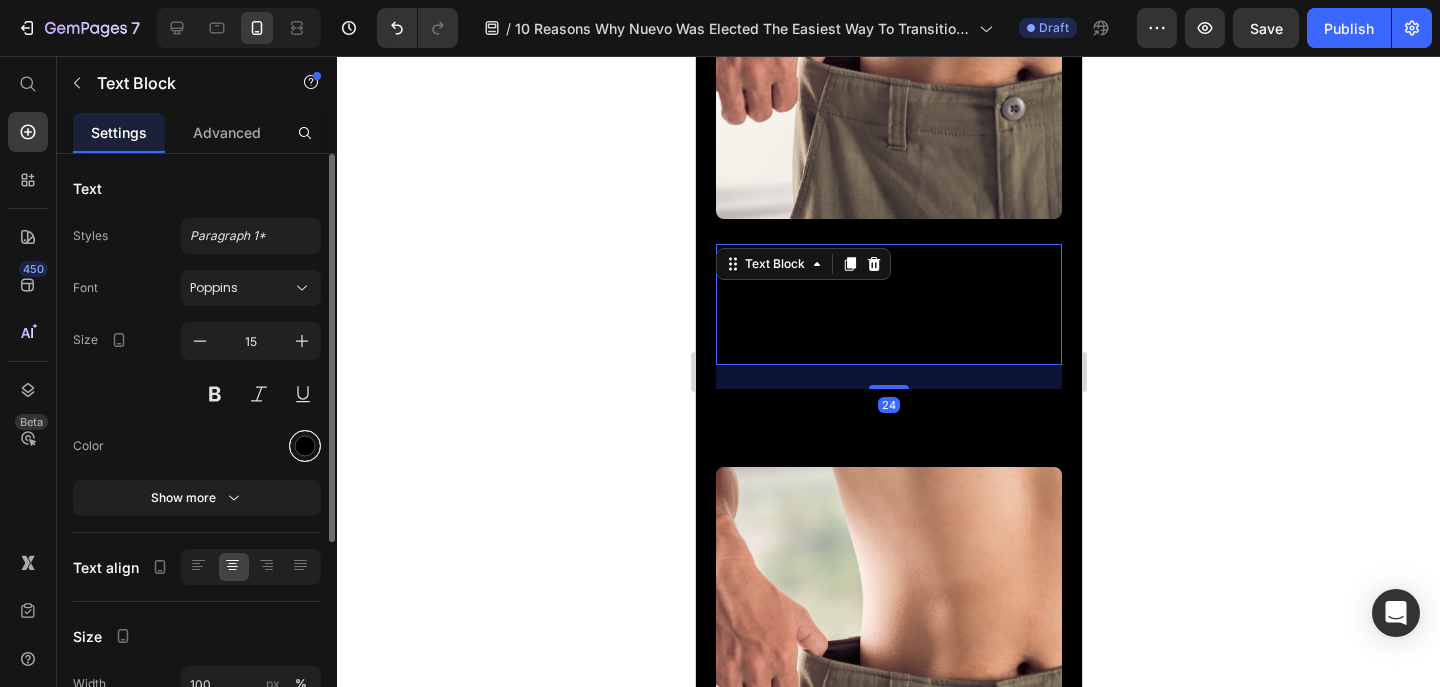click at bounding box center (305, 446) 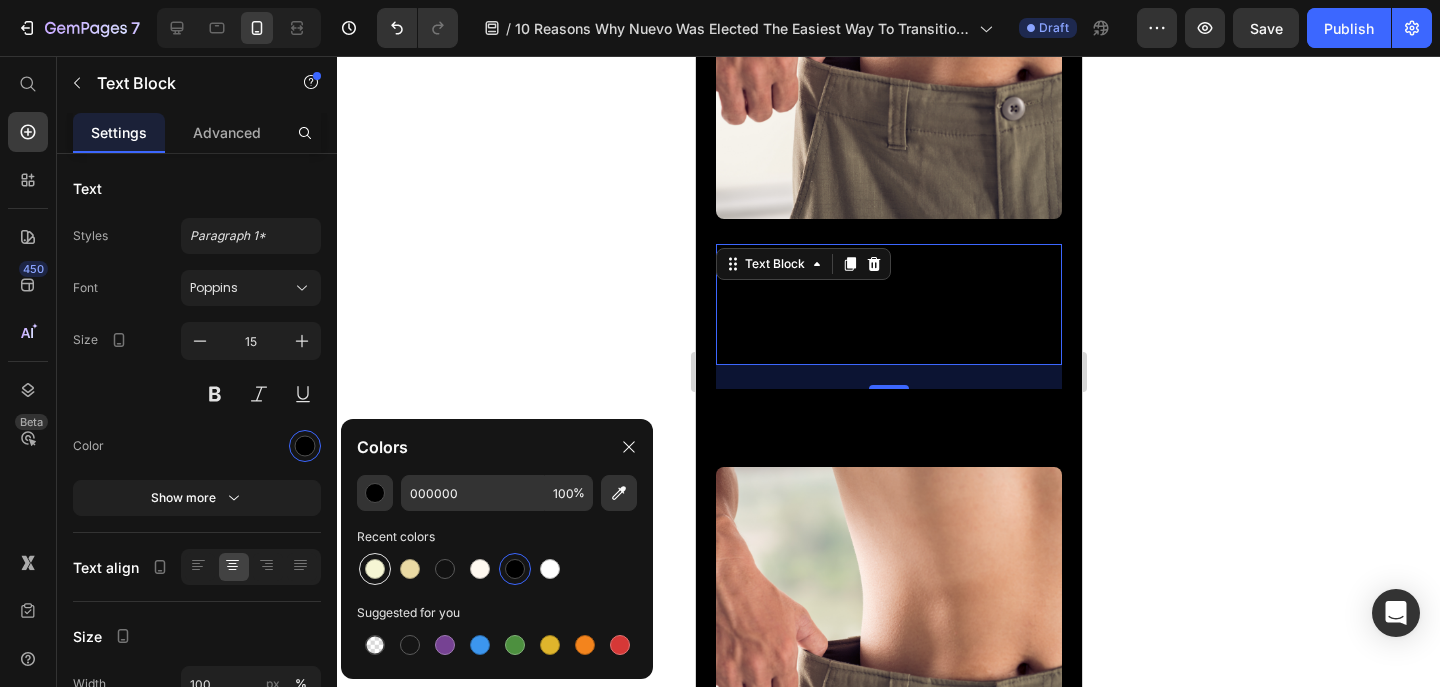 click at bounding box center [375, 569] 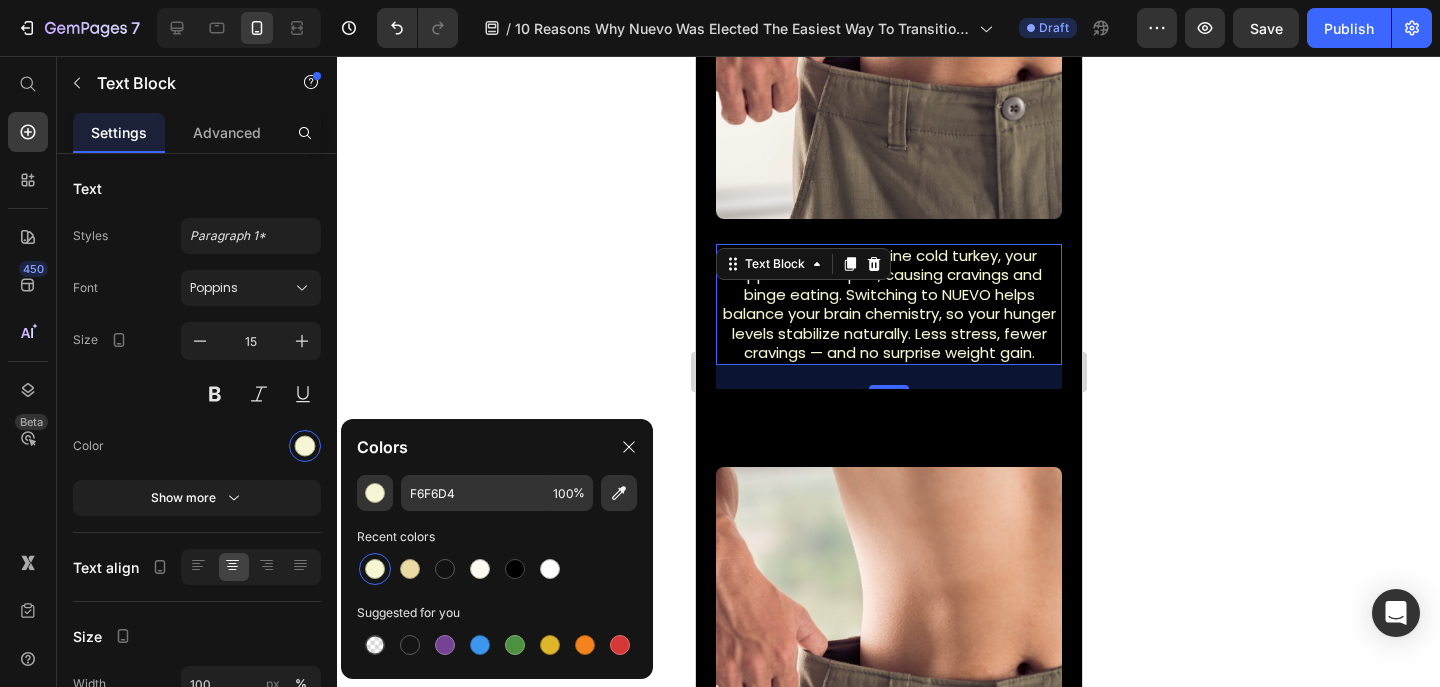 click 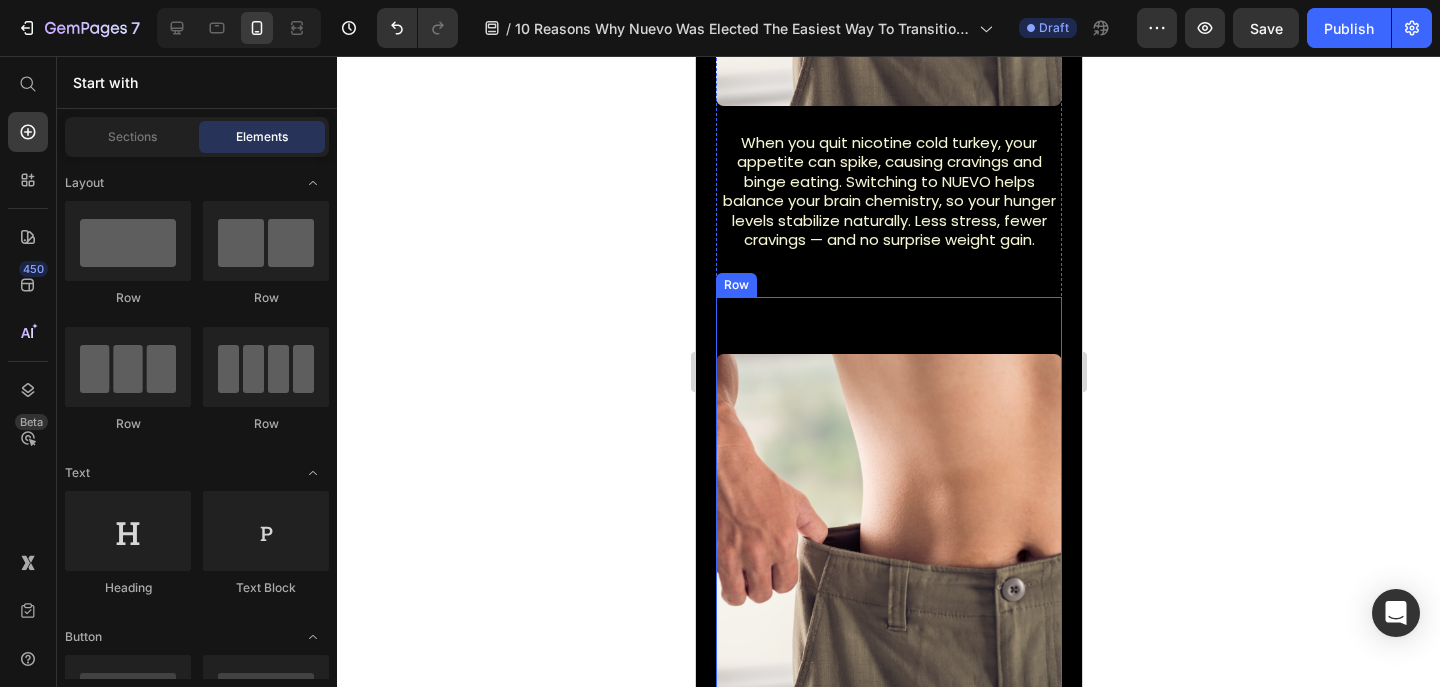scroll, scrollTop: 3734, scrollLeft: 0, axis: vertical 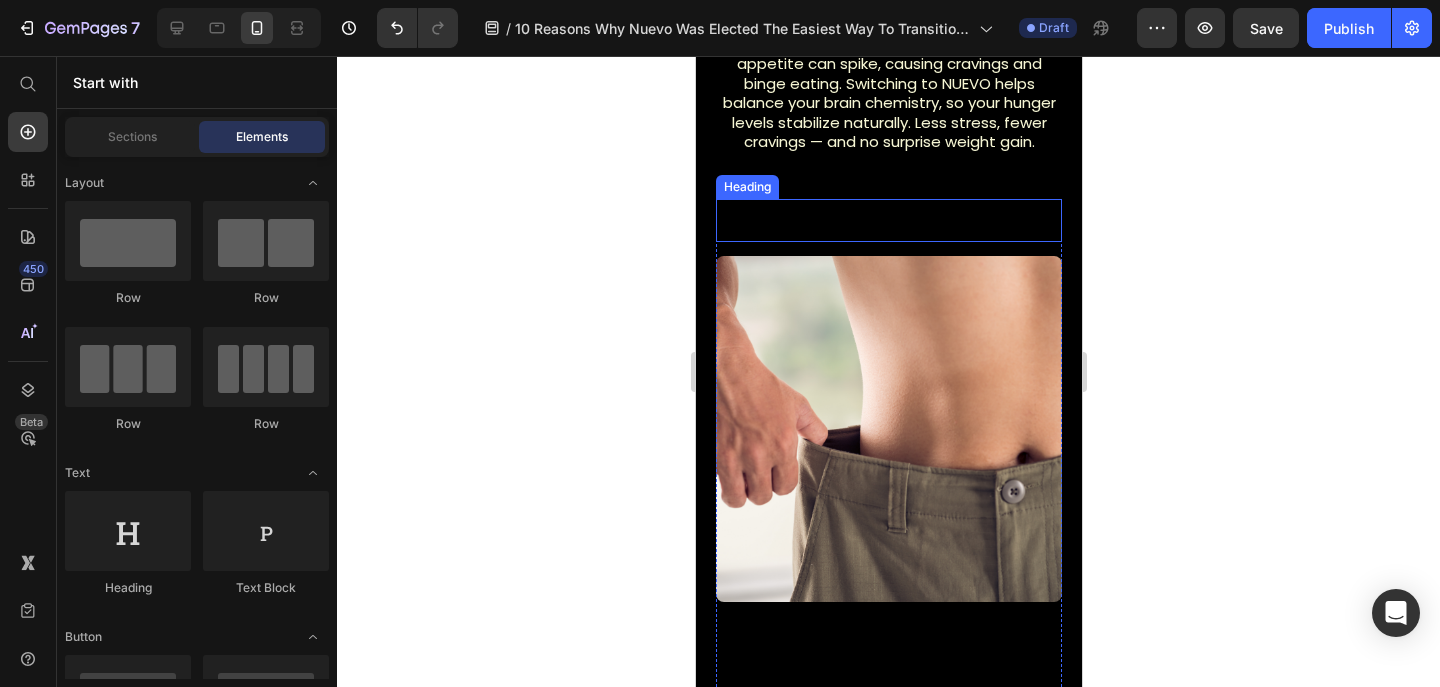 click on "6. Pocket-Friendly" at bounding box center (888, 220) 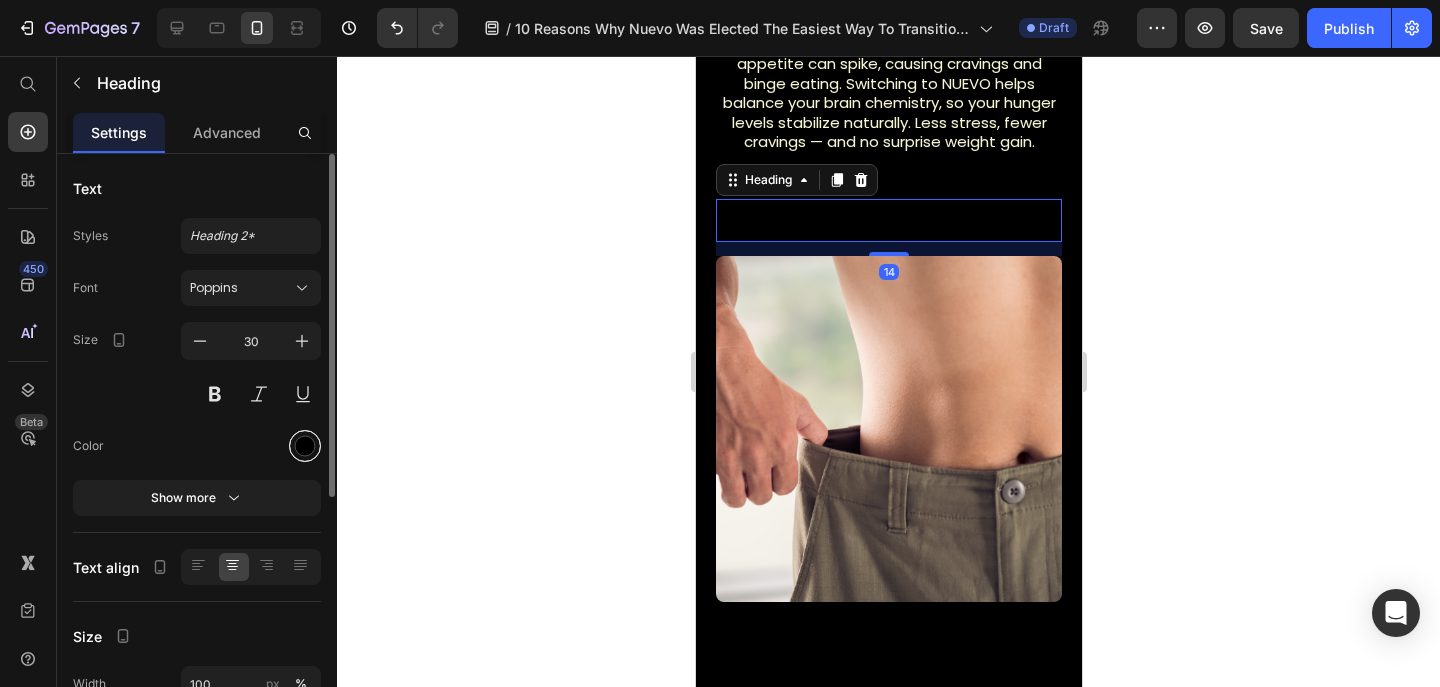 click at bounding box center (305, 446) 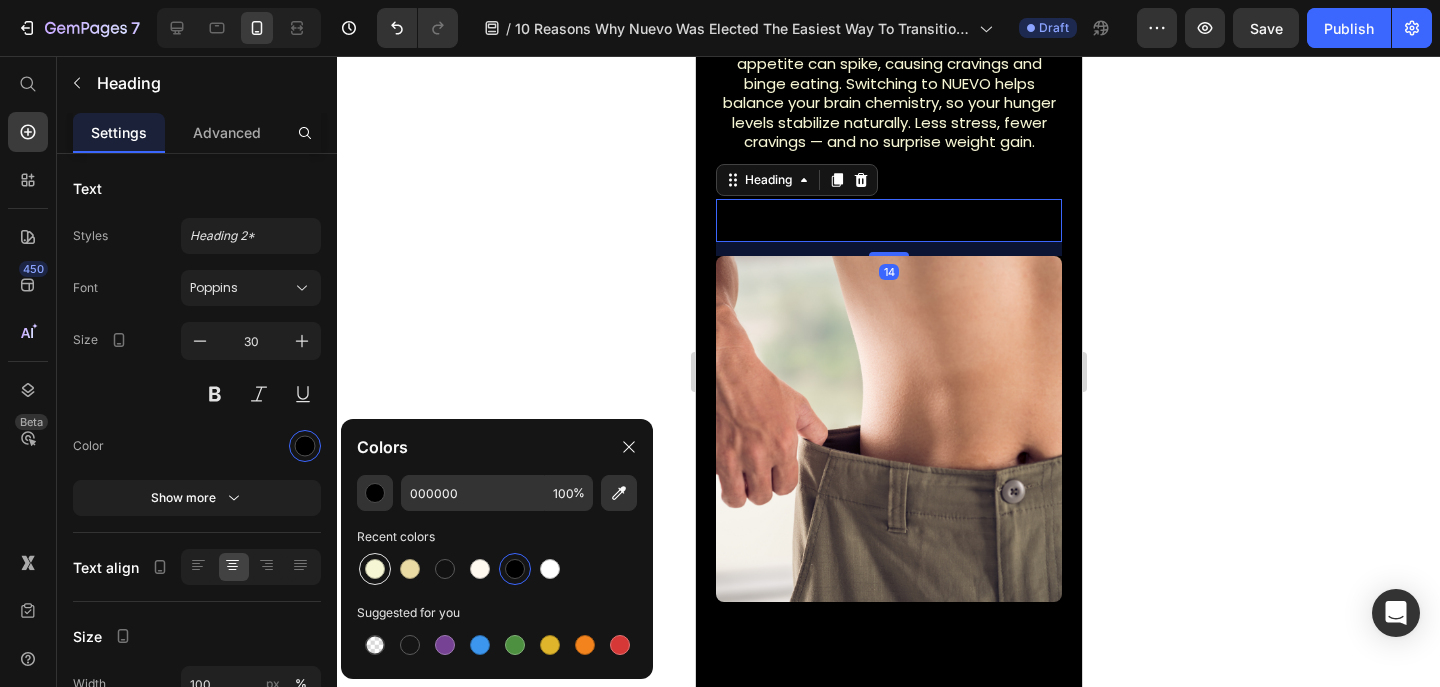 click at bounding box center (375, 569) 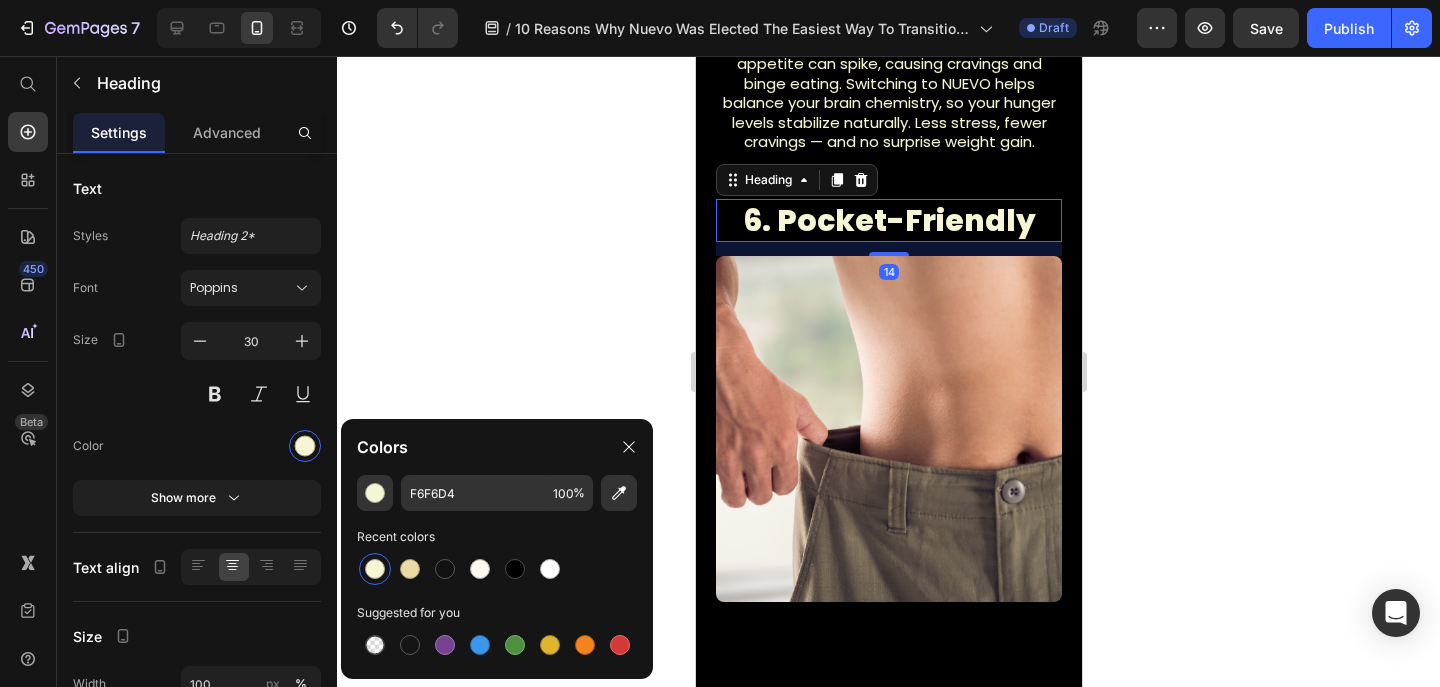 click 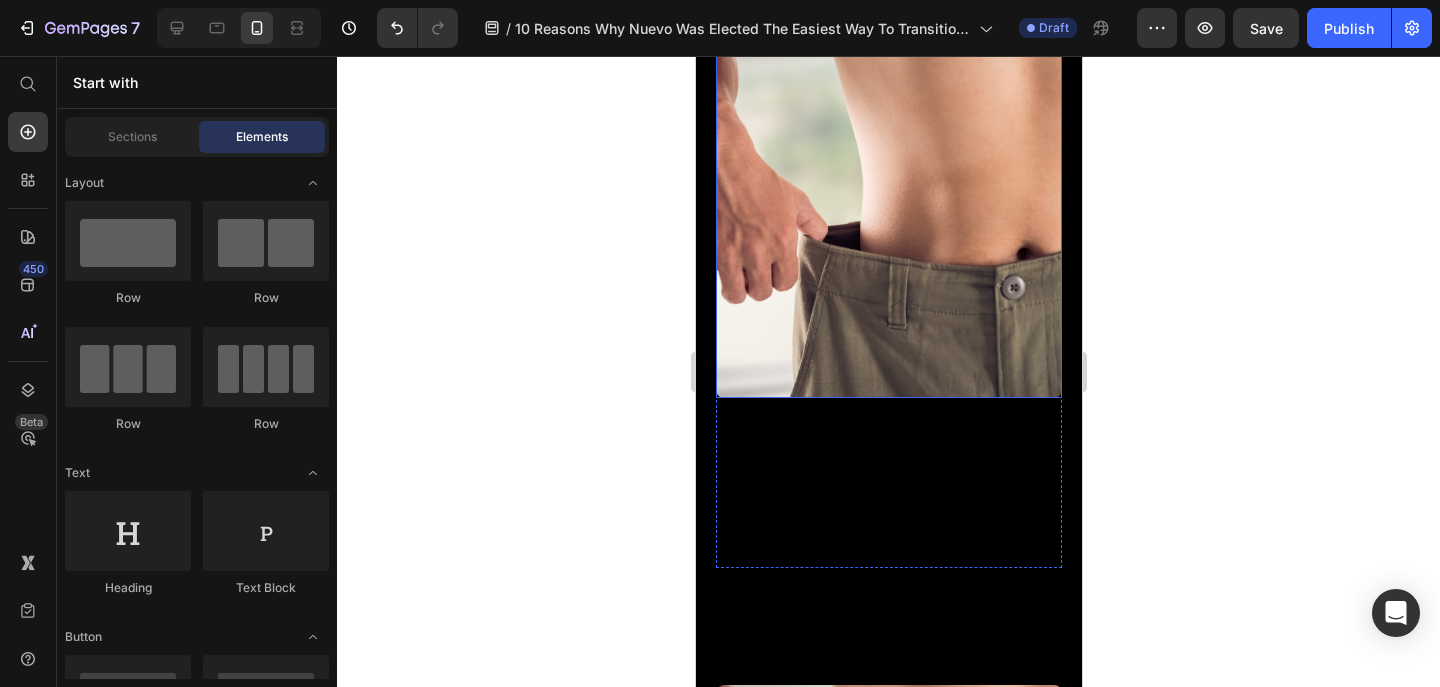 scroll, scrollTop: 3957, scrollLeft: 0, axis: vertical 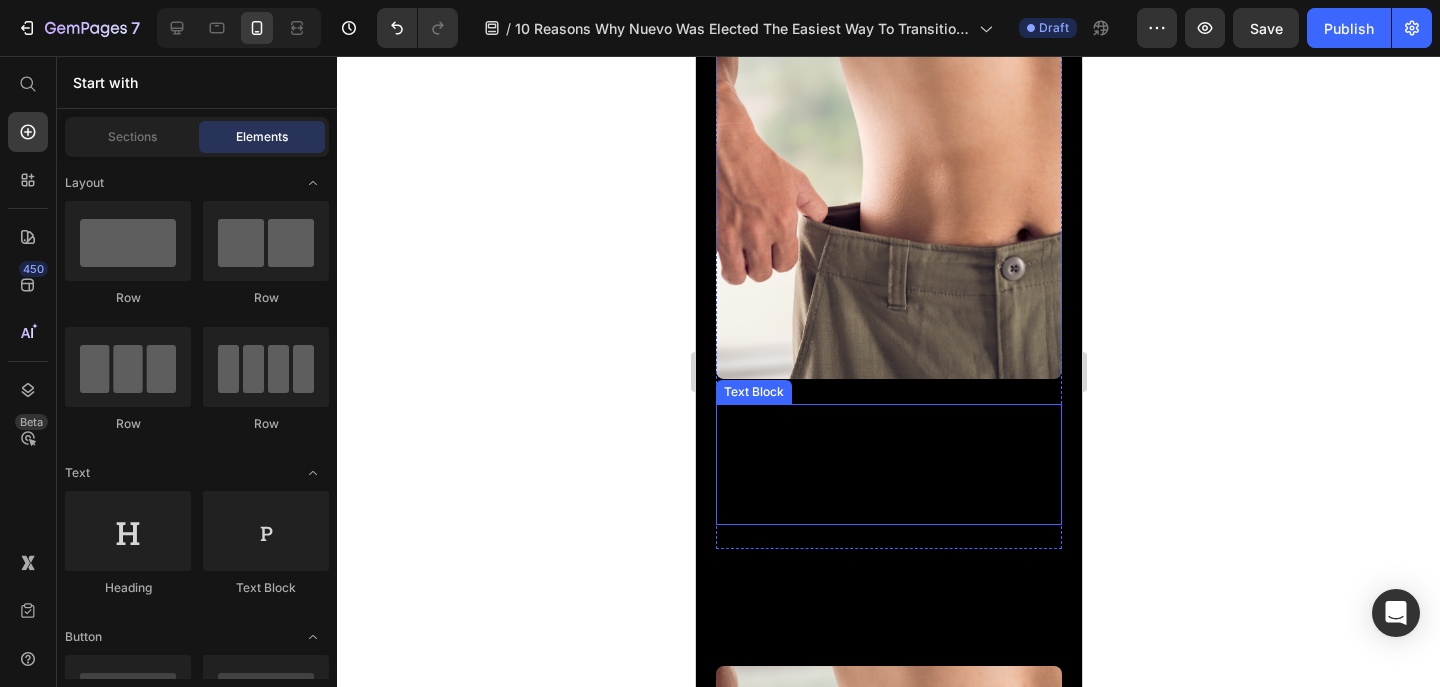click on "When you quit nicotine cold turkey, your appetite can spike, causing cravings and binge eating. Switching to NUEVO helps balance your brain chemistry, so your hunger levels stabilize naturally. Less stress, fewer cravings — and no surprise weight gain." at bounding box center (888, 464) 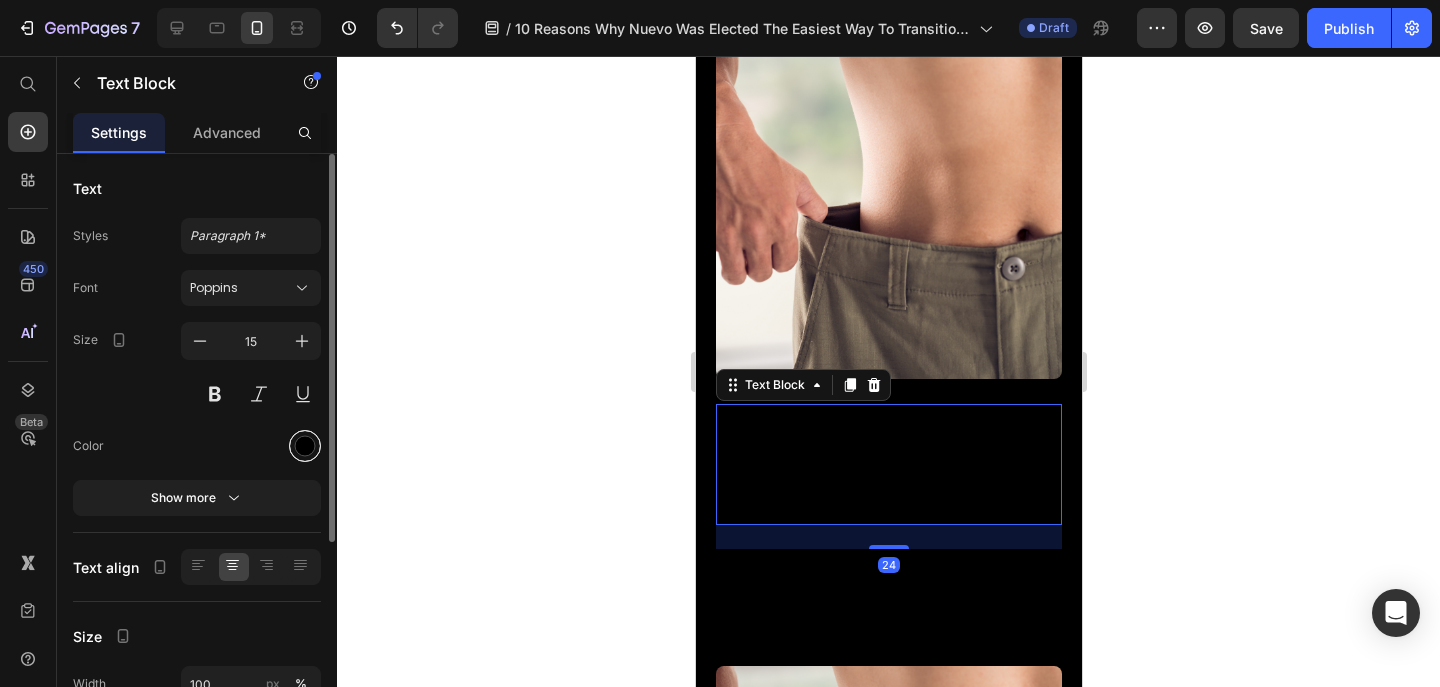 click at bounding box center (305, 446) 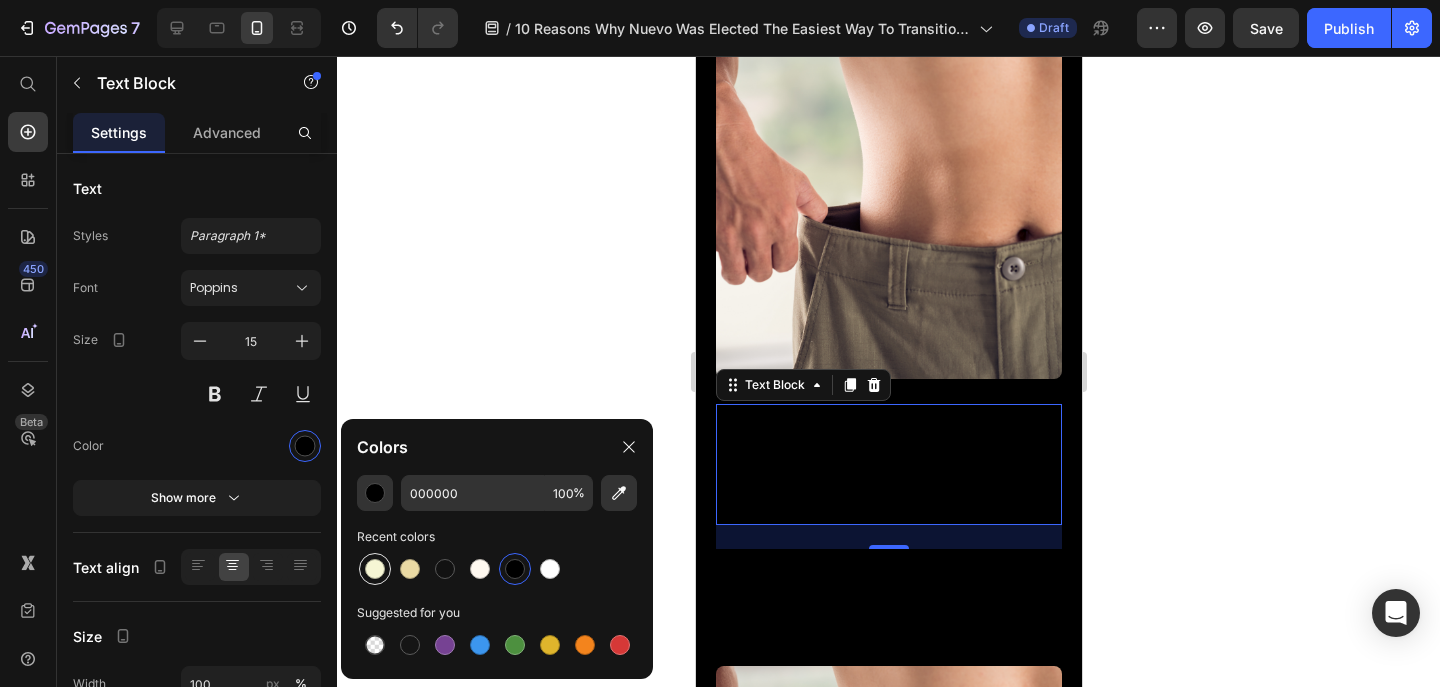 click at bounding box center (375, 569) 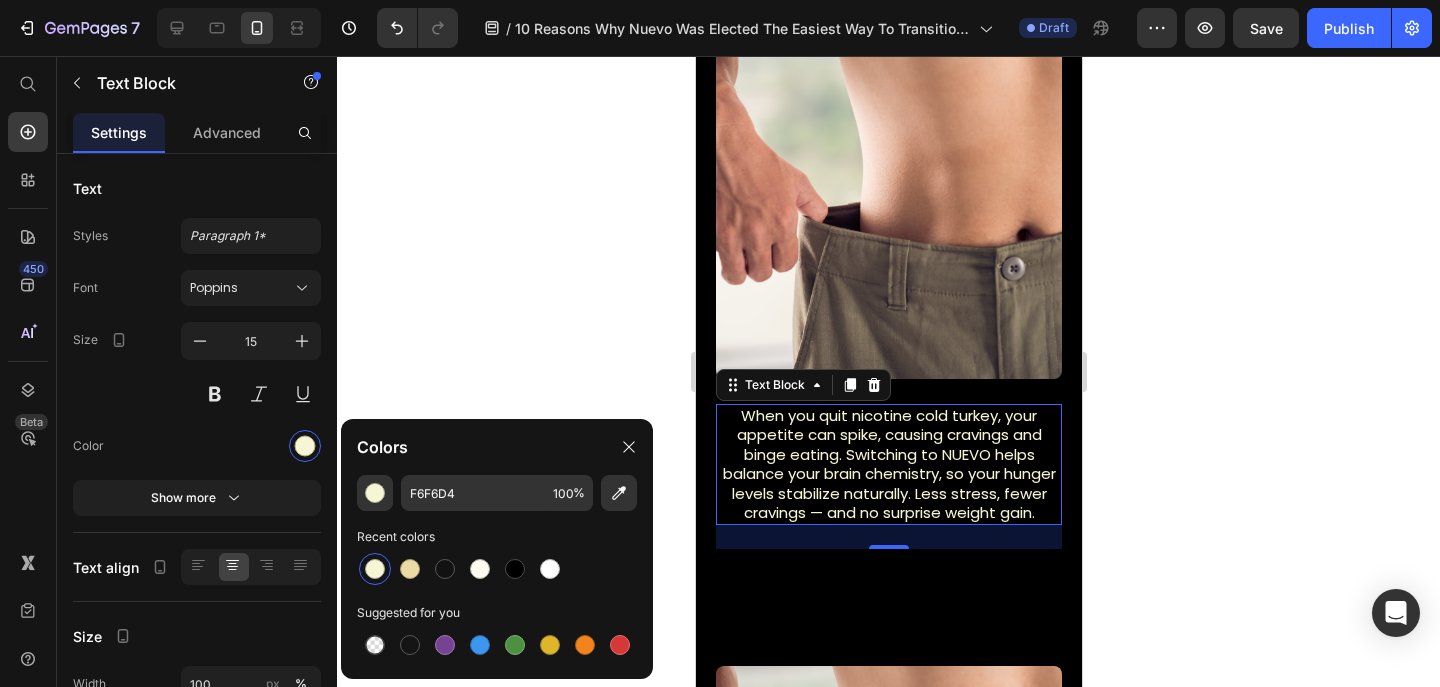 click 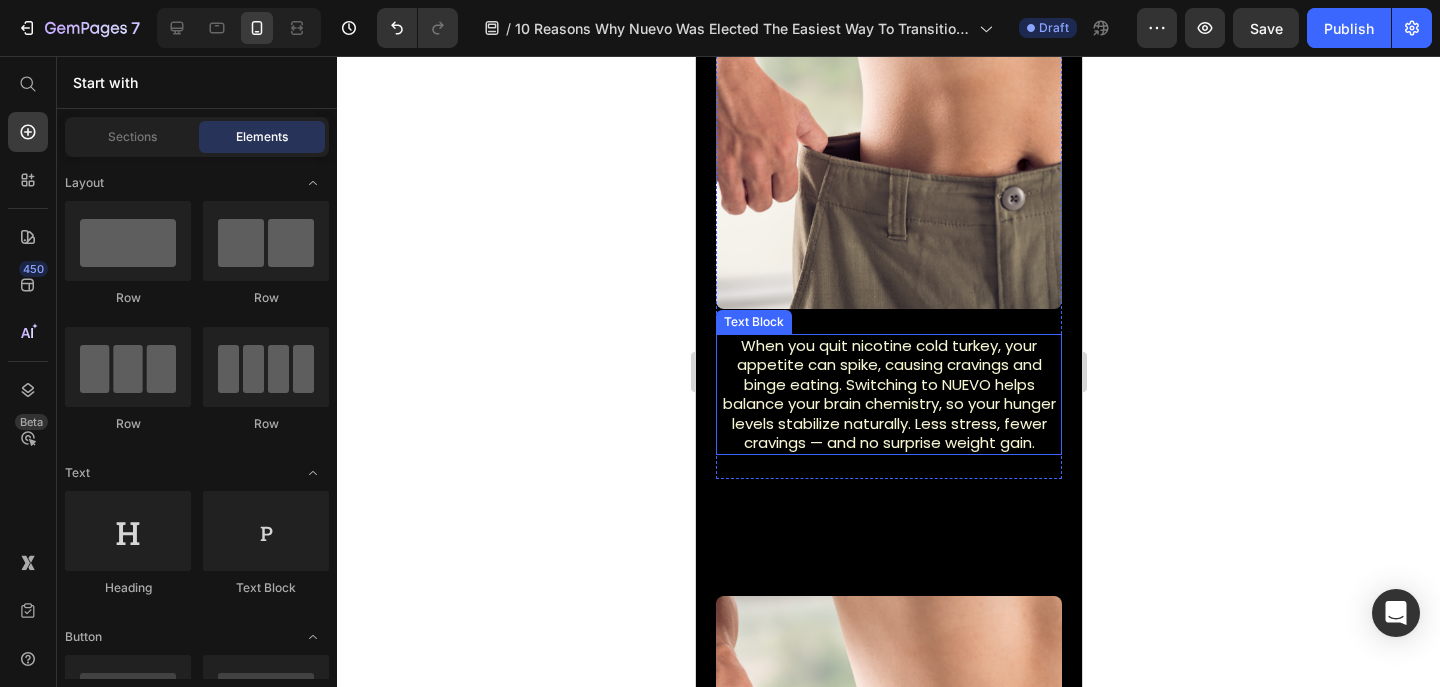 scroll, scrollTop: 4204, scrollLeft: 0, axis: vertical 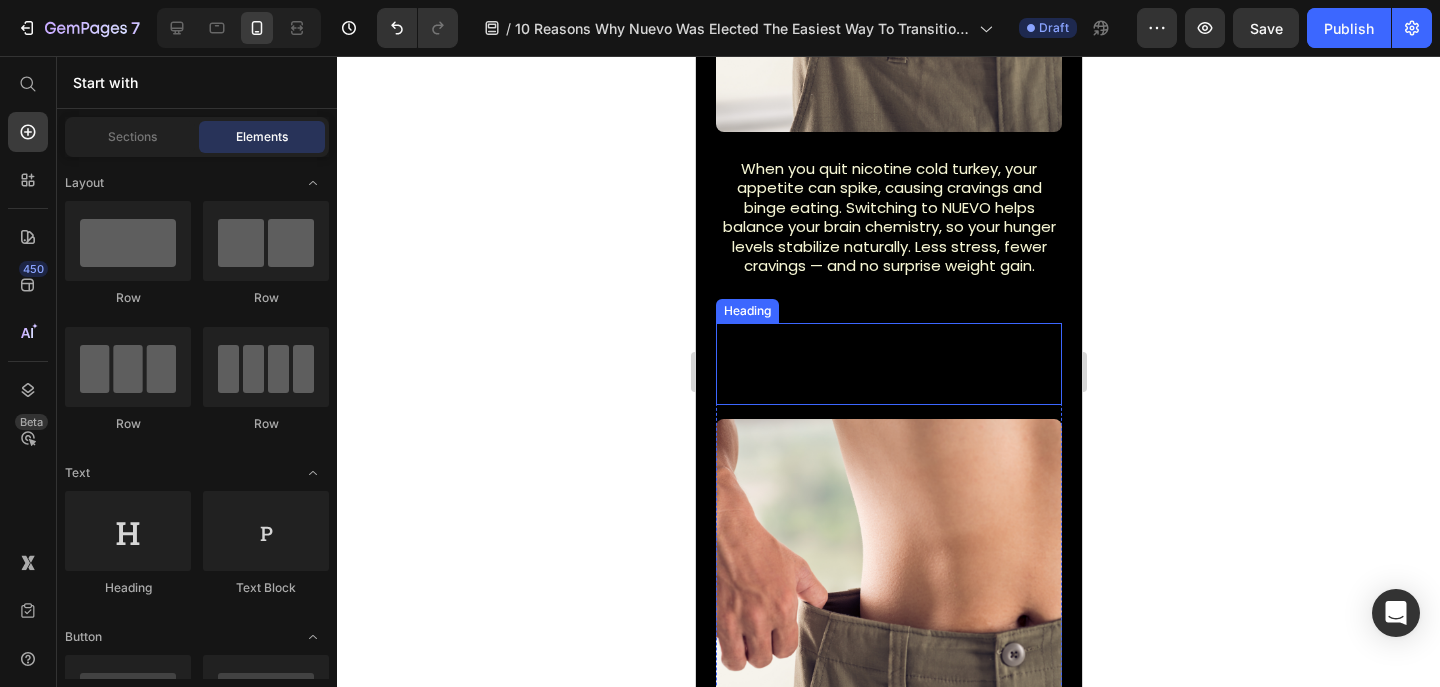 click on "7. Tastes You Already Love" at bounding box center (888, 364) 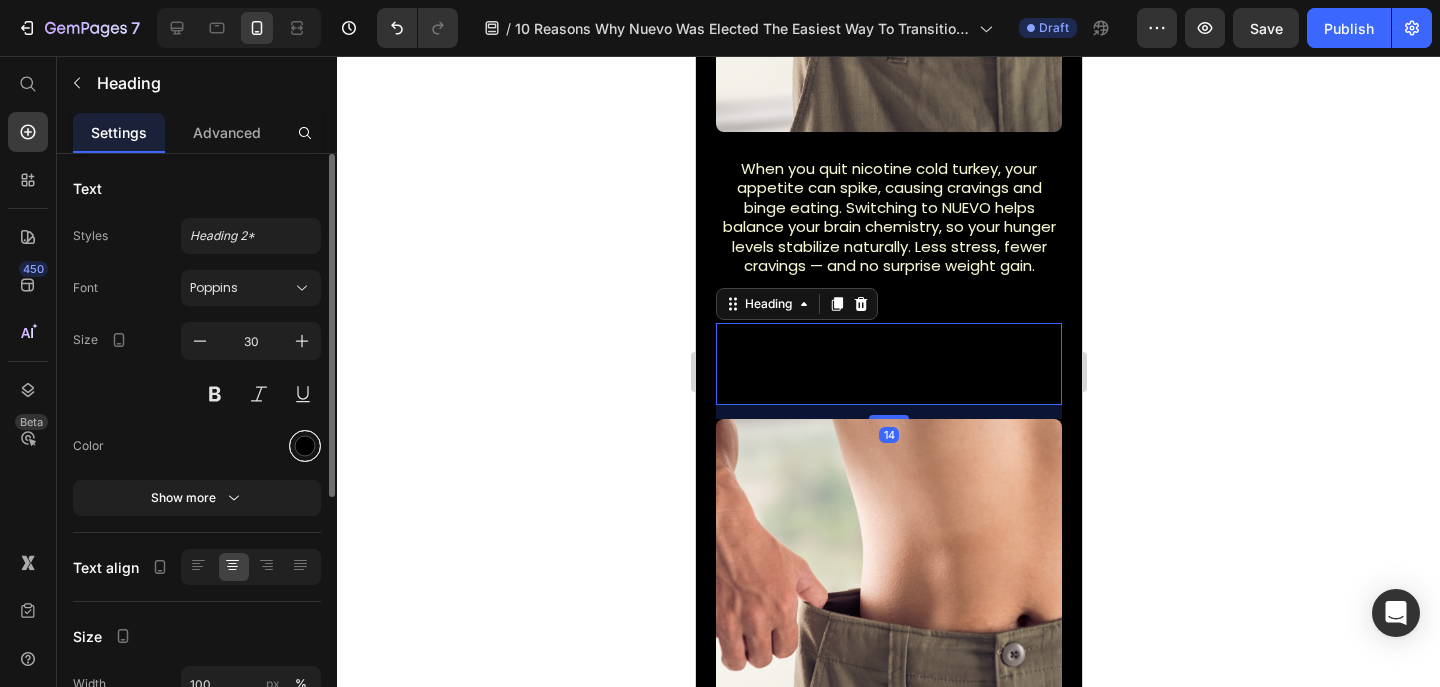 click at bounding box center [305, 446] 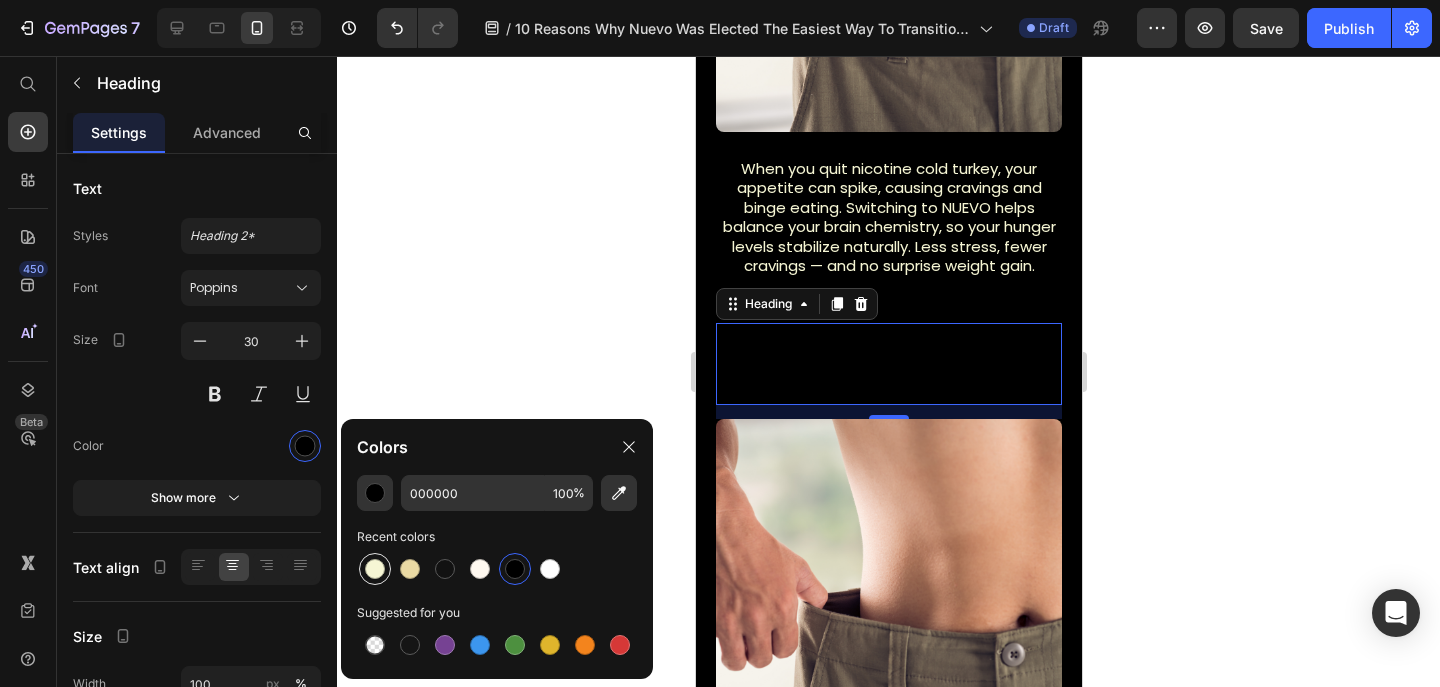 click at bounding box center (375, 569) 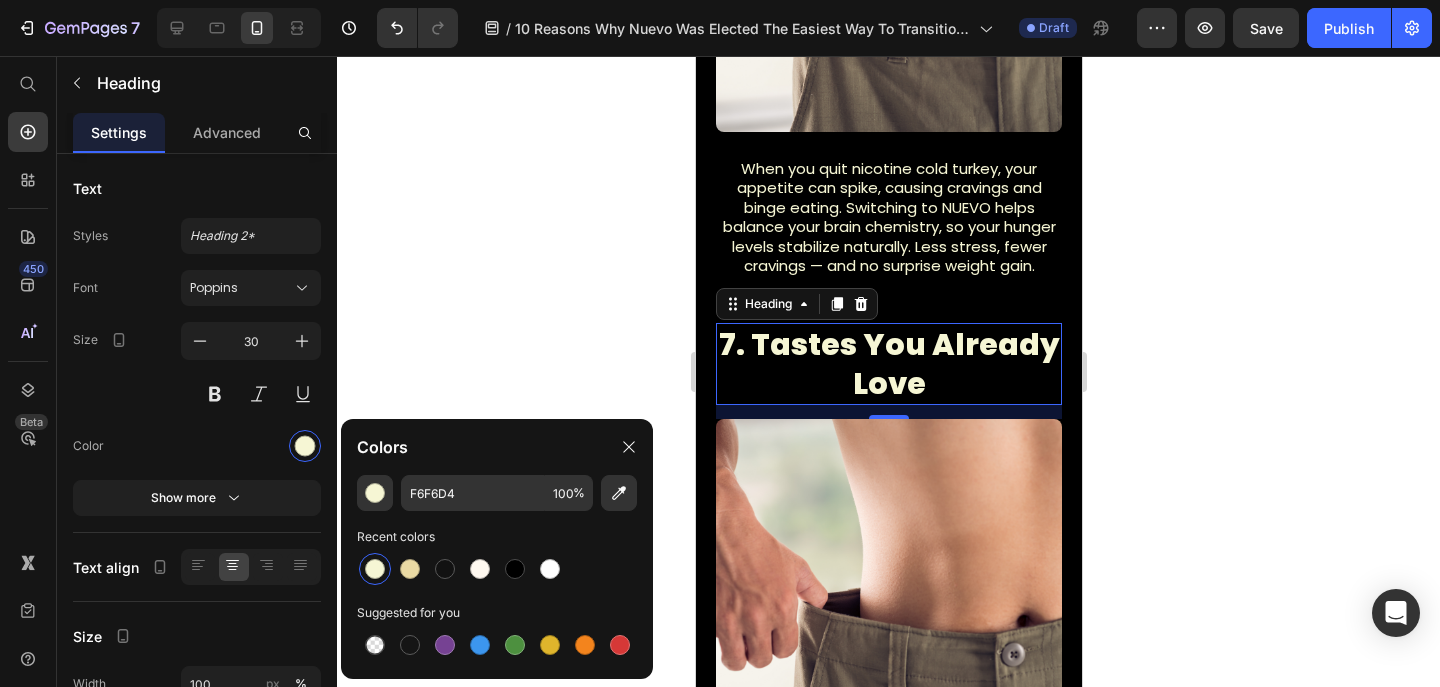 click 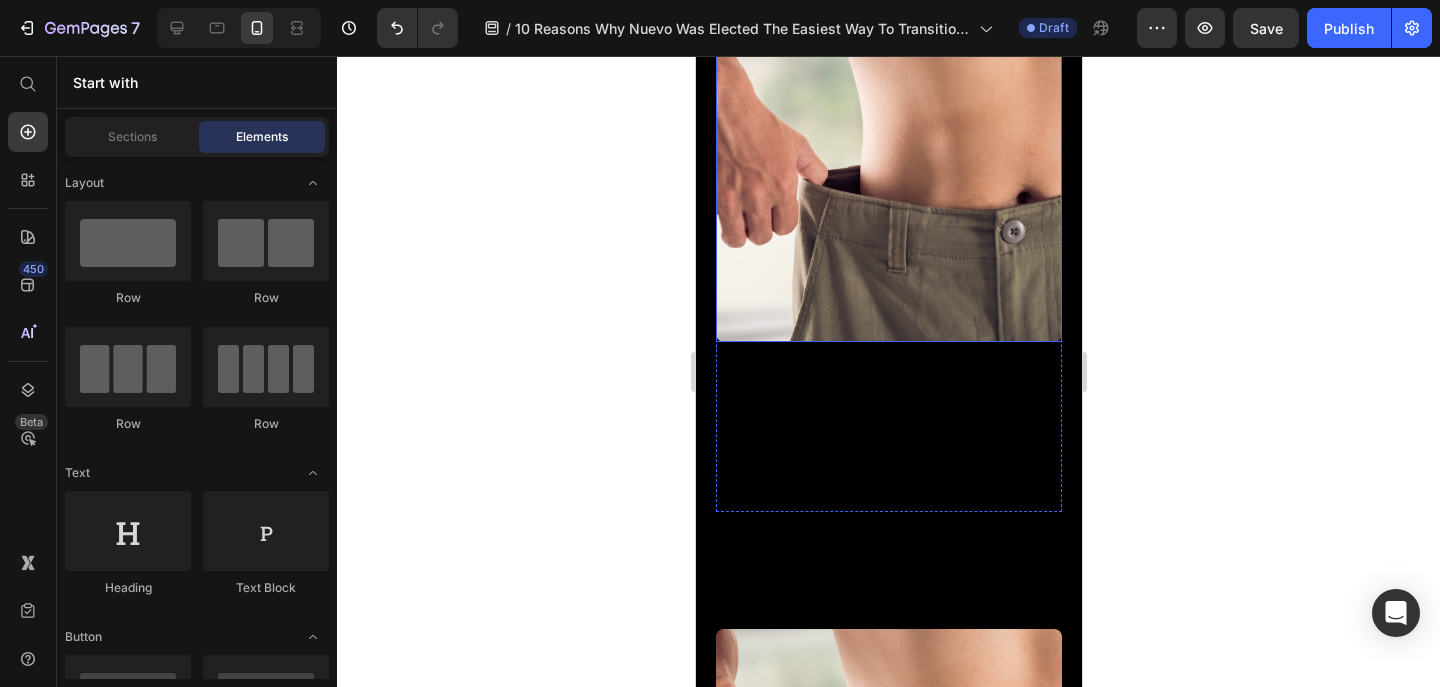 scroll, scrollTop: 4700, scrollLeft: 0, axis: vertical 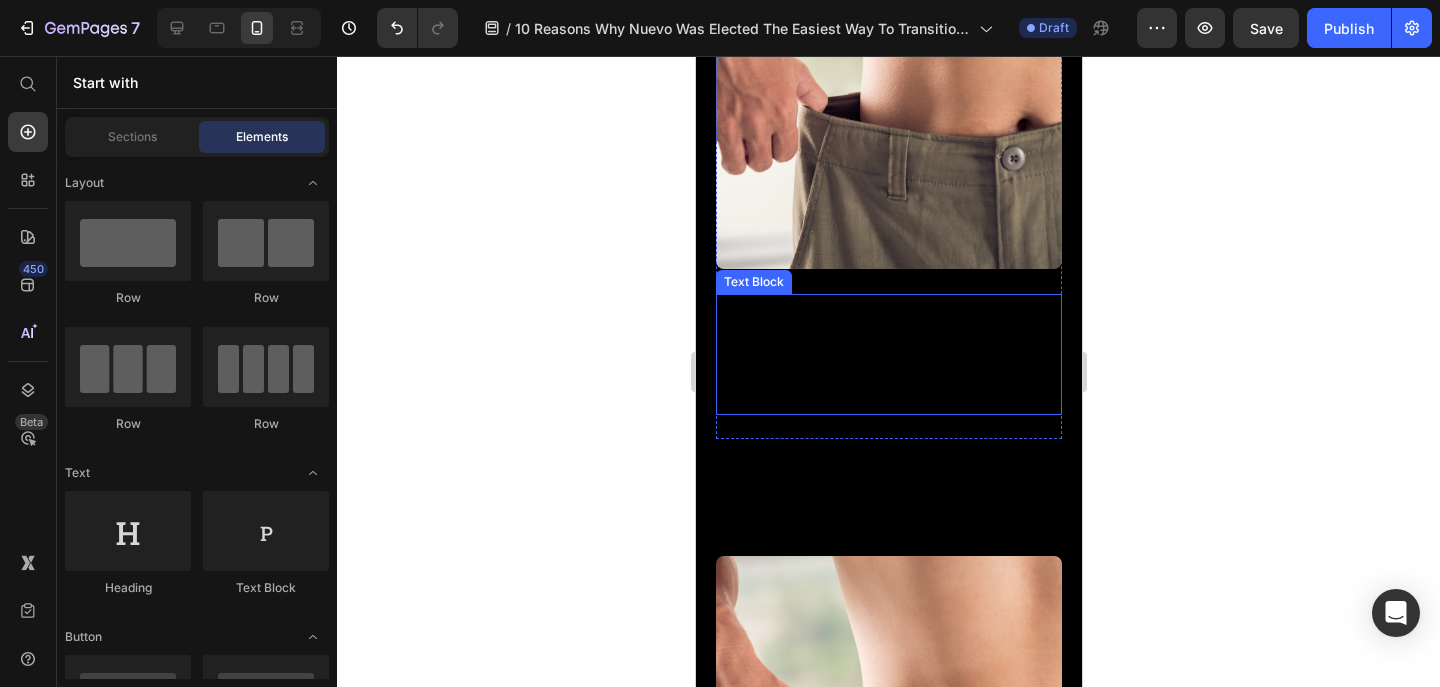 click on "When you quit nicotine cold turkey, your appetite can spike, causing cravings and binge eating. Switching to NUEVO helps balance your brain chemistry, so your hunger levels stabilize naturally. Less stress, fewer cravings — and no surprise weight gain." at bounding box center (888, 354) 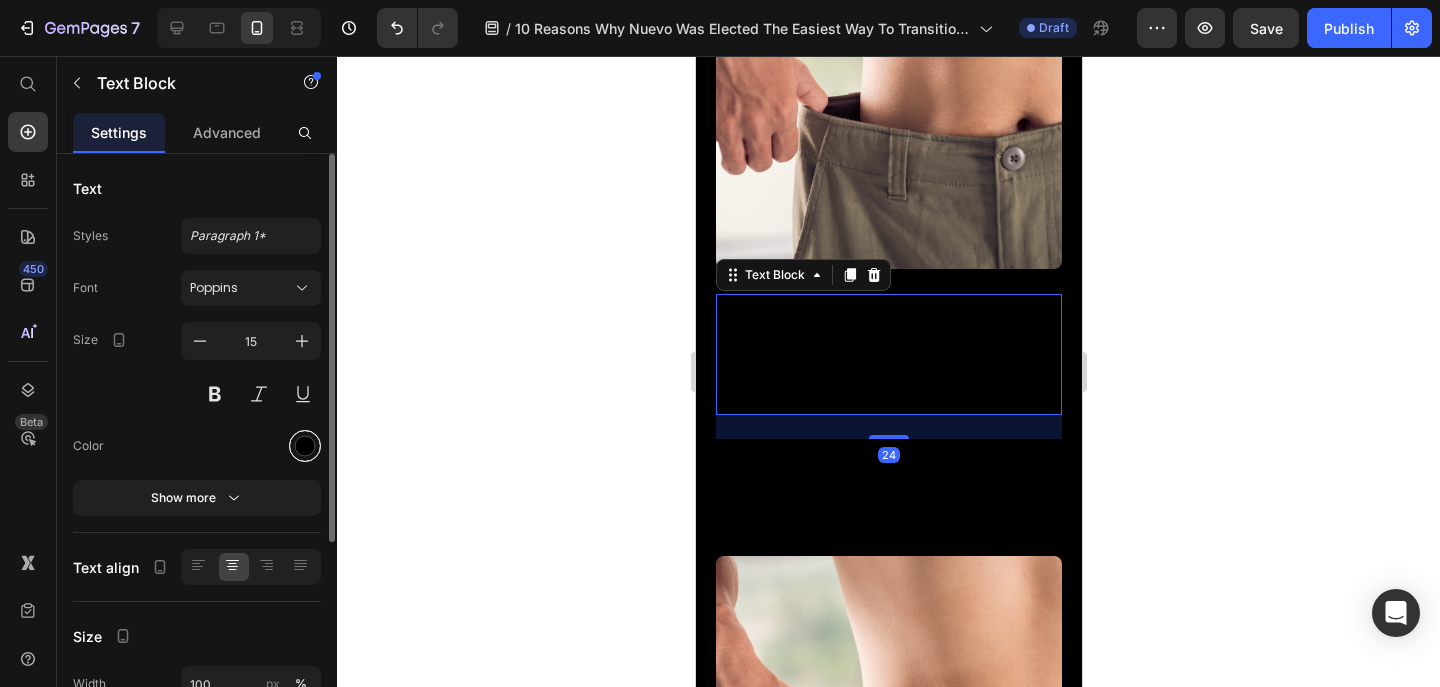 click at bounding box center [305, 446] 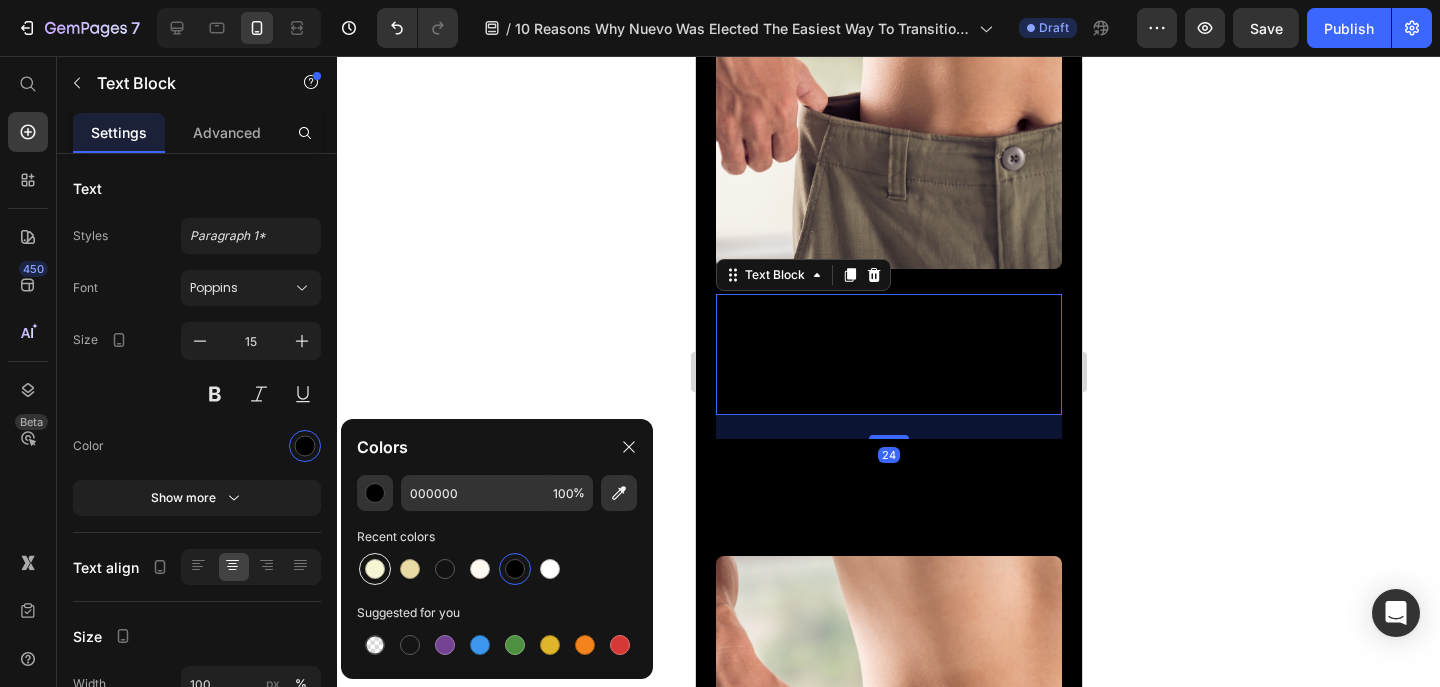 click at bounding box center (375, 569) 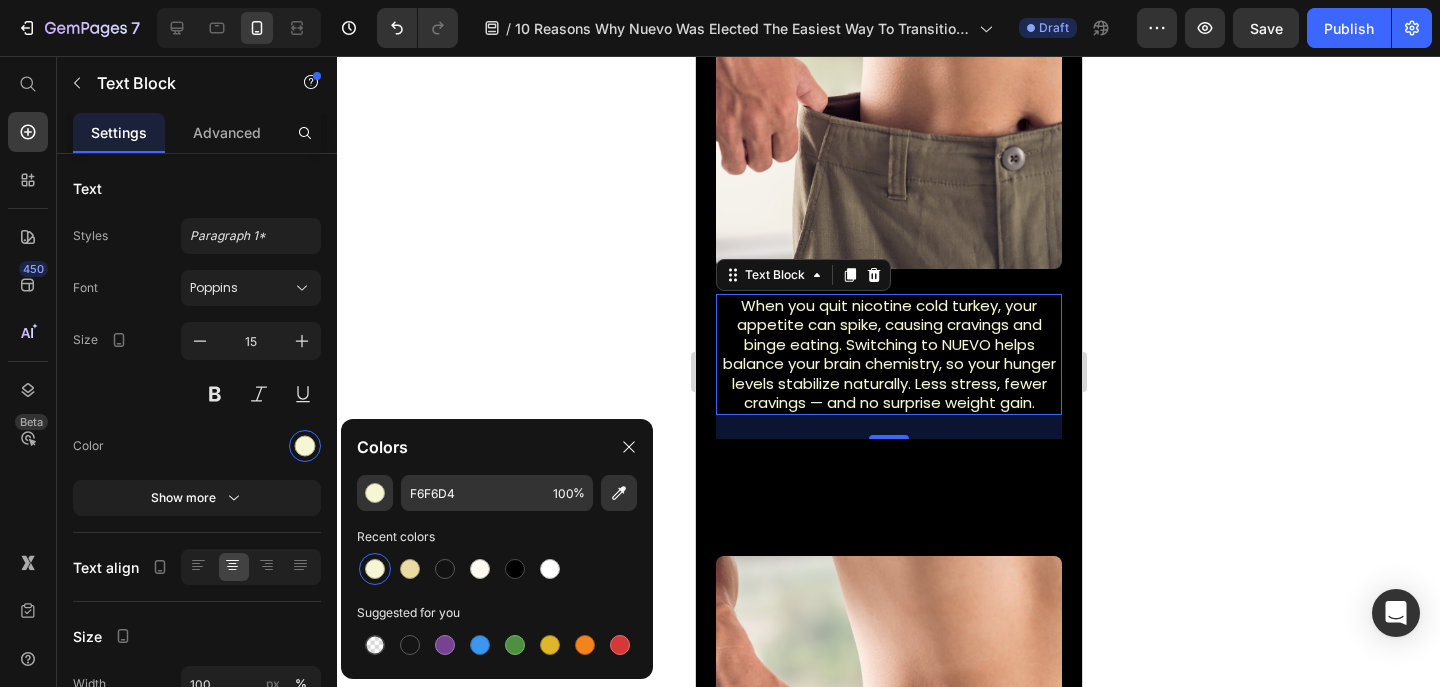 click 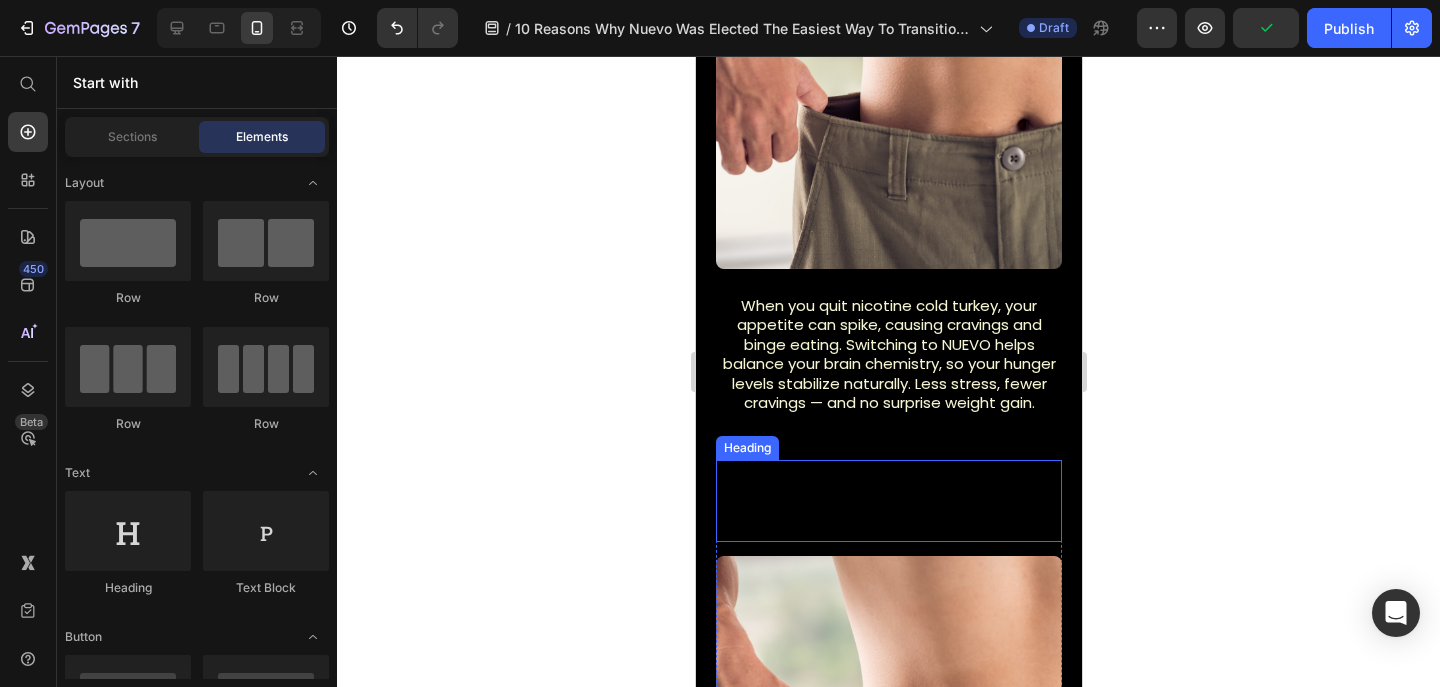 click on "8. Builds Confidence with Small Wins" at bounding box center [888, 501] 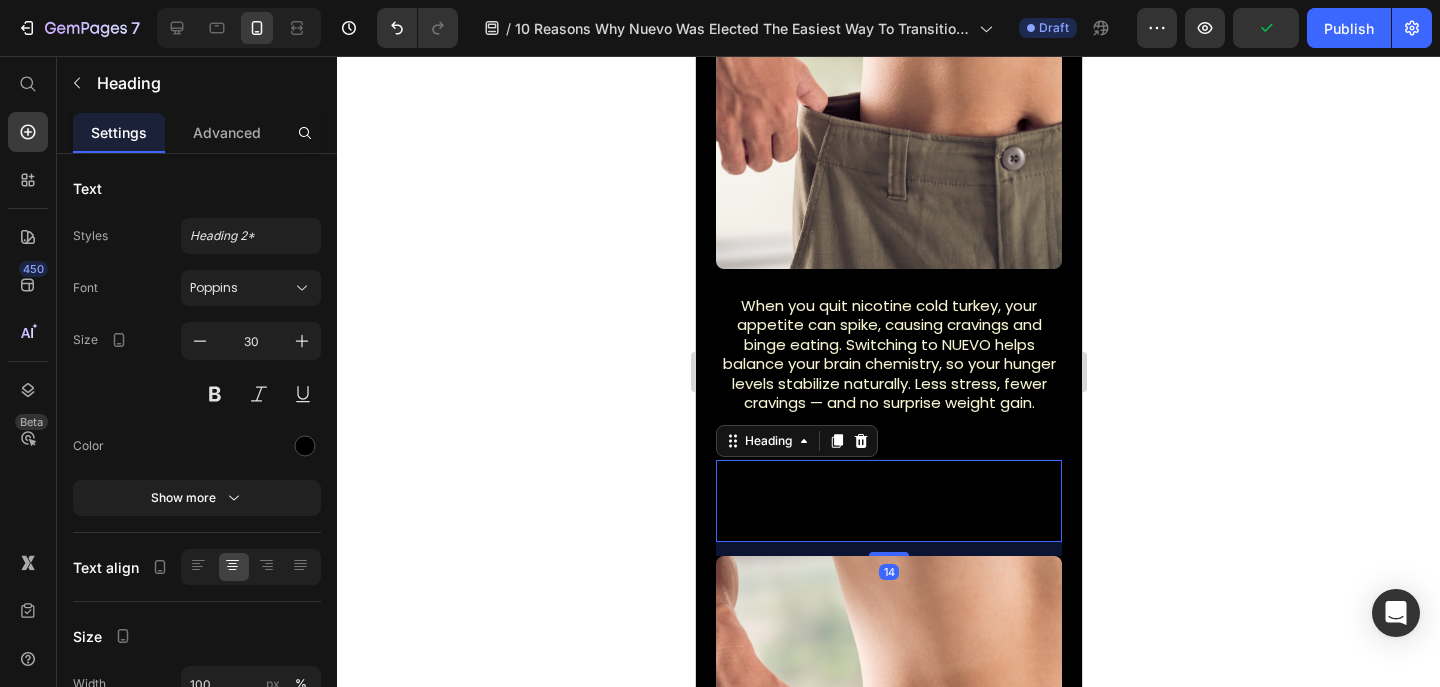 click at bounding box center [329, 871] 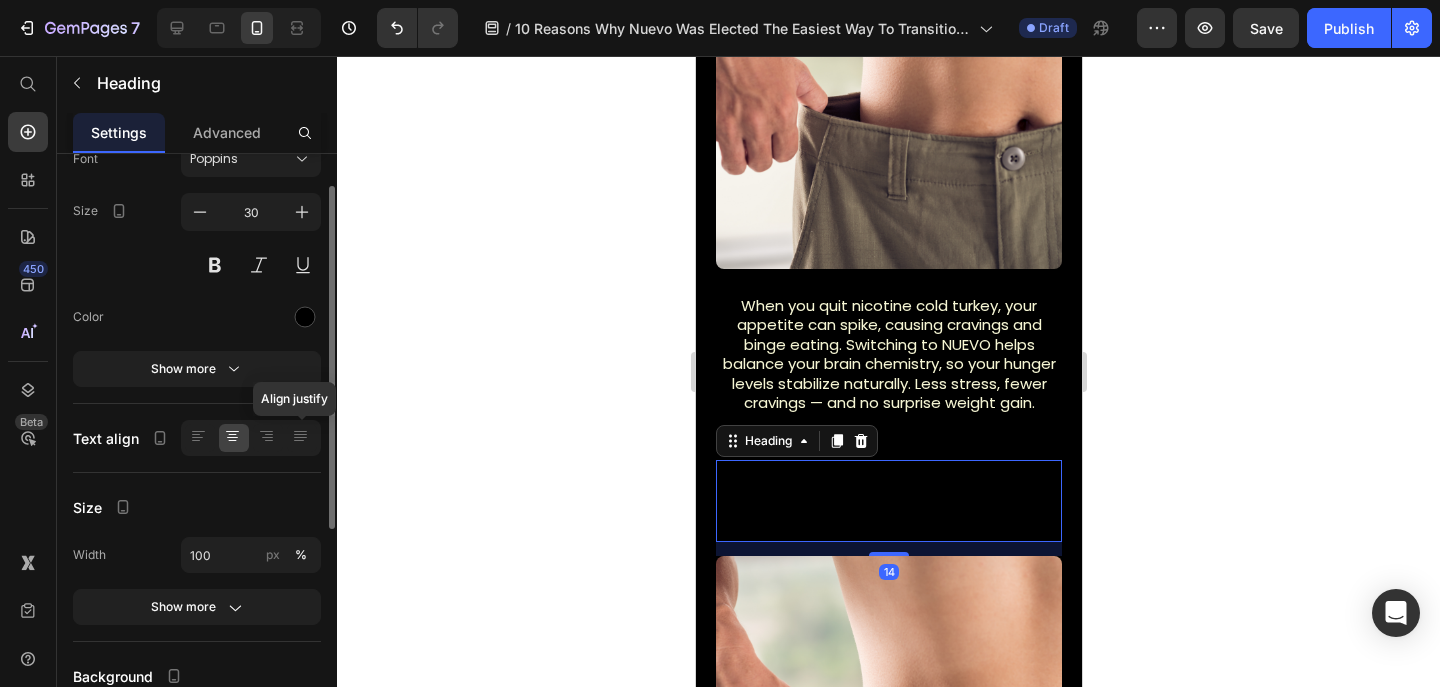 scroll, scrollTop: 102, scrollLeft: 0, axis: vertical 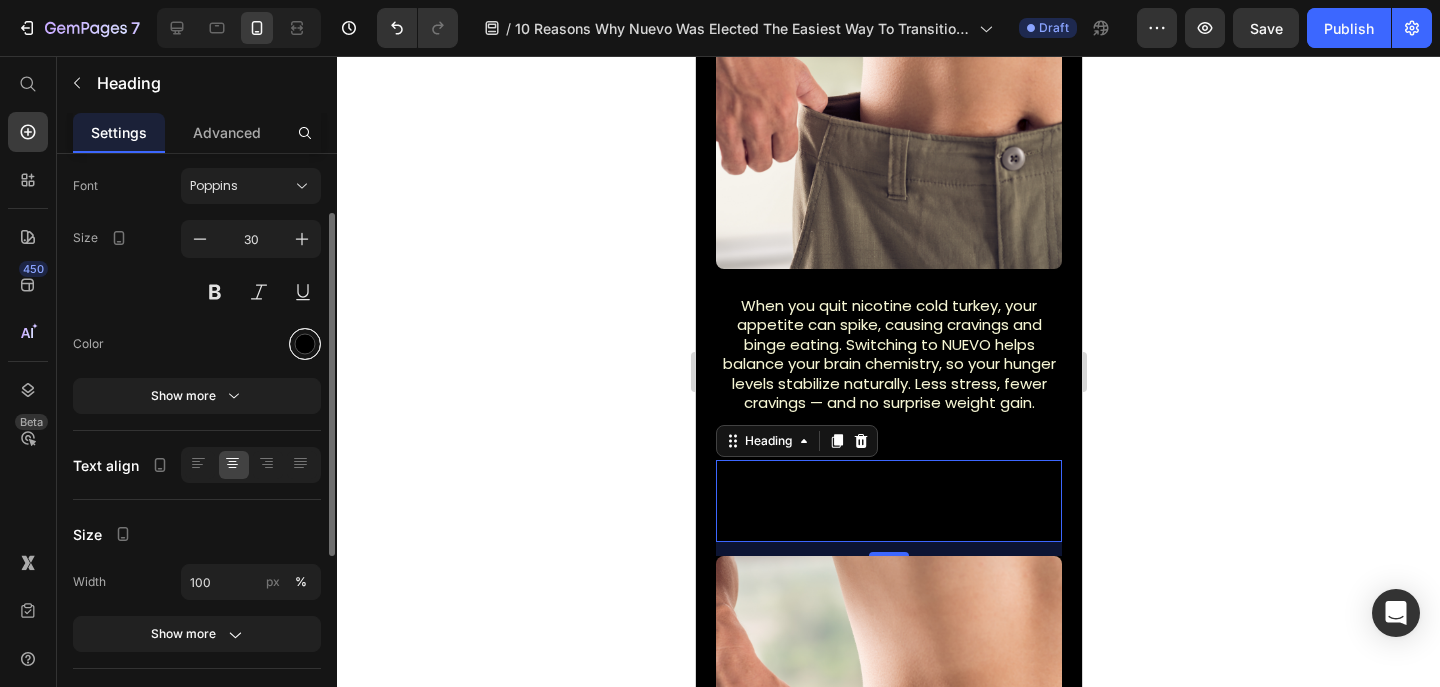 click at bounding box center (305, 344) 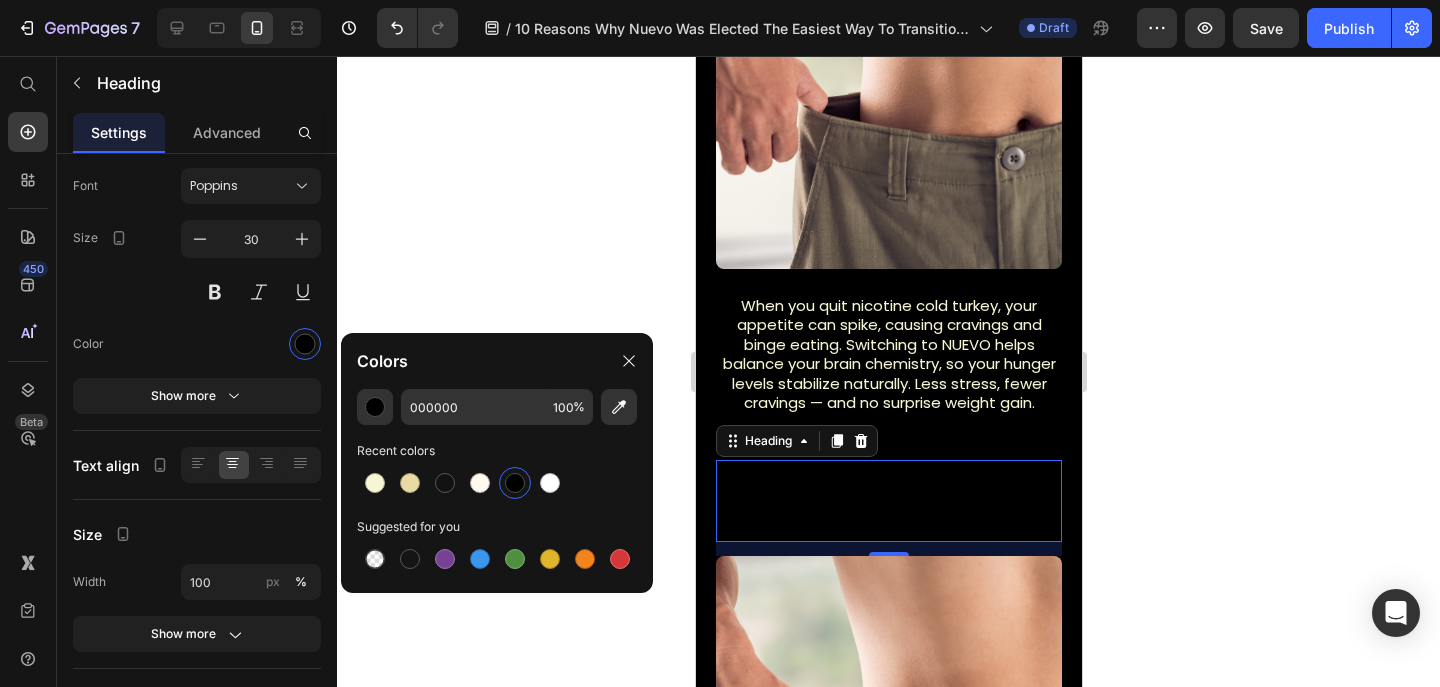 click on "000000 100 % Recent colors Suggested for you" 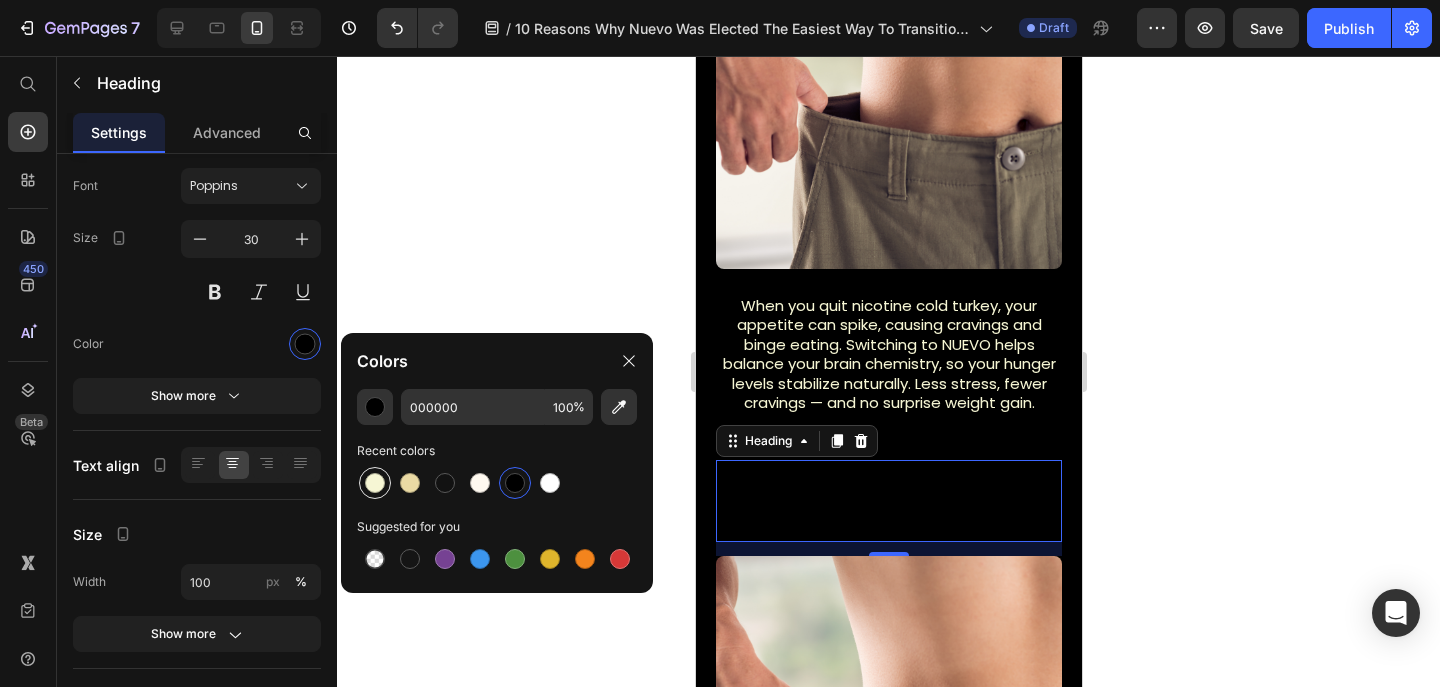 click at bounding box center (375, 483) 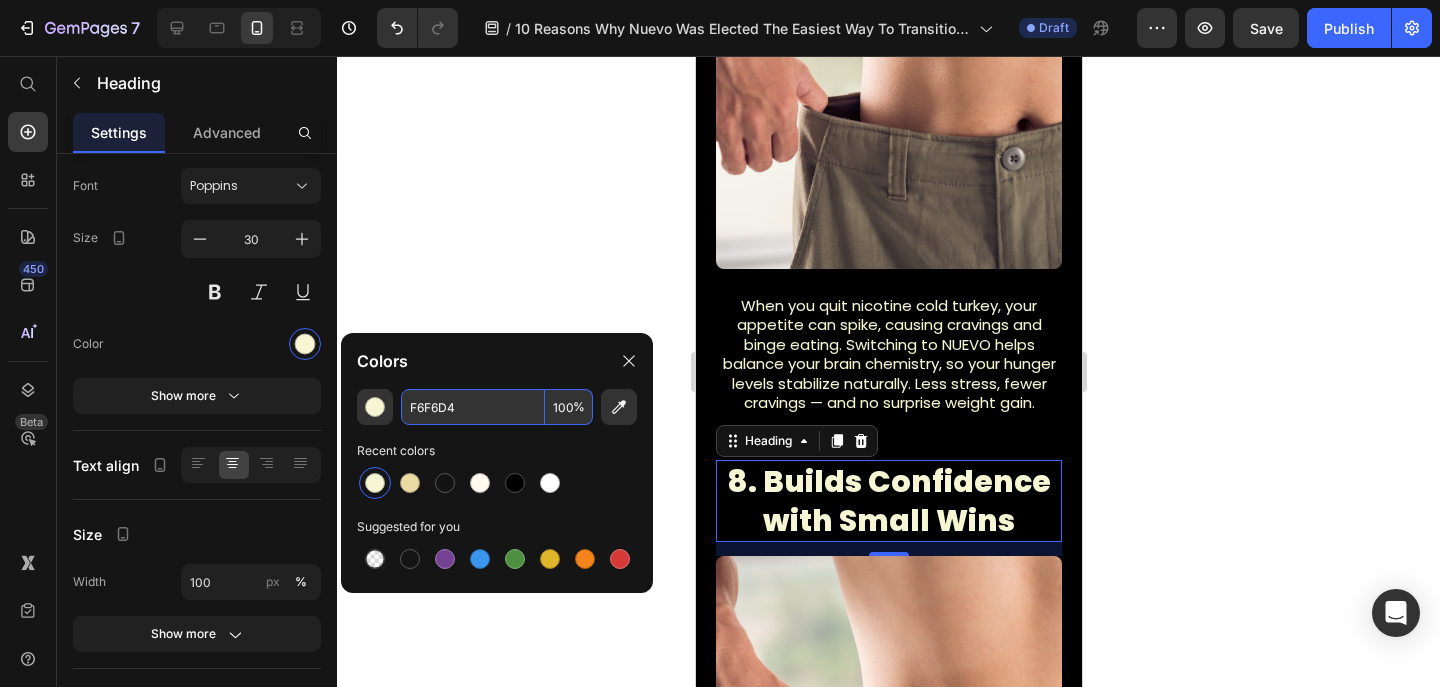click 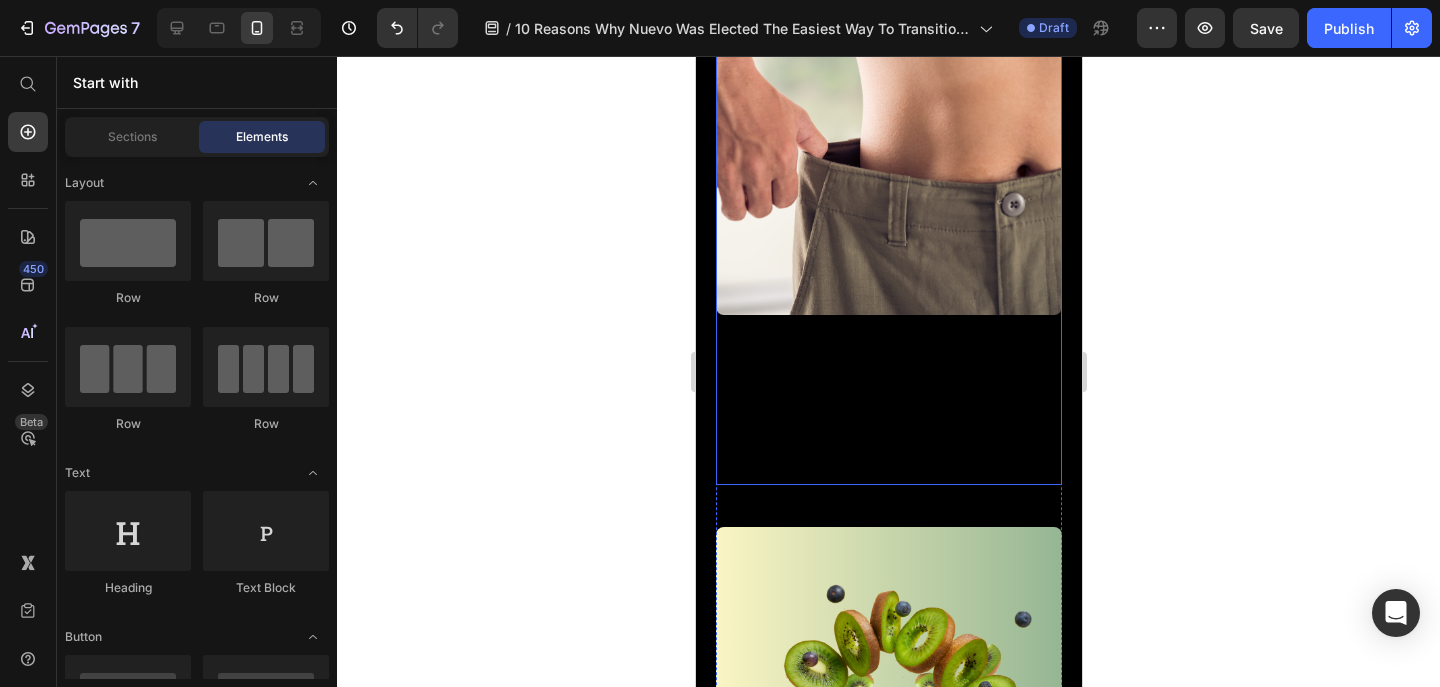 scroll, scrollTop: 5377, scrollLeft: 0, axis: vertical 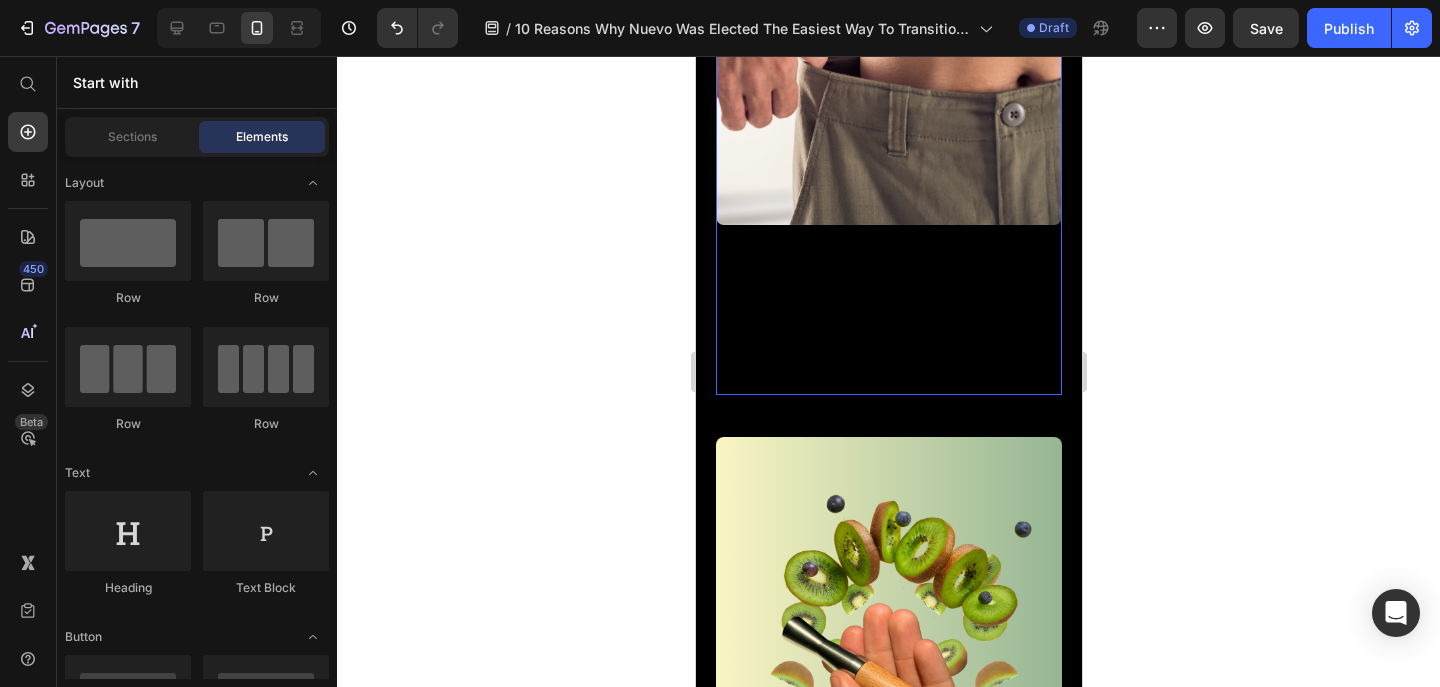 click on "When you quit nicotine cold turkey, your appetite can spike, causing cravings and binge eating. Switching to NUEVO helps balance your brain chemistry, so your hunger levels stabilize naturally. Less stress, fewer cravings — and no surprise weight gain." at bounding box center (888, 310) 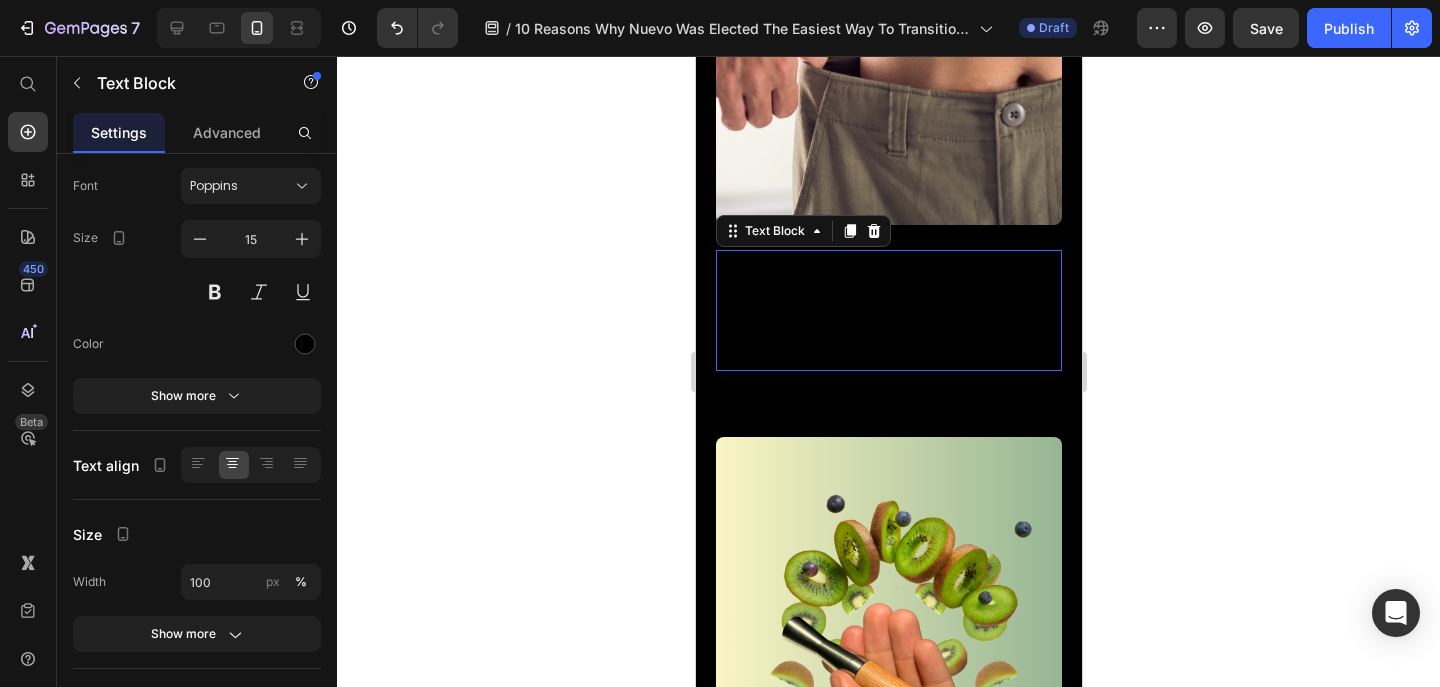 scroll, scrollTop: 0, scrollLeft: 0, axis: both 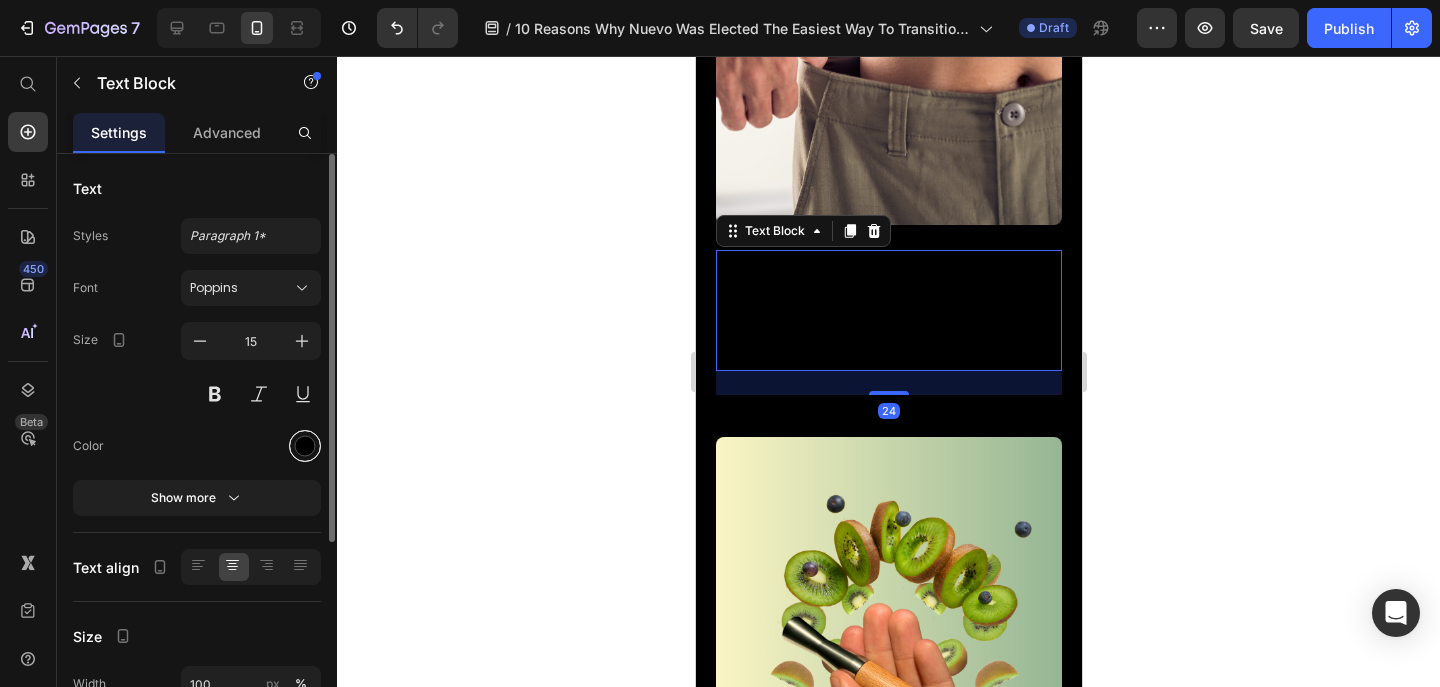 click at bounding box center [305, 446] 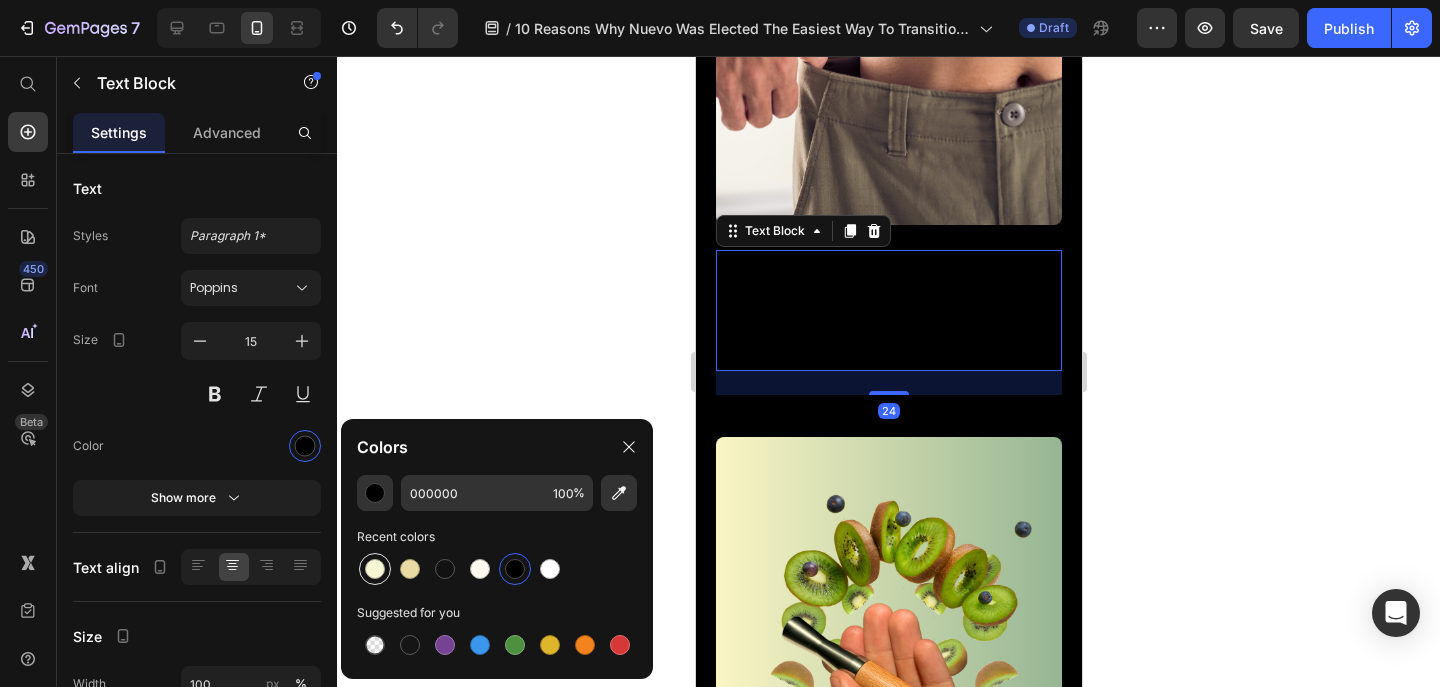 click at bounding box center [375, 569] 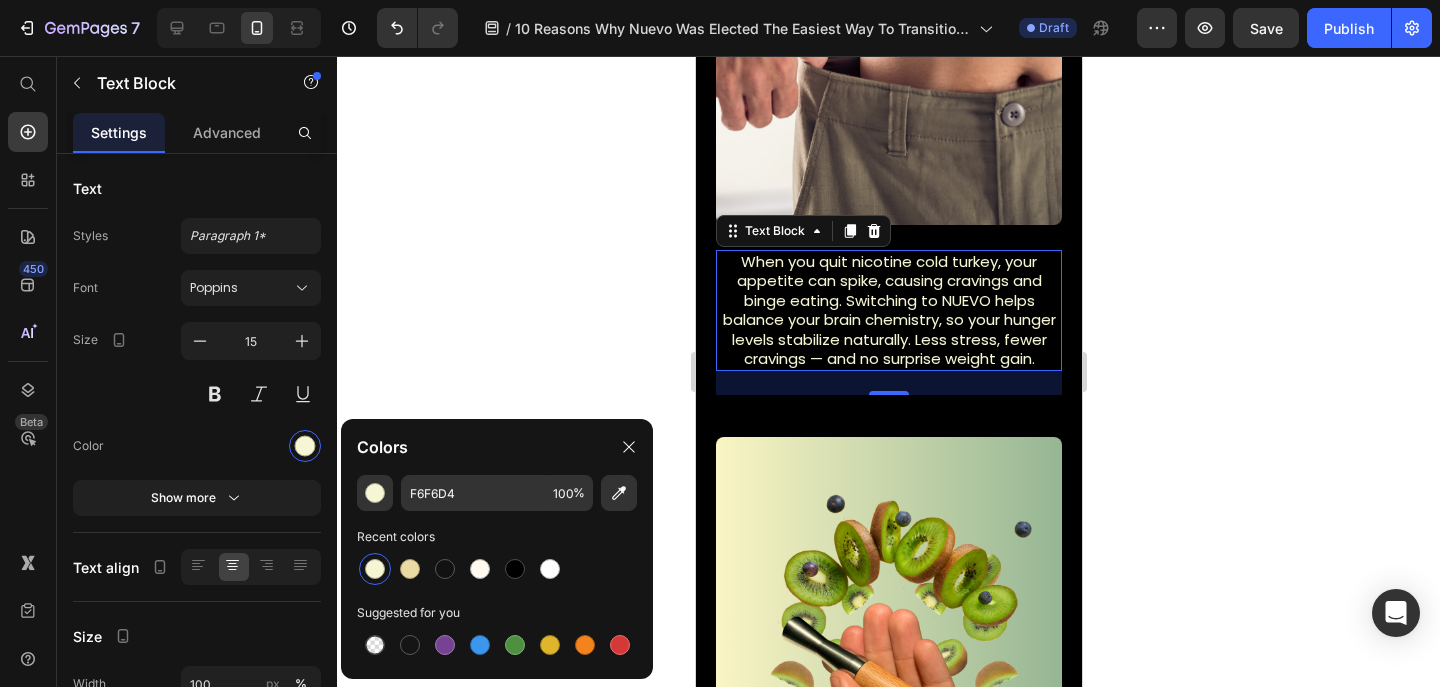 click 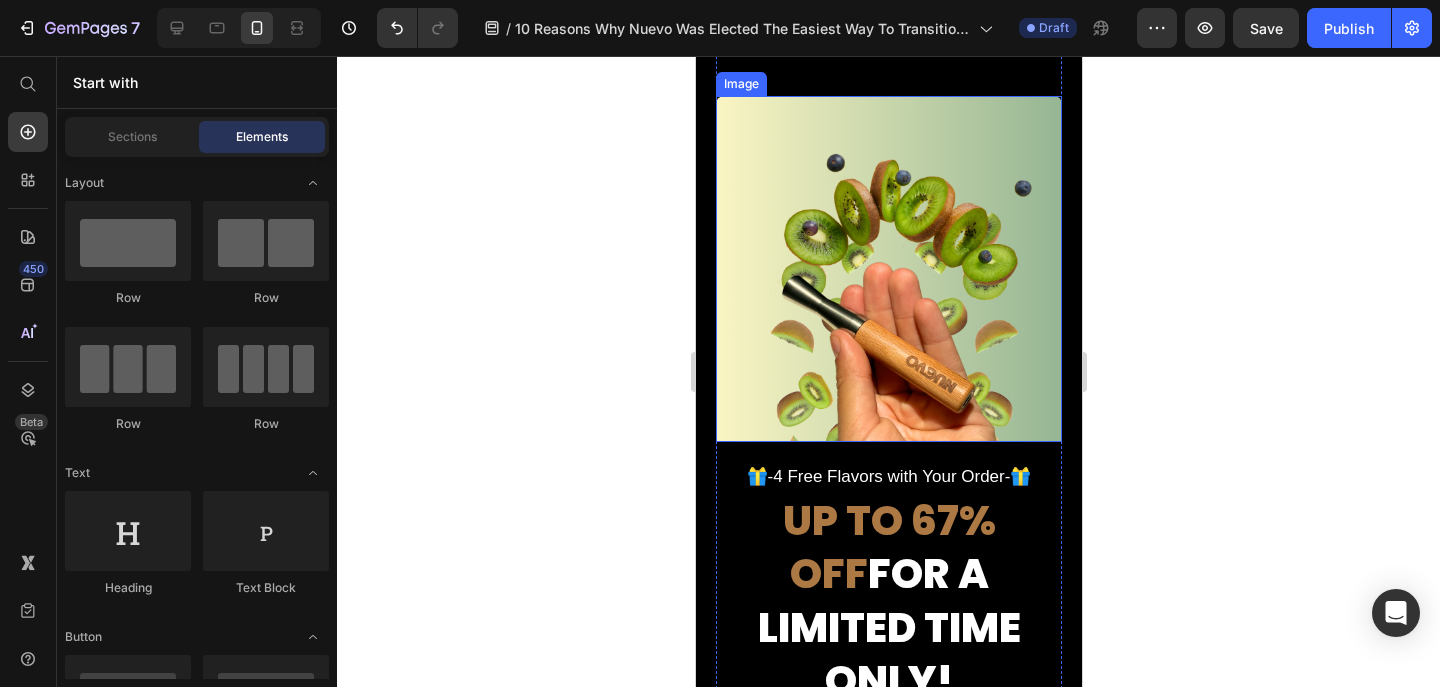 scroll, scrollTop: 5757, scrollLeft: 0, axis: vertical 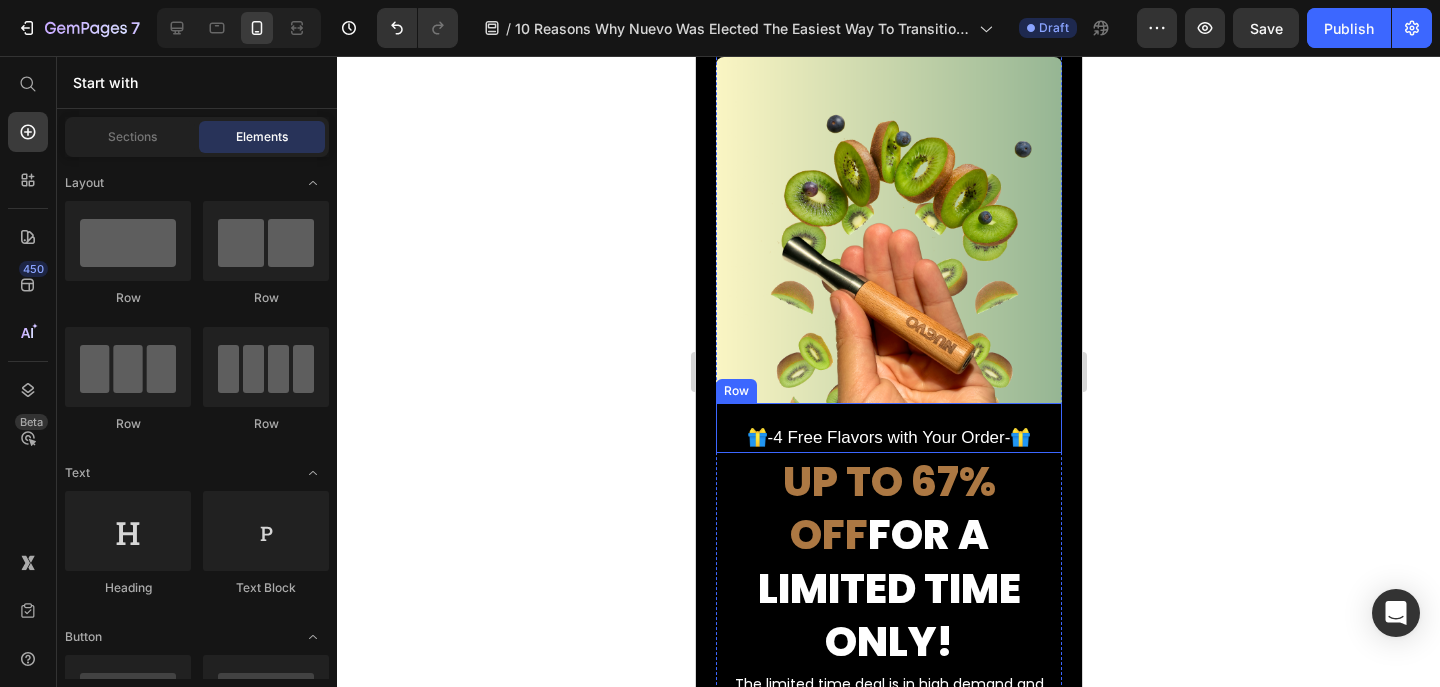 click on "🎁-4 Free Flavors with Your Order-🎁 Text Block" at bounding box center (888, 428) 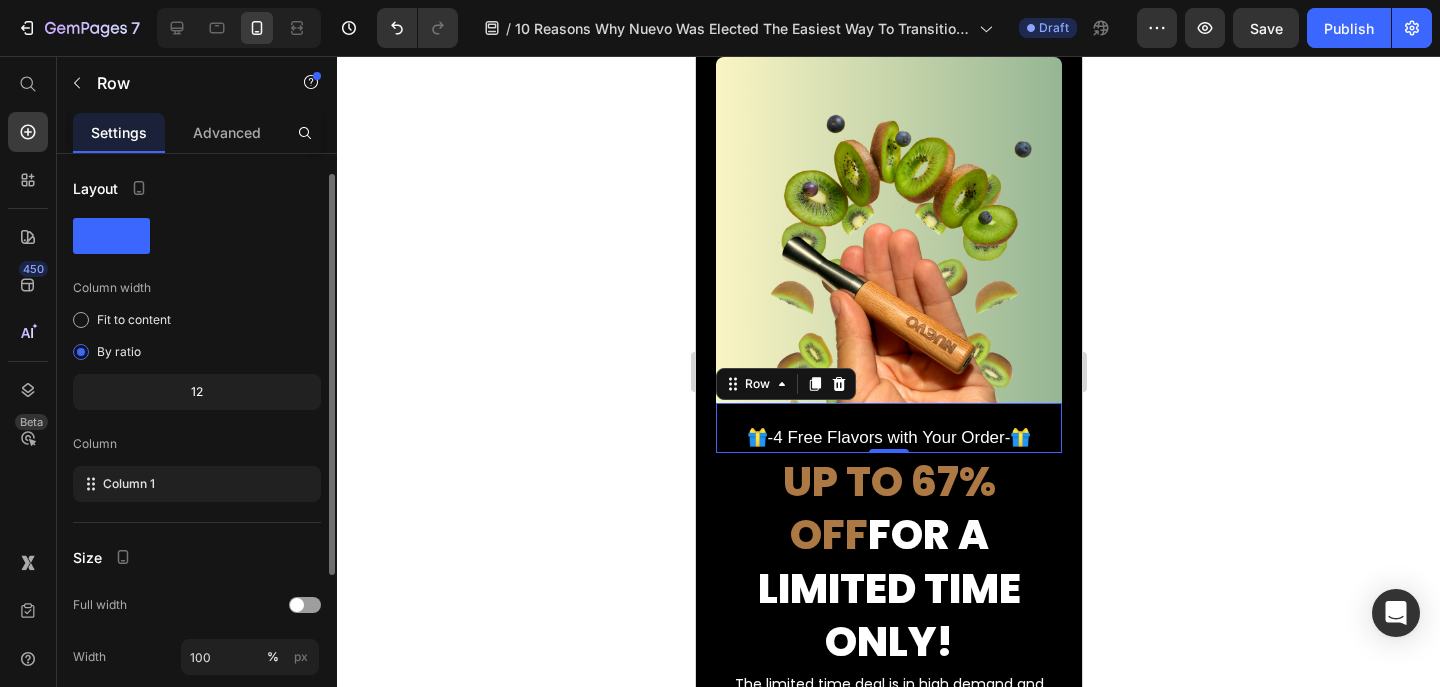 scroll, scrollTop: 278, scrollLeft: 0, axis: vertical 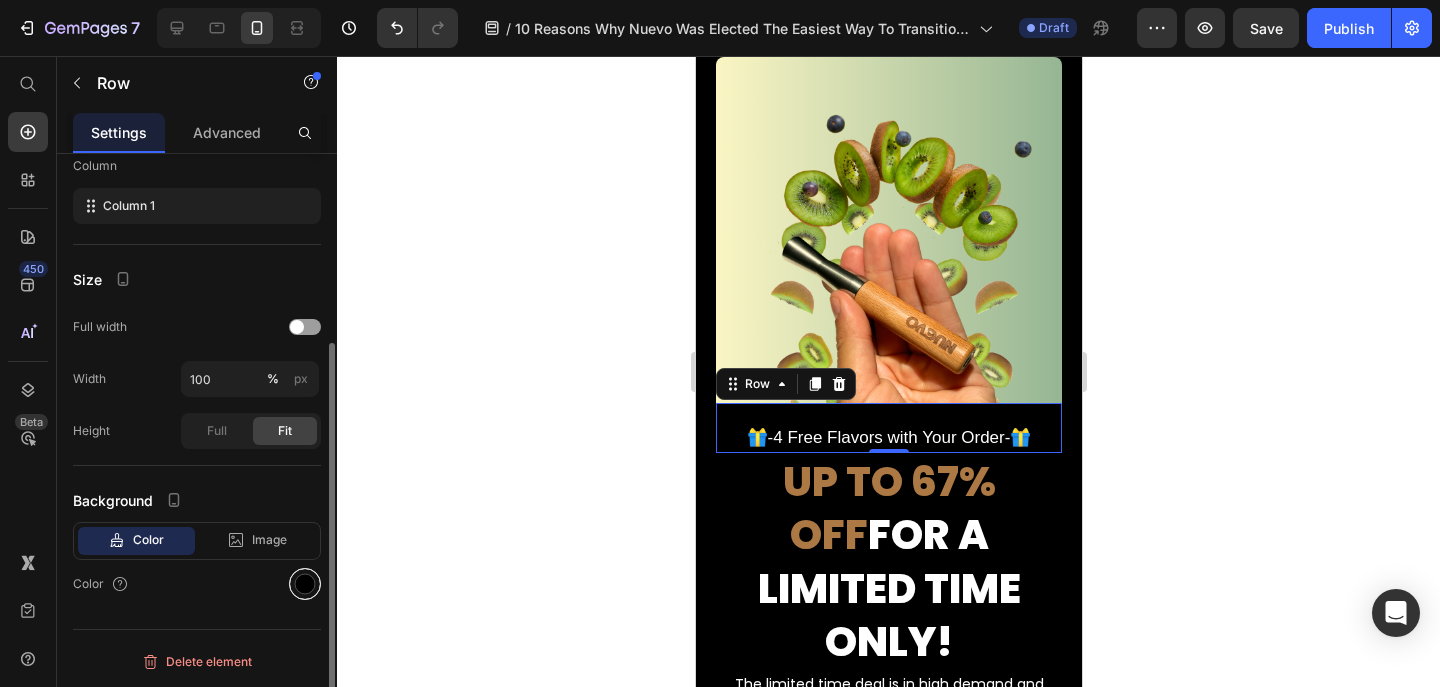 click at bounding box center [305, 584] 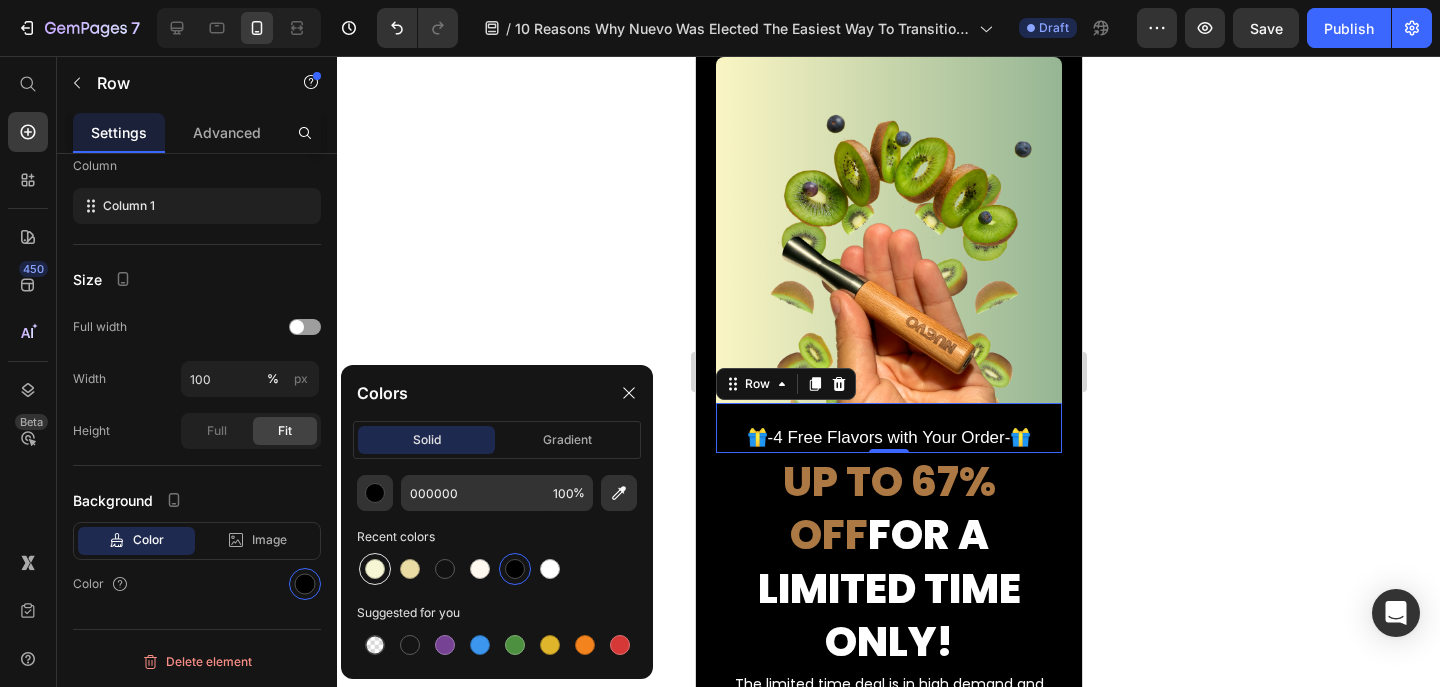 click at bounding box center (375, 569) 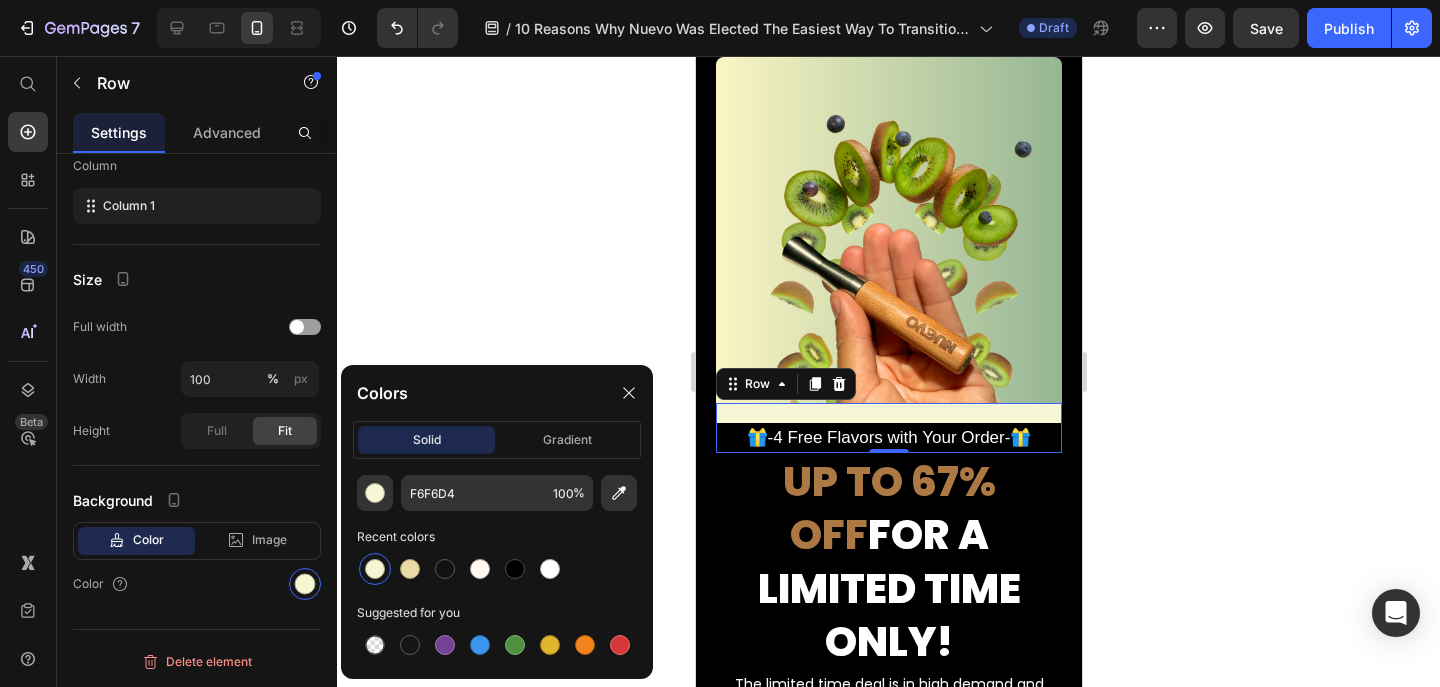 click 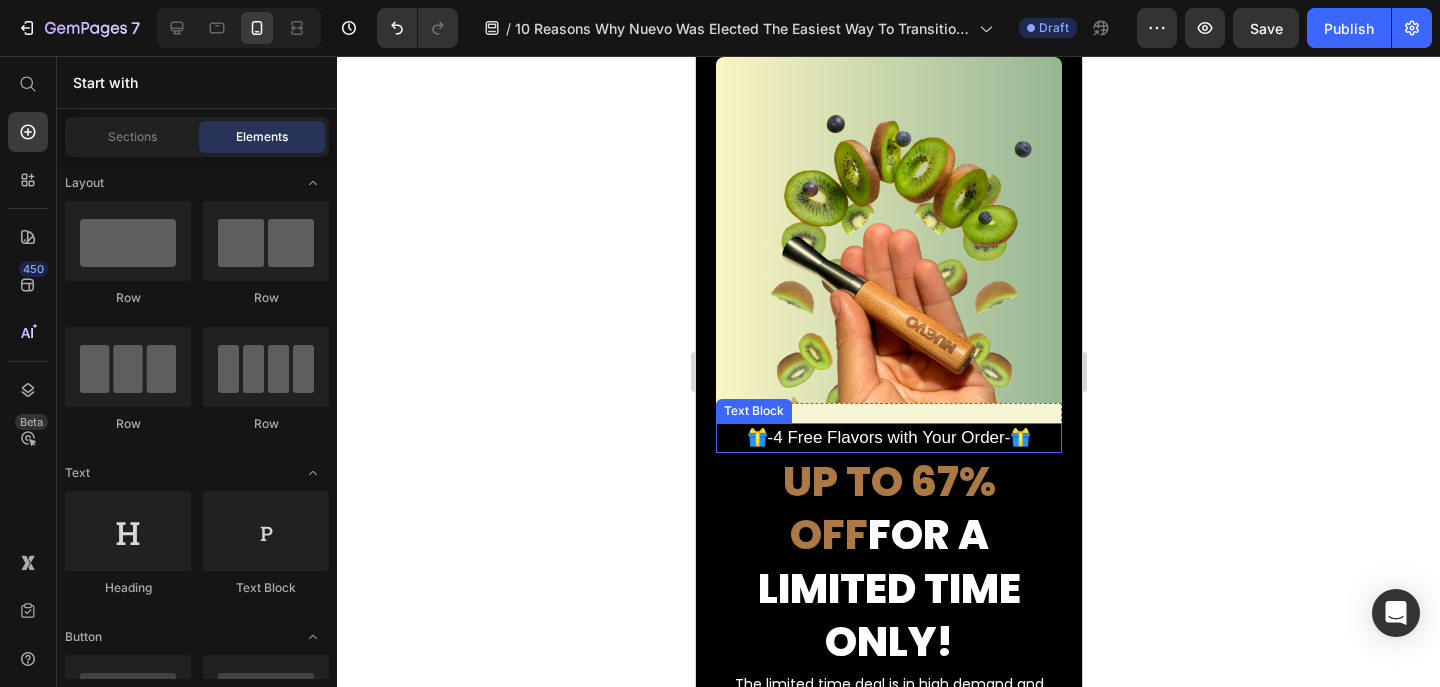 click on "🎁-4 Free Flavors with Your Order-🎁" at bounding box center [888, 437] 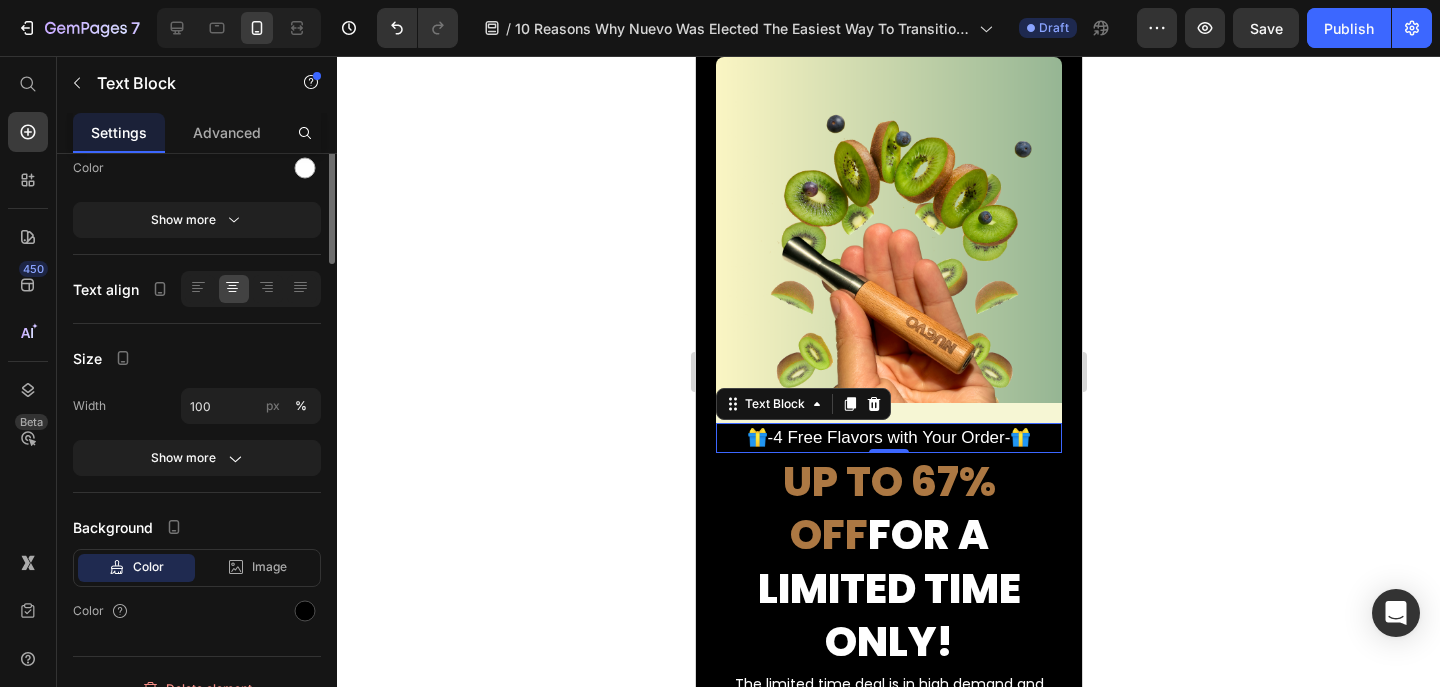 scroll, scrollTop: 0, scrollLeft: 0, axis: both 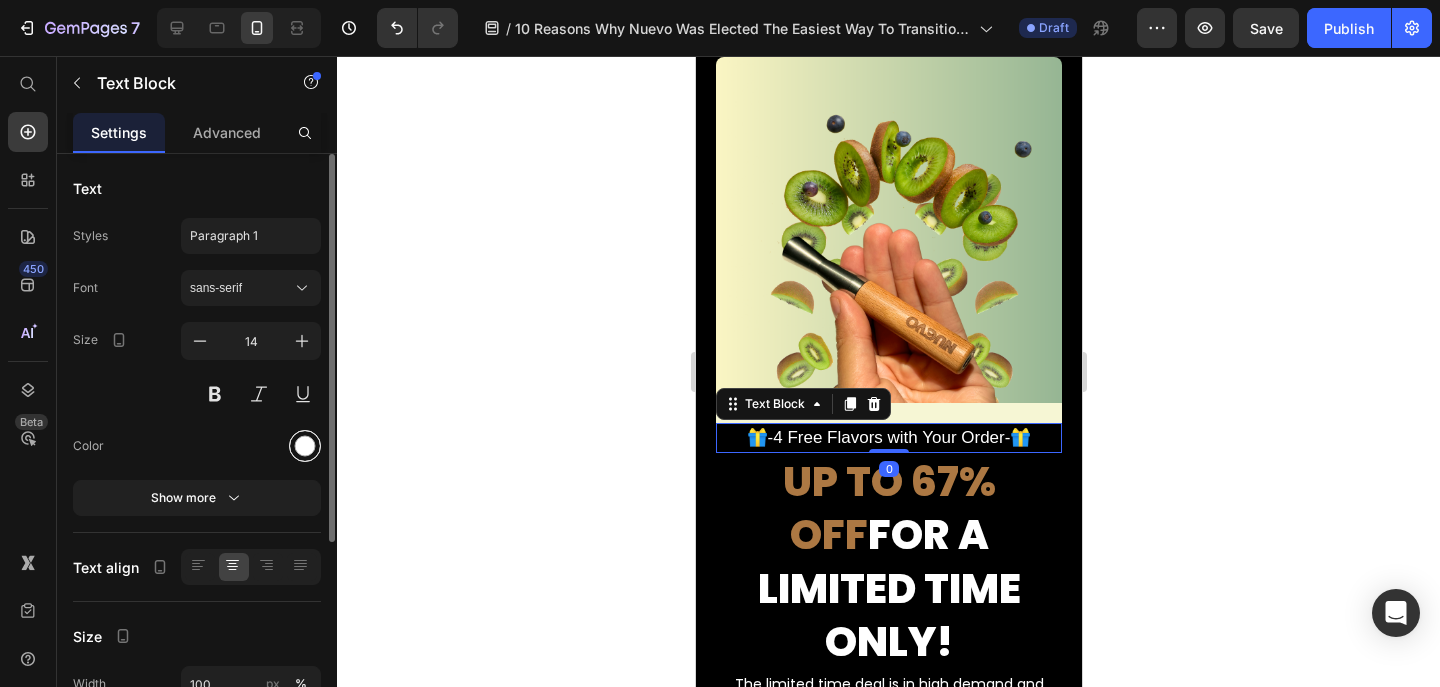 click at bounding box center (305, 446) 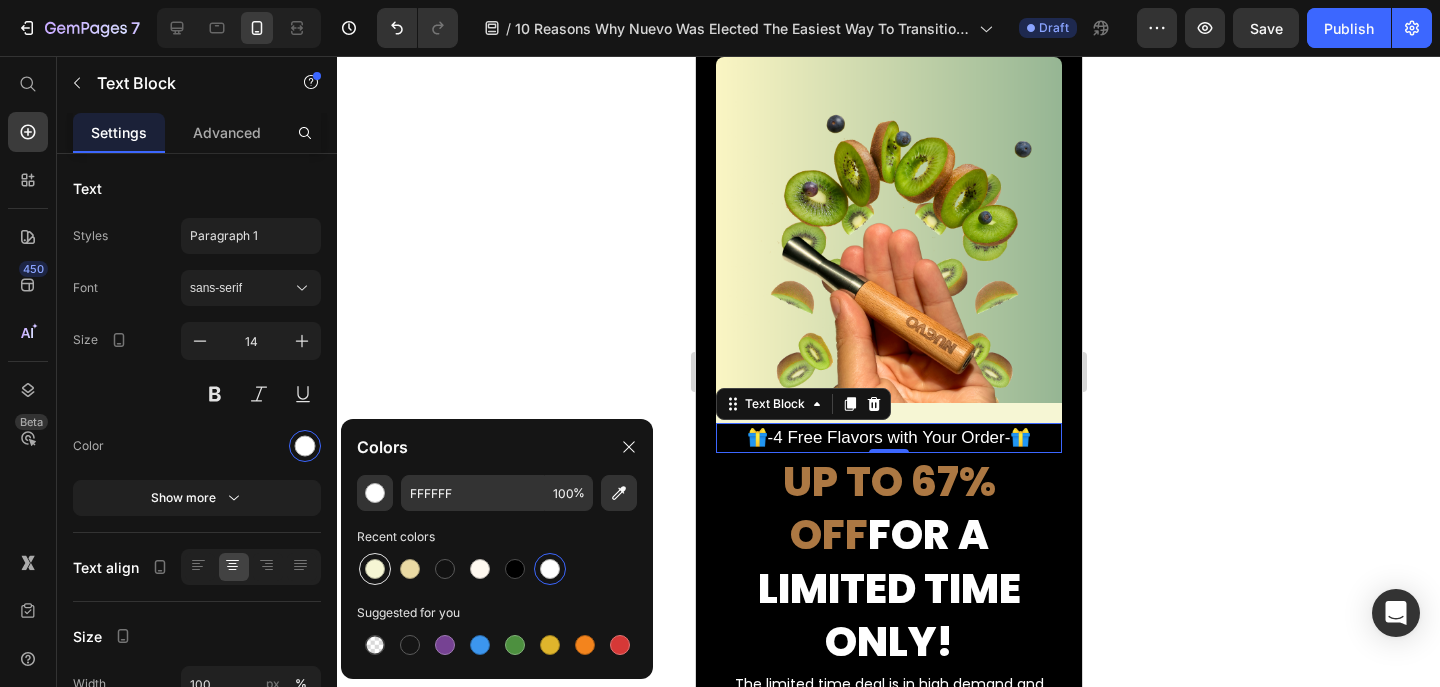 click at bounding box center [375, 569] 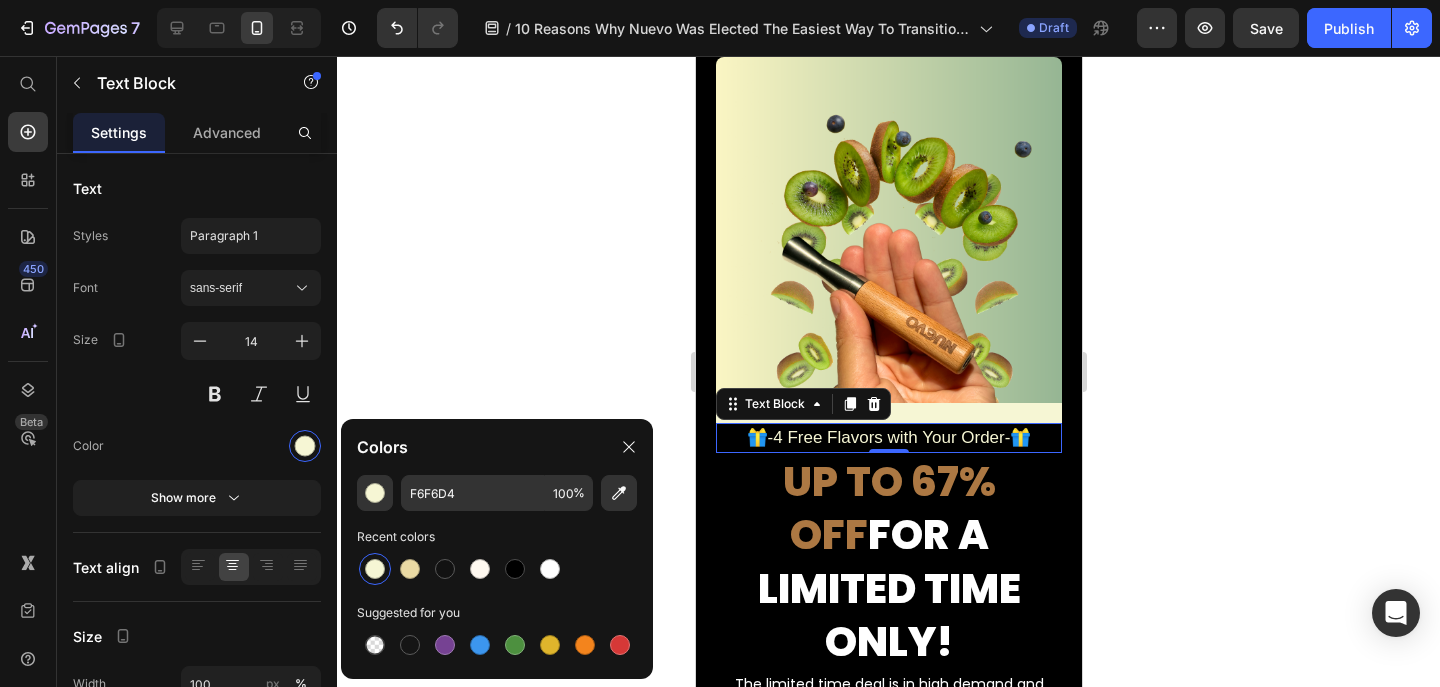 click 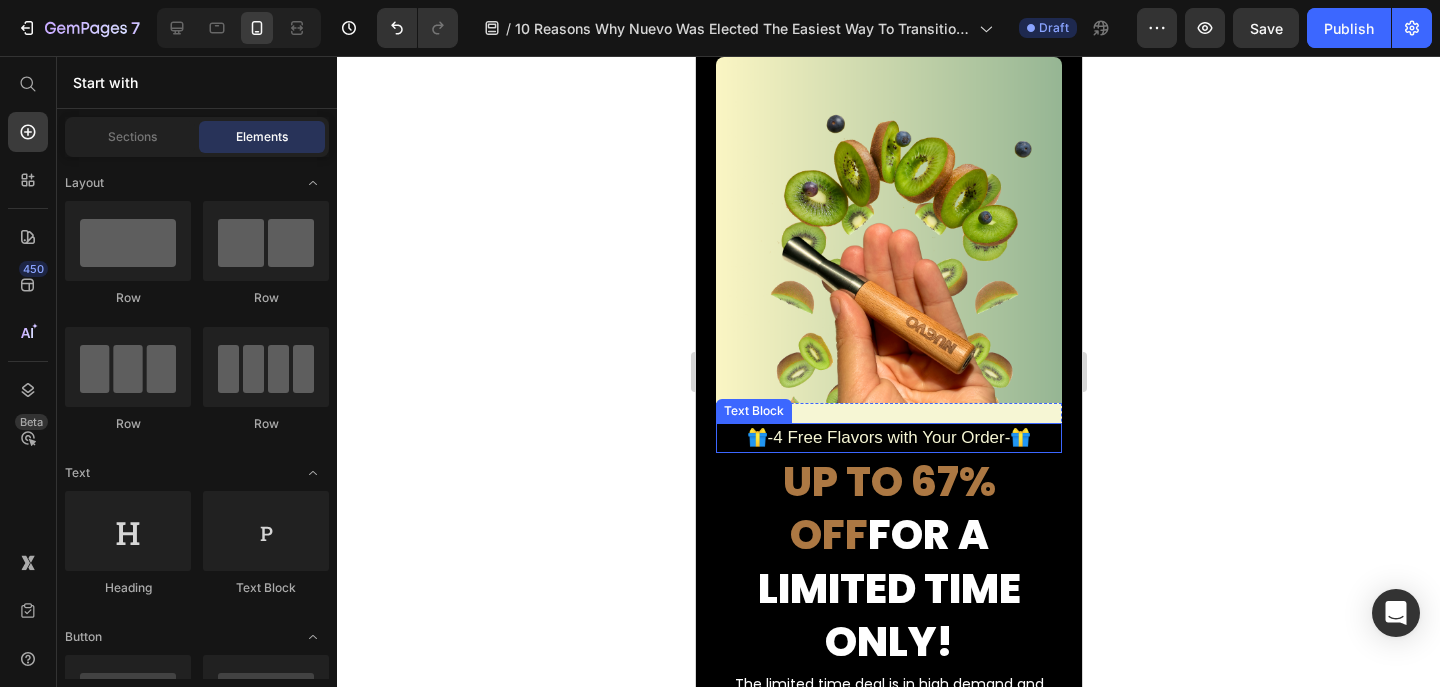 click on "🎁-4 Free Flavors with Your Order-🎁" at bounding box center (888, 438) 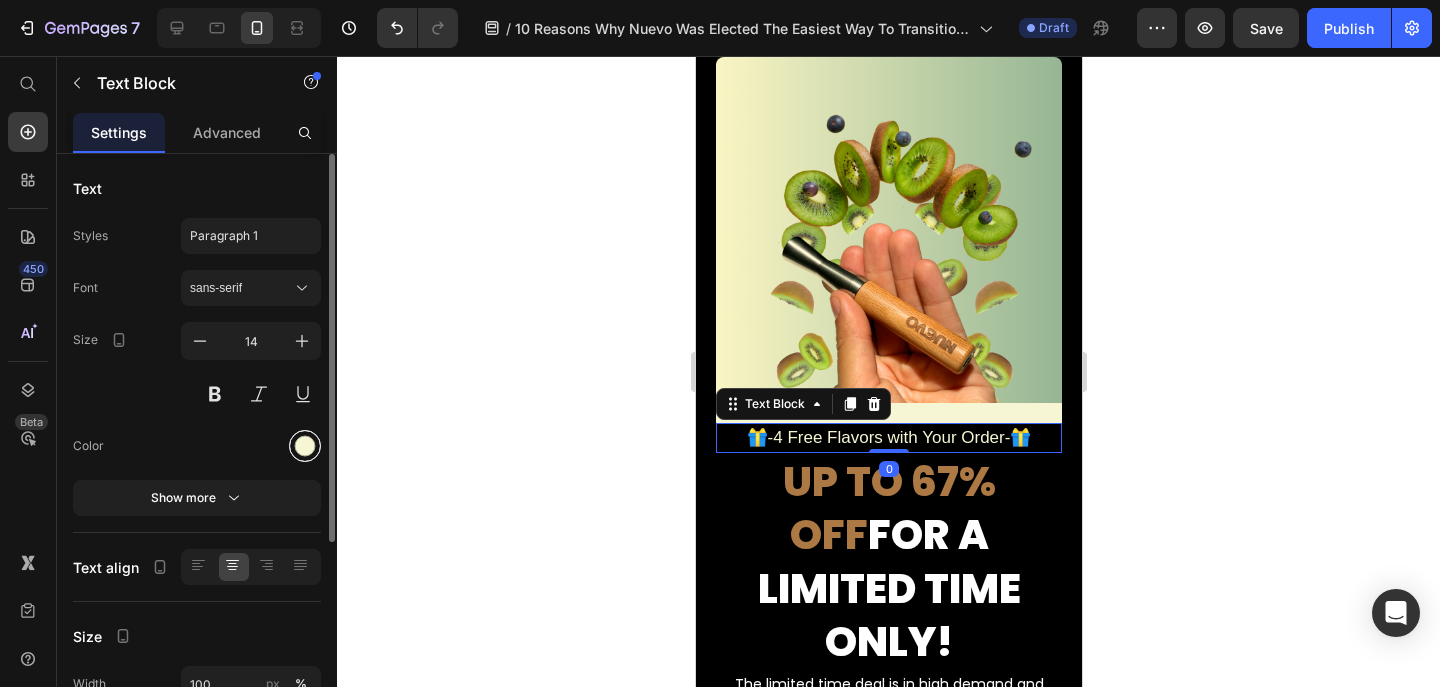 click at bounding box center [305, 446] 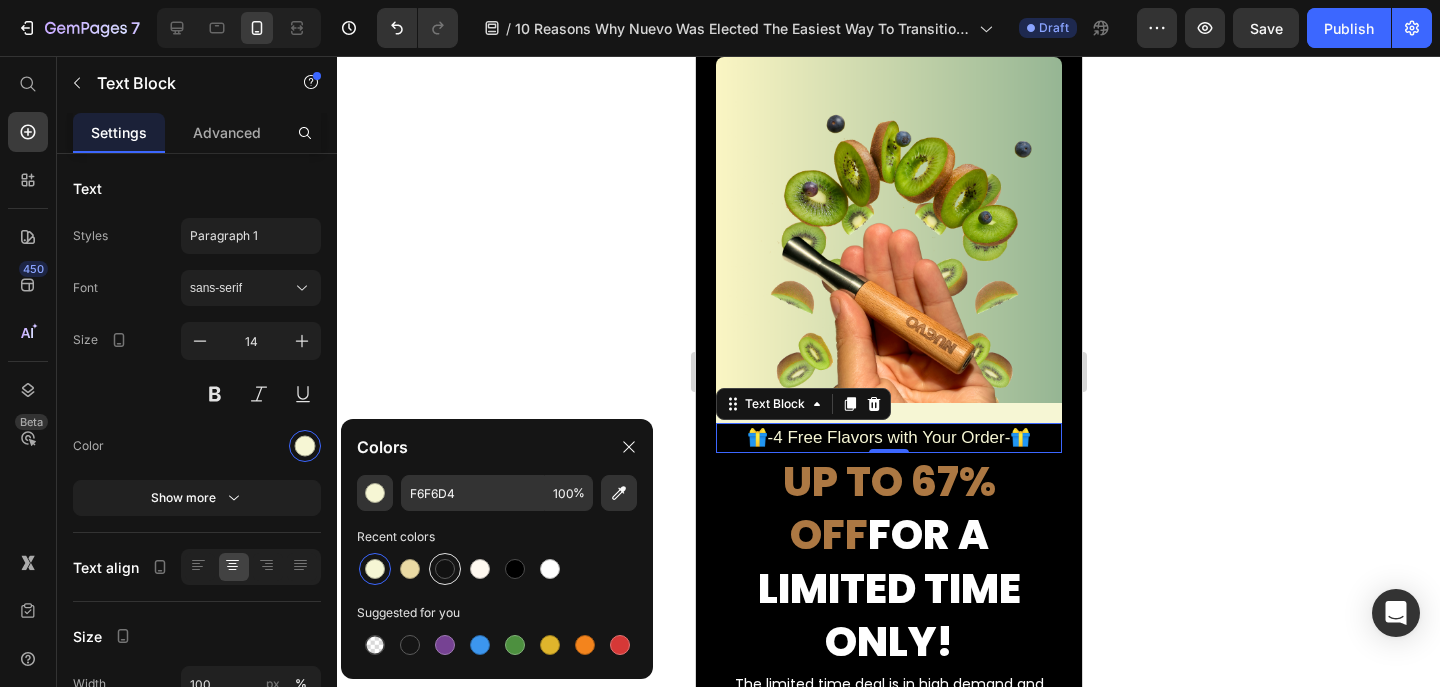 click at bounding box center (445, 569) 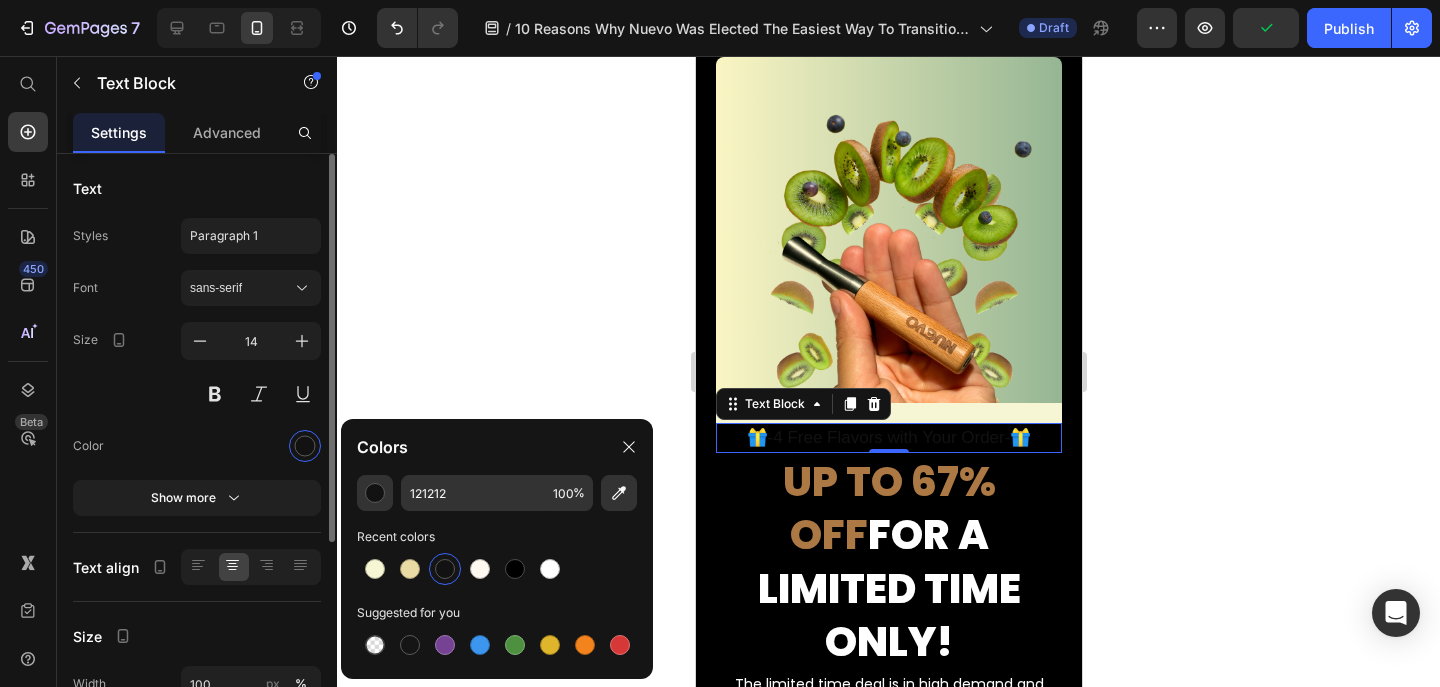 click at bounding box center [251, 446] 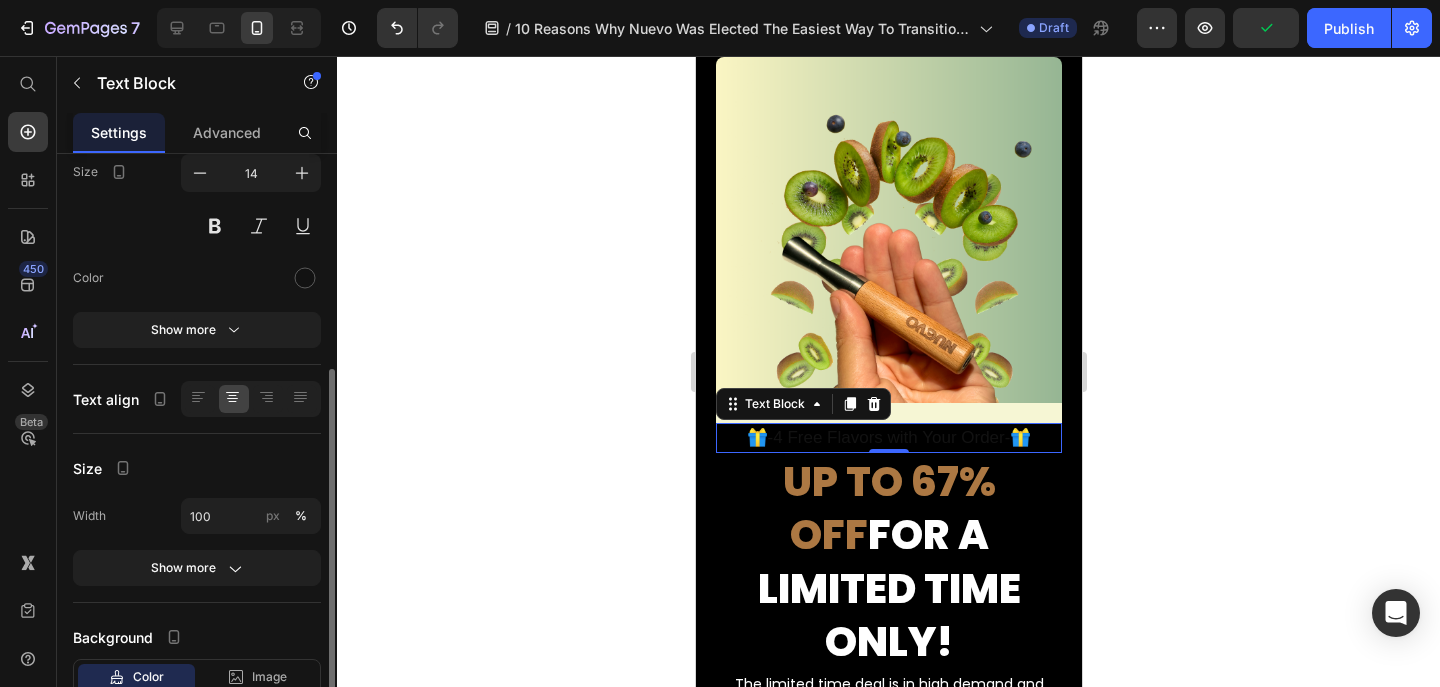 scroll, scrollTop: 305, scrollLeft: 0, axis: vertical 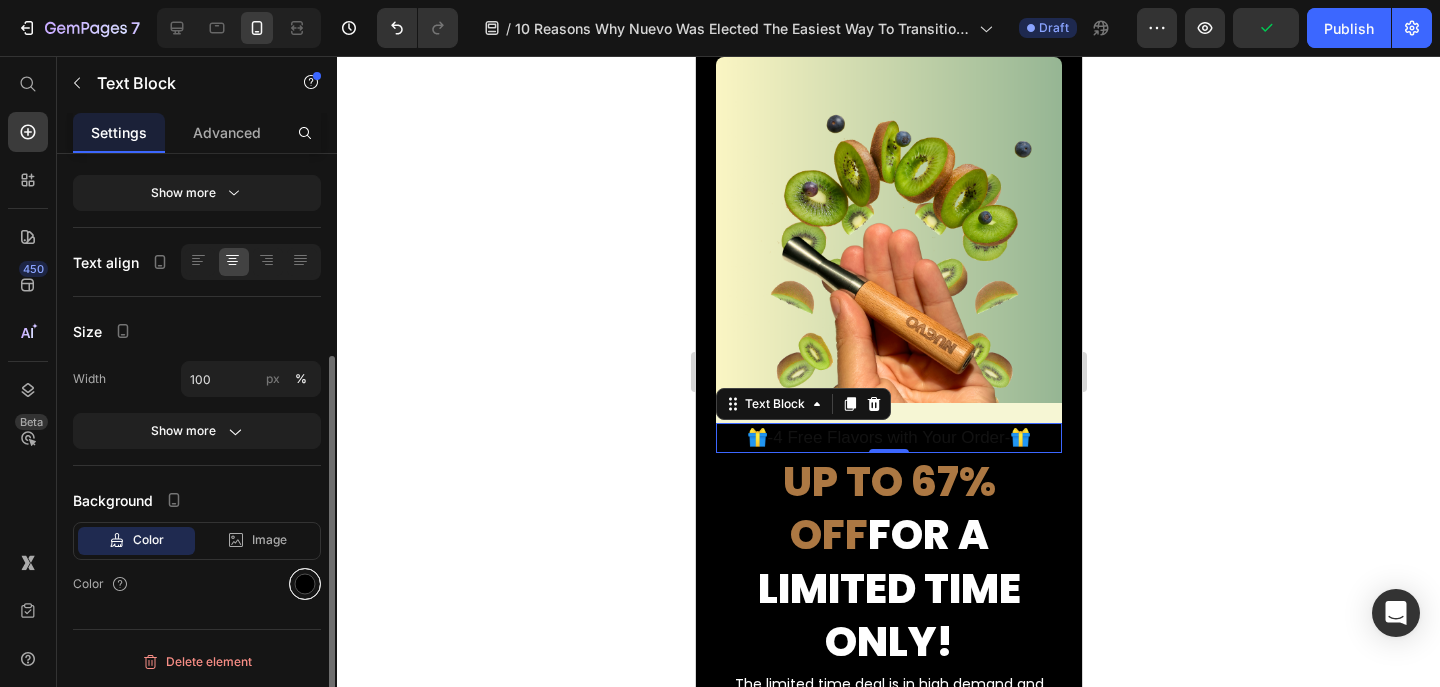 click at bounding box center (305, 584) 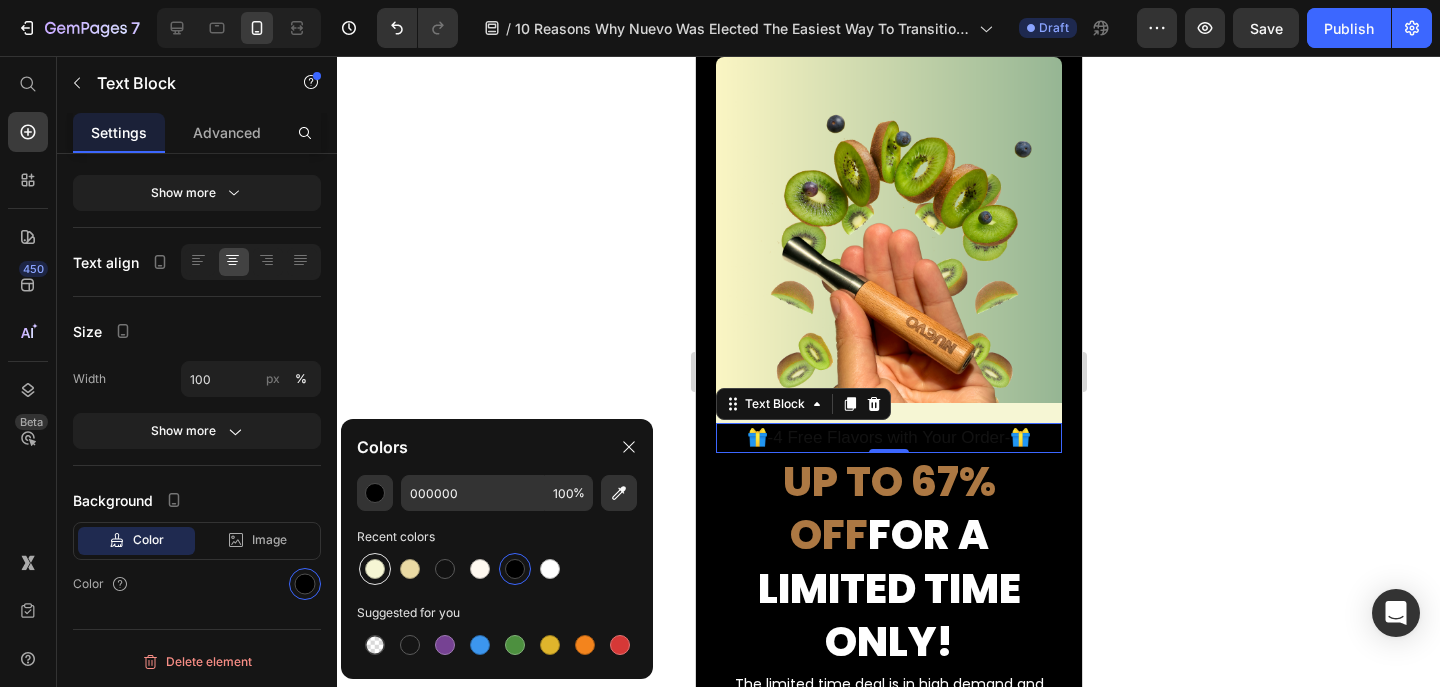click at bounding box center (375, 569) 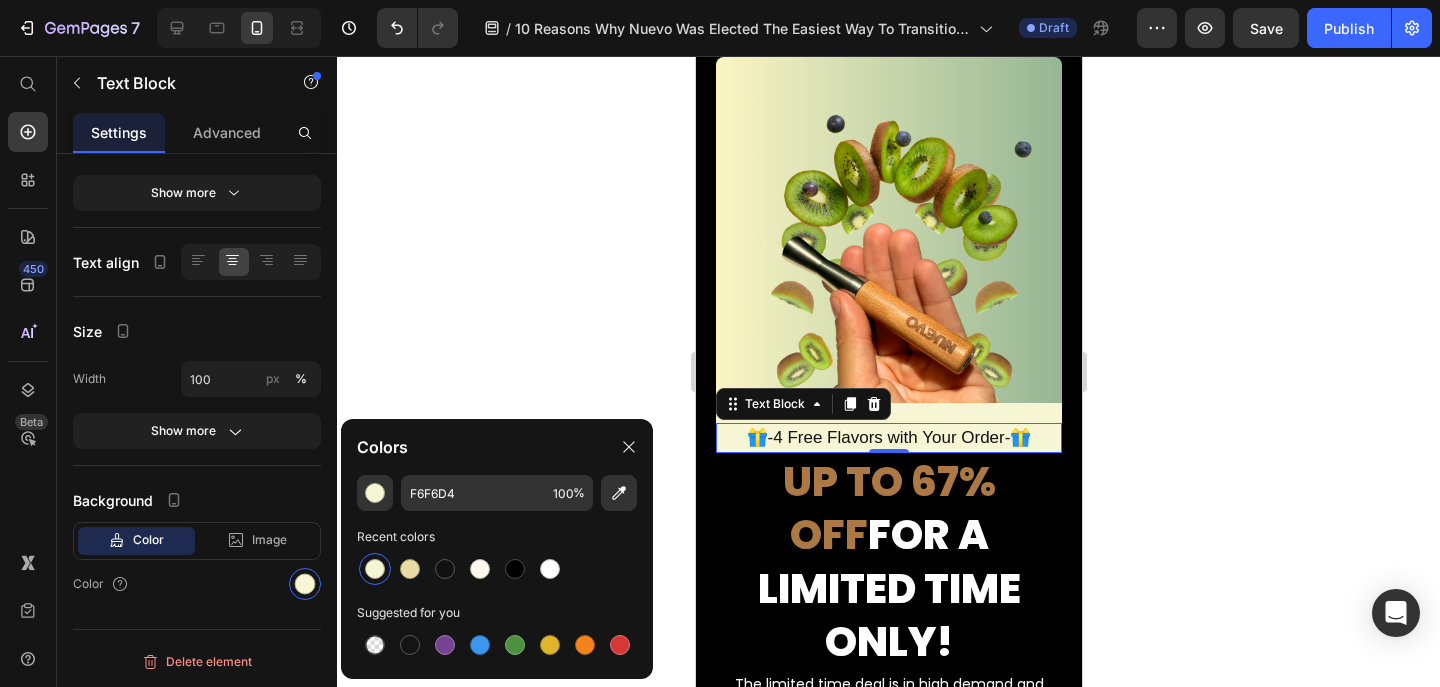 click 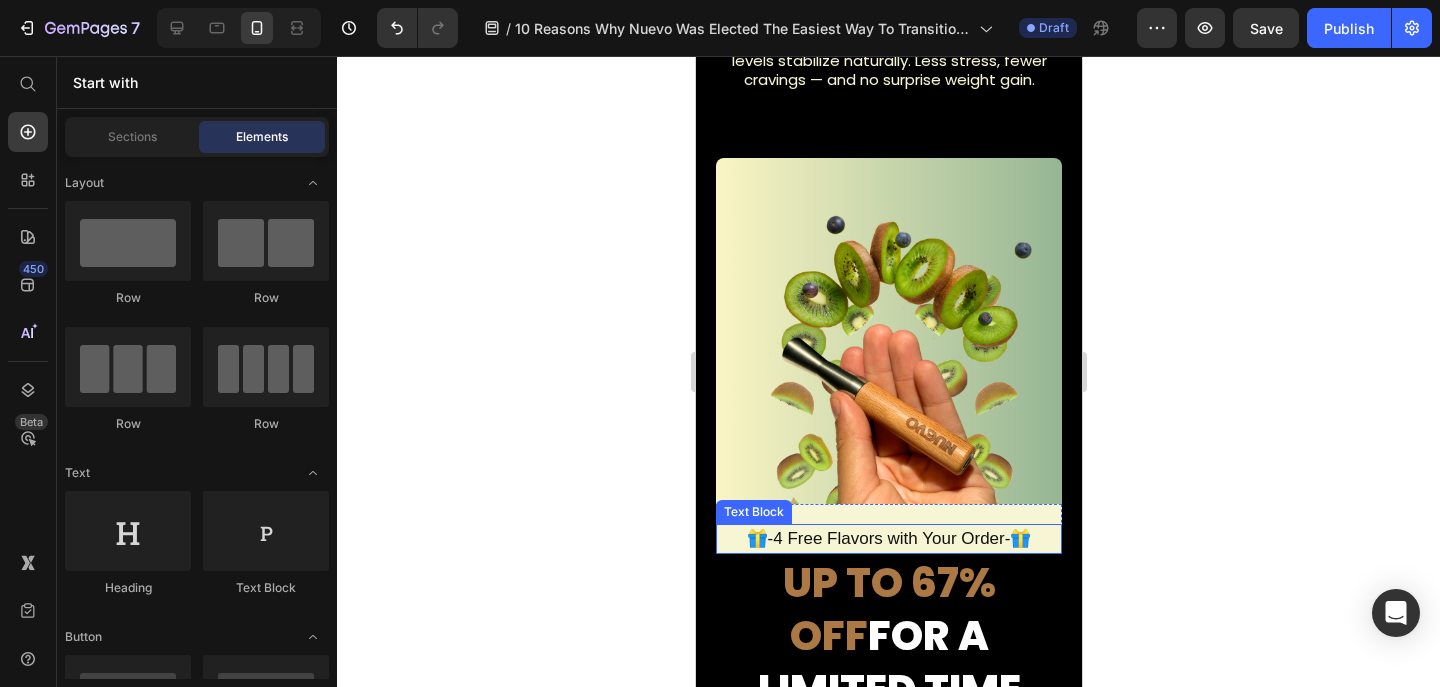 scroll, scrollTop: 5897, scrollLeft: 0, axis: vertical 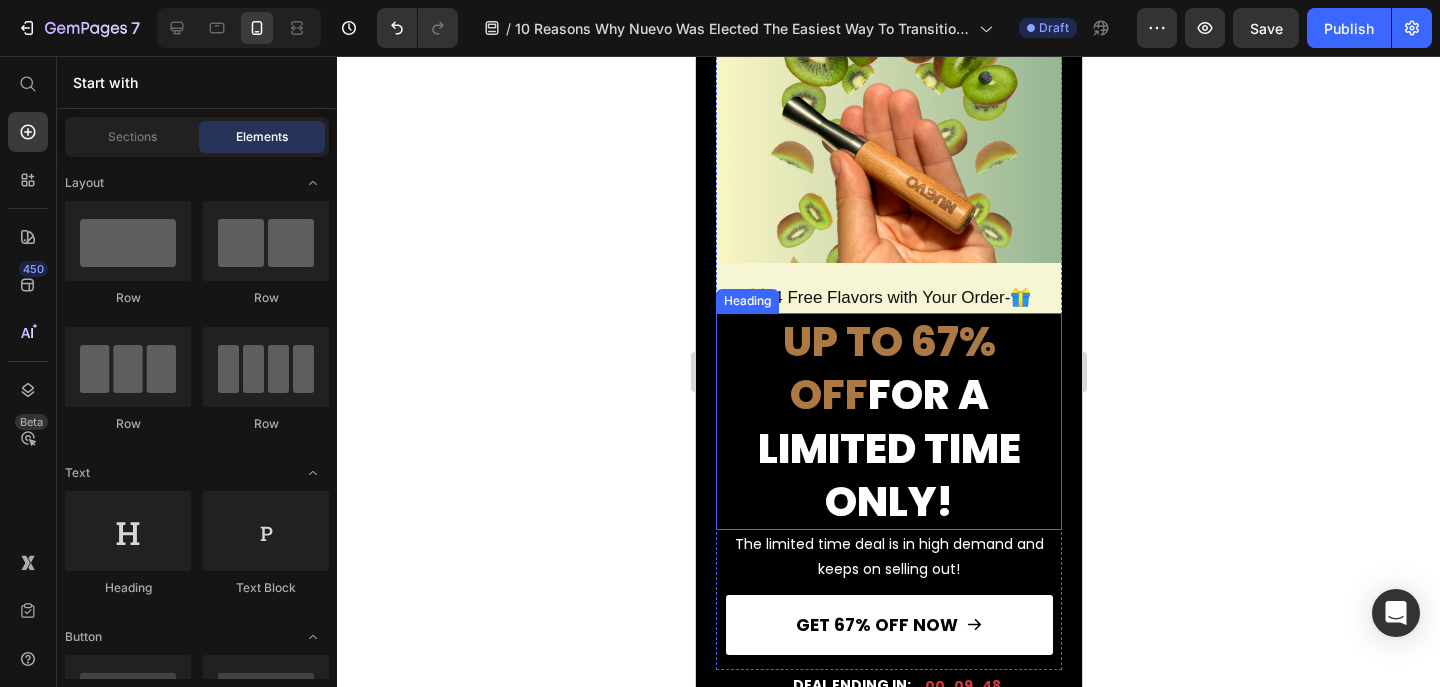 click on "UP TO 67% OFF" at bounding box center (888, 368) 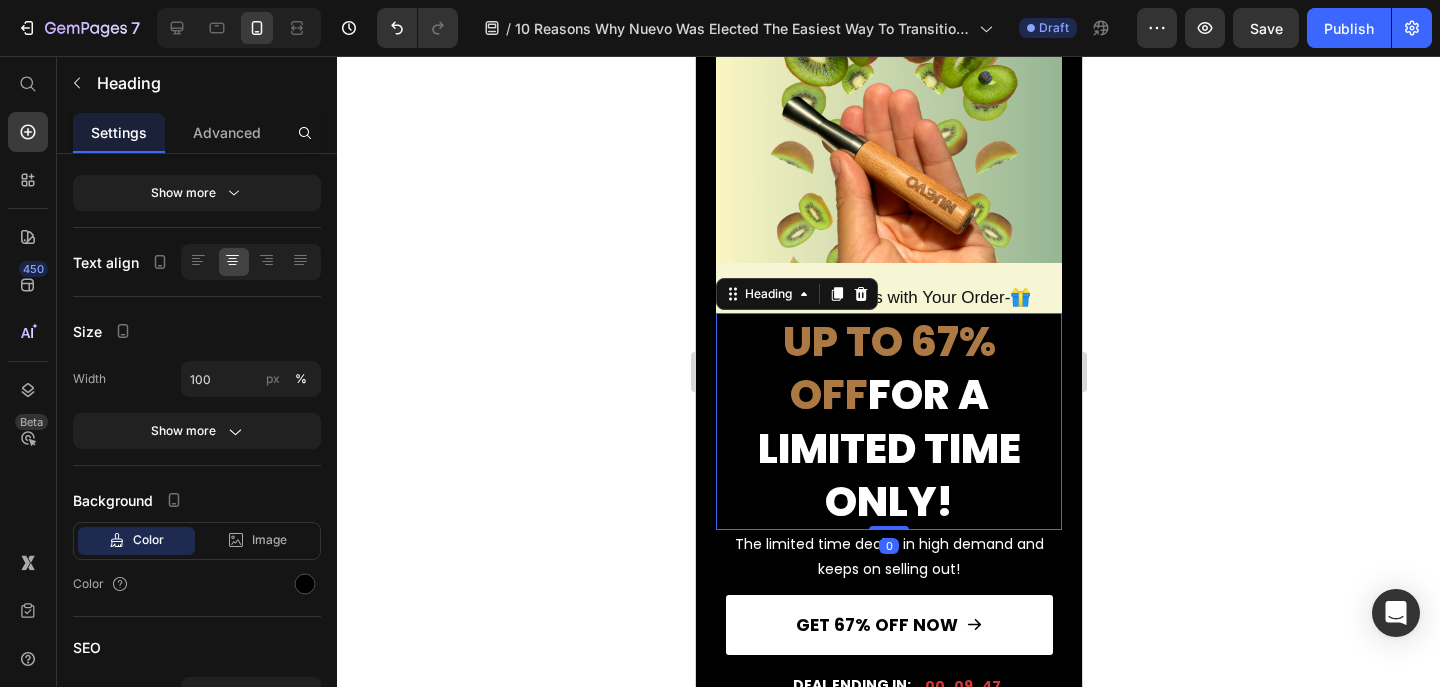 scroll, scrollTop: 0, scrollLeft: 0, axis: both 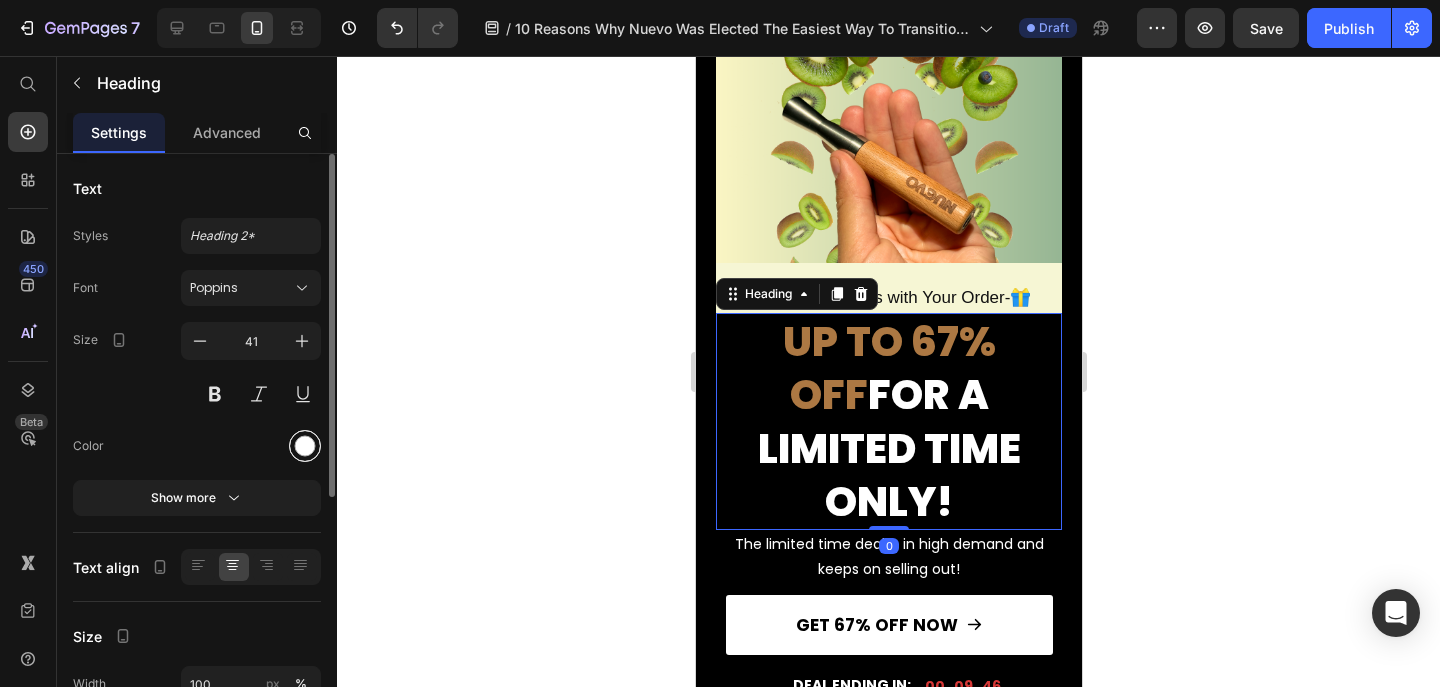 click at bounding box center [305, 446] 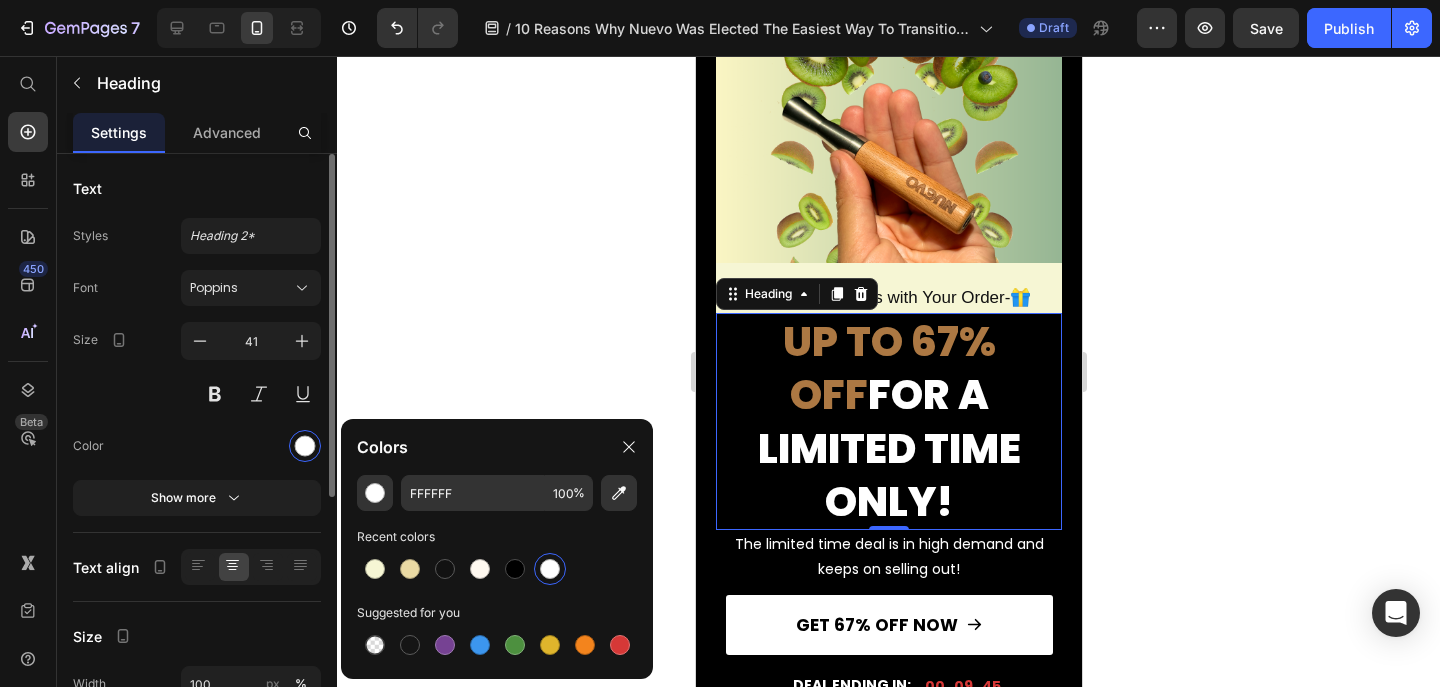 click at bounding box center [251, 446] 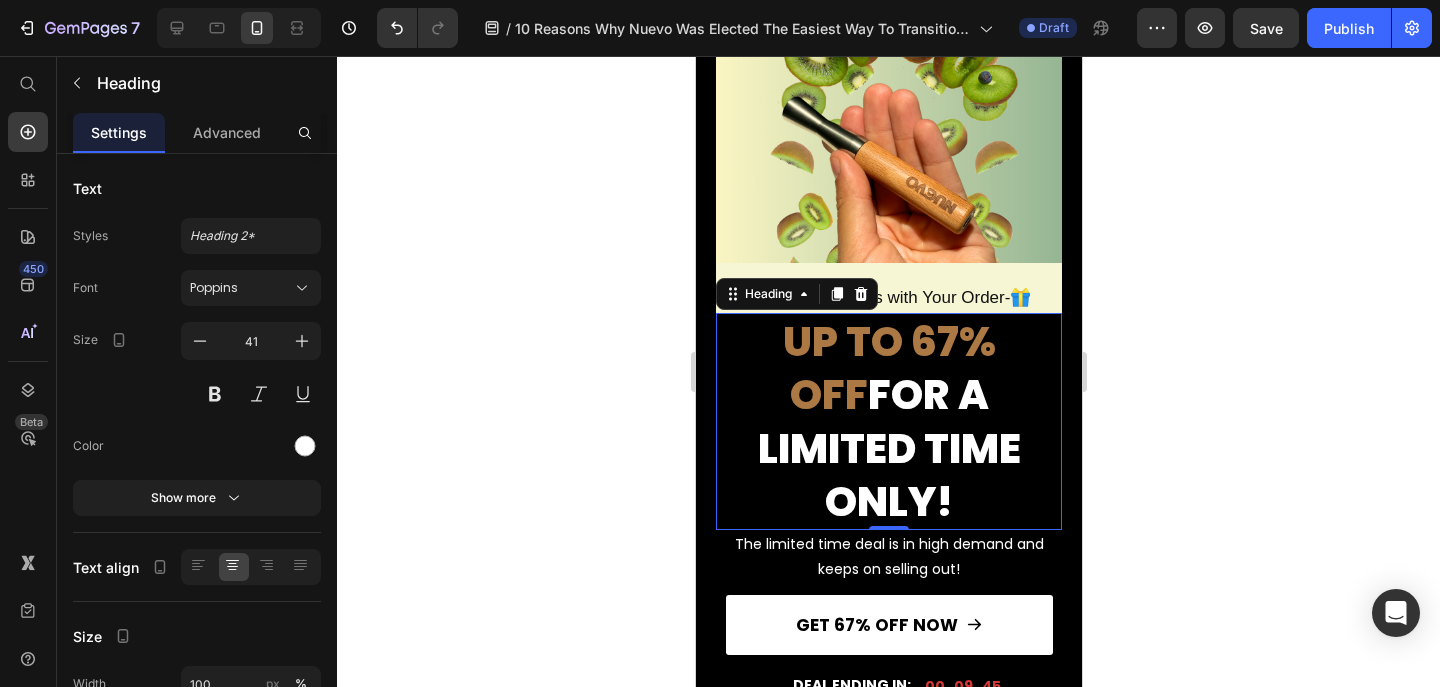 click 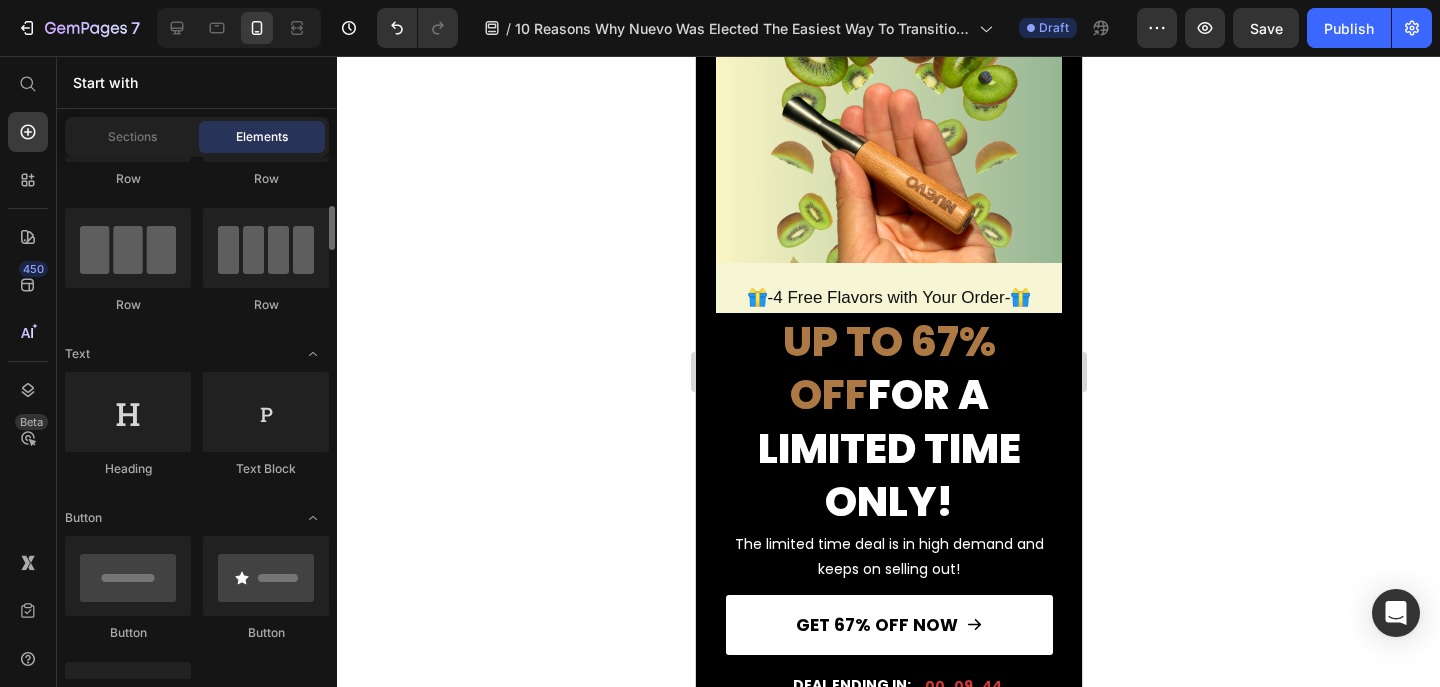 scroll, scrollTop: 155, scrollLeft: 0, axis: vertical 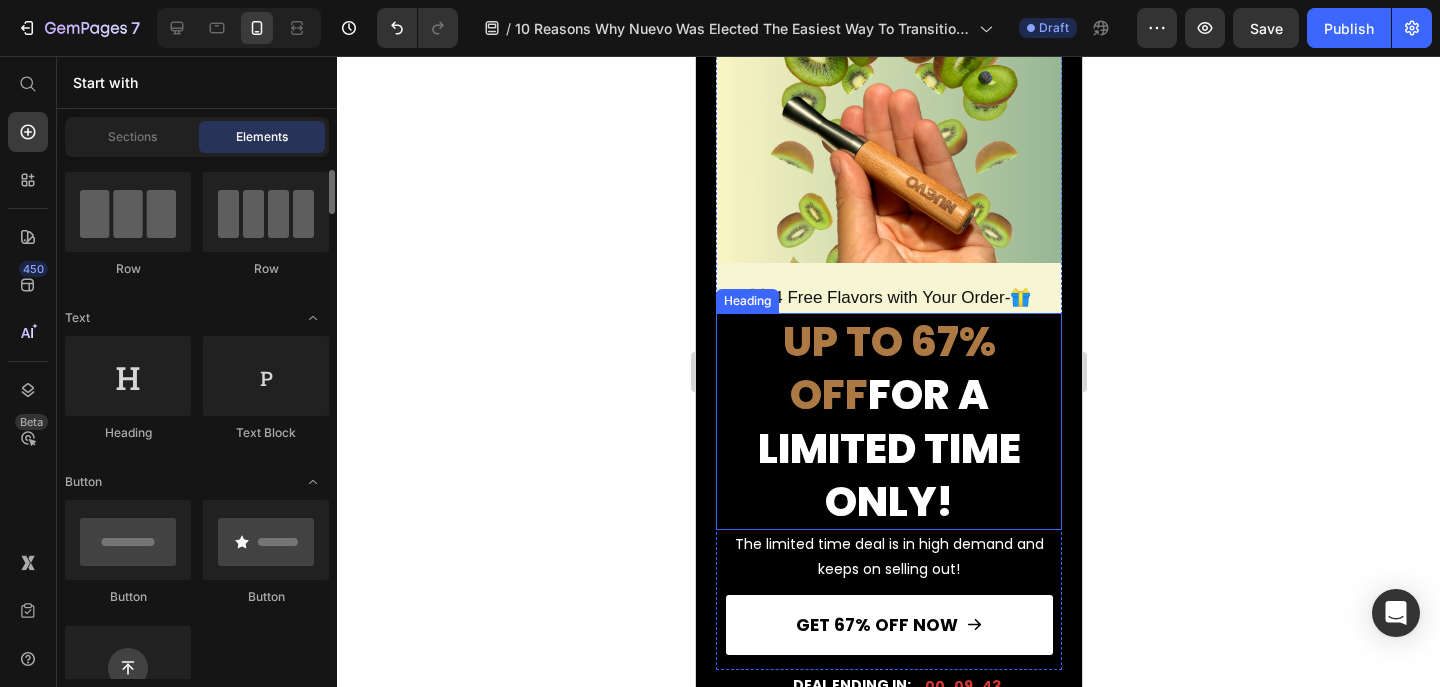 click on "UP TO 67% OFF  FOR A LIMITED TIME ONLY!" at bounding box center (888, 421) 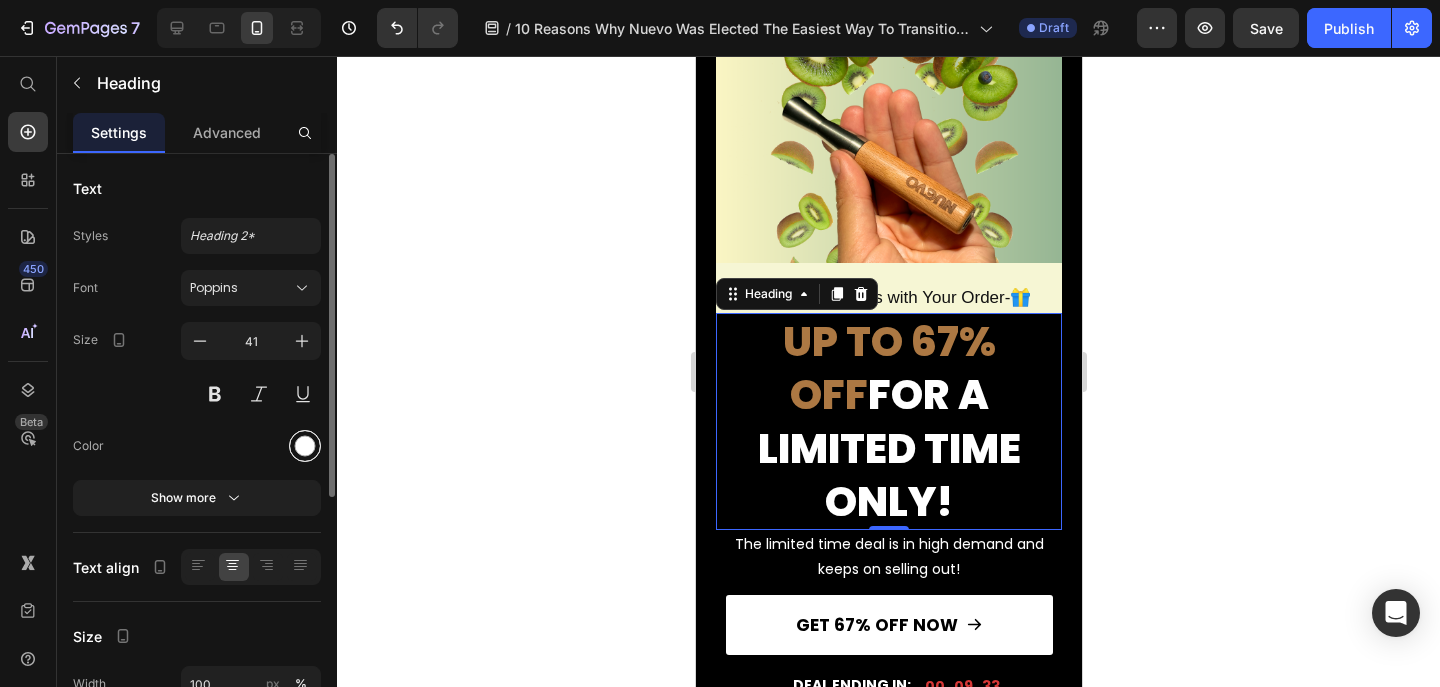 click at bounding box center [305, 446] 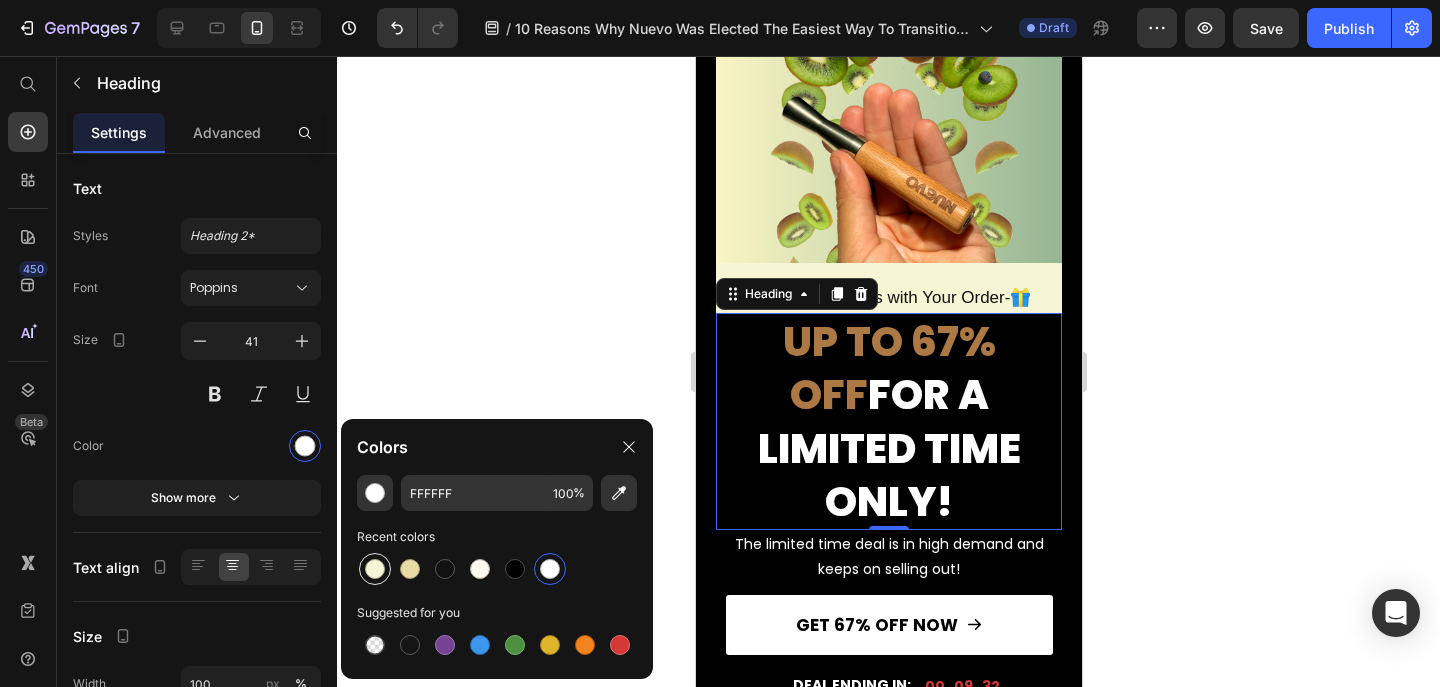 click at bounding box center (375, 569) 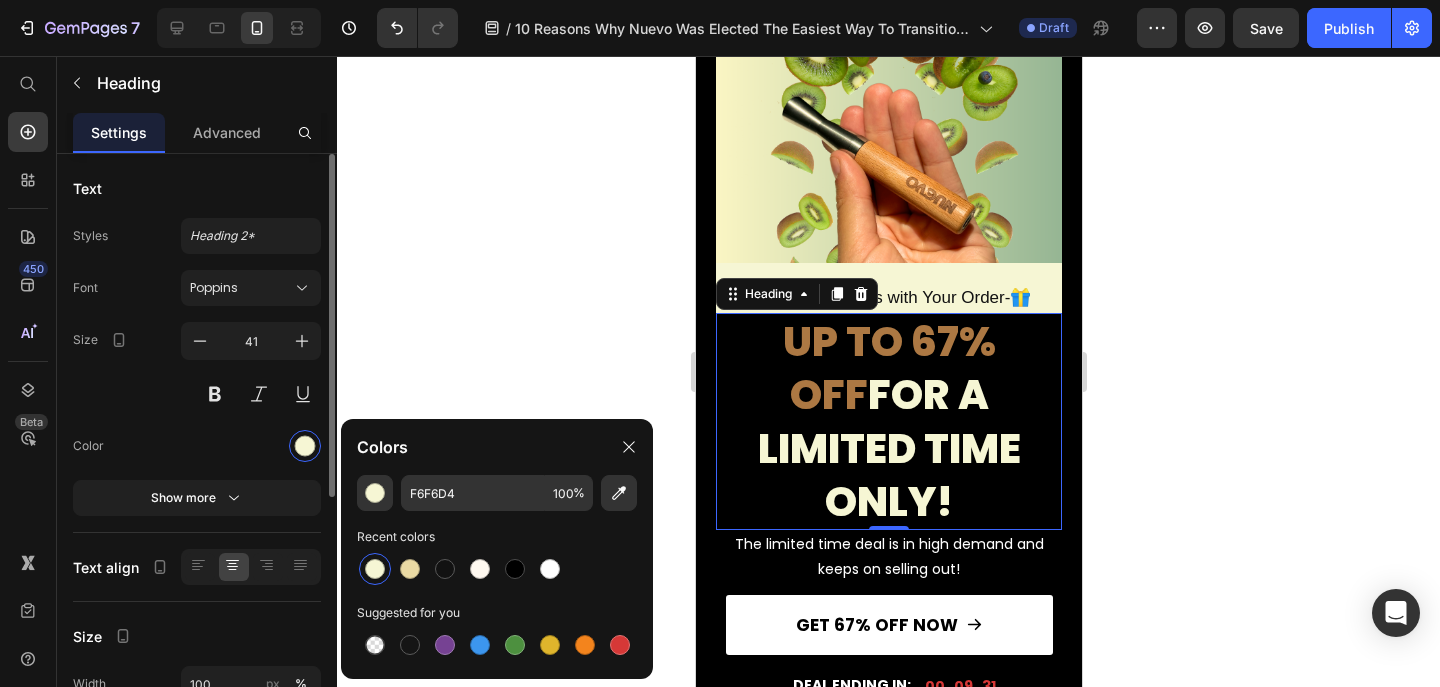 click at bounding box center (251, 446) 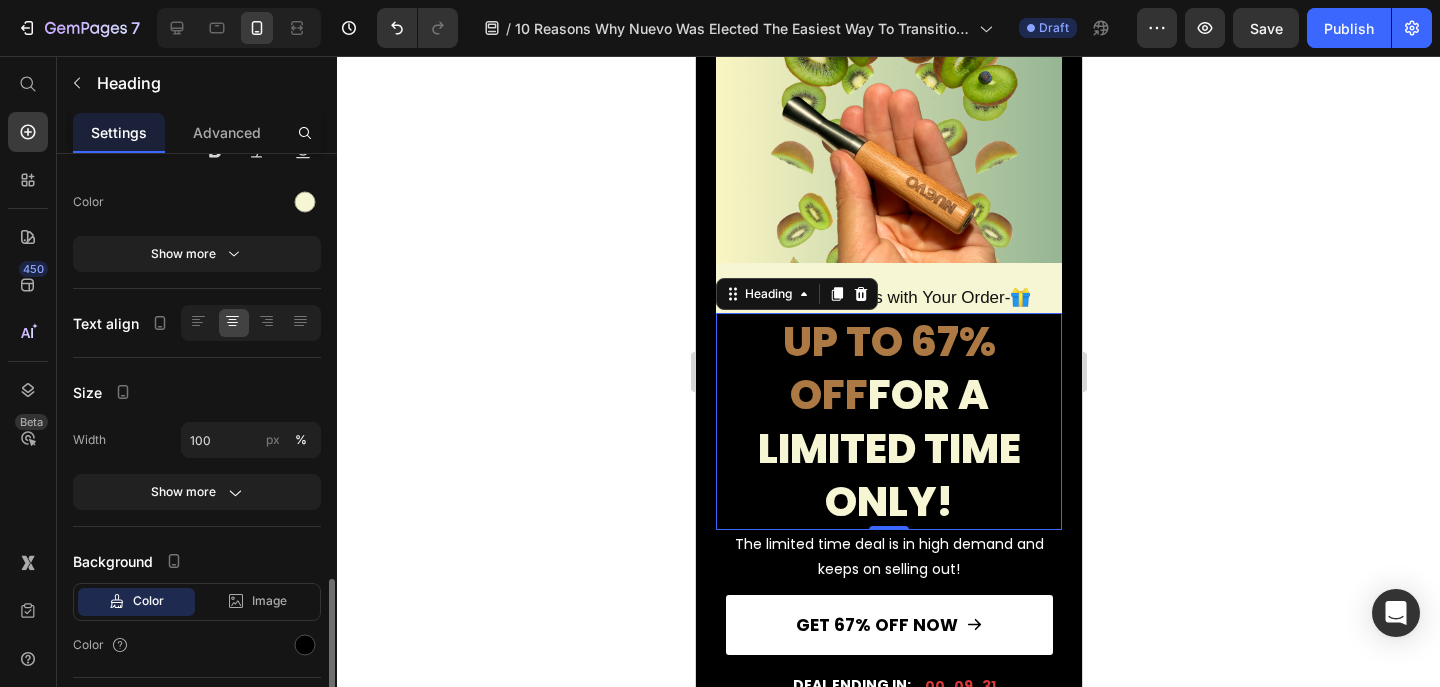 scroll, scrollTop: 422, scrollLeft: 0, axis: vertical 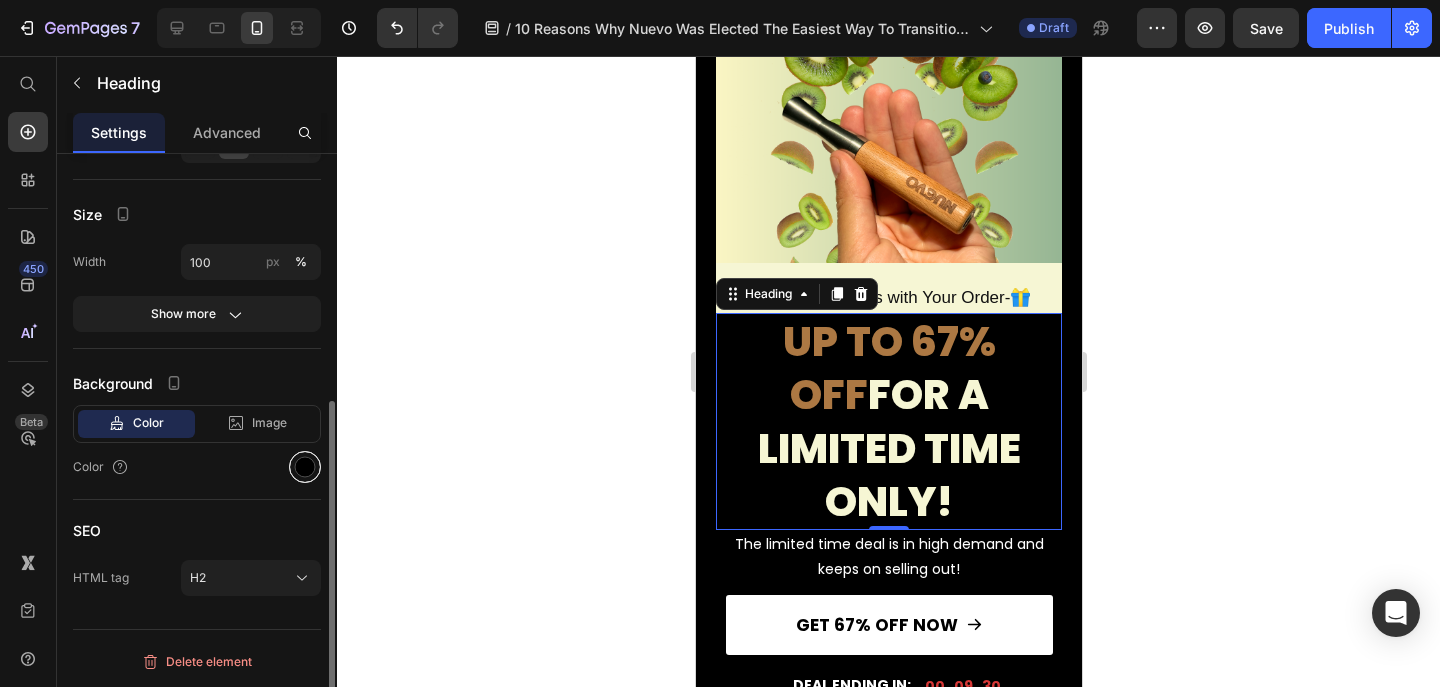 click at bounding box center [305, 467] 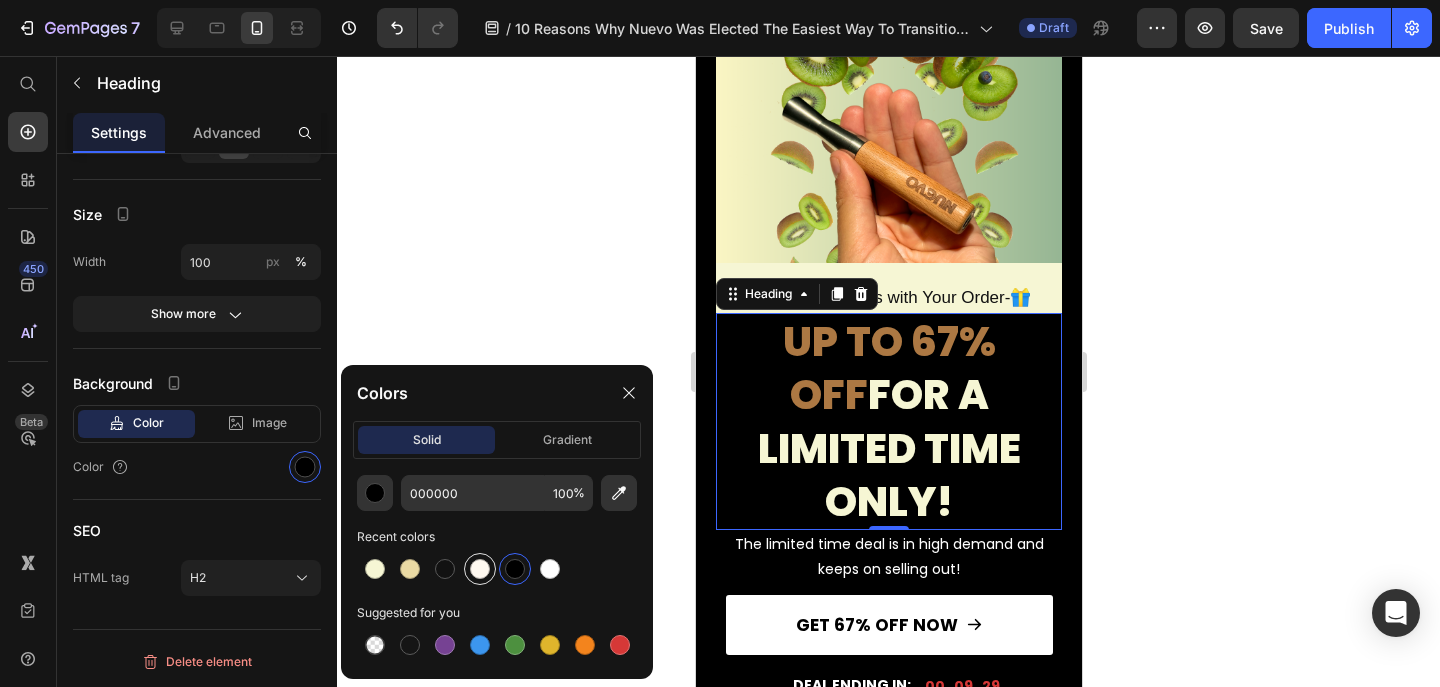 click at bounding box center (480, 569) 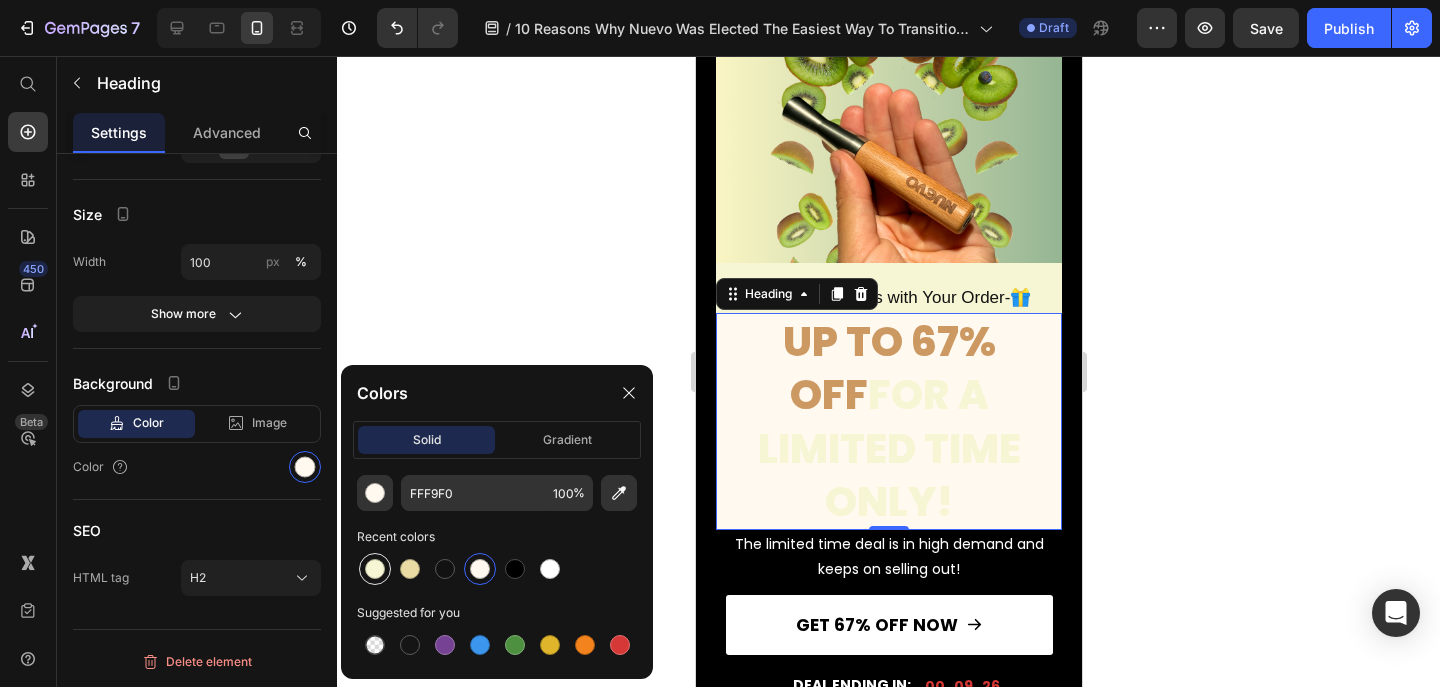 click at bounding box center [375, 569] 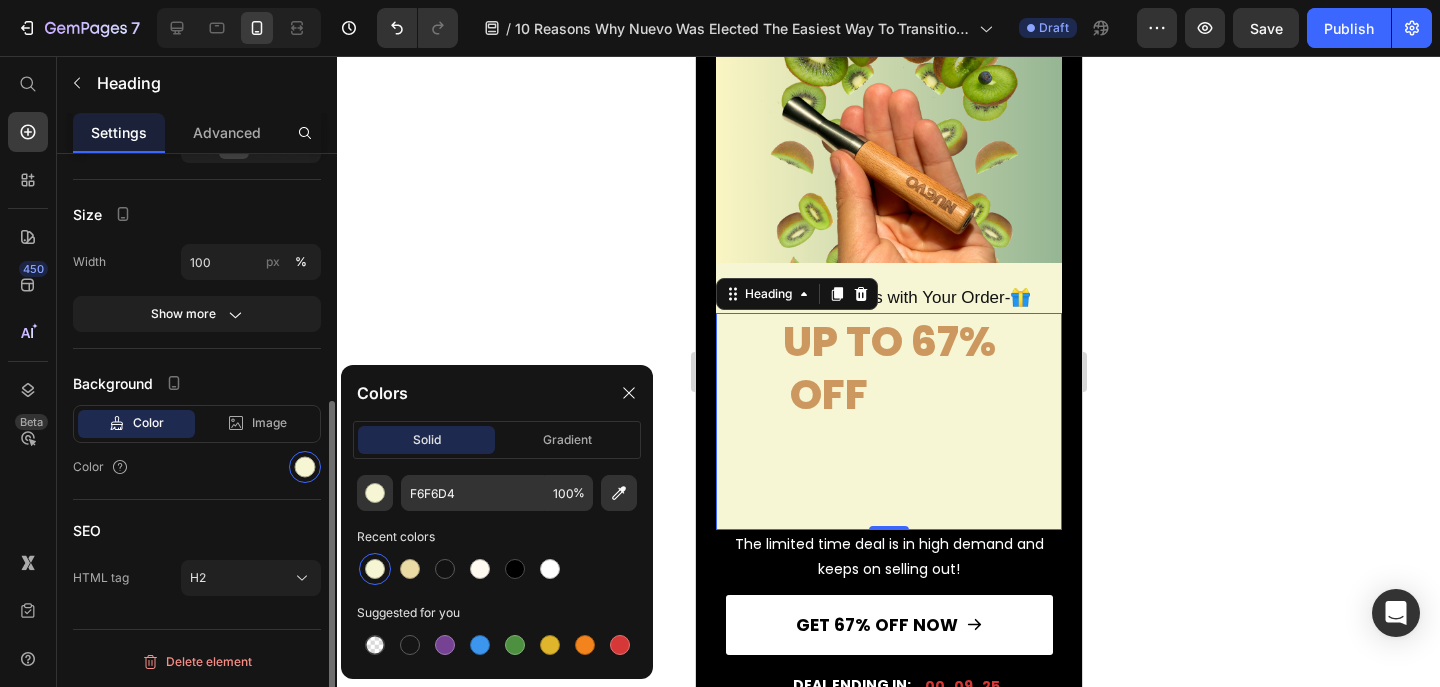 click on "Color" at bounding box center (197, 467) 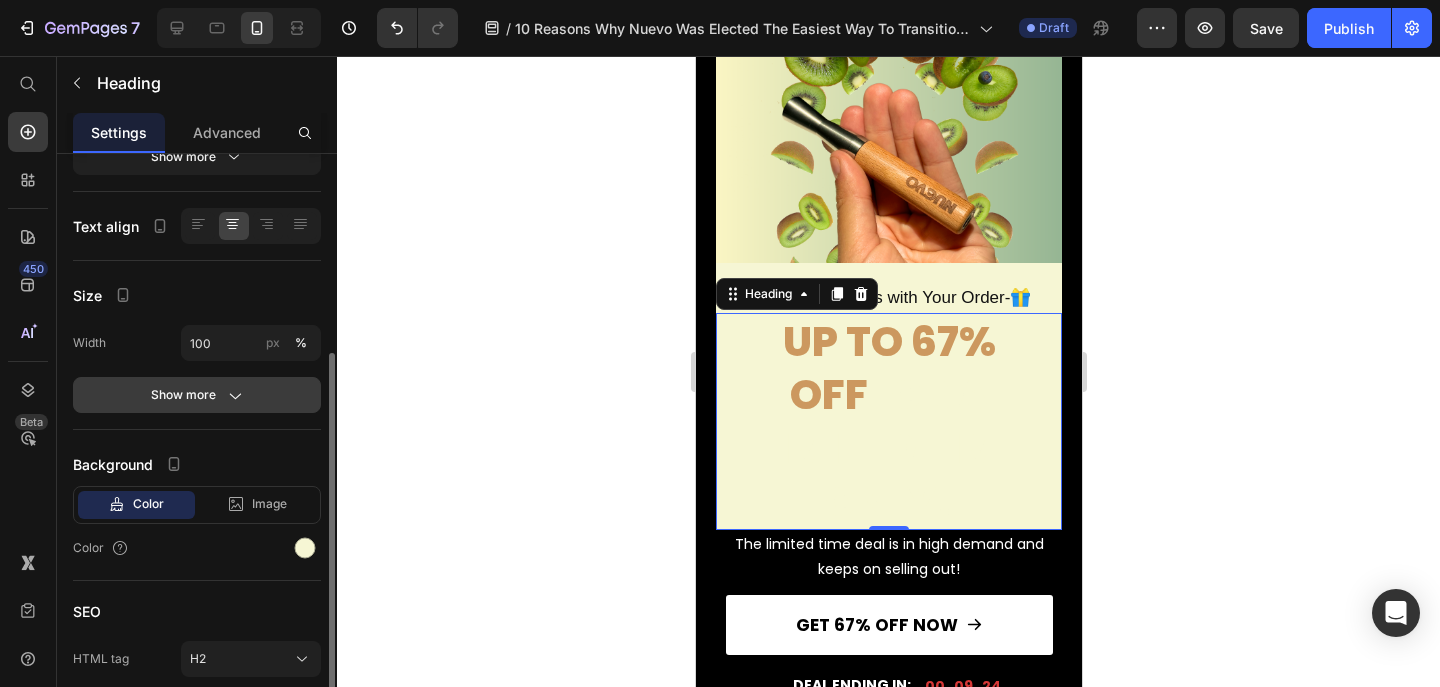 scroll, scrollTop: 240, scrollLeft: 0, axis: vertical 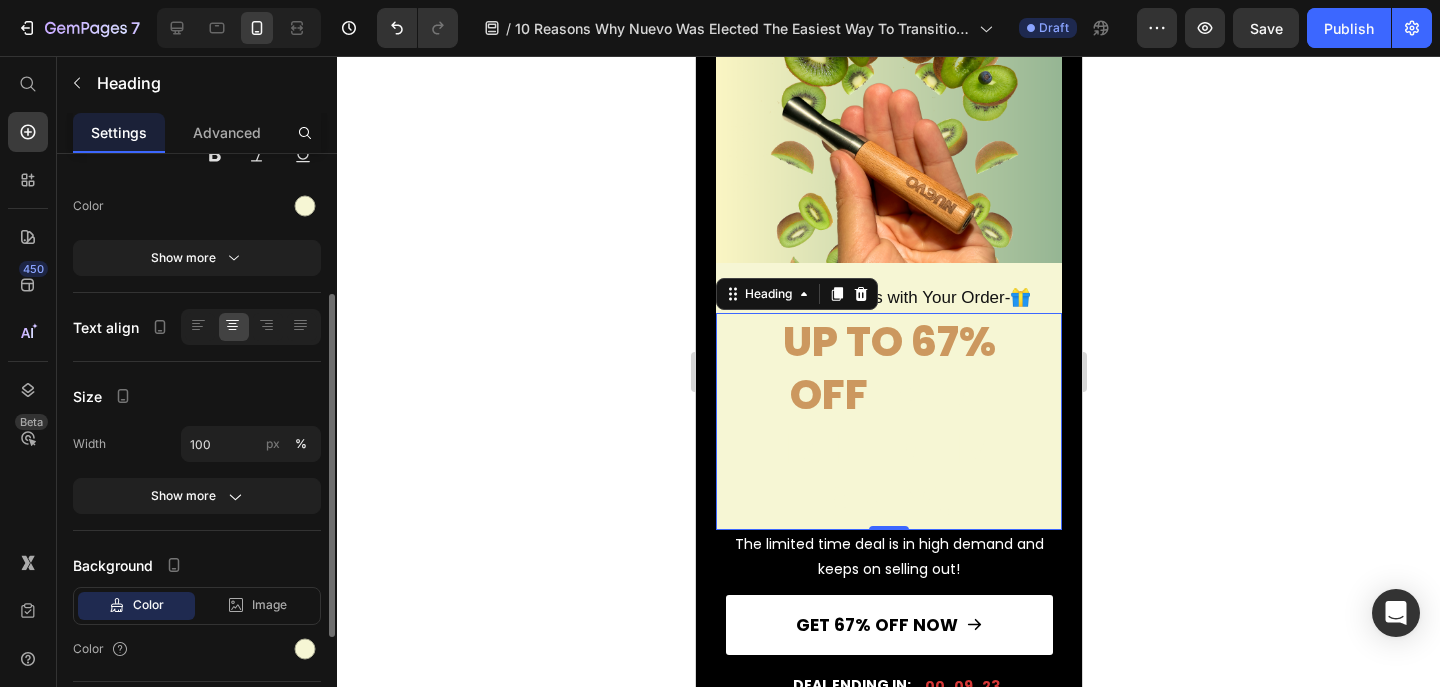 click on "Font Poppins Size 41 Color Show more" at bounding box center (197, 153) 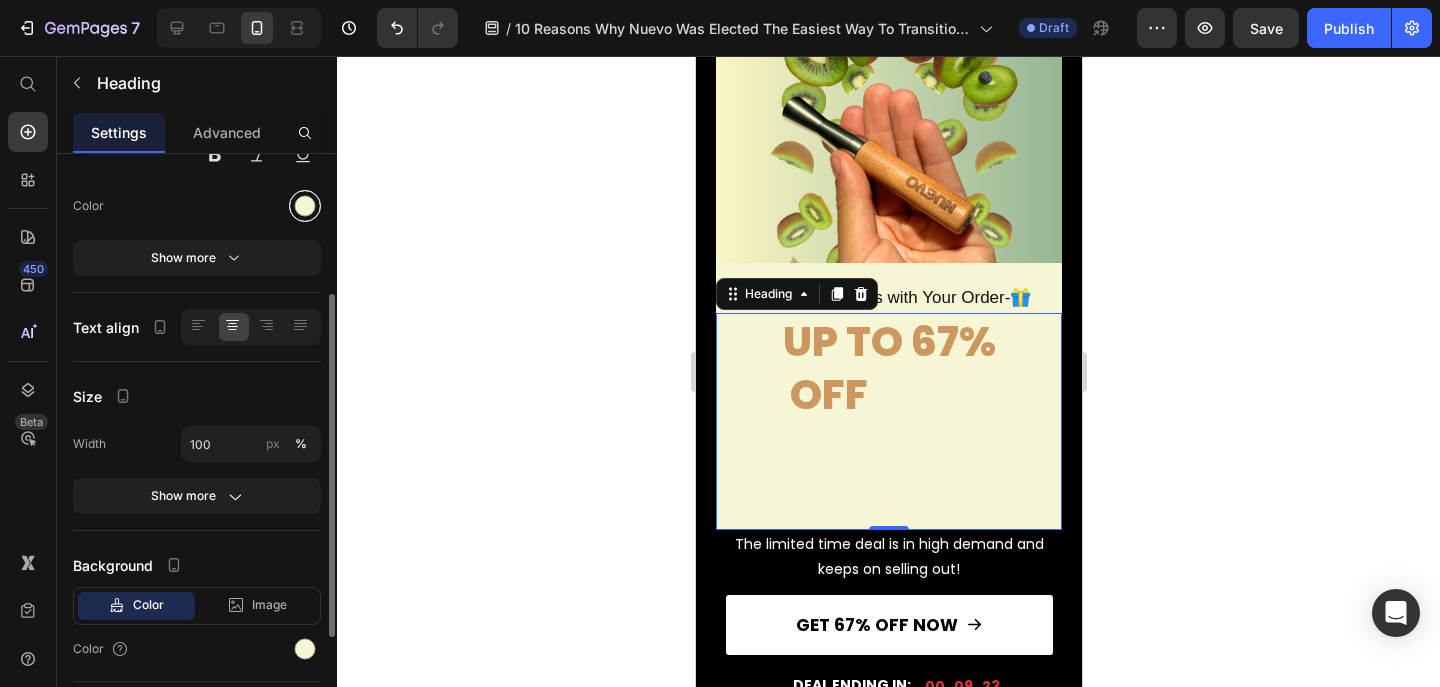 click at bounding box center [305, 206] 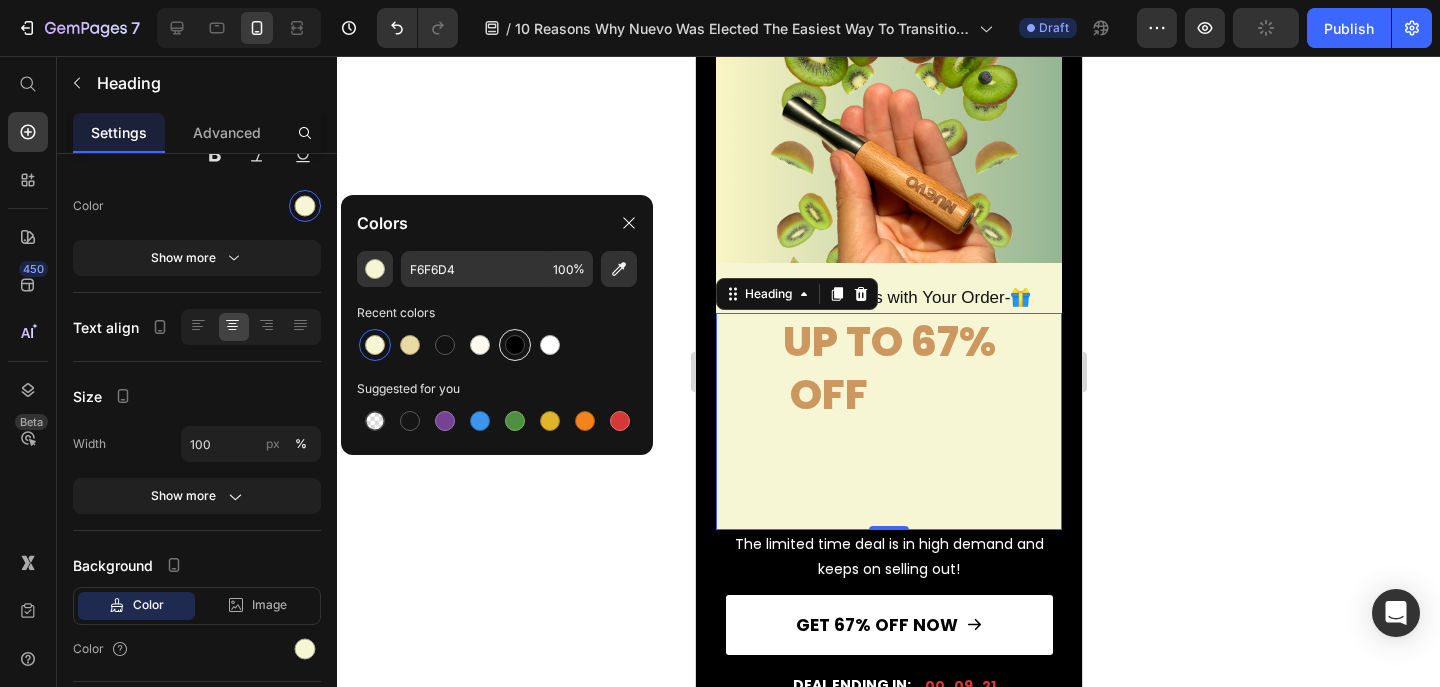 click at bounding box center [515, 345] 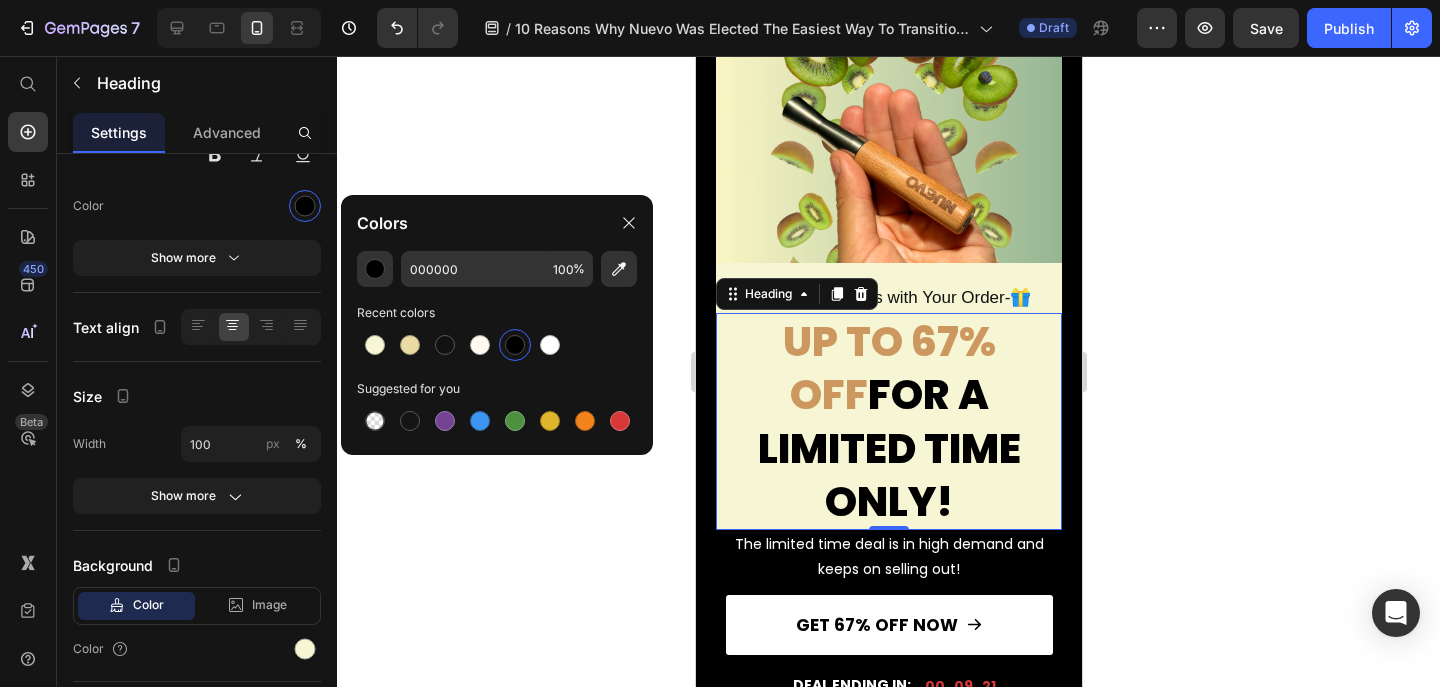 click 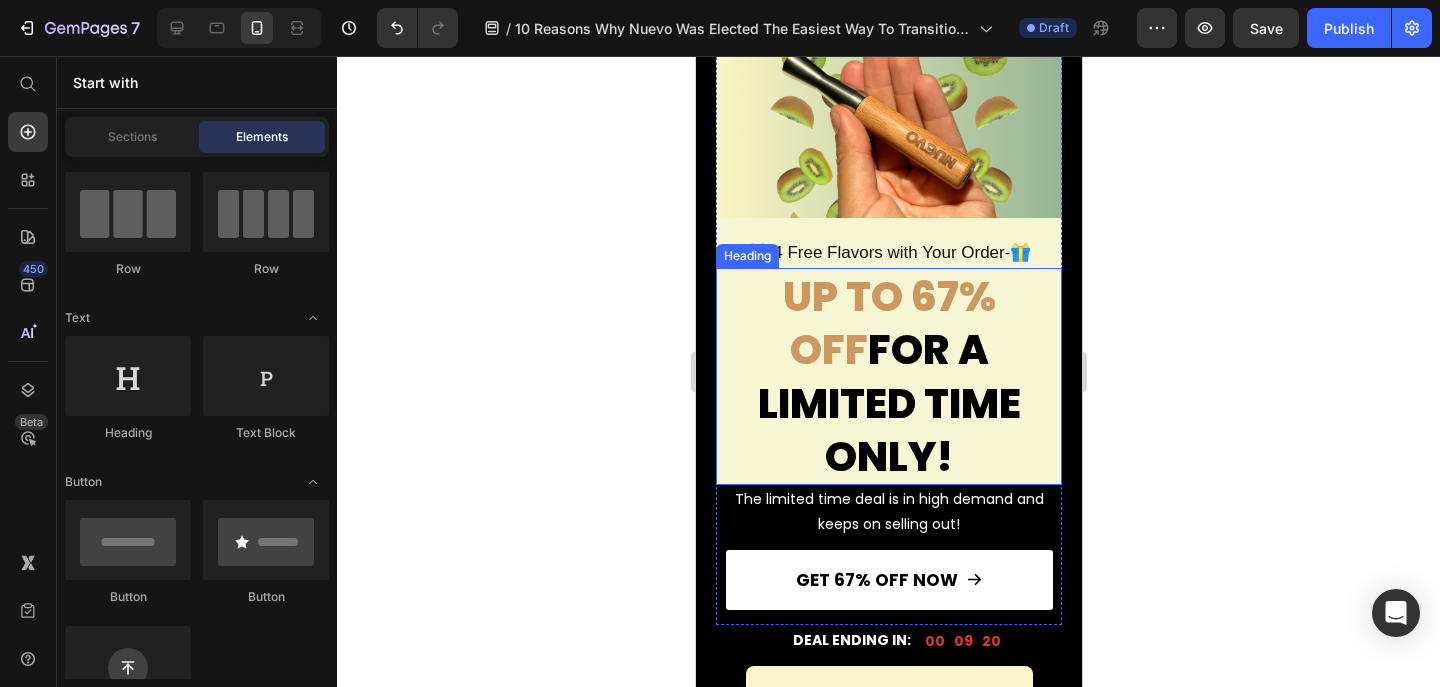 scroll, scrollTop: 6000, scrollLeft: 0, axis: vertical 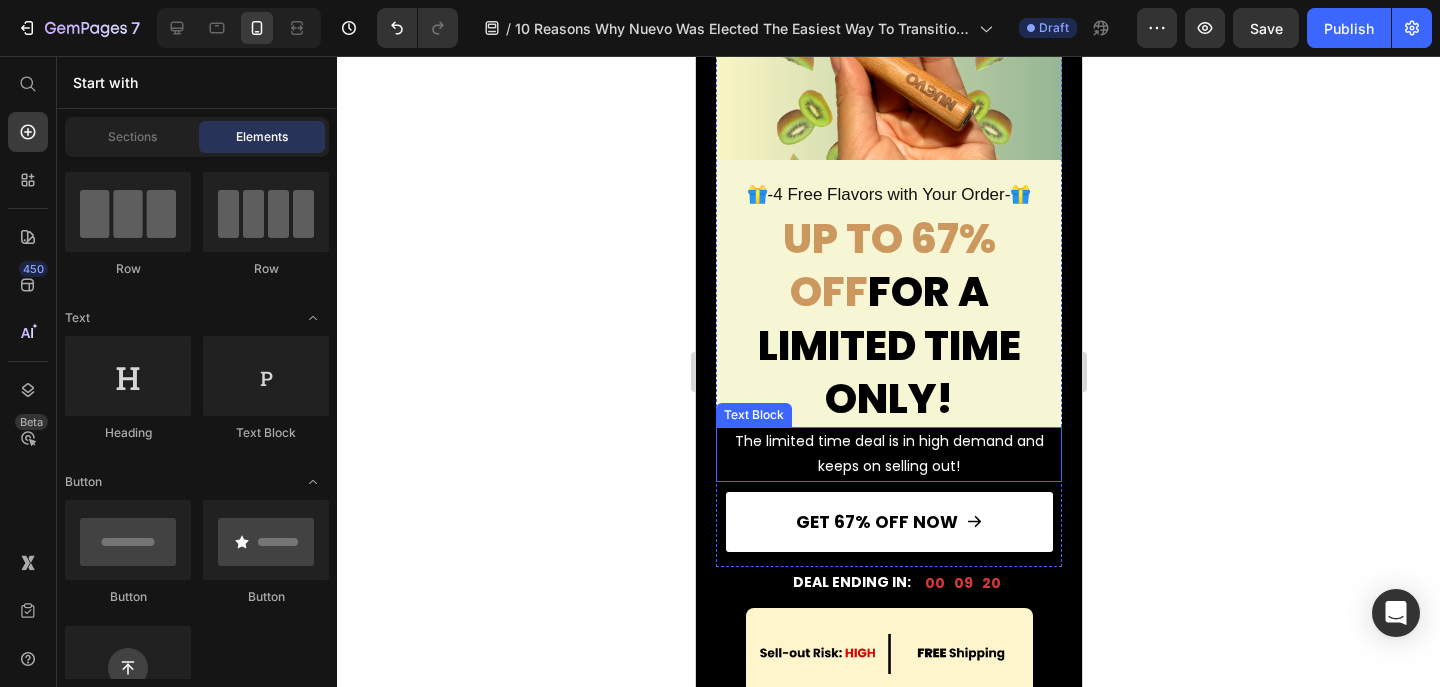 click on "The limited time deal is in high demand and keeps on selling out!" at bounding box center [888, 454] 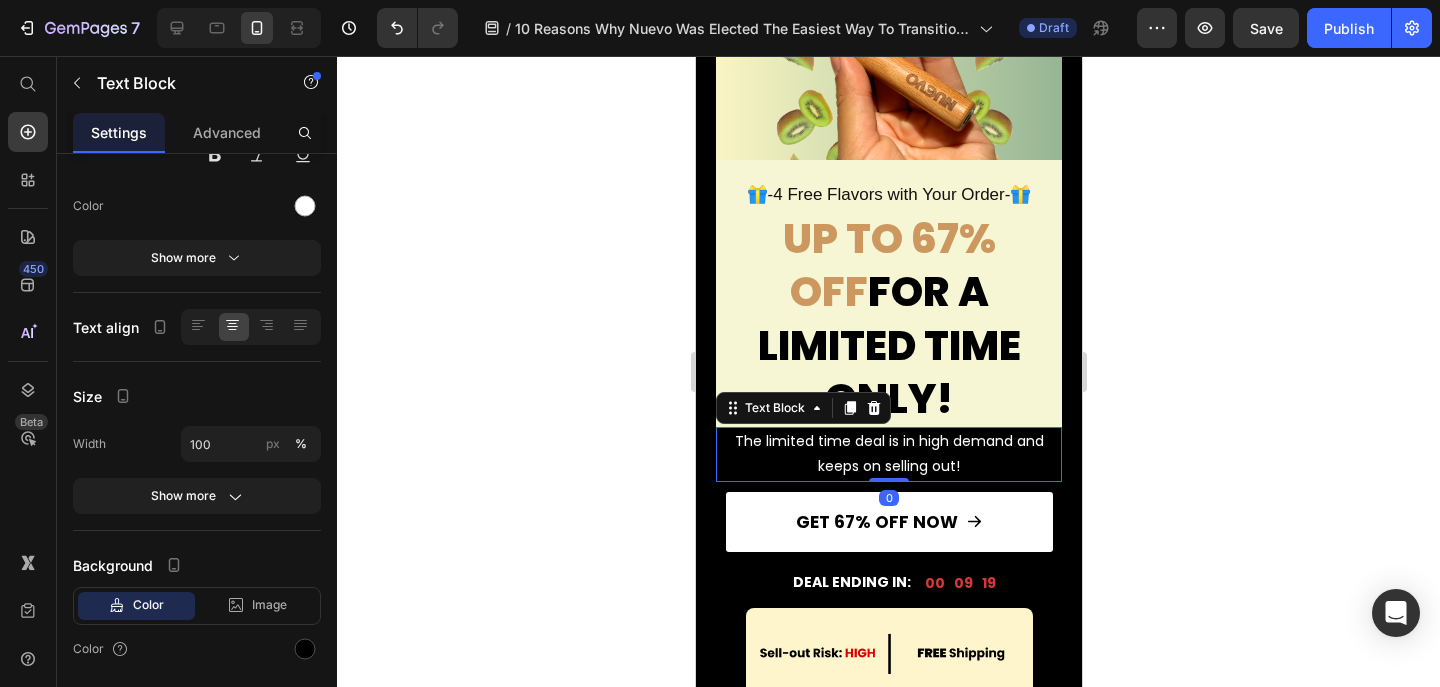 scroll, scrollTop: 0, scrollLeft: 0, axis: both 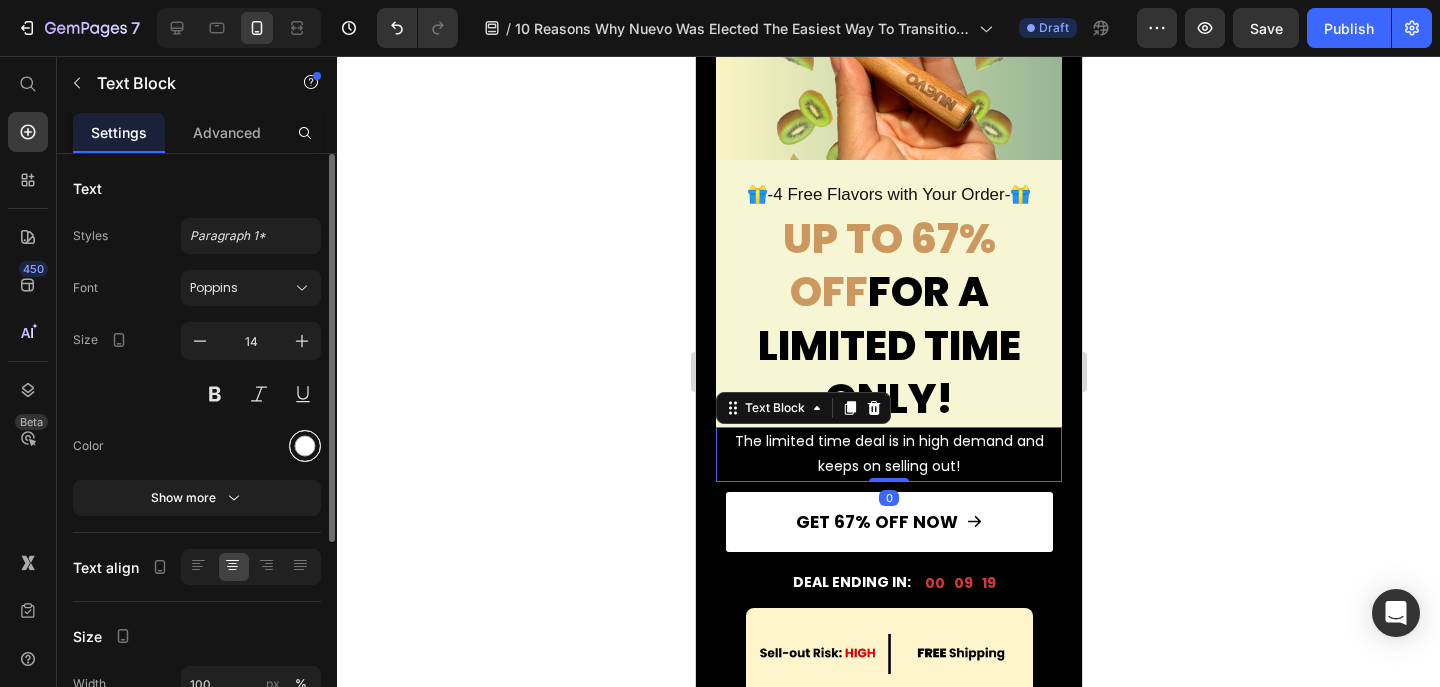 click at bounding box center (305, 446) 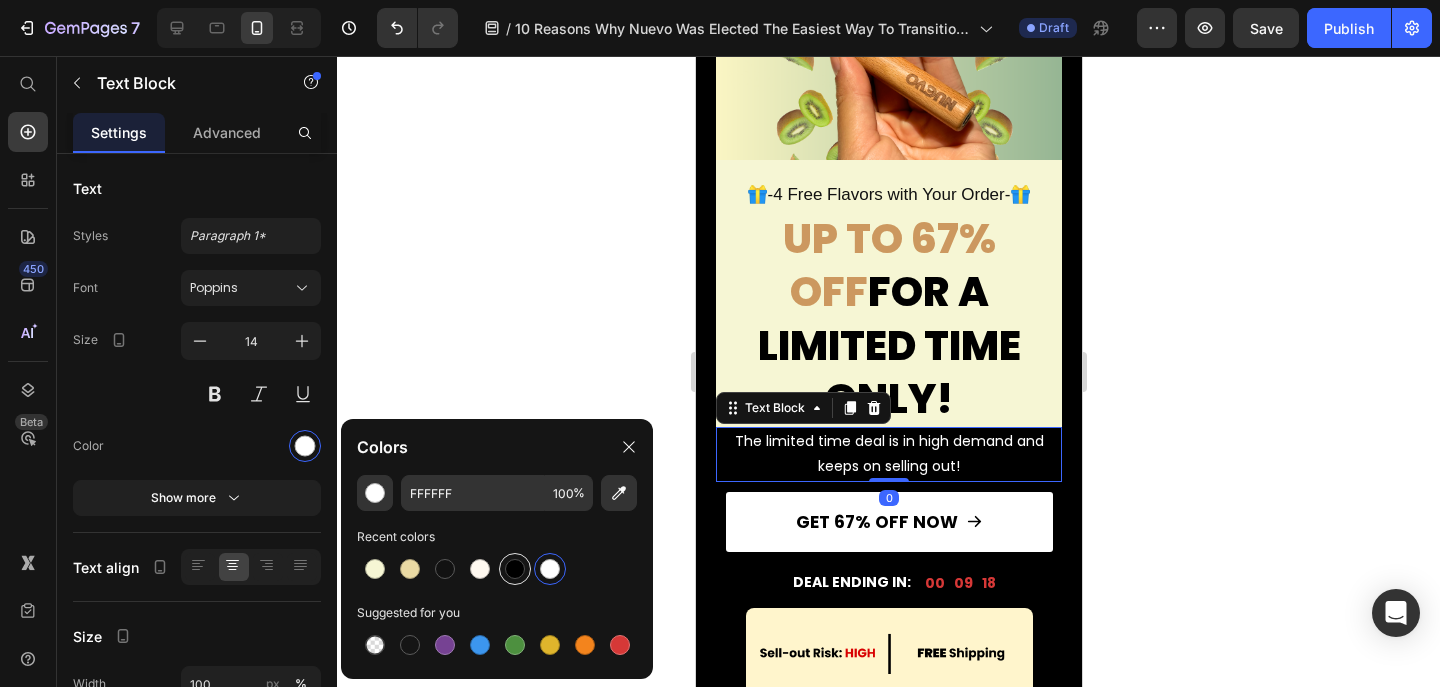 click at bounding box center [515, 569] 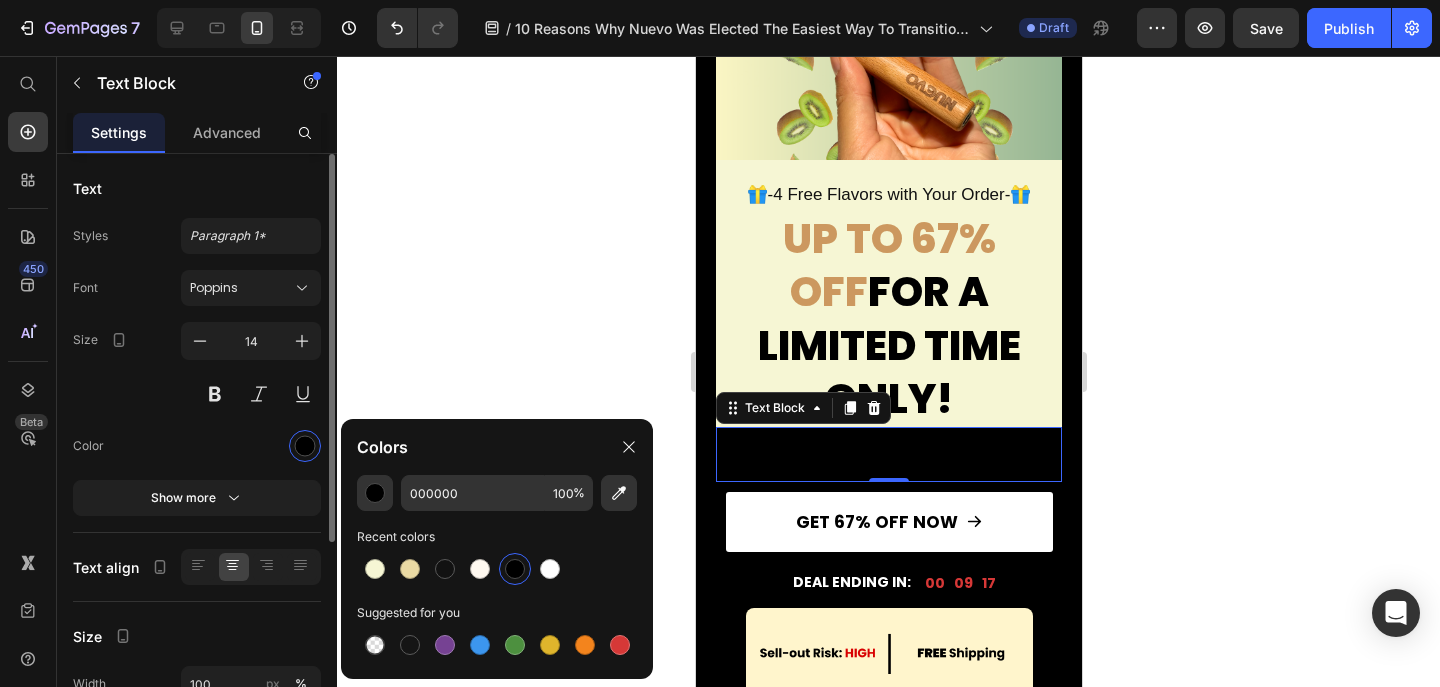 click at bounding box center (251, 446) 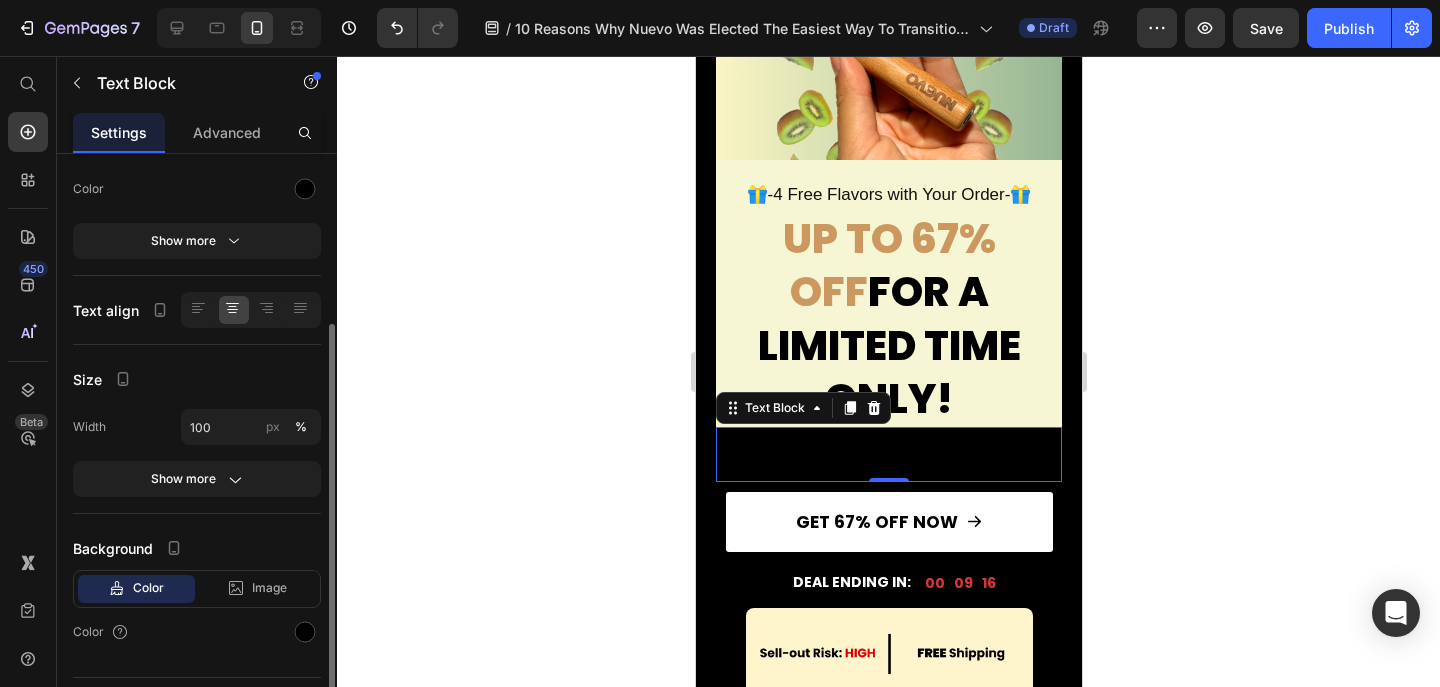 scroll, scrollTop: 305, scrollLeft: 0, axis: vertical 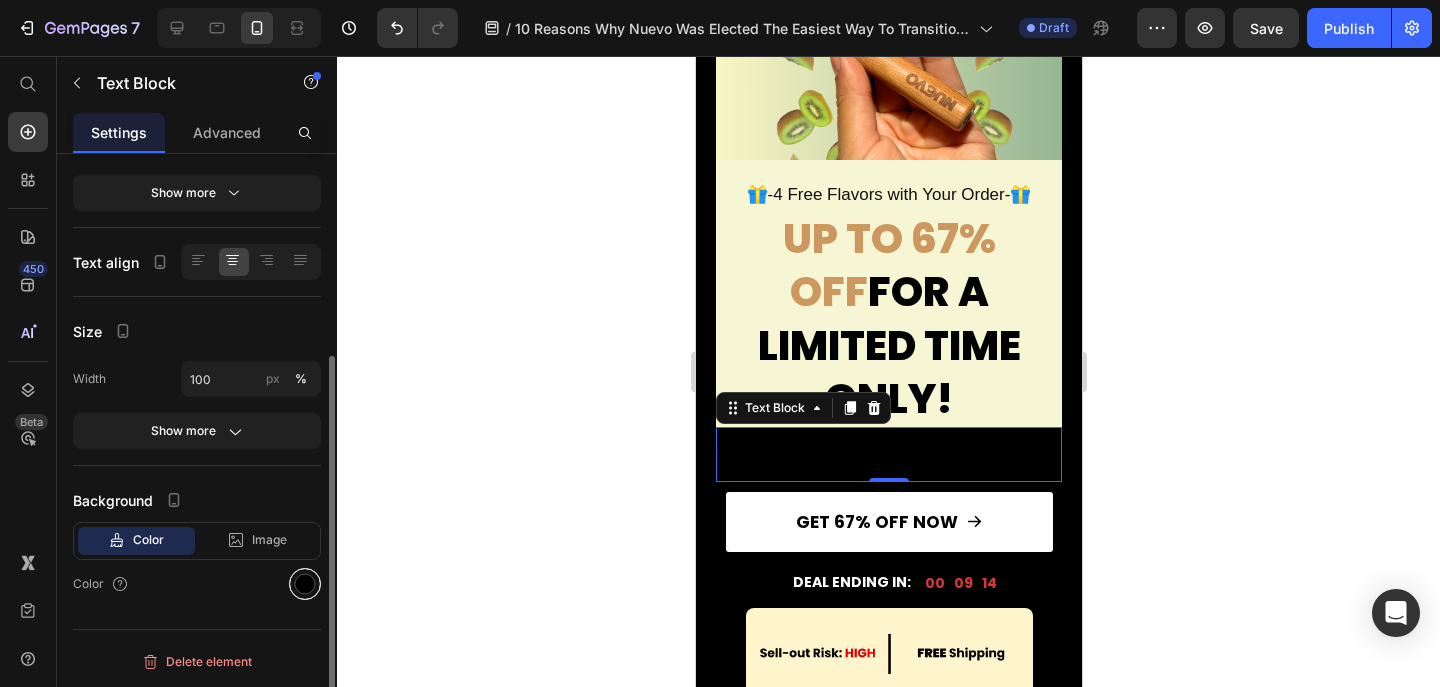 click at bounding box center [305, 584] 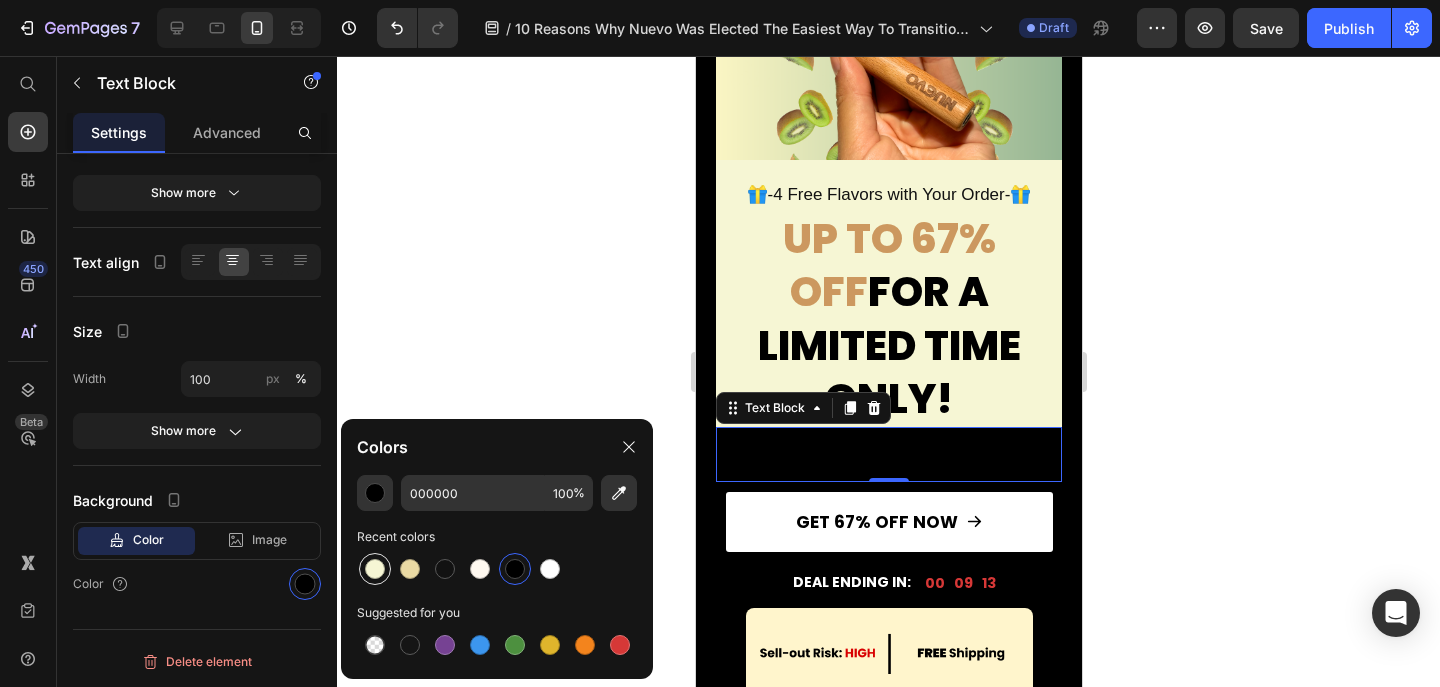 click at bounding box center (375, 569) 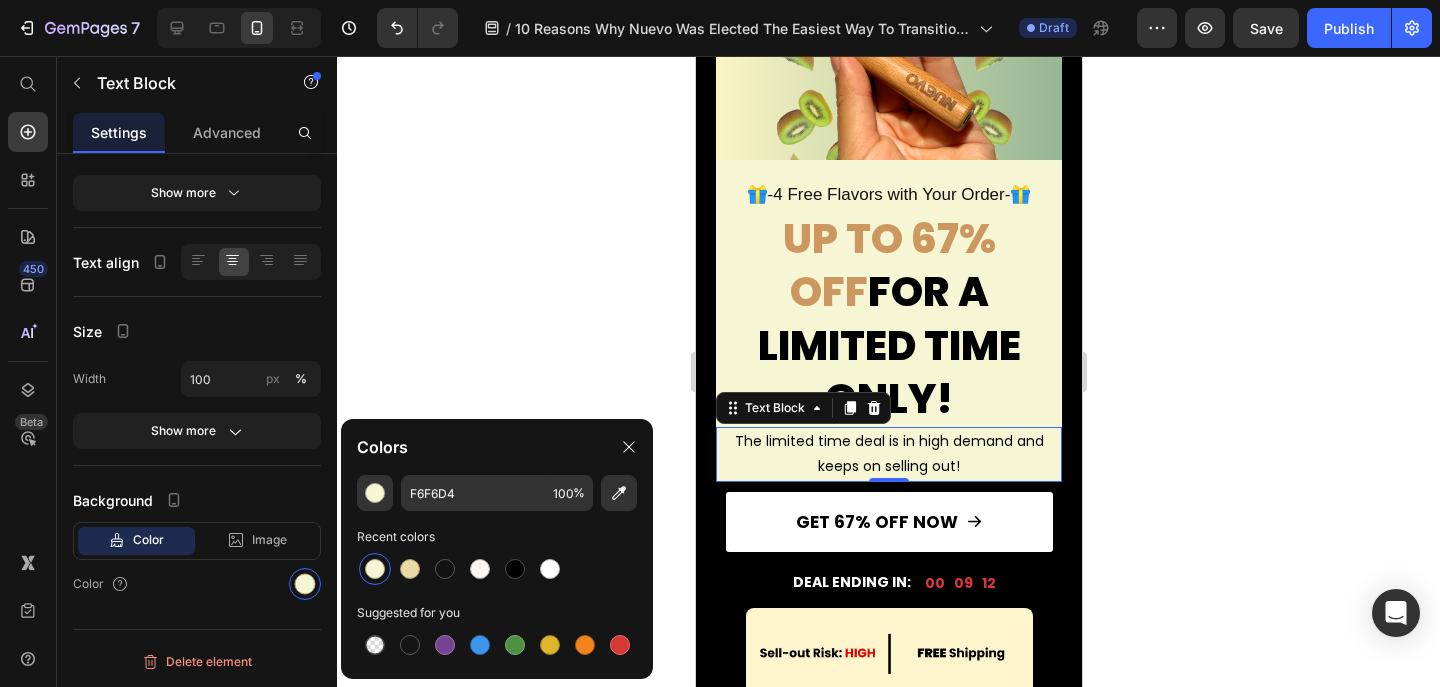 click 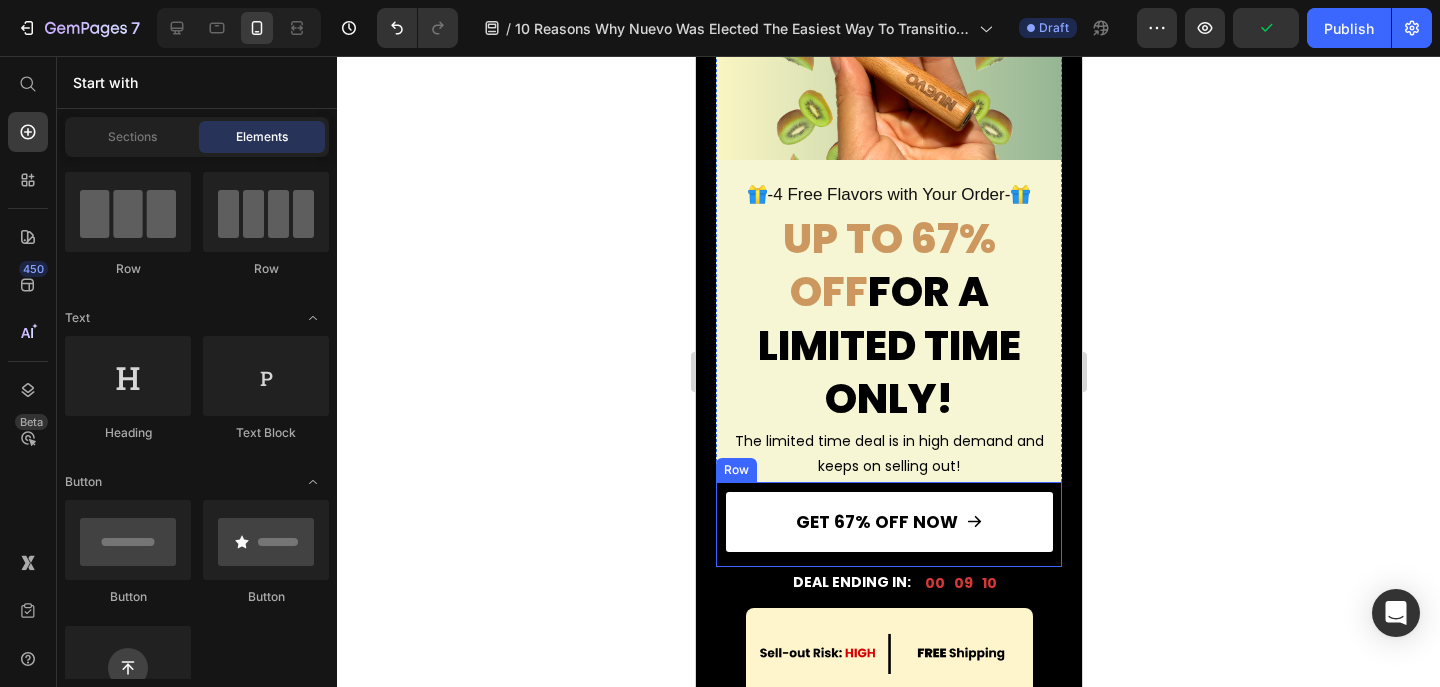 click on "GET 67% OFF NOW Button Row" at bounding box center (888, 525) 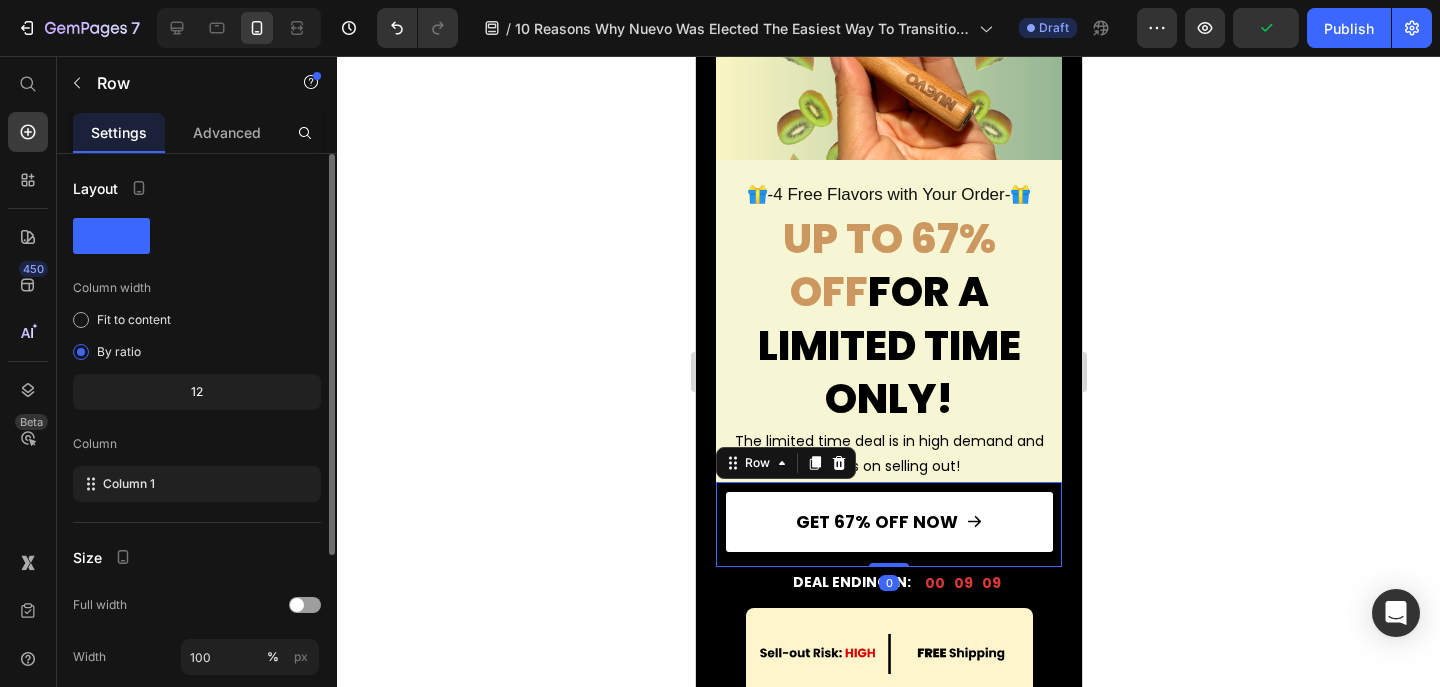 scroll, scrollTop: 278, scrollLeft: 0, axis: vertical 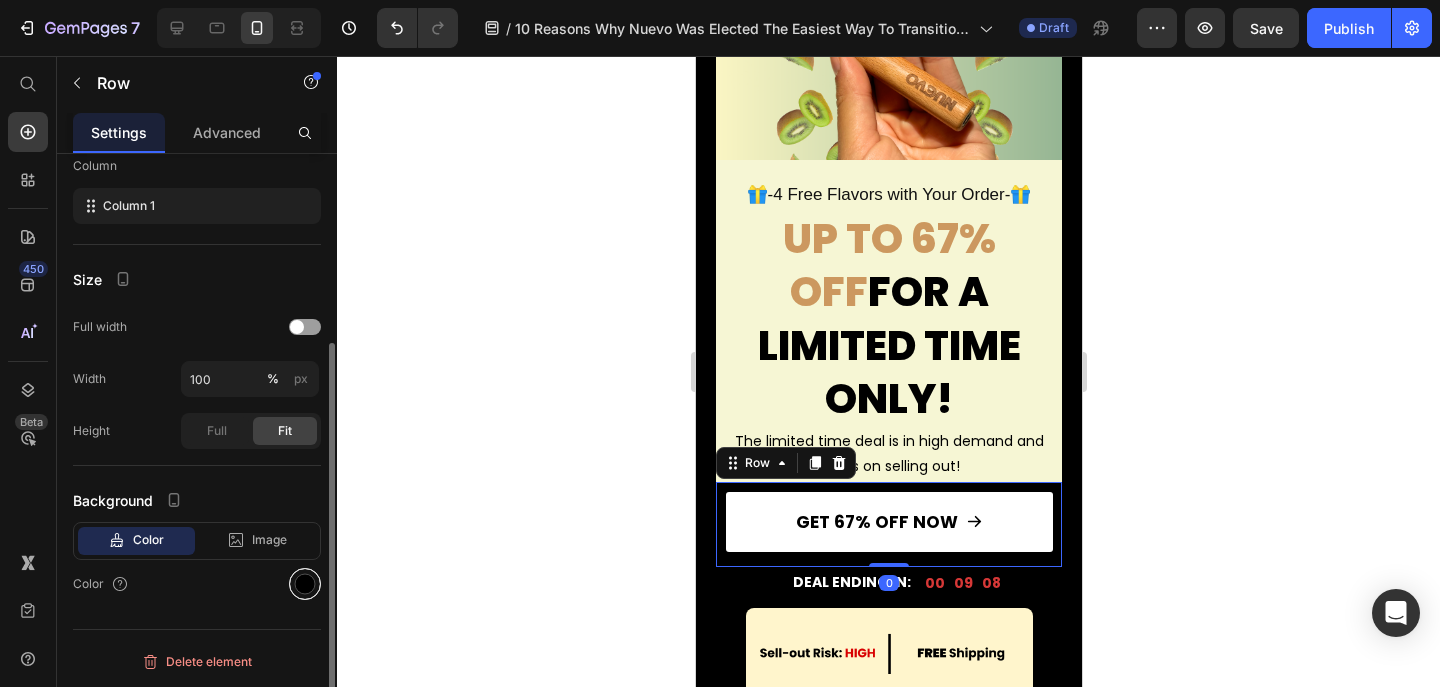 click at bounding box center [305, 584] 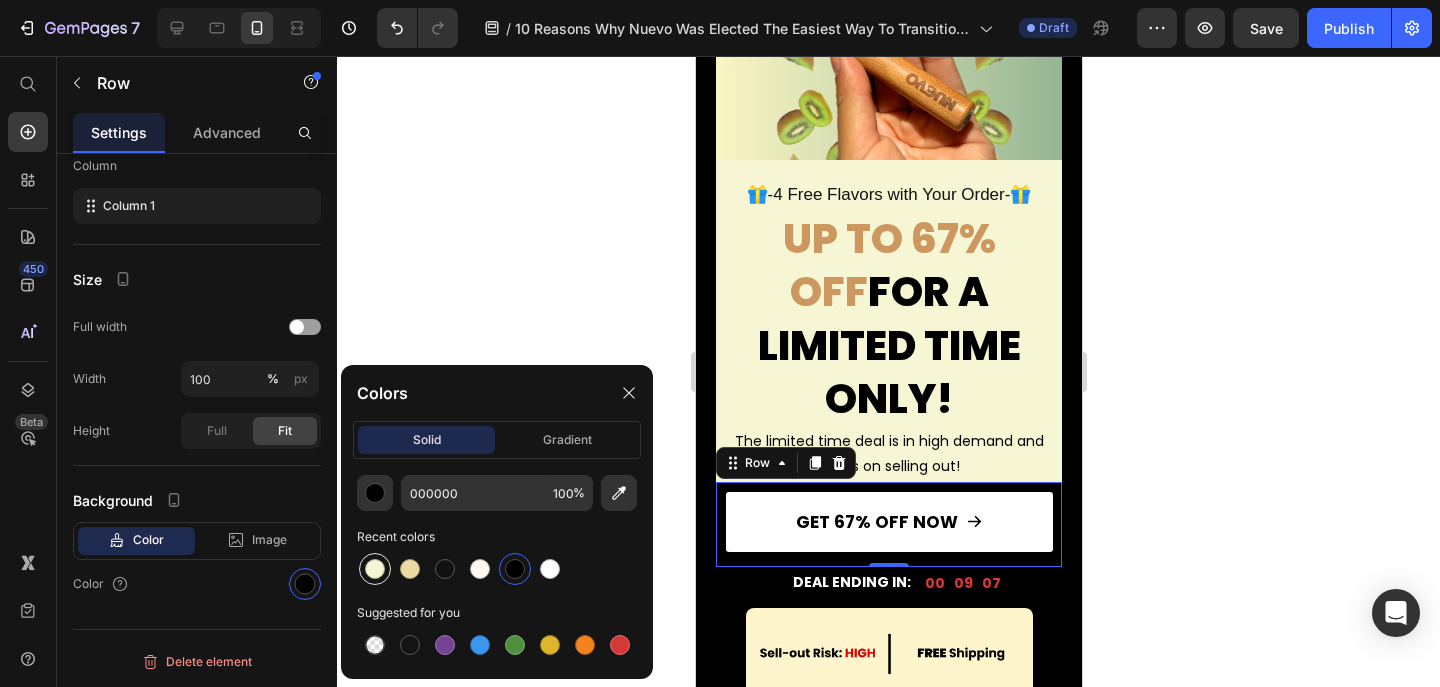 click at bounding box center (375, 569) 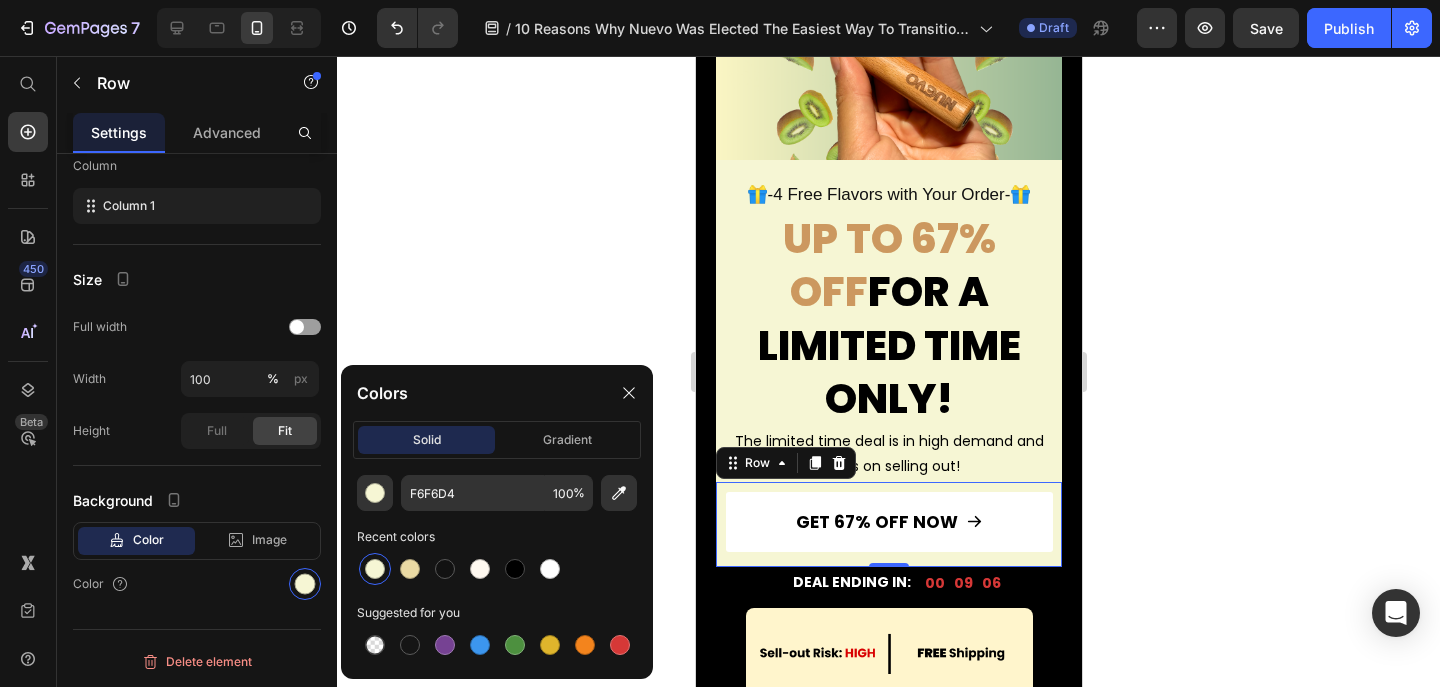 click 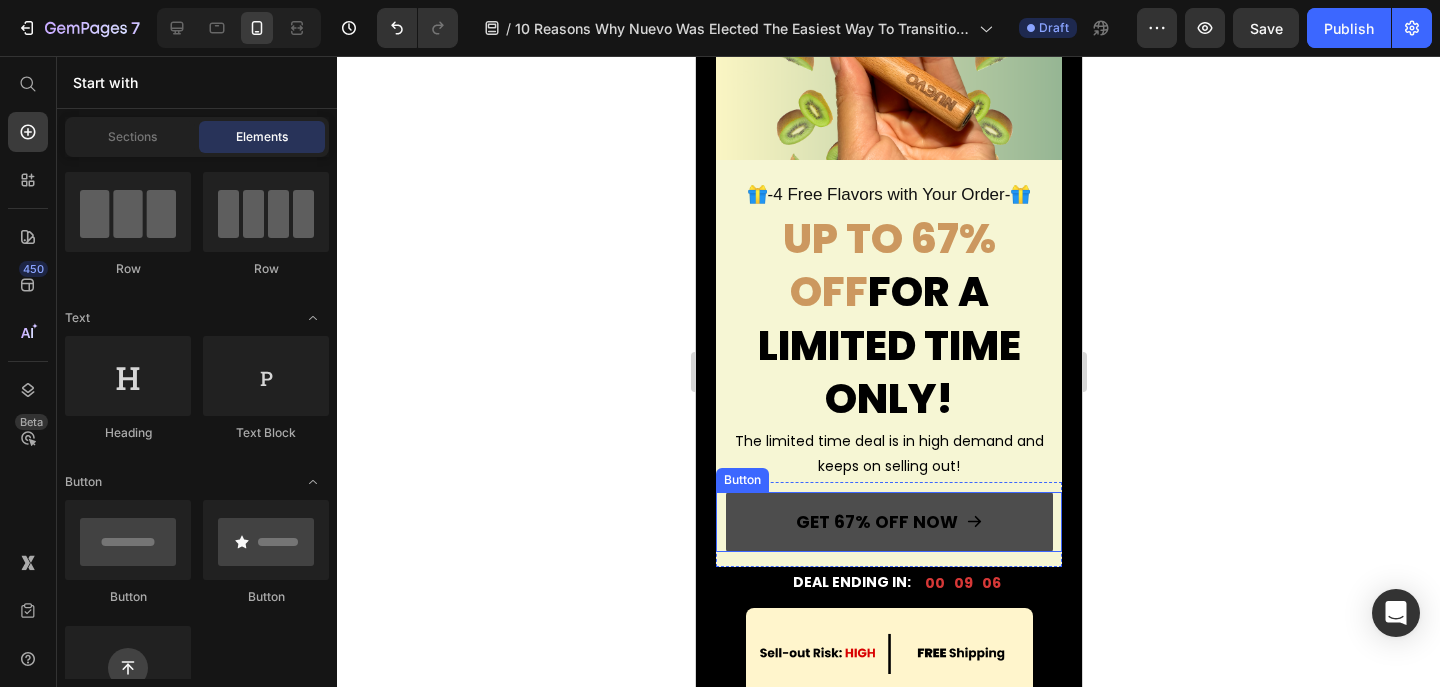click on "GET 67% OFF NOW" at bounding box center (888, 522) 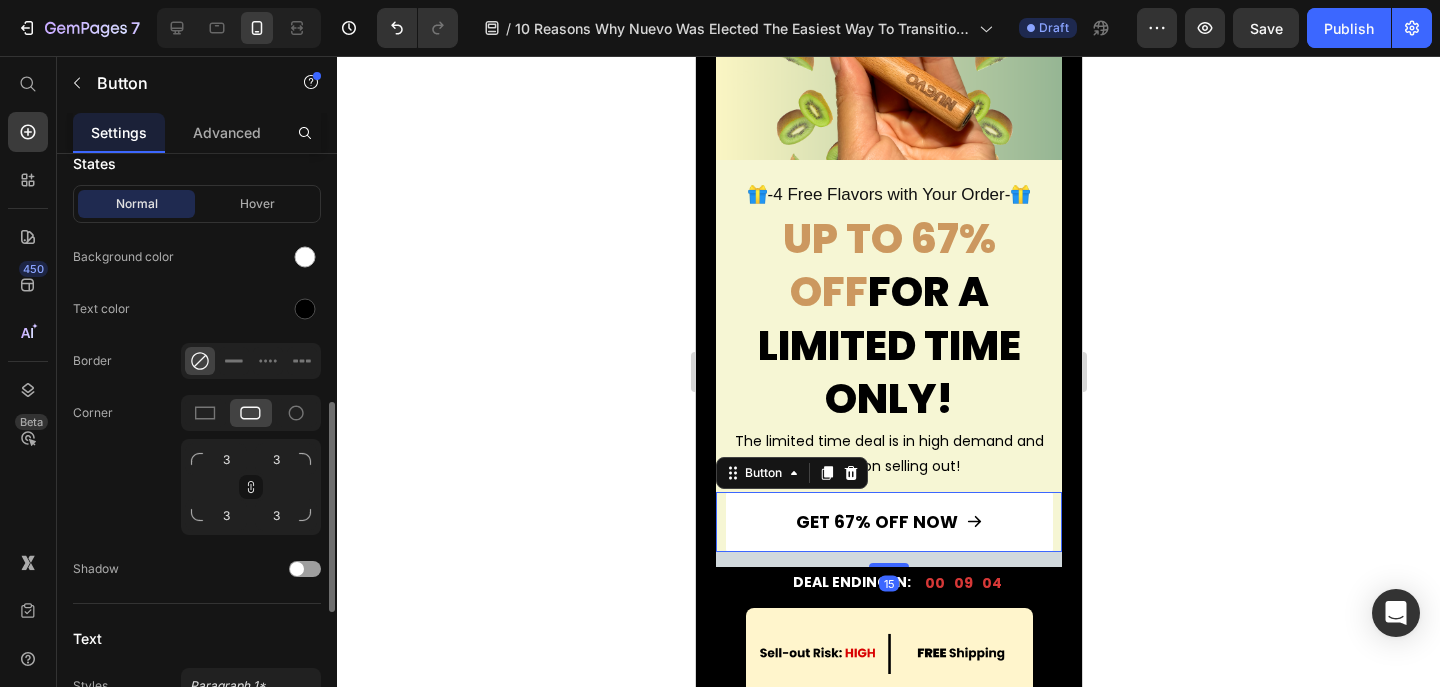 scroll, scrollTop: 685, scrollLeft: 0, axis: vertical 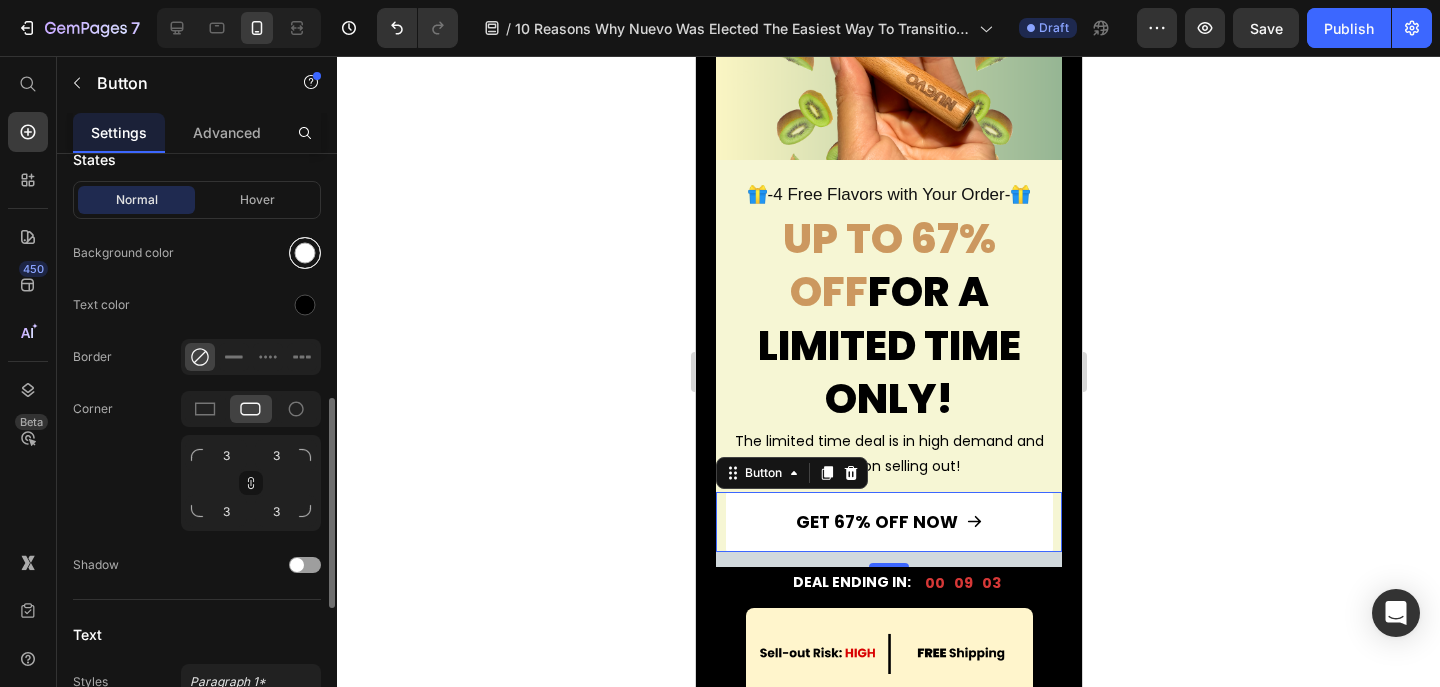 click at bounding box center (305, 253) 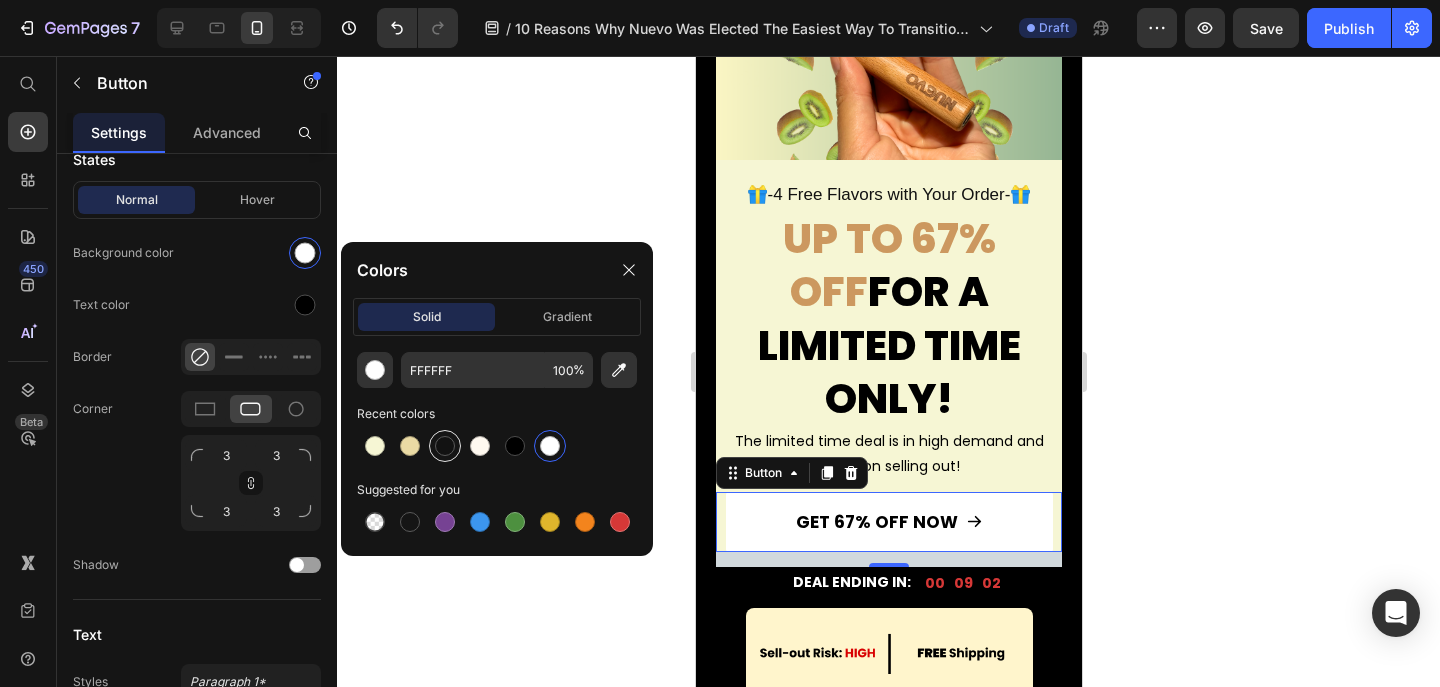 click at bounding box center (445, 446) 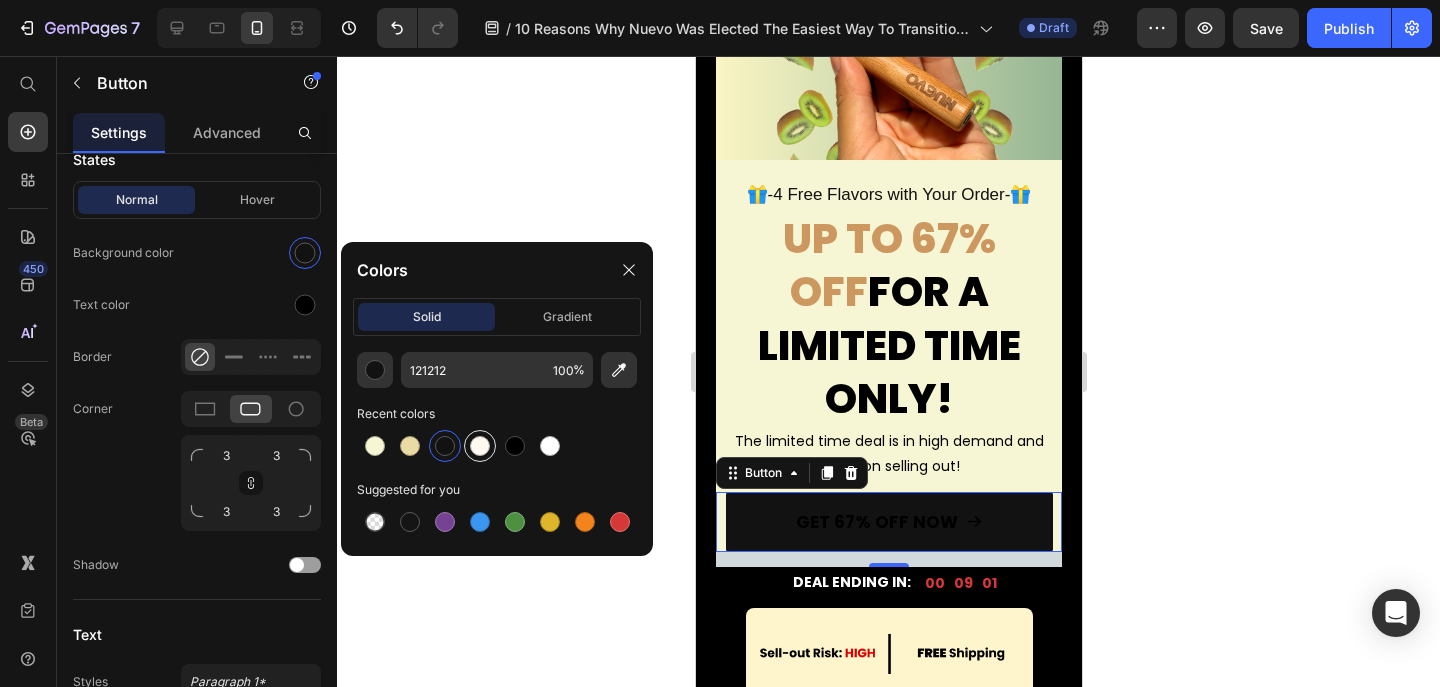 click at bounding box center [480, 446] 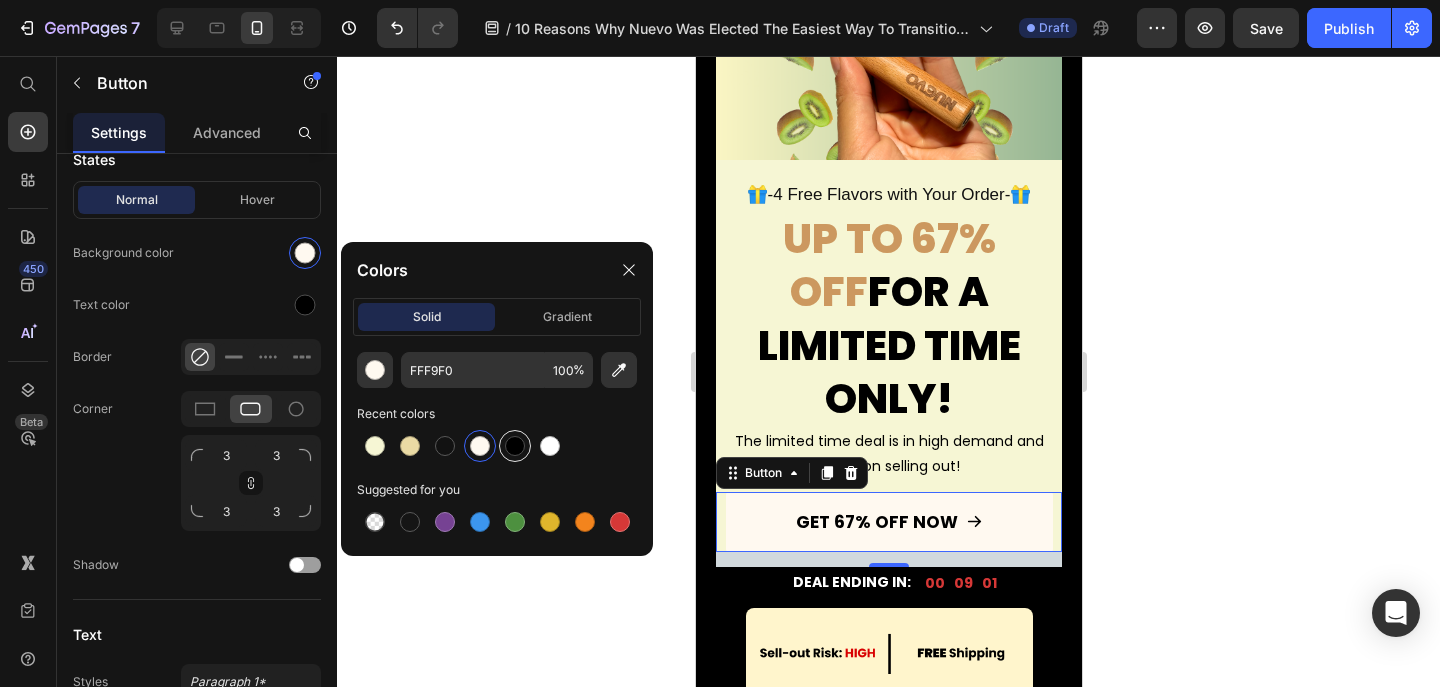click at bounding box center (515, 446) 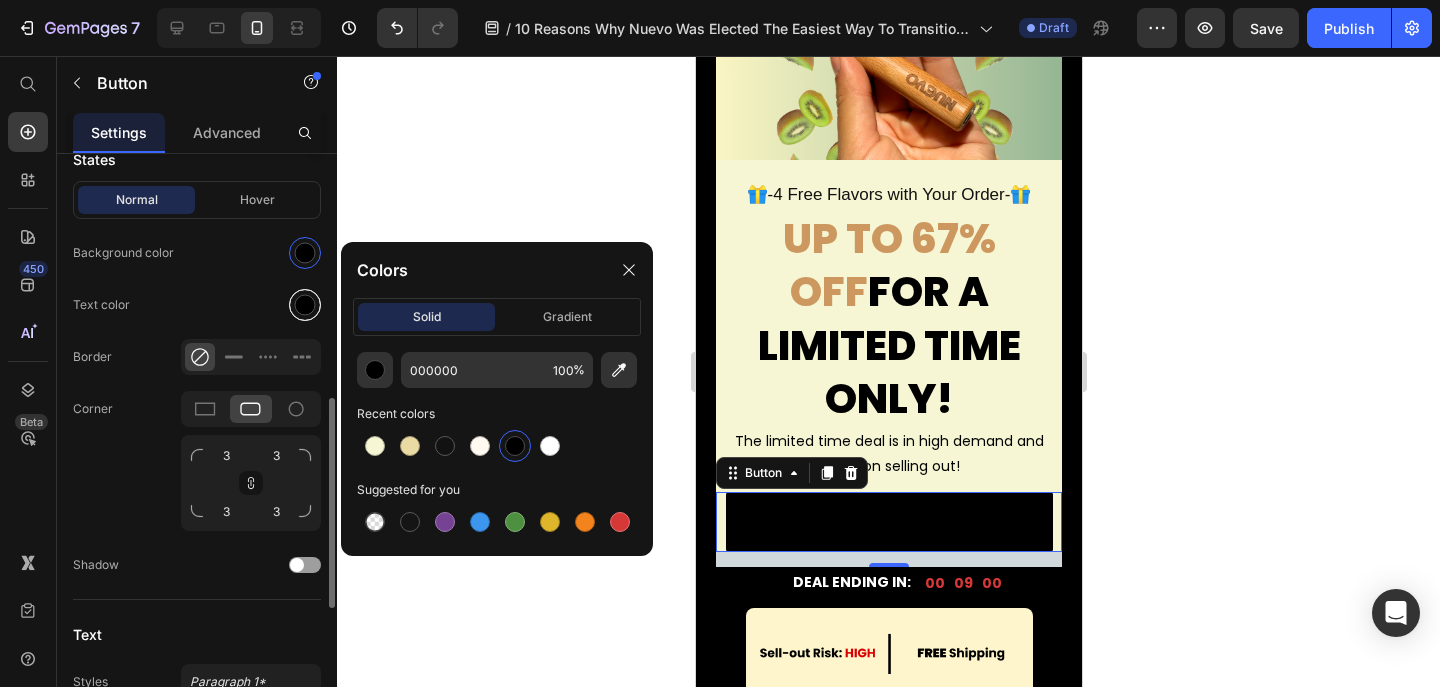 click at bounding box center (305, 305) 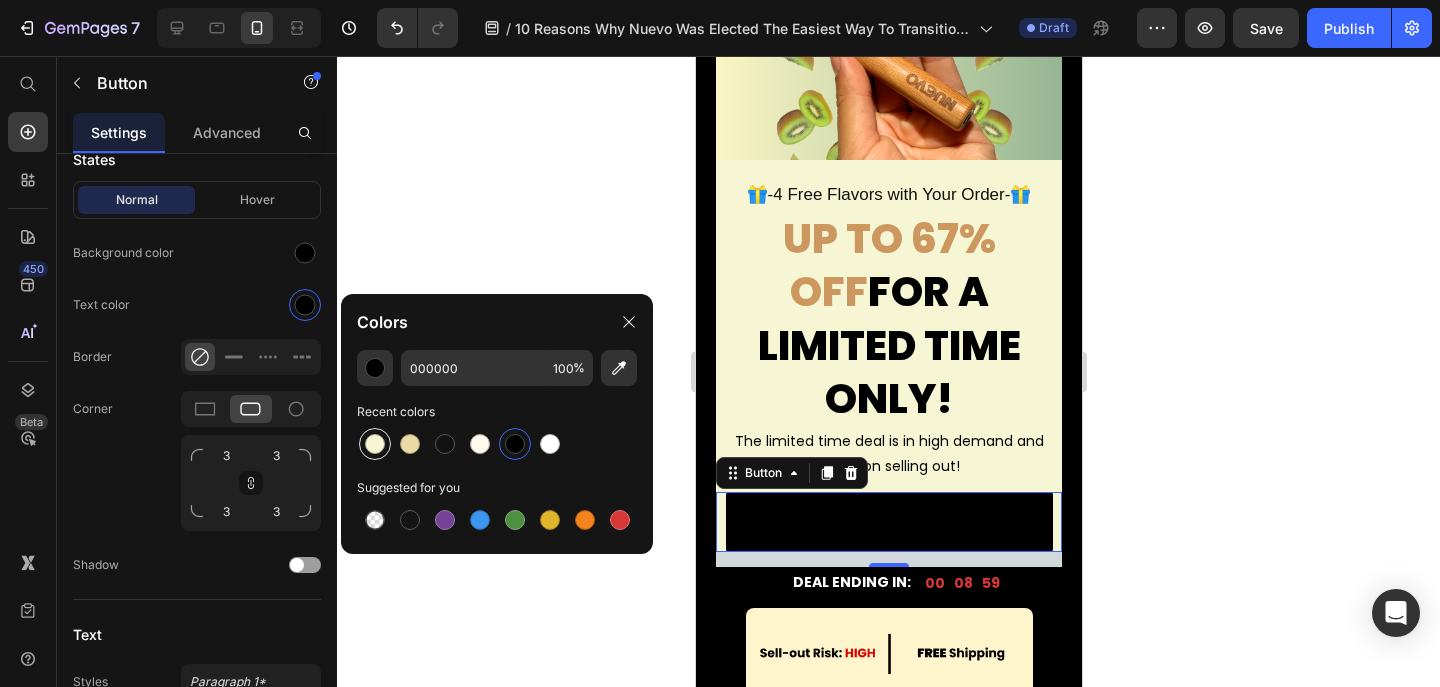 click at bounding box center (375, 444) 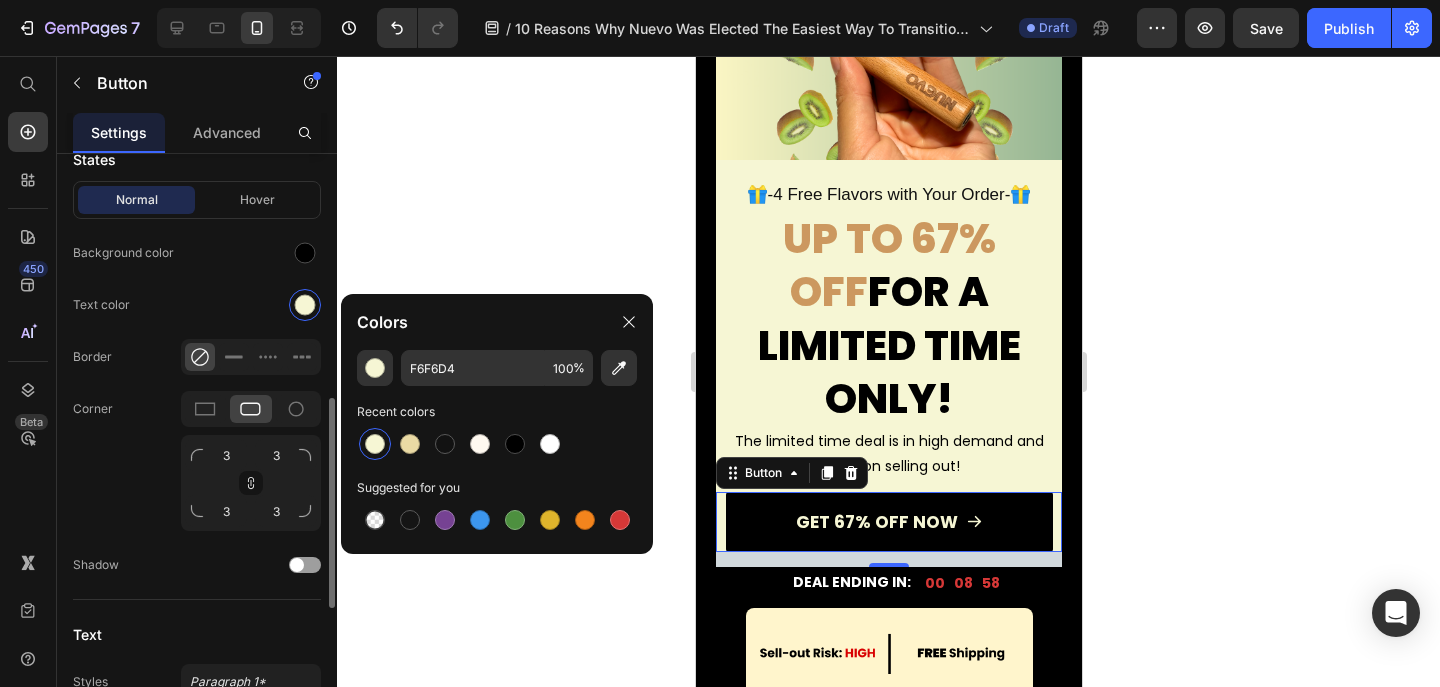 click on "Normal Hover Background color Text color Border Corner 3 3 3 3 Shadow" 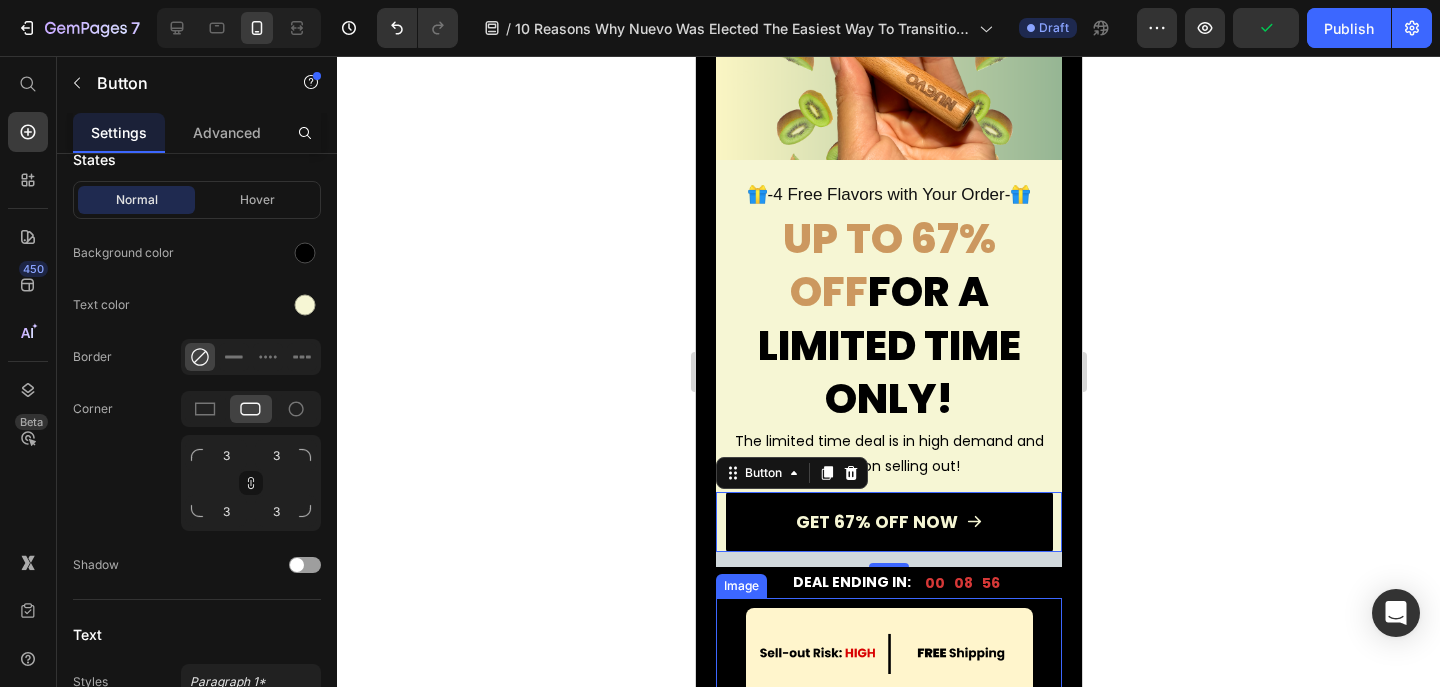 click at bounding box center [888, 653] 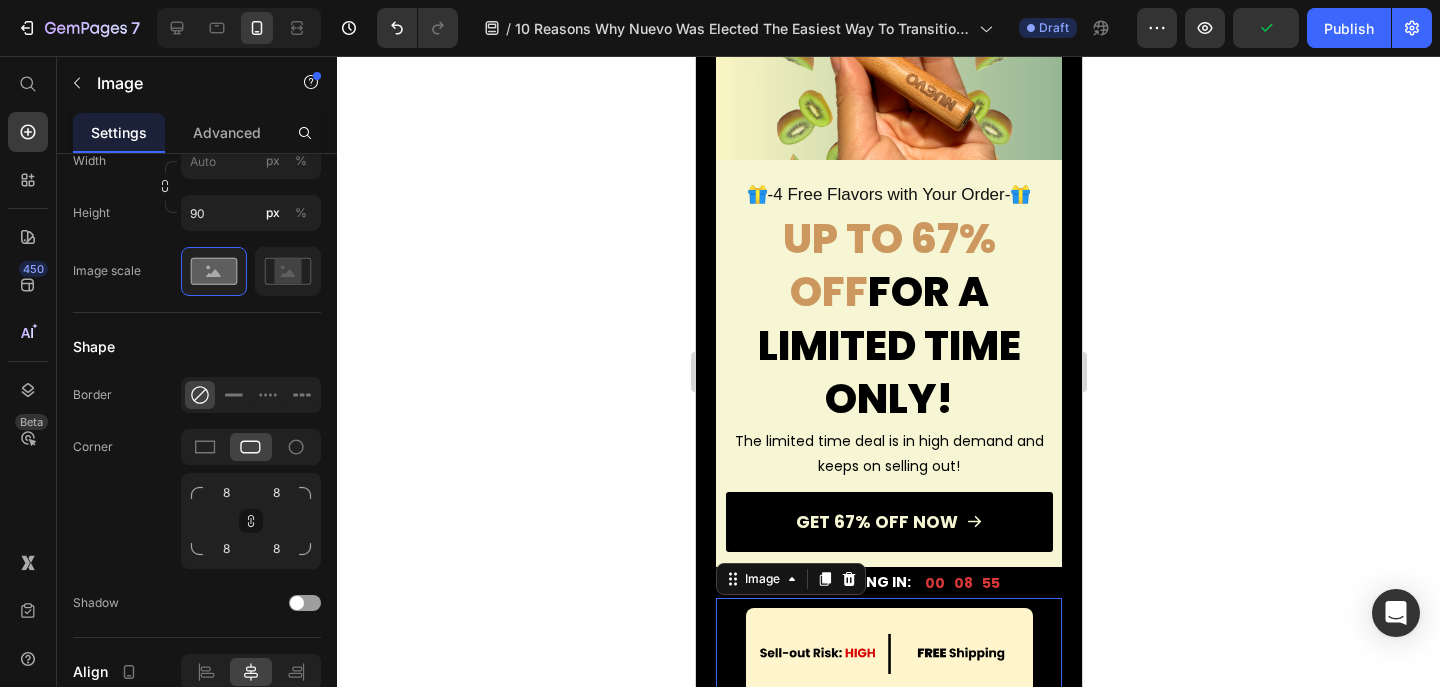 scroll, scrollTop: 0, scrollLeft: 0, axis: both 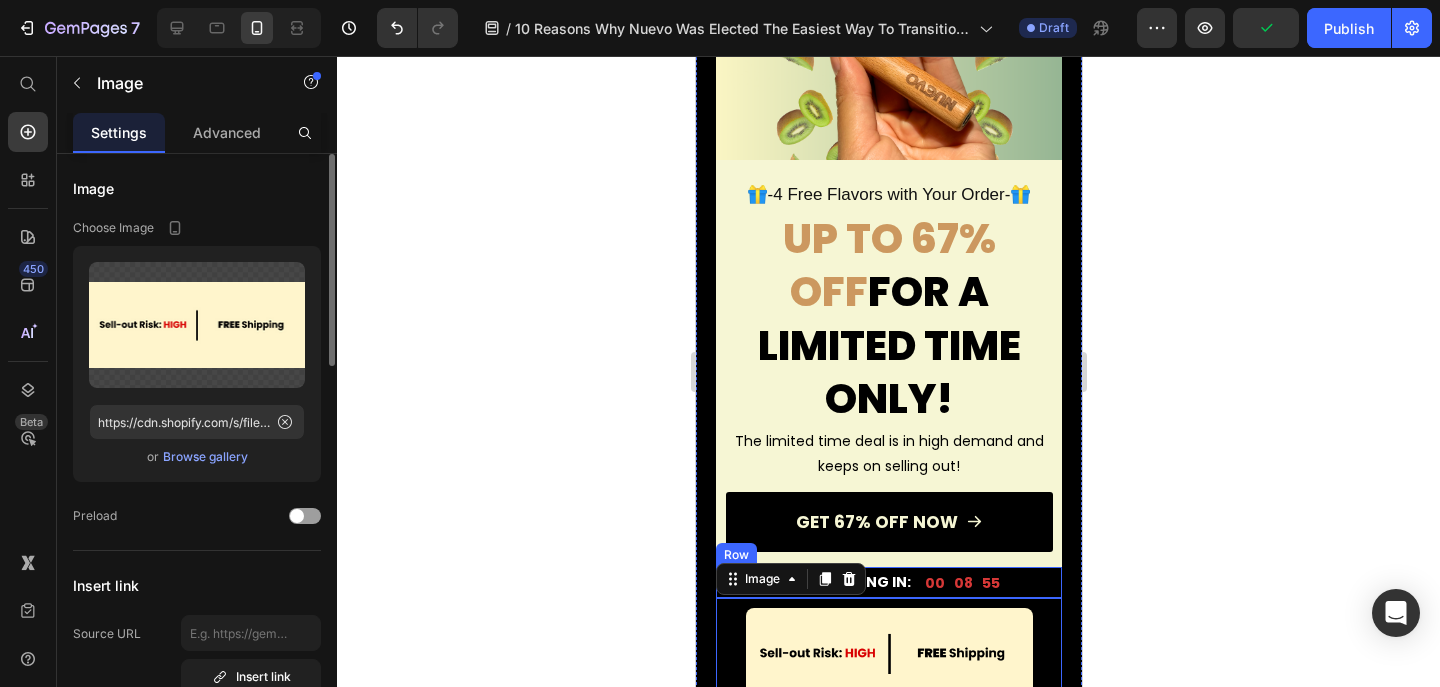 click on "DEAL ENDING IN: Text Block 00 08 55 Countdown Timer Row" at bounding box center (888, 582) 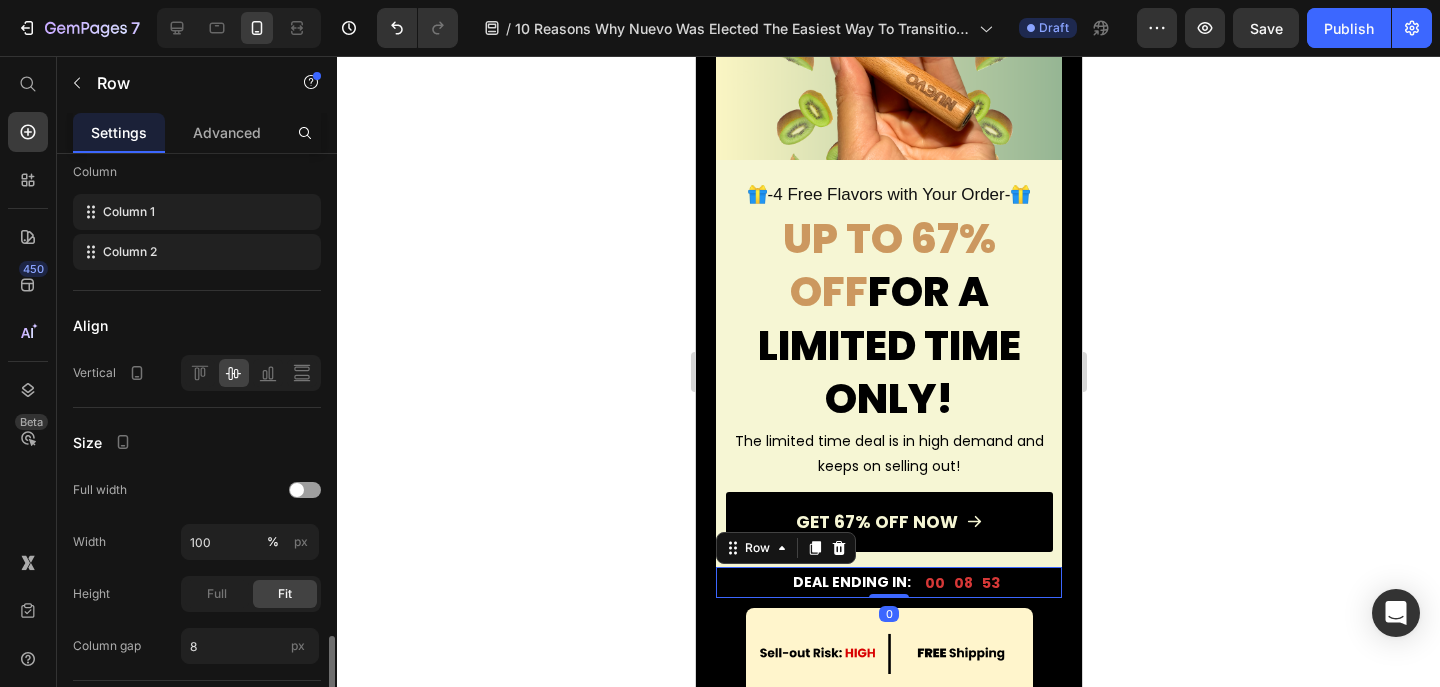 scroll, scrollTop: 487, scrollLeft: 0, axis: vertical 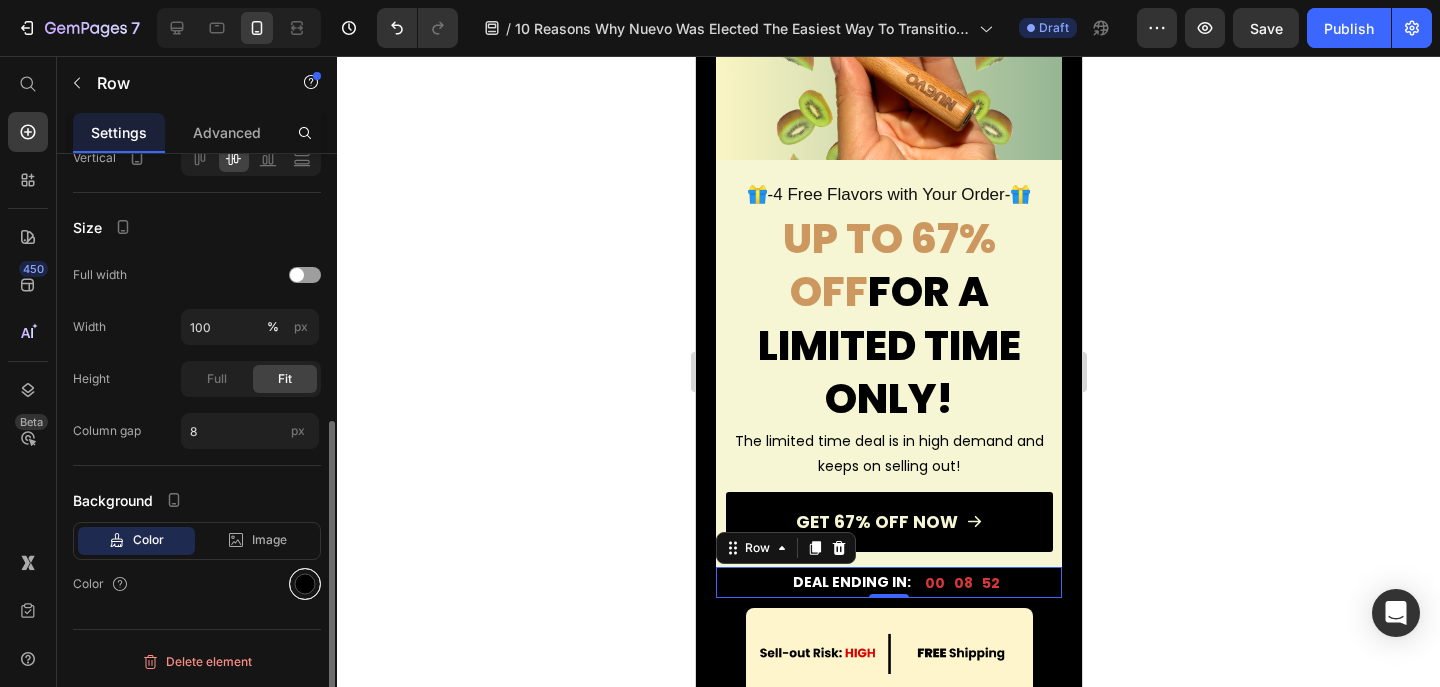 click at bounding box center [305, 584] 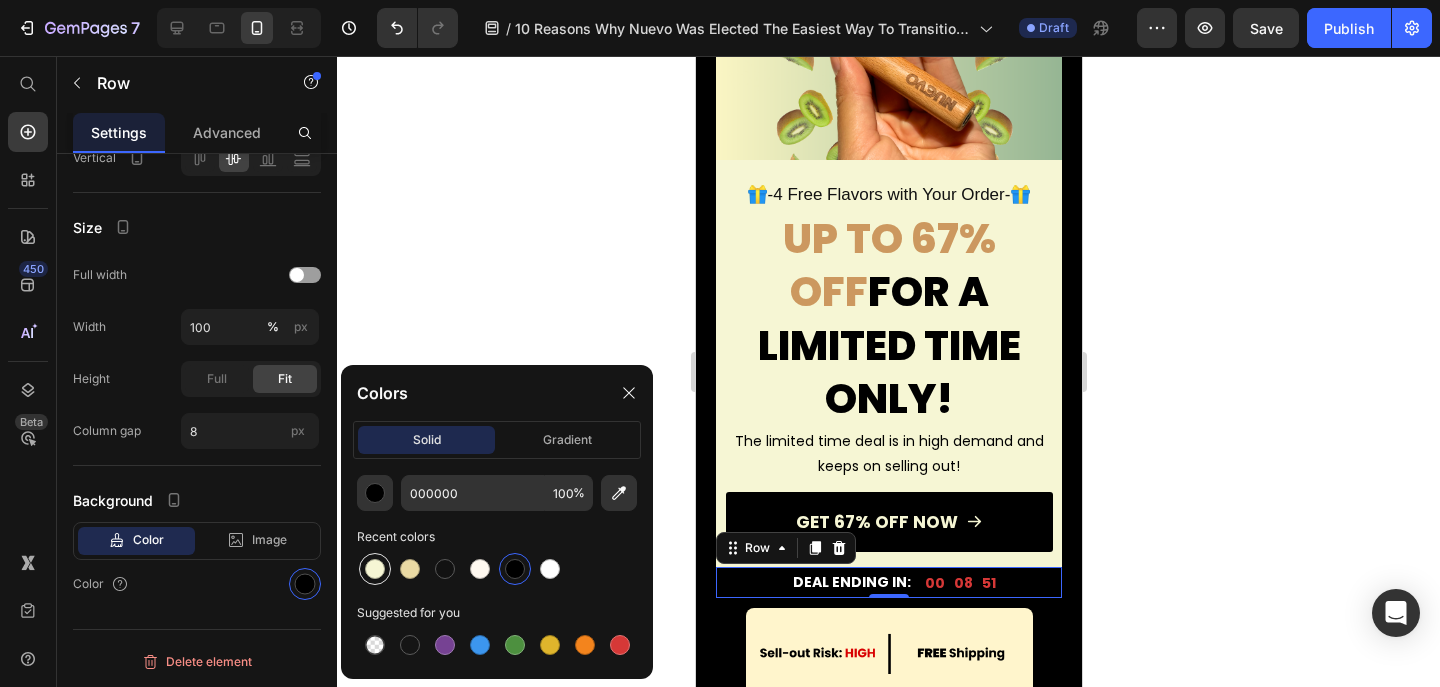 click at bounding box center [375, 569] 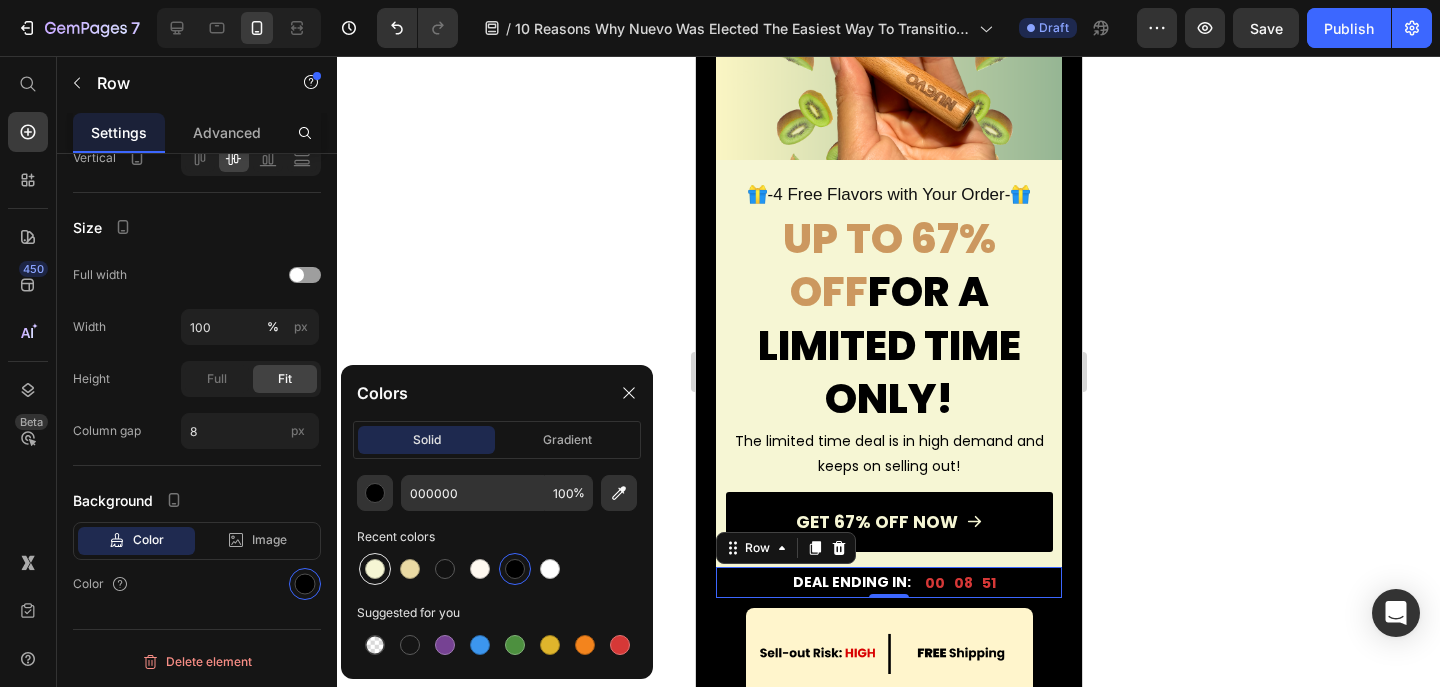 type on "F6F6D4" 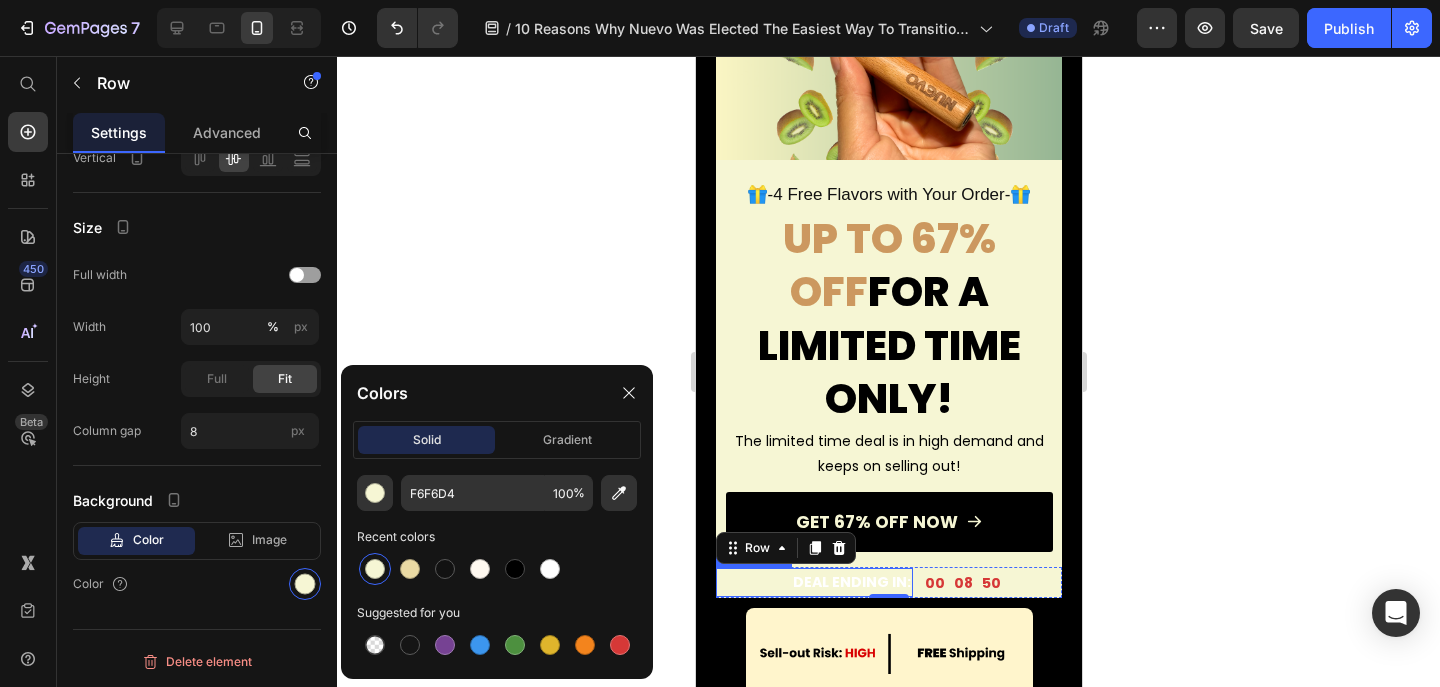 click on "DEAL ENDING IN:" at bounding box center [813, 582] 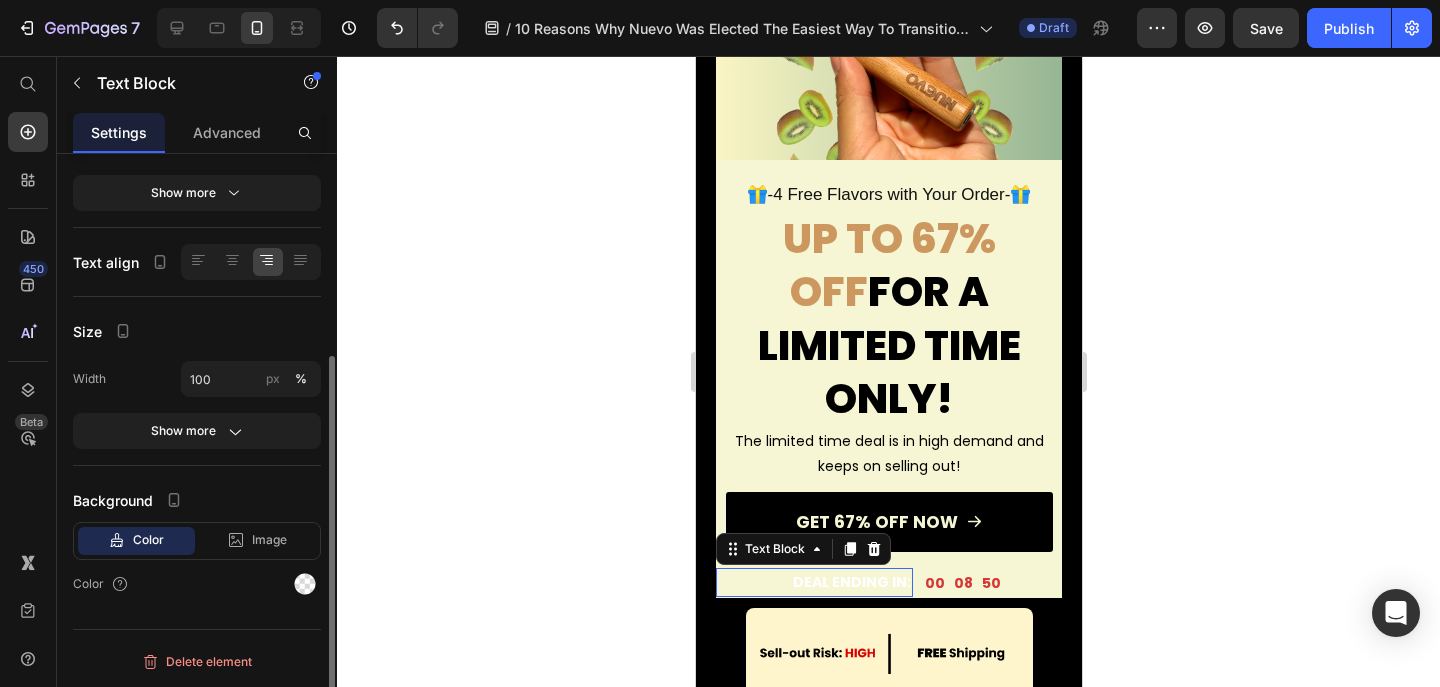 scroll, scrollTop: 0, scrollLeft: 0, axis: both 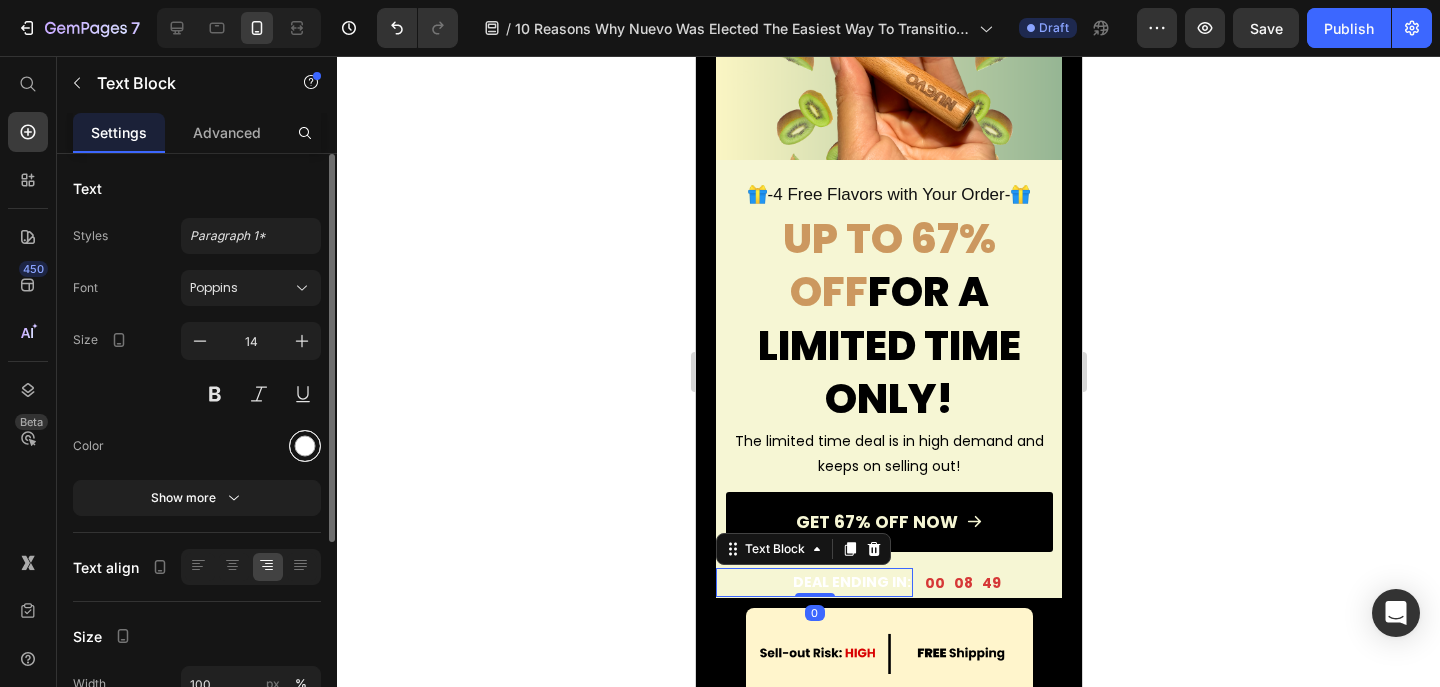 click at bounding box center (305, 446) 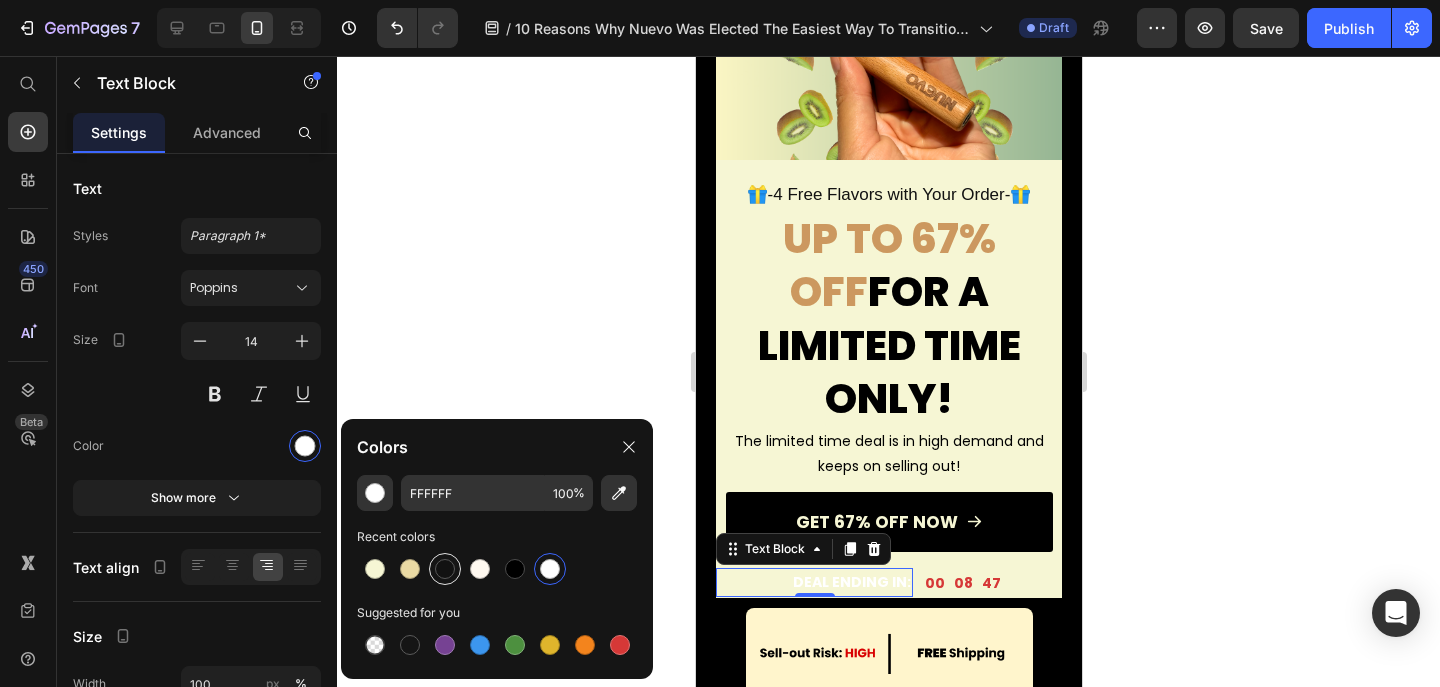 click at bounding box center [445, 569] 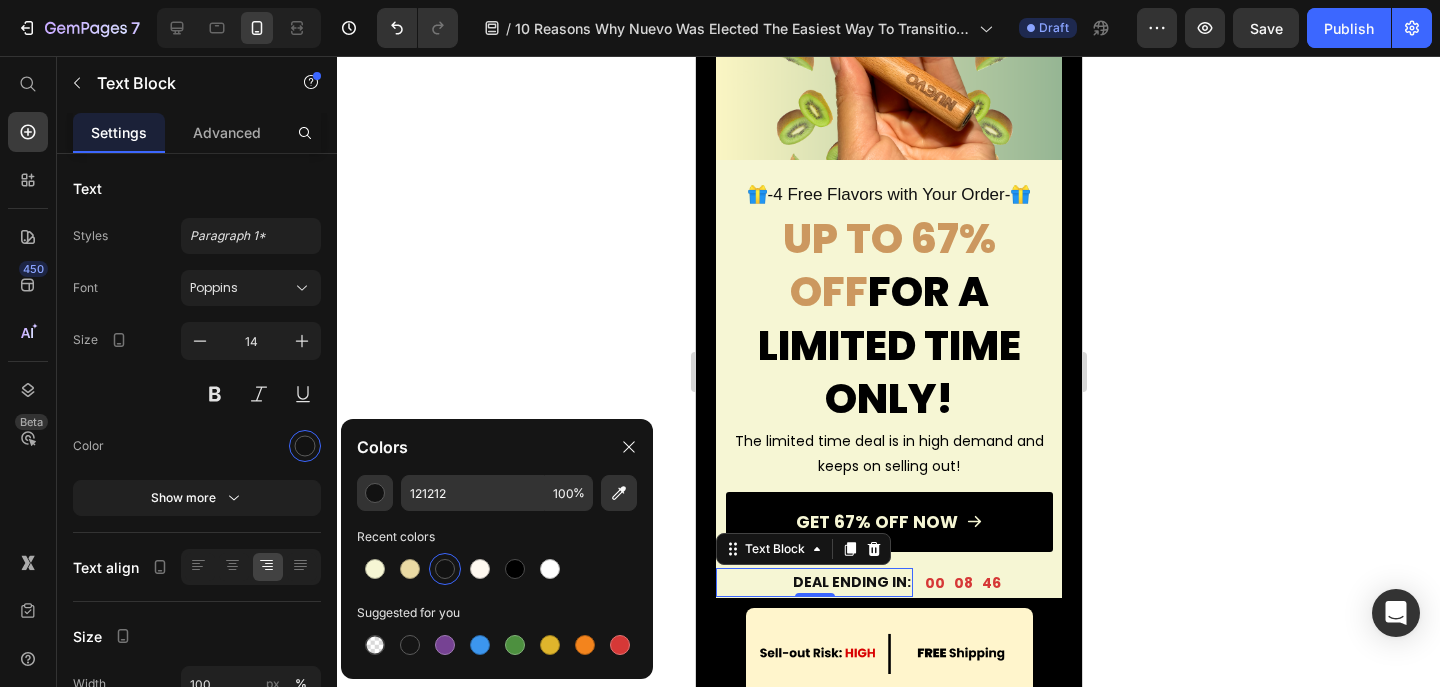 click 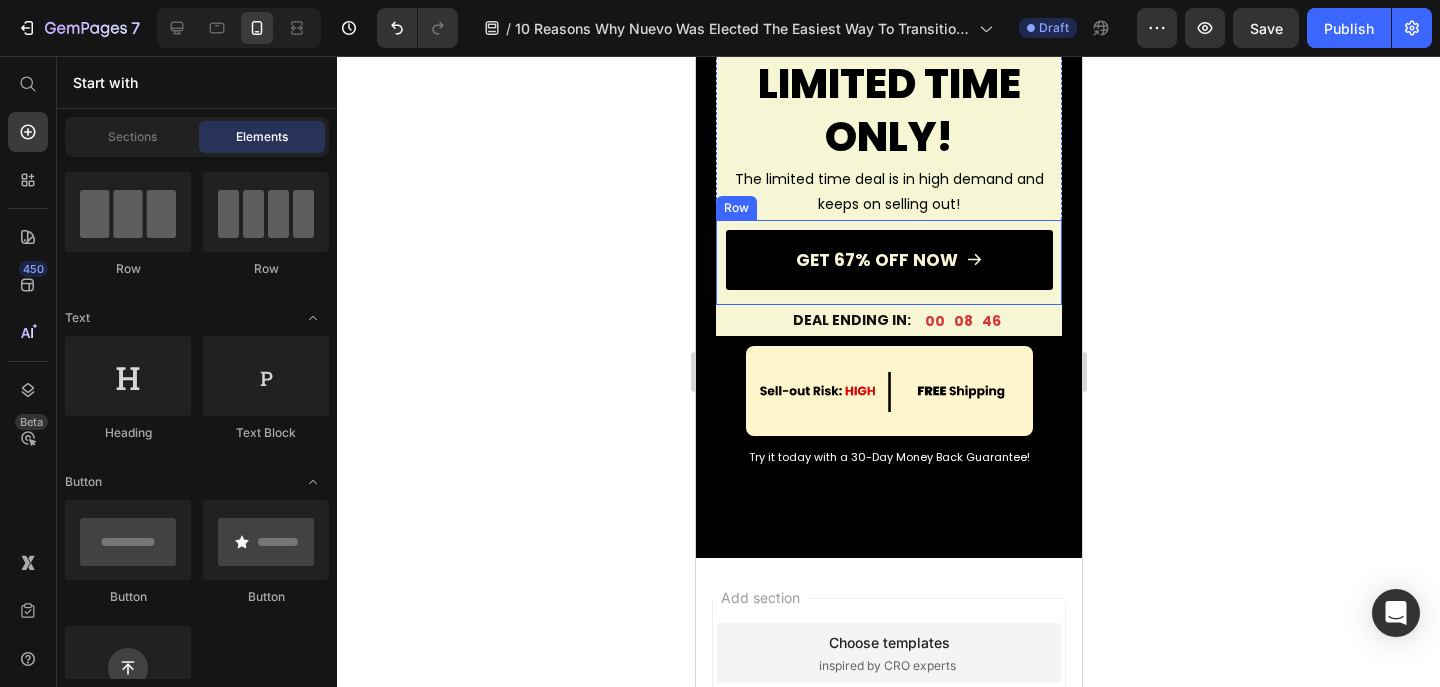 scroll, scrollTop: 6340, scrollLeft: 0, axis: vertical 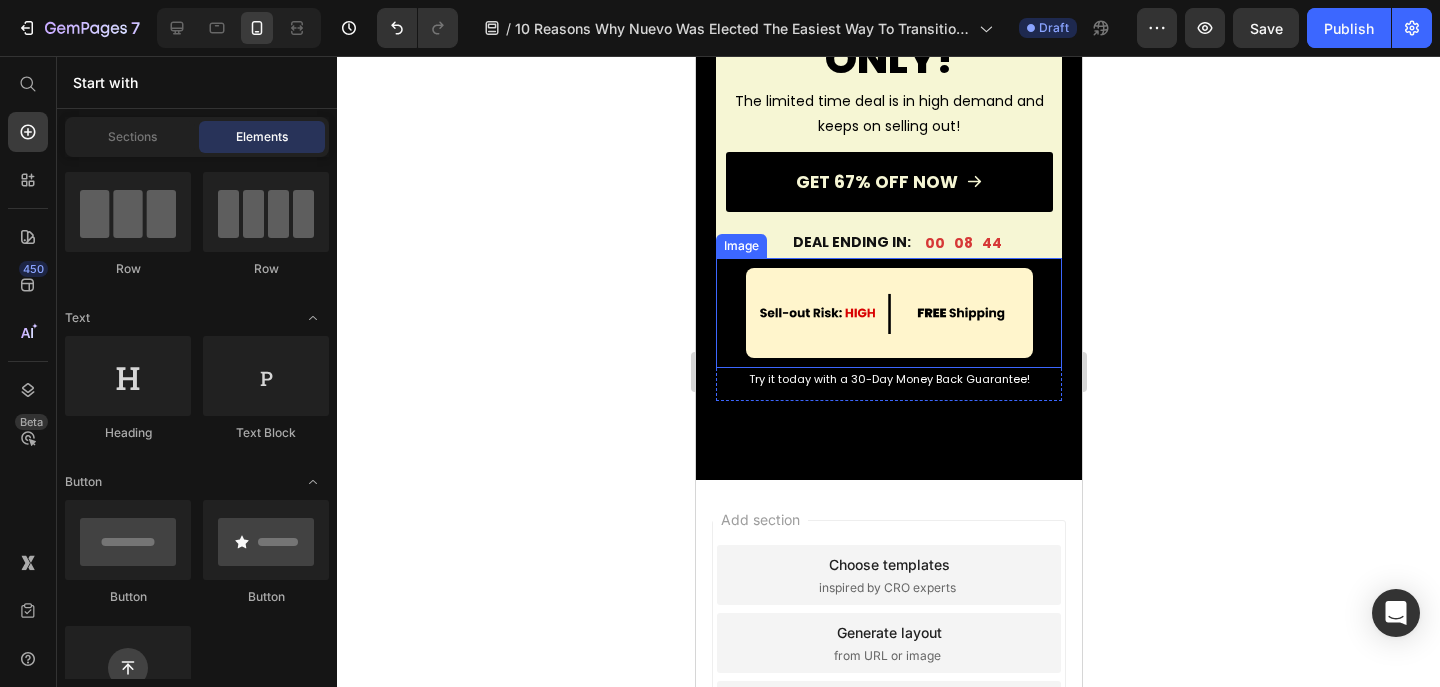 click at bounding box center [888, 313] 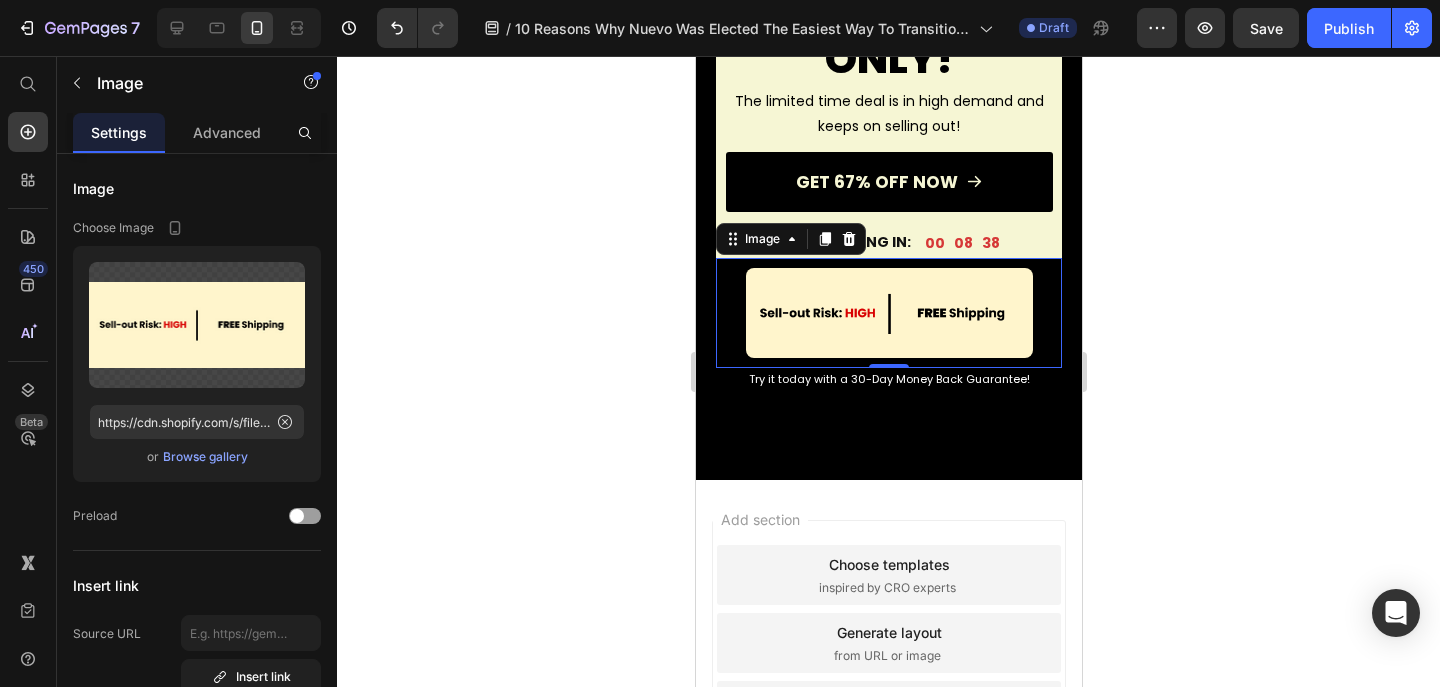 click 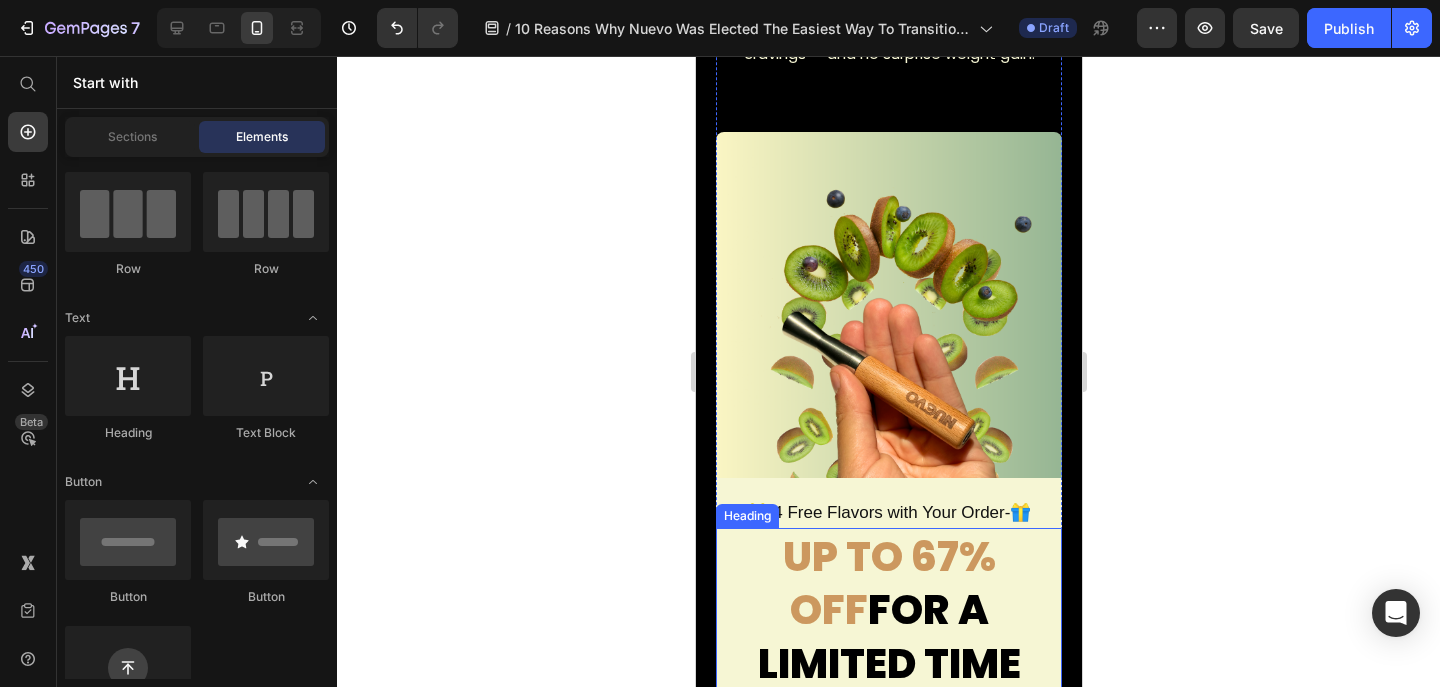 scroll, scrollTop: 5621, scrollLeft: 0, axis: vertical 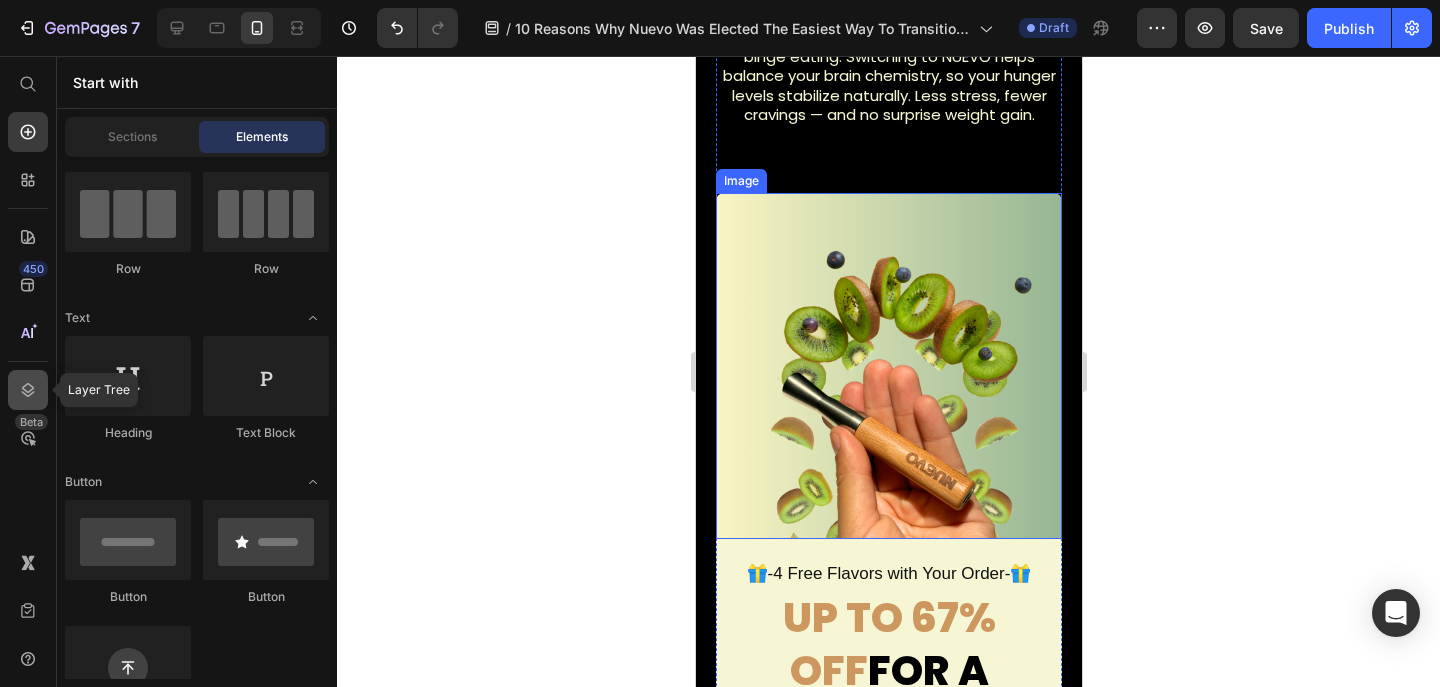 click 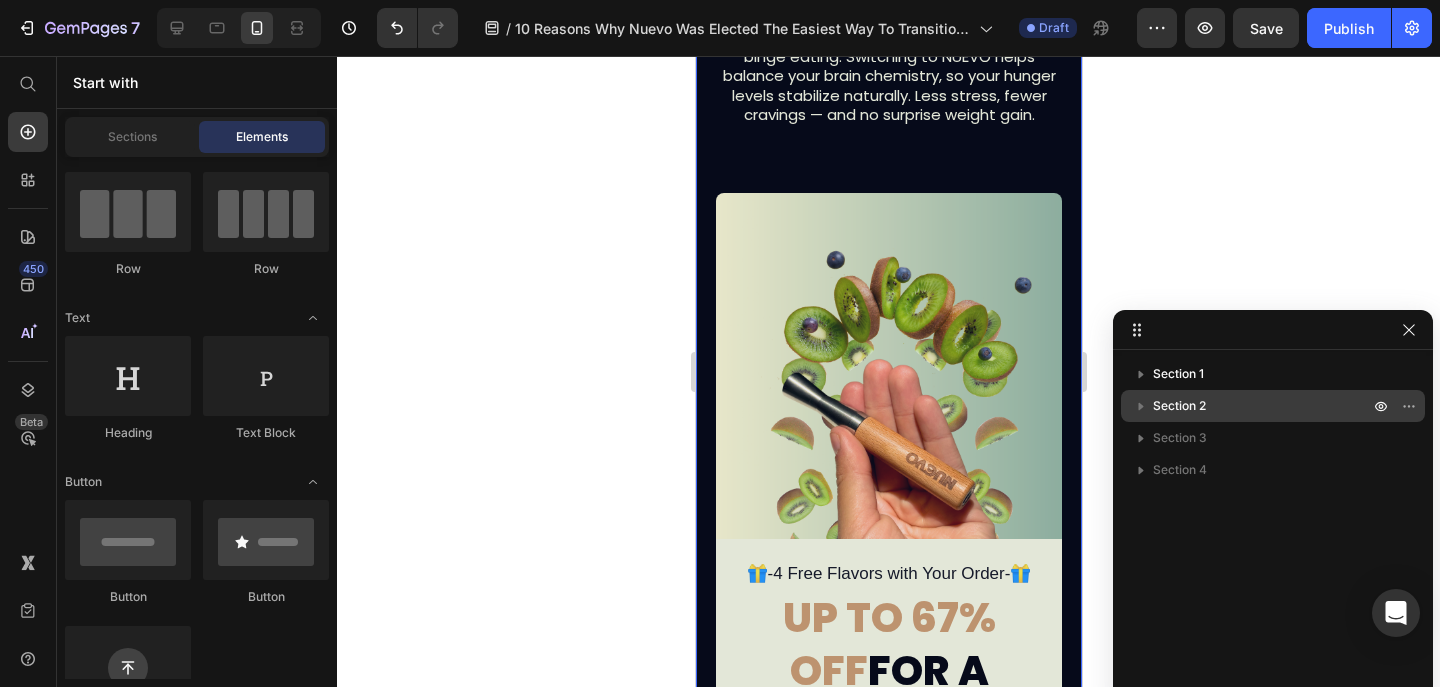 click on "Section 2" at bounding box center [1263, 406] 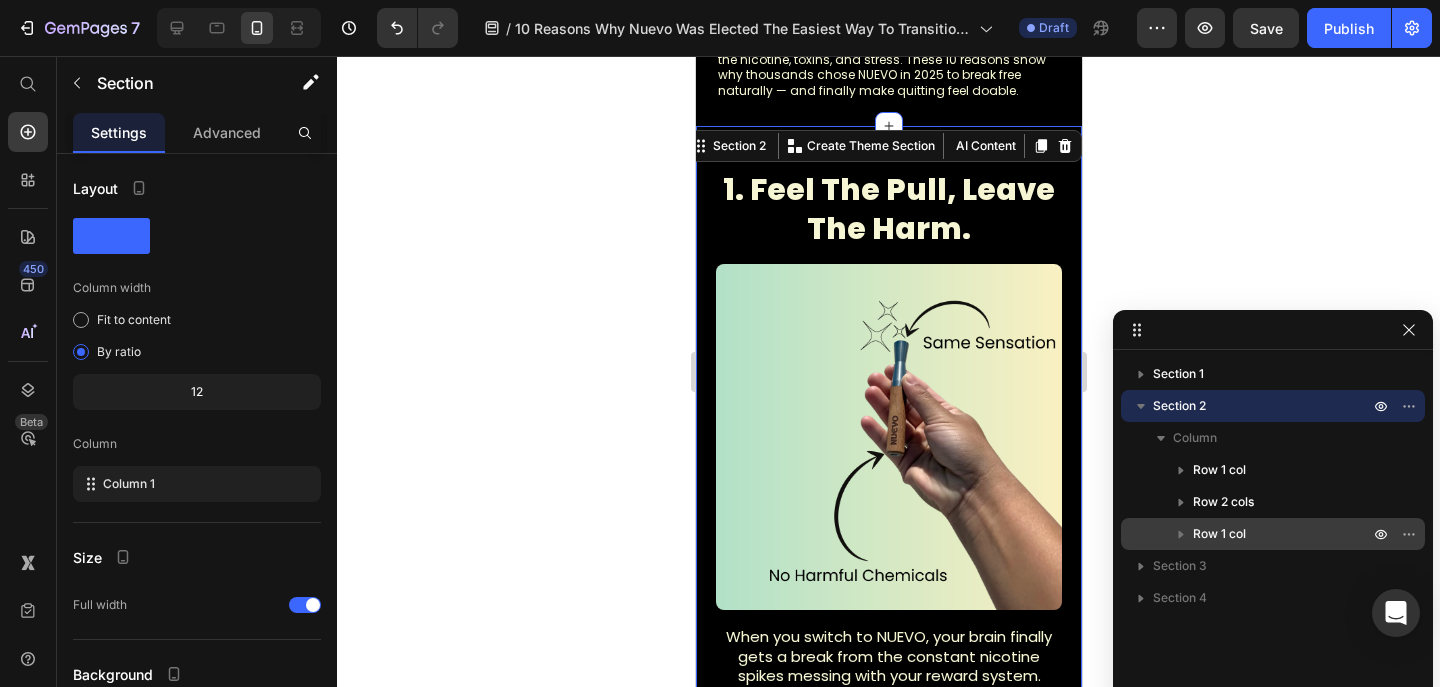 click on "Row 1 col" at bounding box center [1283, 534] 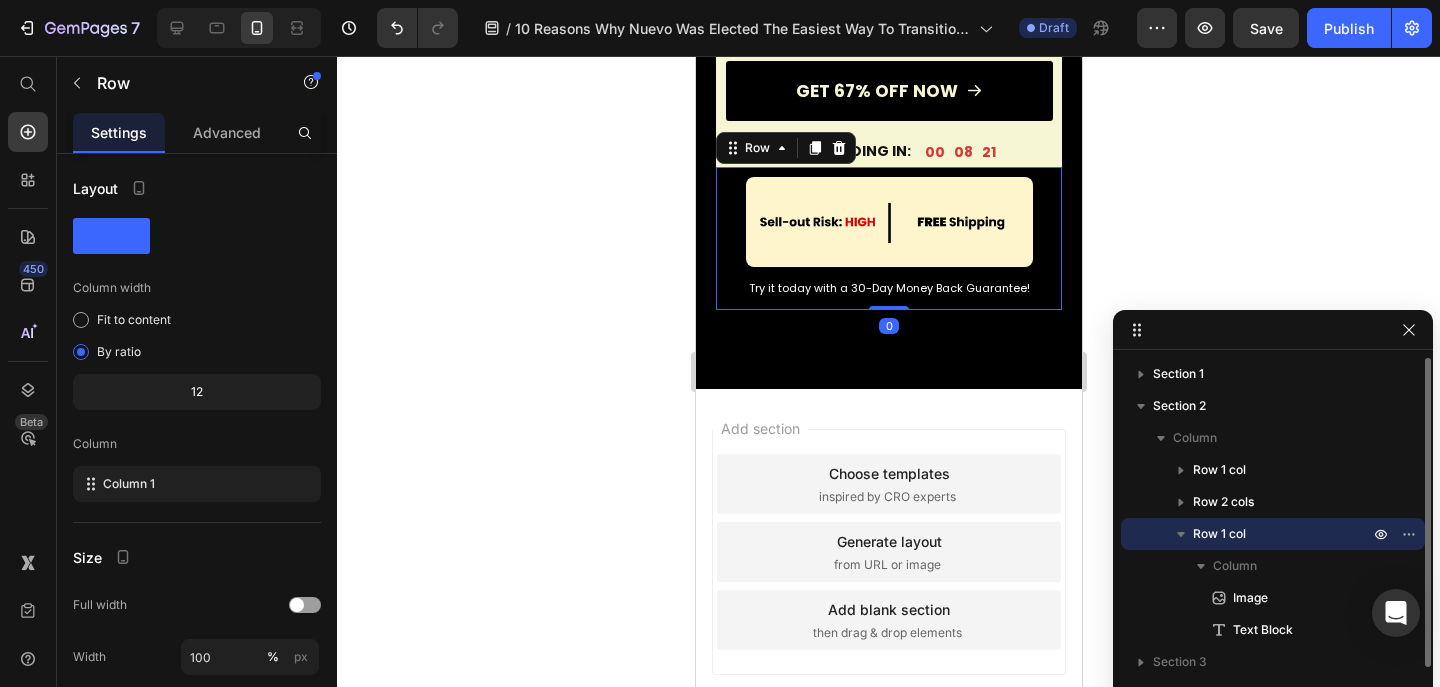 scroll, scrollTop: 6438, scrollLeft: 0, axis: vertical 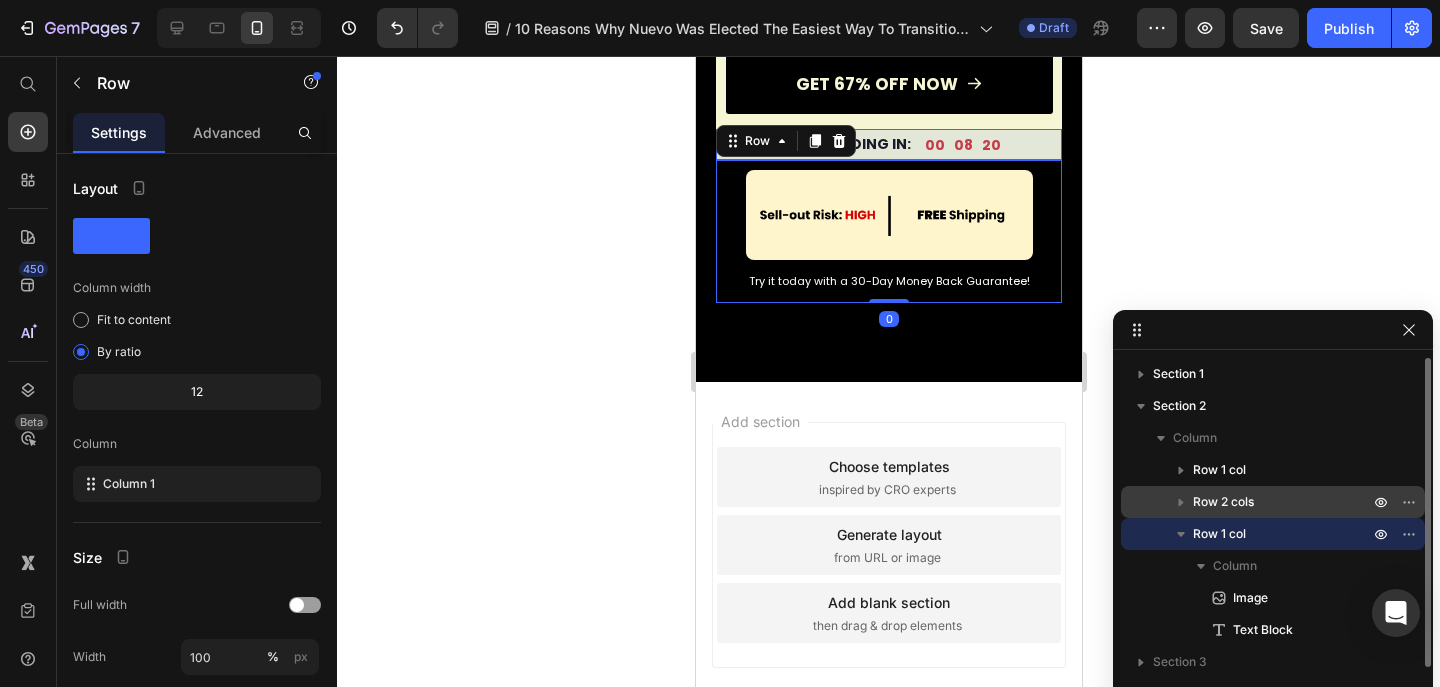 click on "Row 2 cols" at bounding box center [1223, 502] 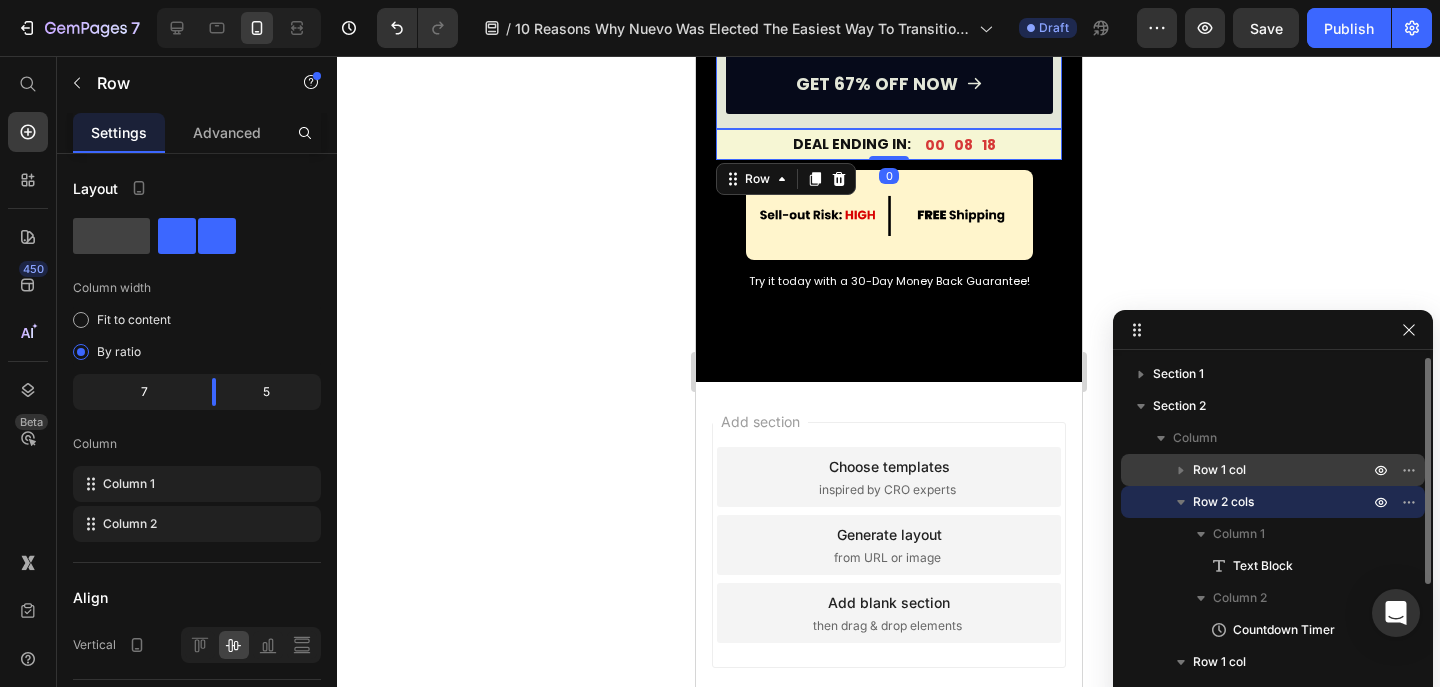 click on "Row 1 col" at bounding box center (1283, 470) 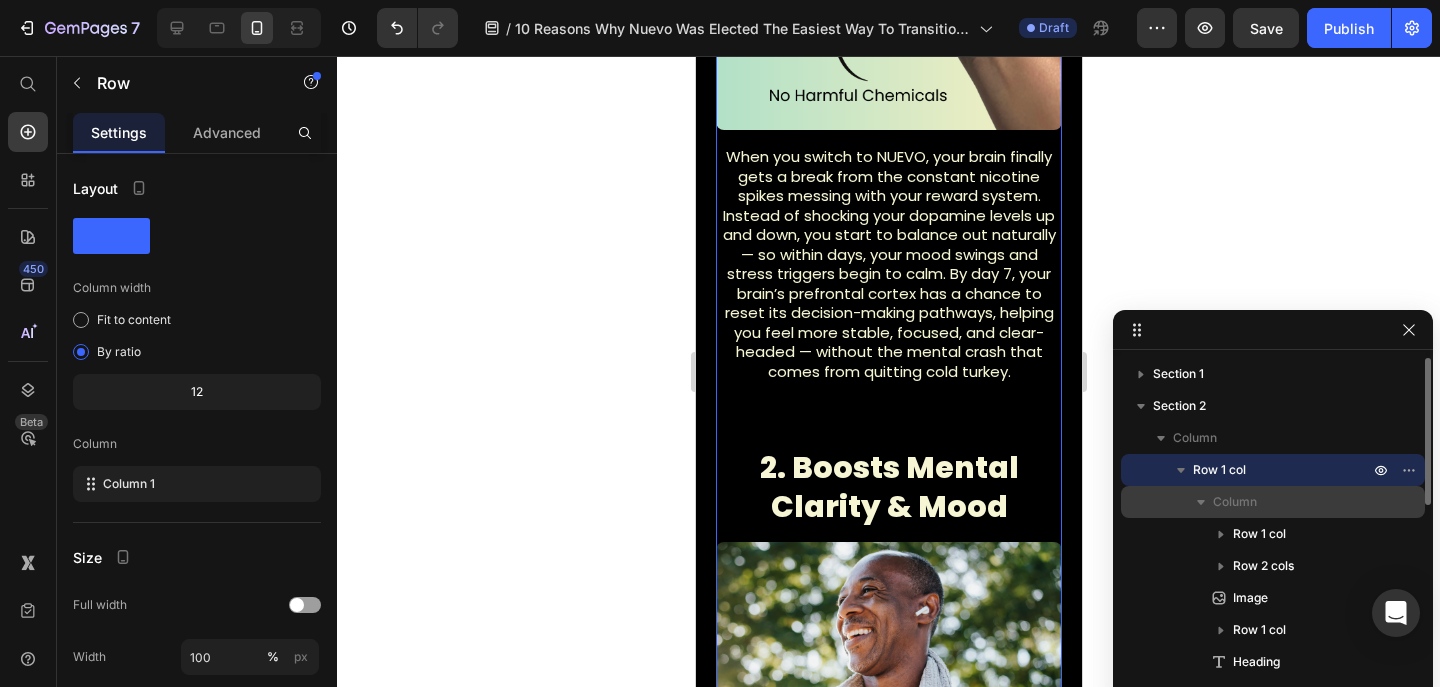 scroll, scrollTop: 475, scrollLeft: 0, axis: vertical 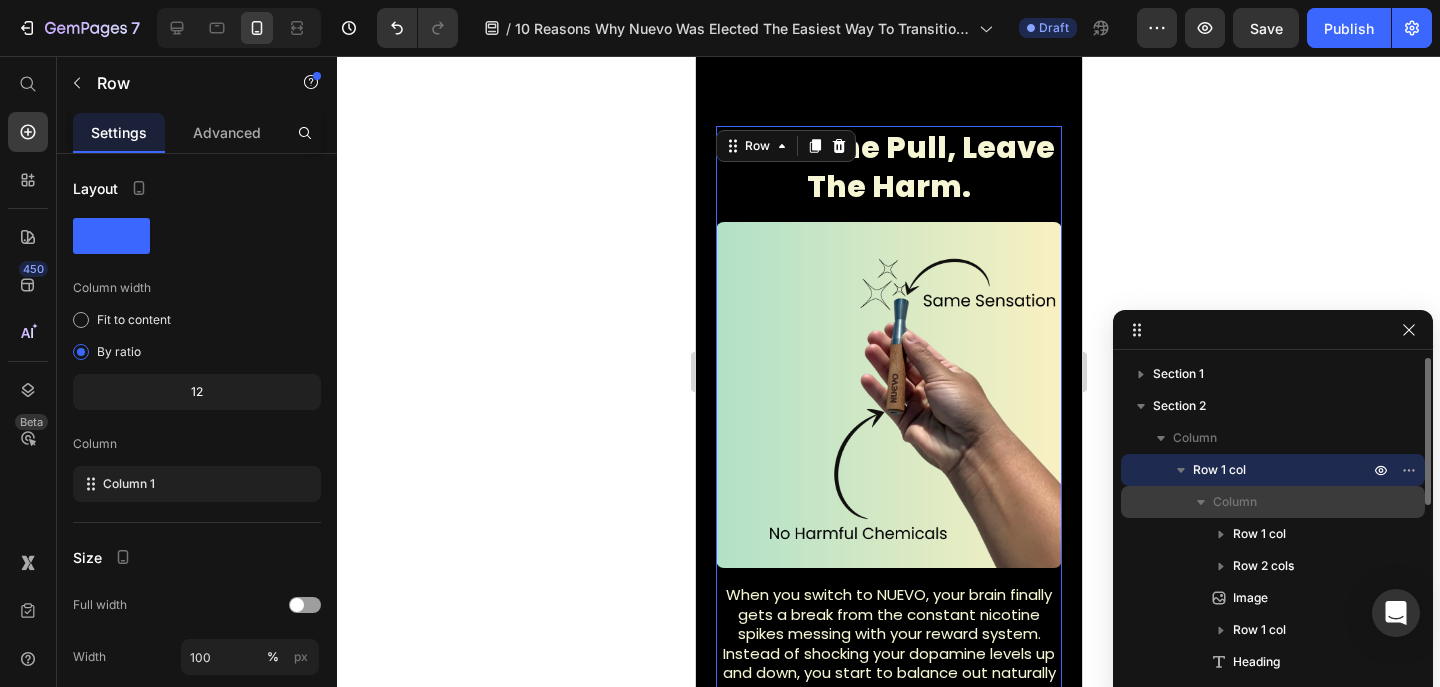click on "Column" at bounding box center (1235, 502) 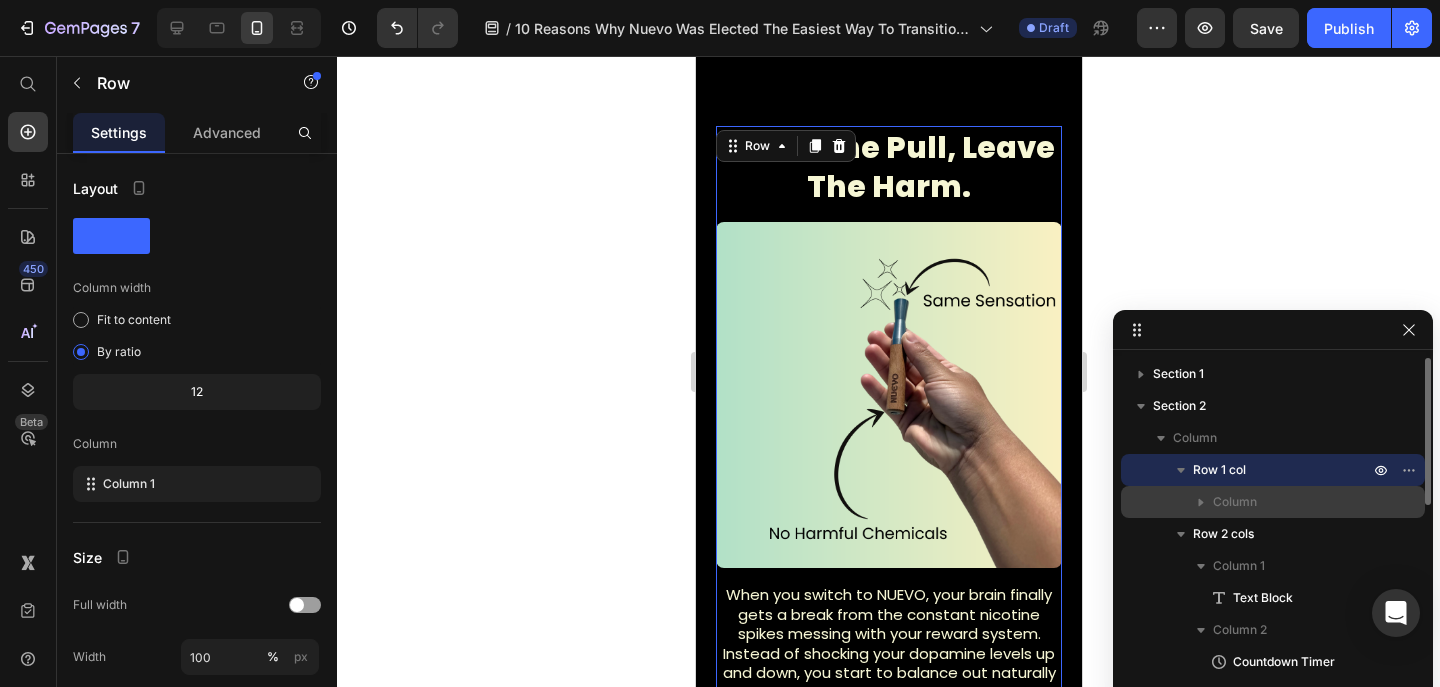 click on "Column" at bounding box center [1235, 502] 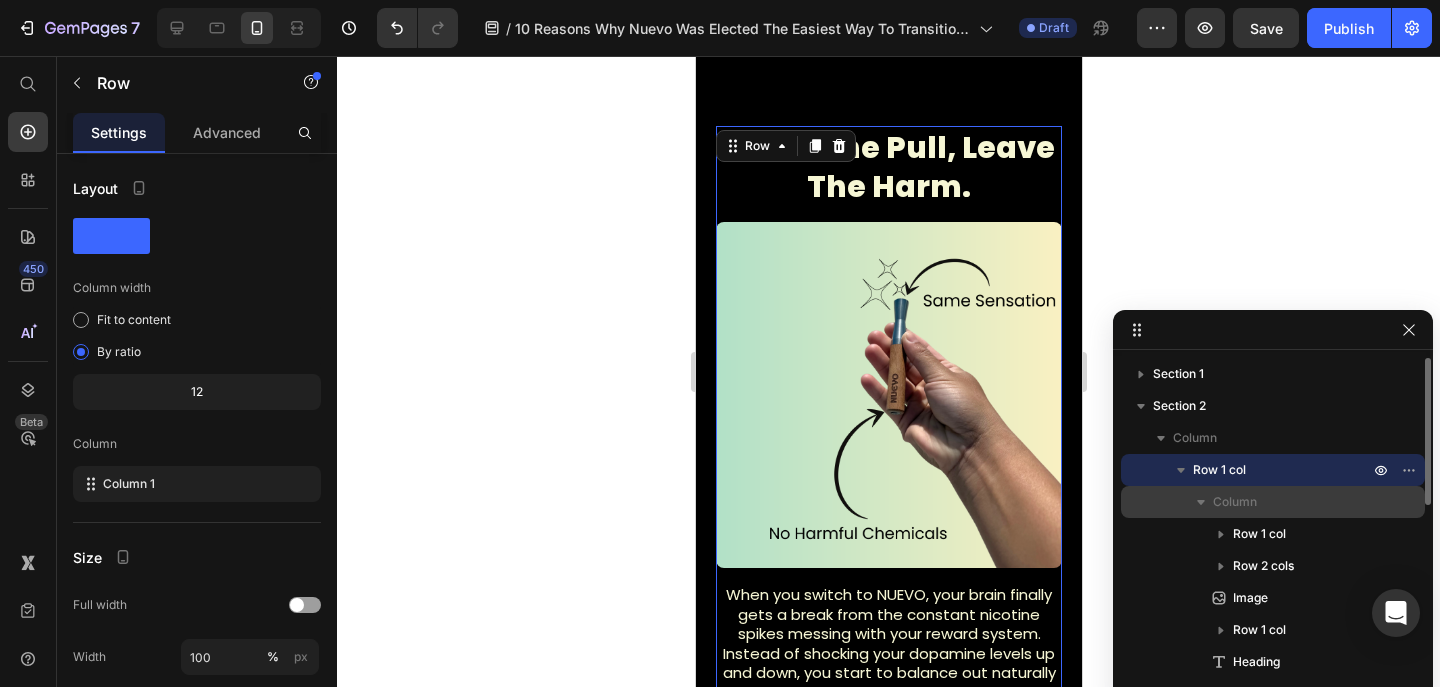 click on "Column" at bounding box center [1235, 502] 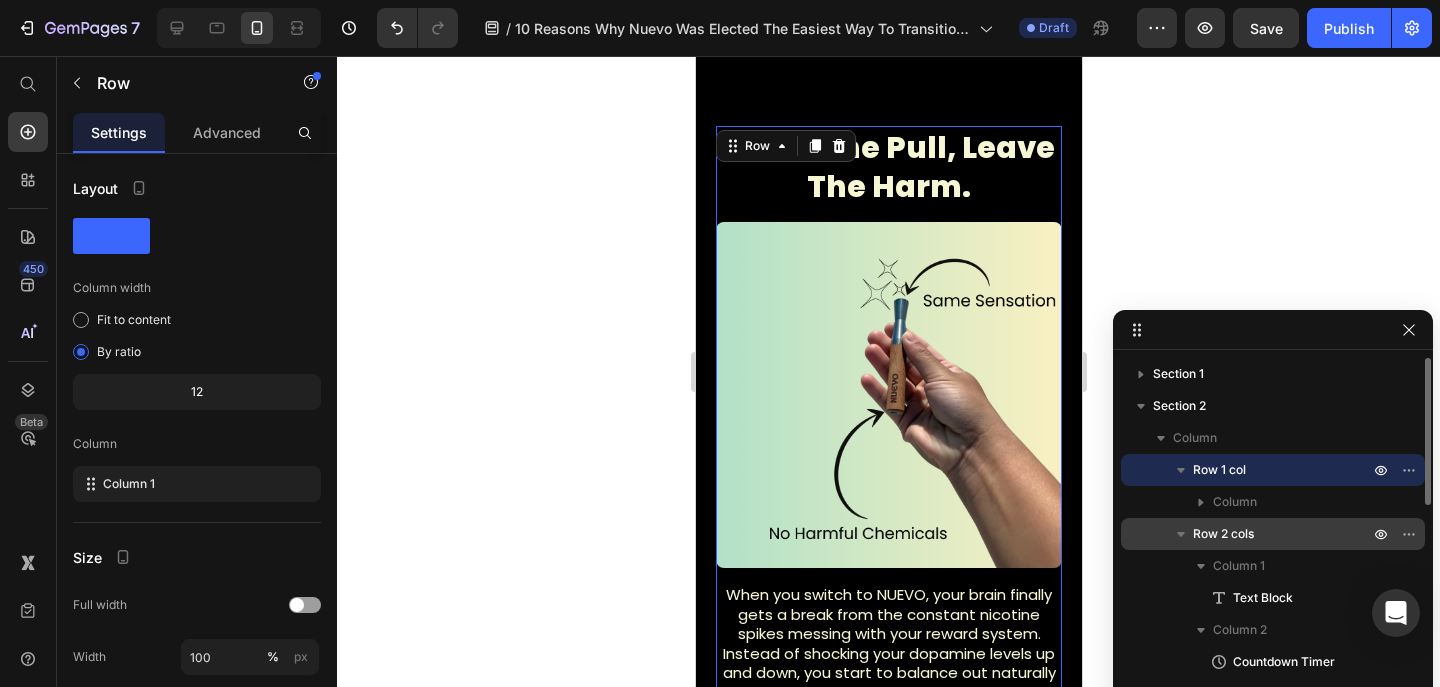 click on "Row 2 cols" at bounding box center [1223, 534] 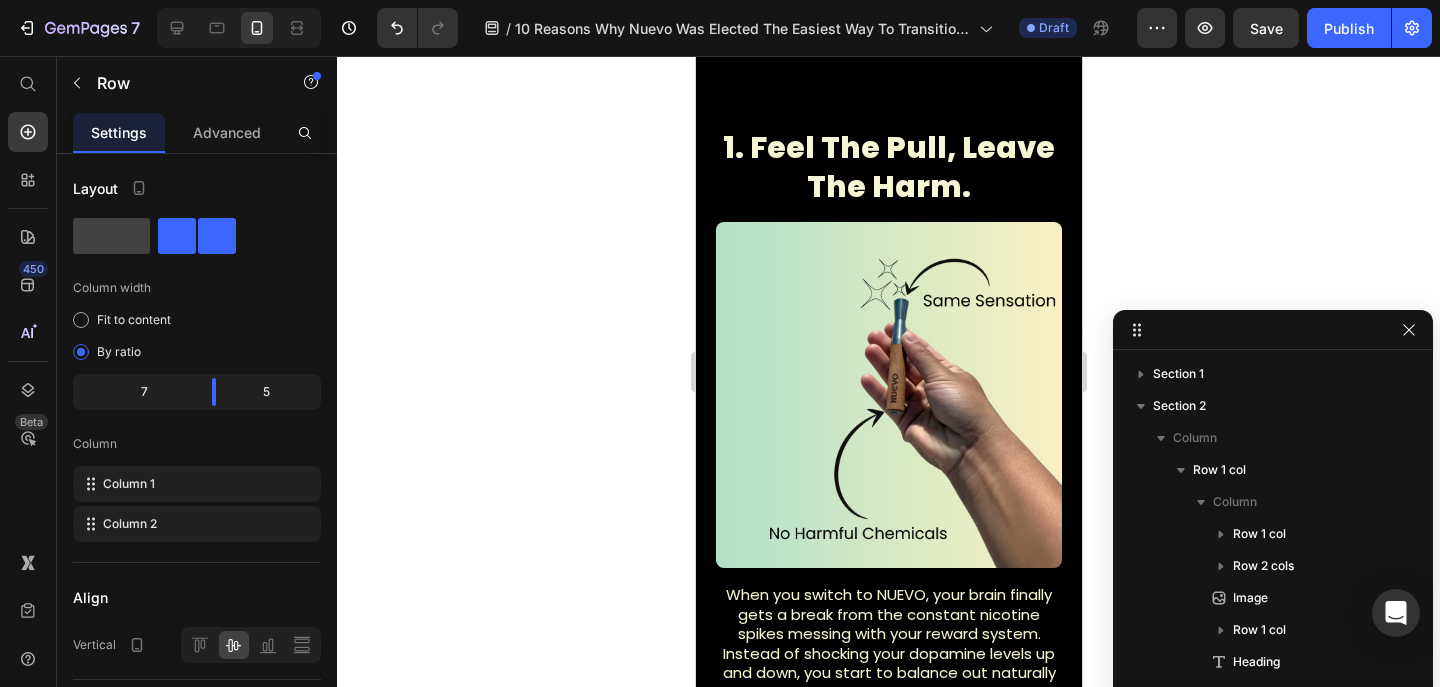 scroll, scrollTop: 250, scrollLeft: 0, axis: vertical 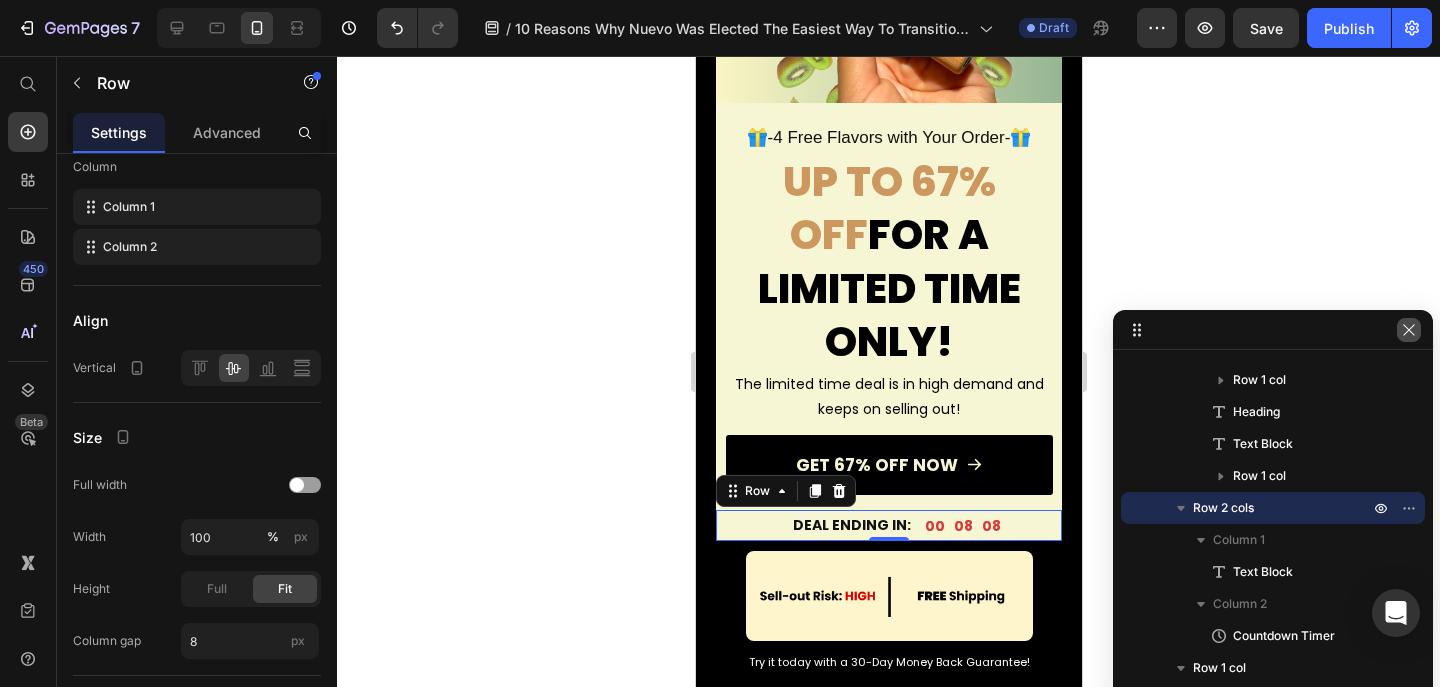 click 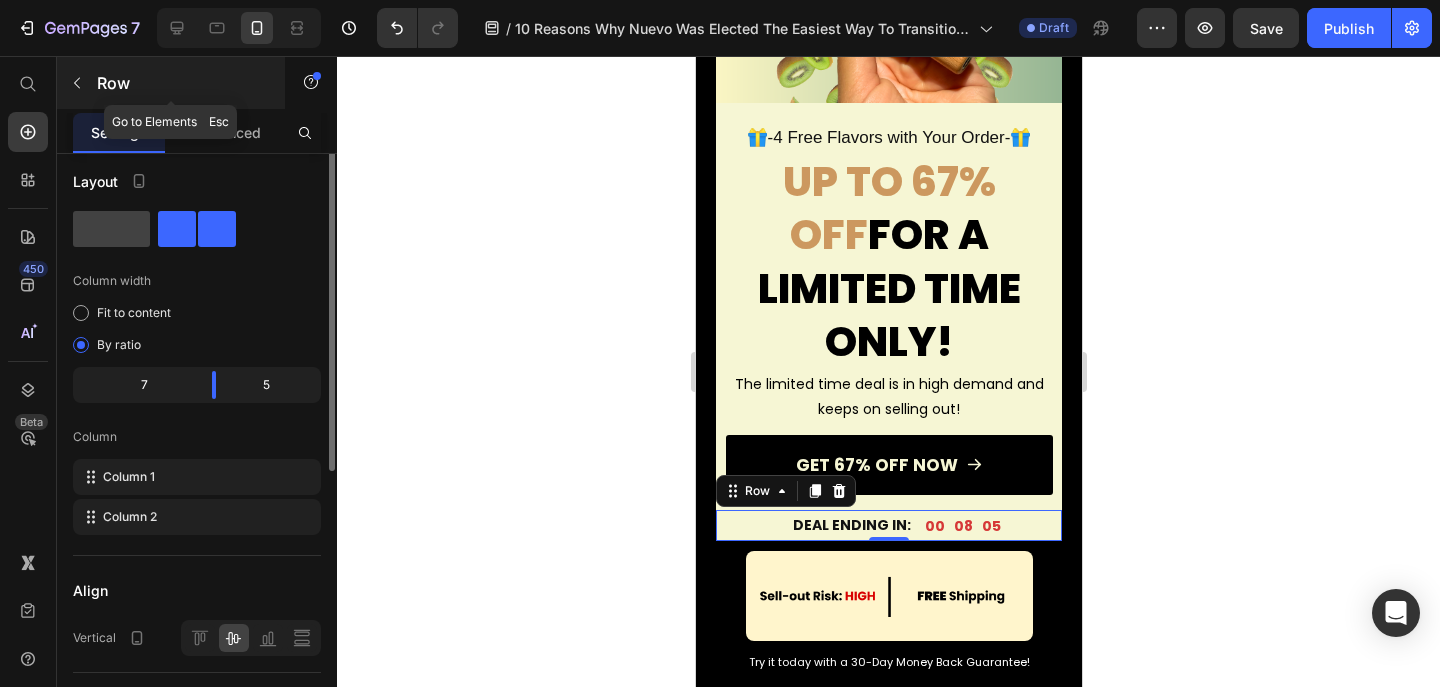 scroll, scrollTop: 8, scrollLeft: 0, axis: vertical 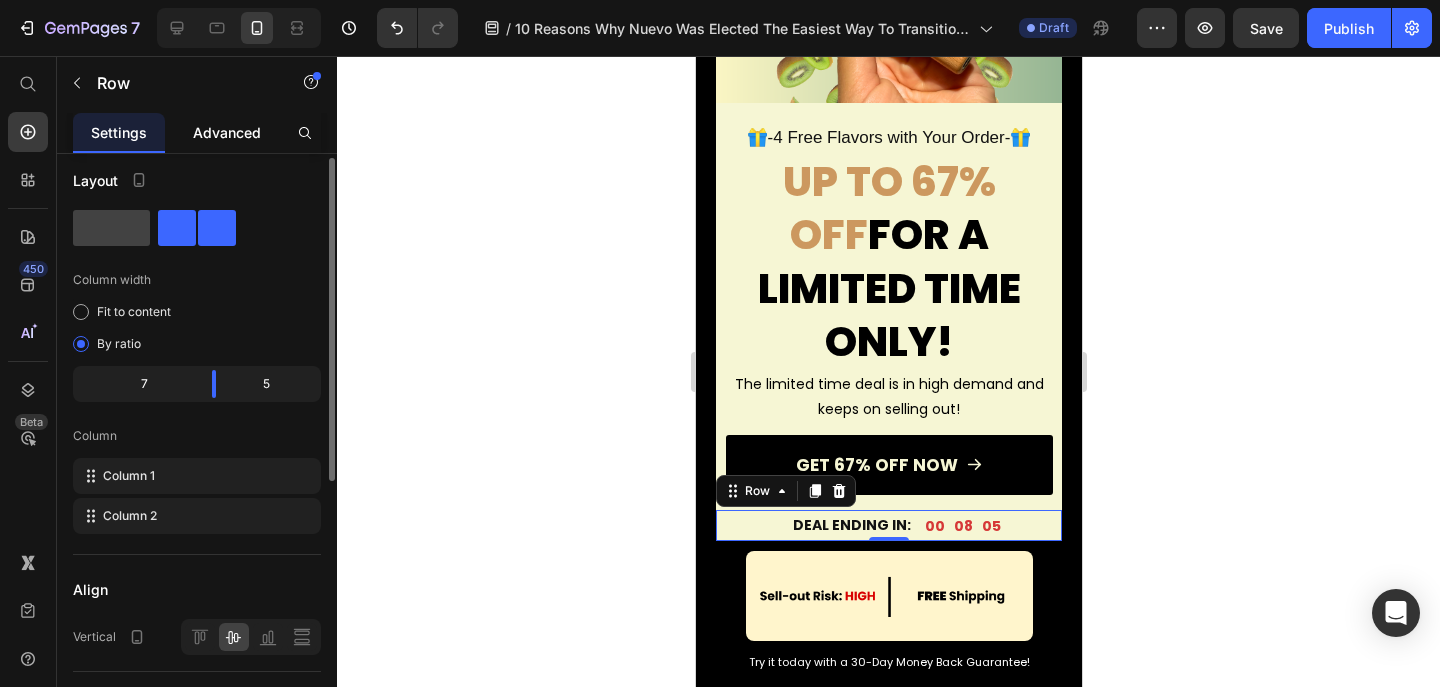 click on "Advanced" at bounding box center [227, 132] 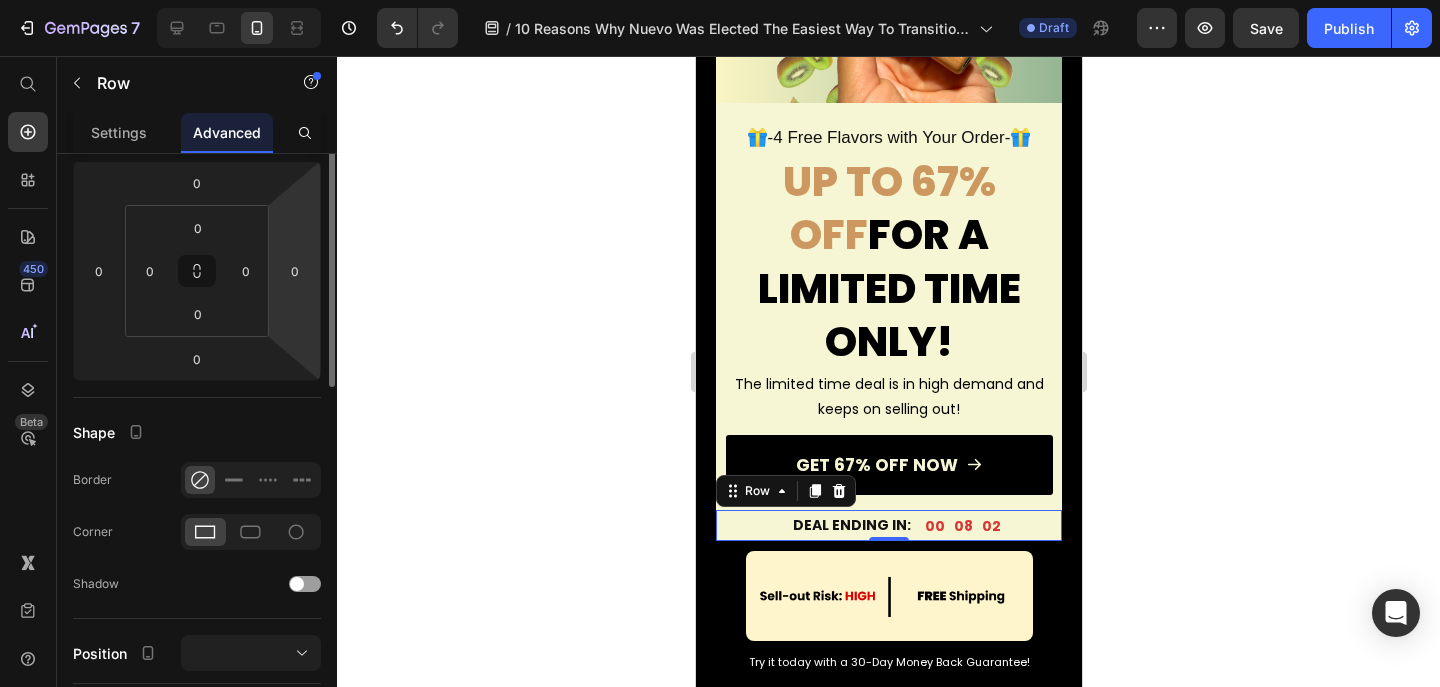 scroll, scrollTop: 0, scrollLeft: 0, axis: both 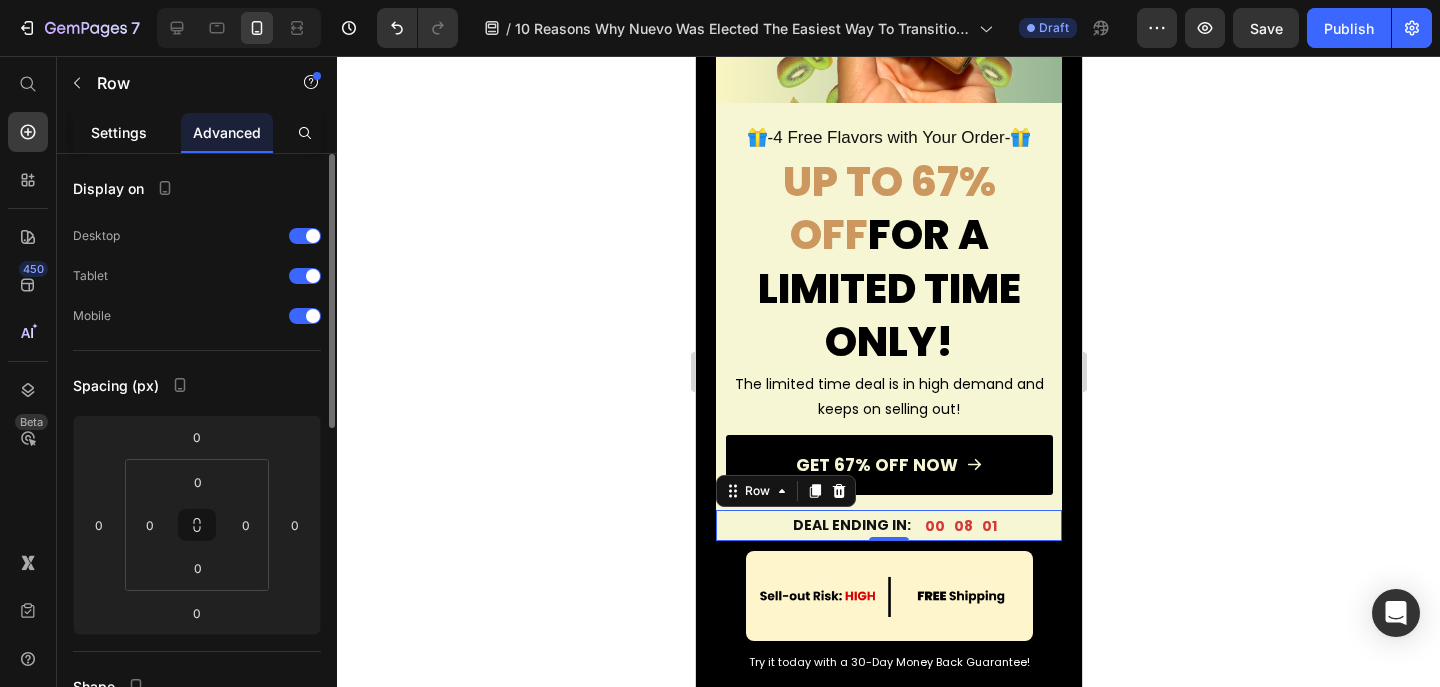 click on "Settings" 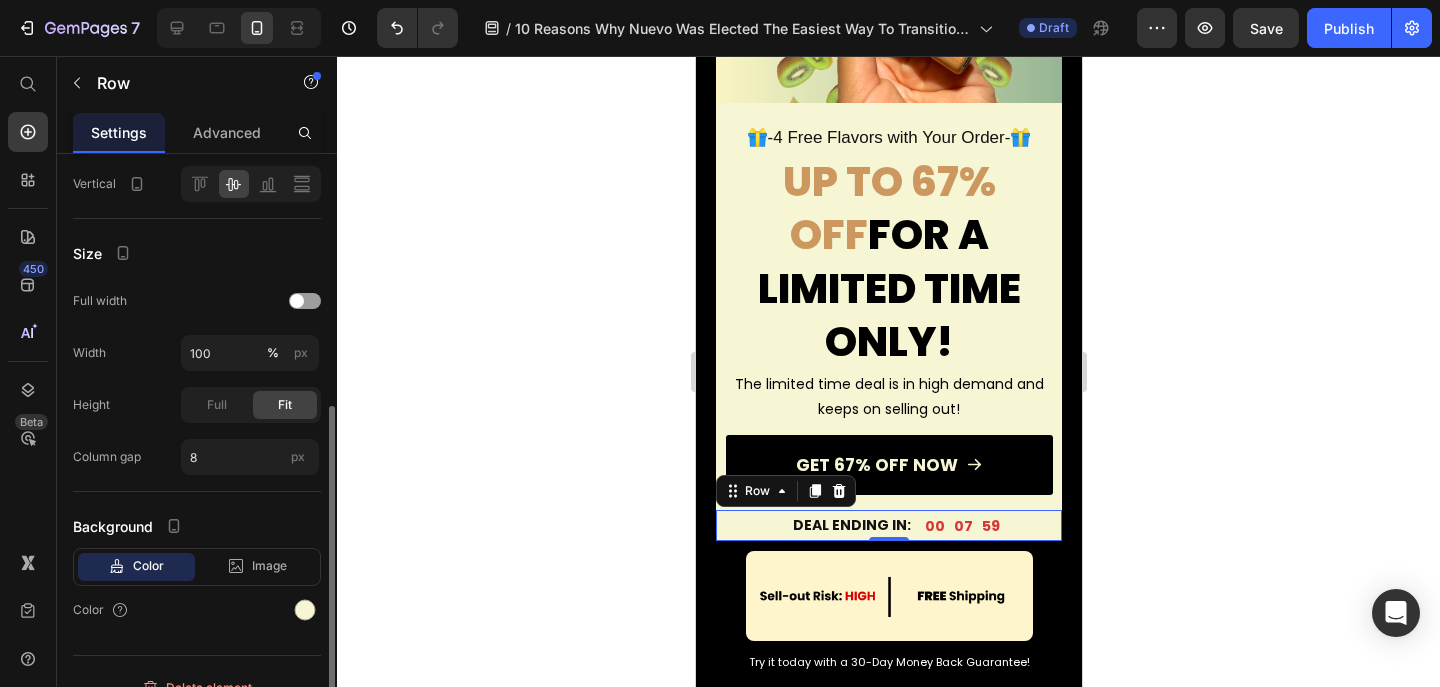 scroll, scrollTop: 487, scrollLeft: 0, axis: vertical 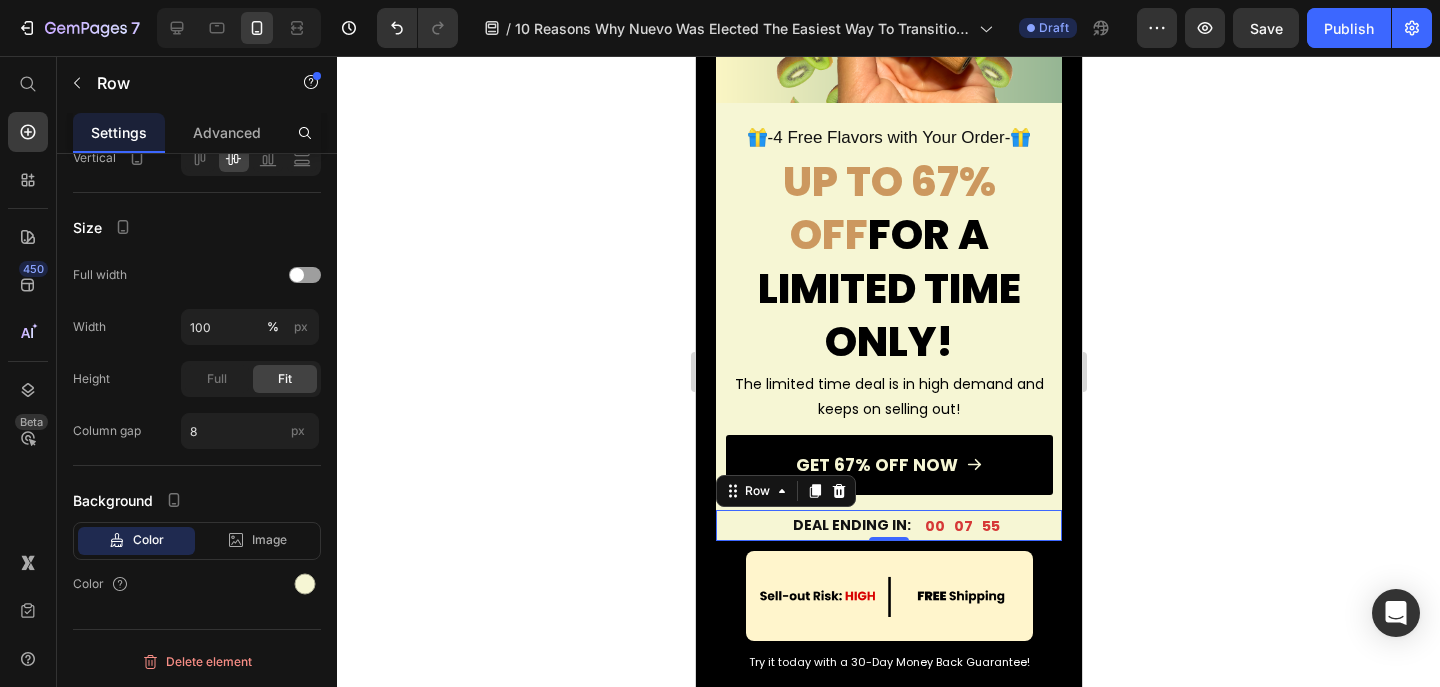 click on "DEAL ENDING IN: Text Block 00 07 55 Countdown Timer Row   0" at bounding box center [888, 525] 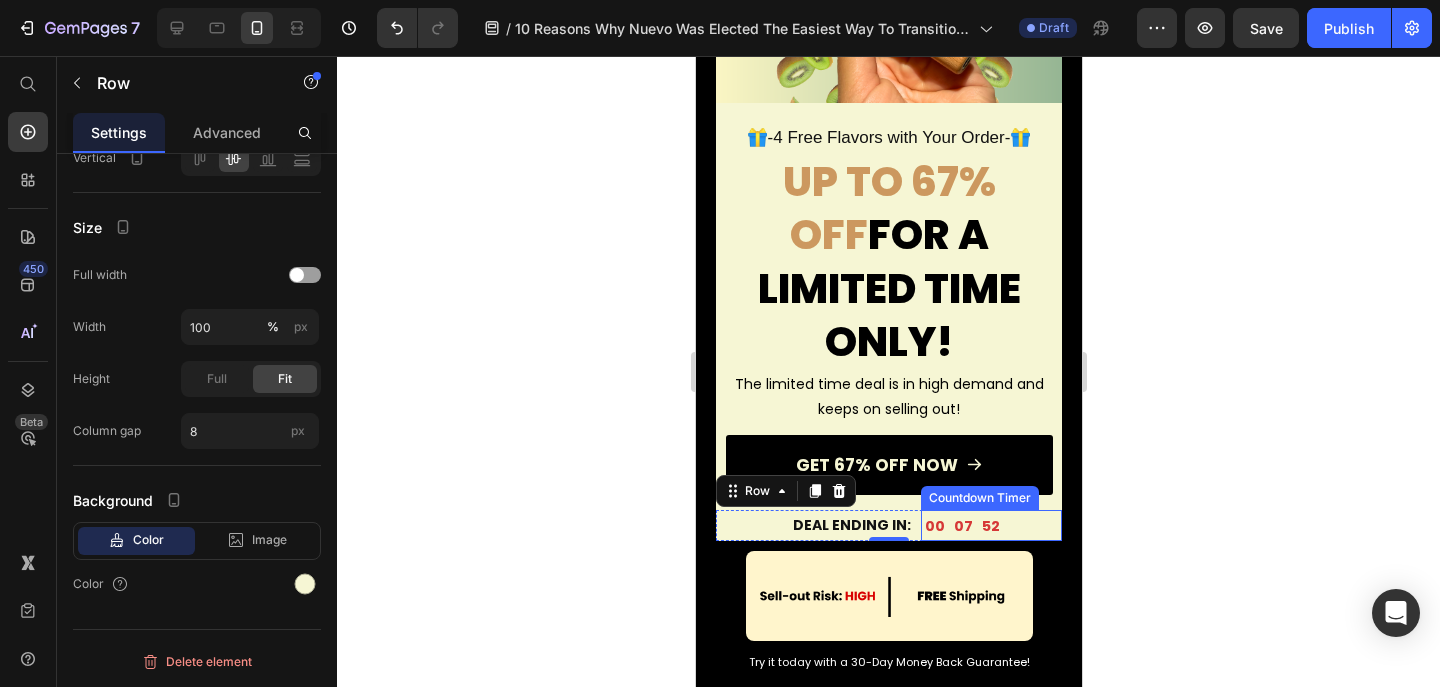 click on "00 07 52" at bounding box center [990, 528] 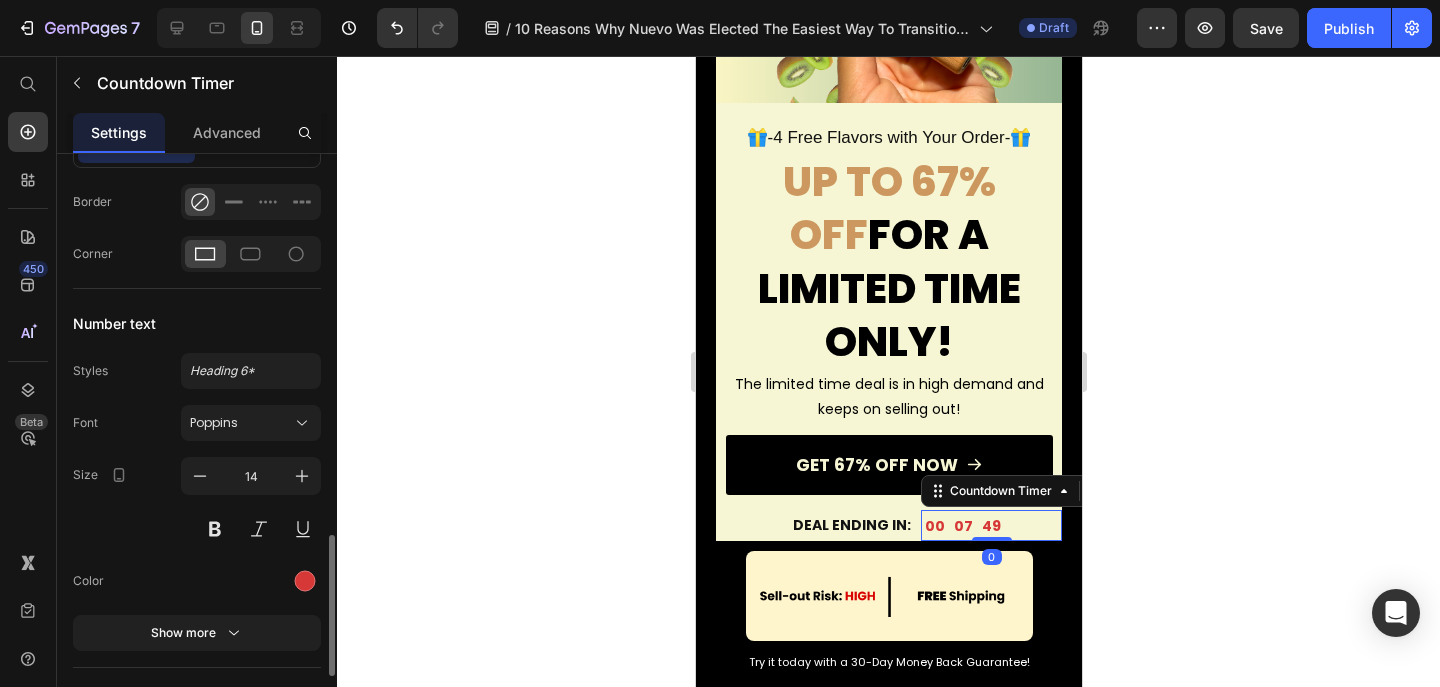 scroll, scrollTop: 1142, scrollLeft: 0, axis: vertical 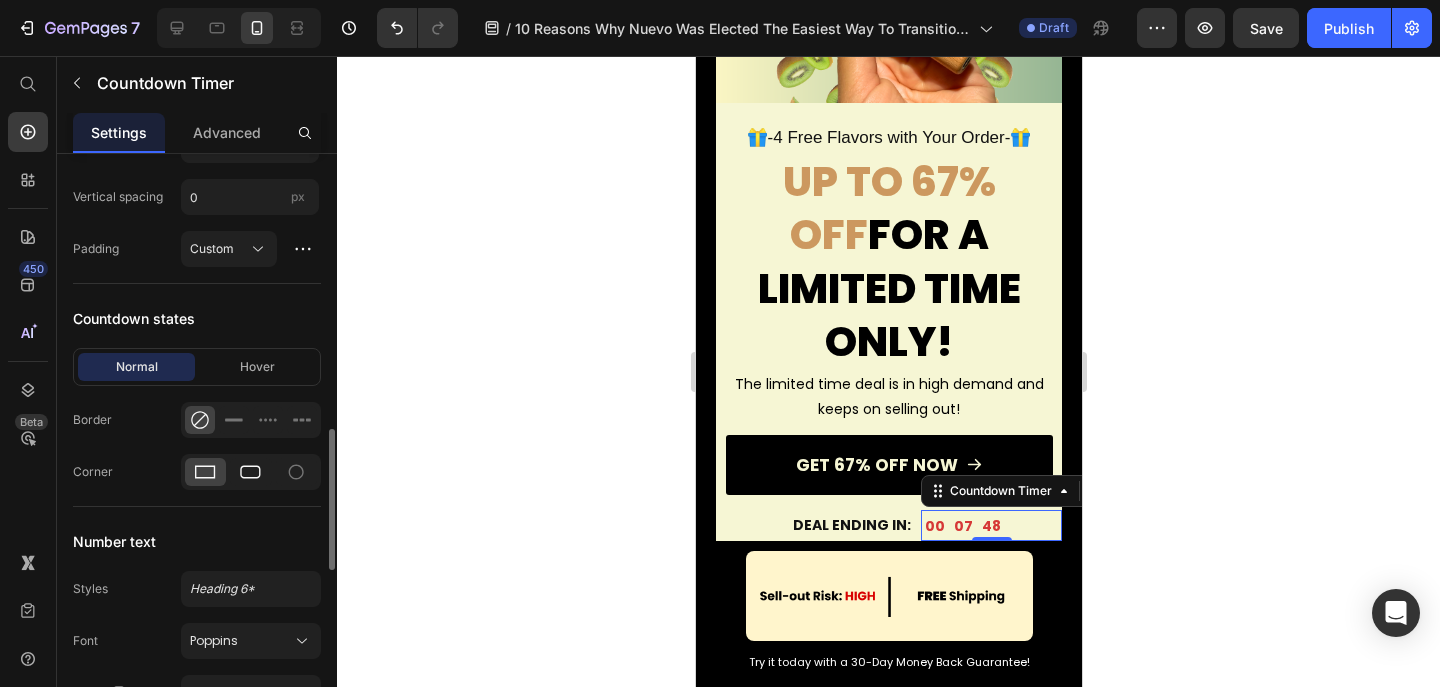 click 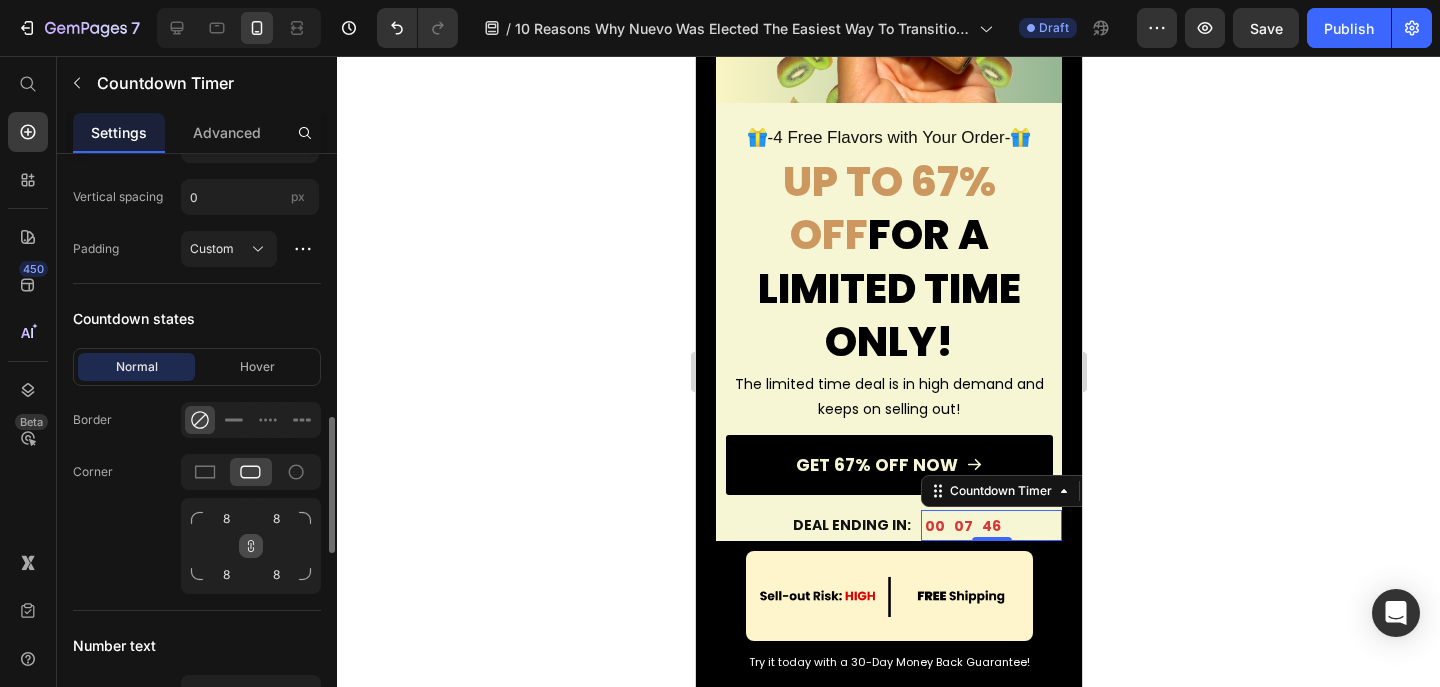 click 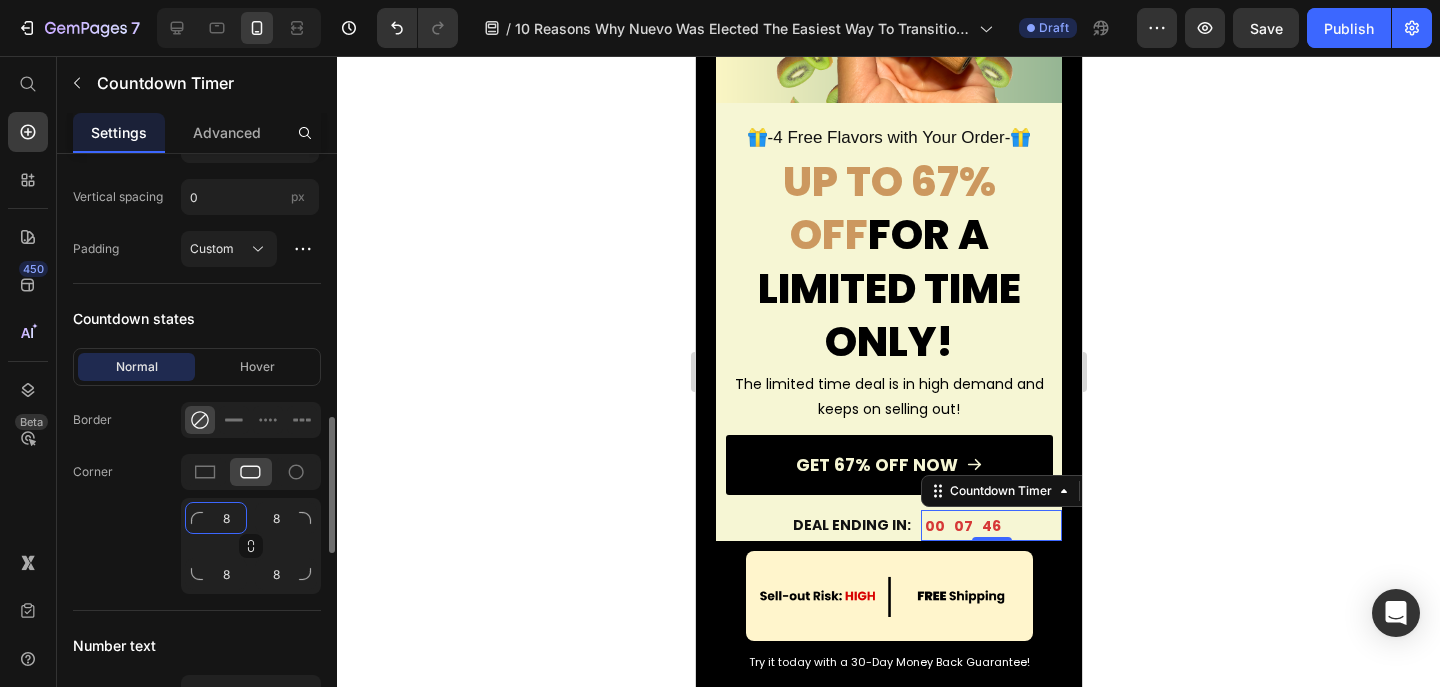 click on "8" 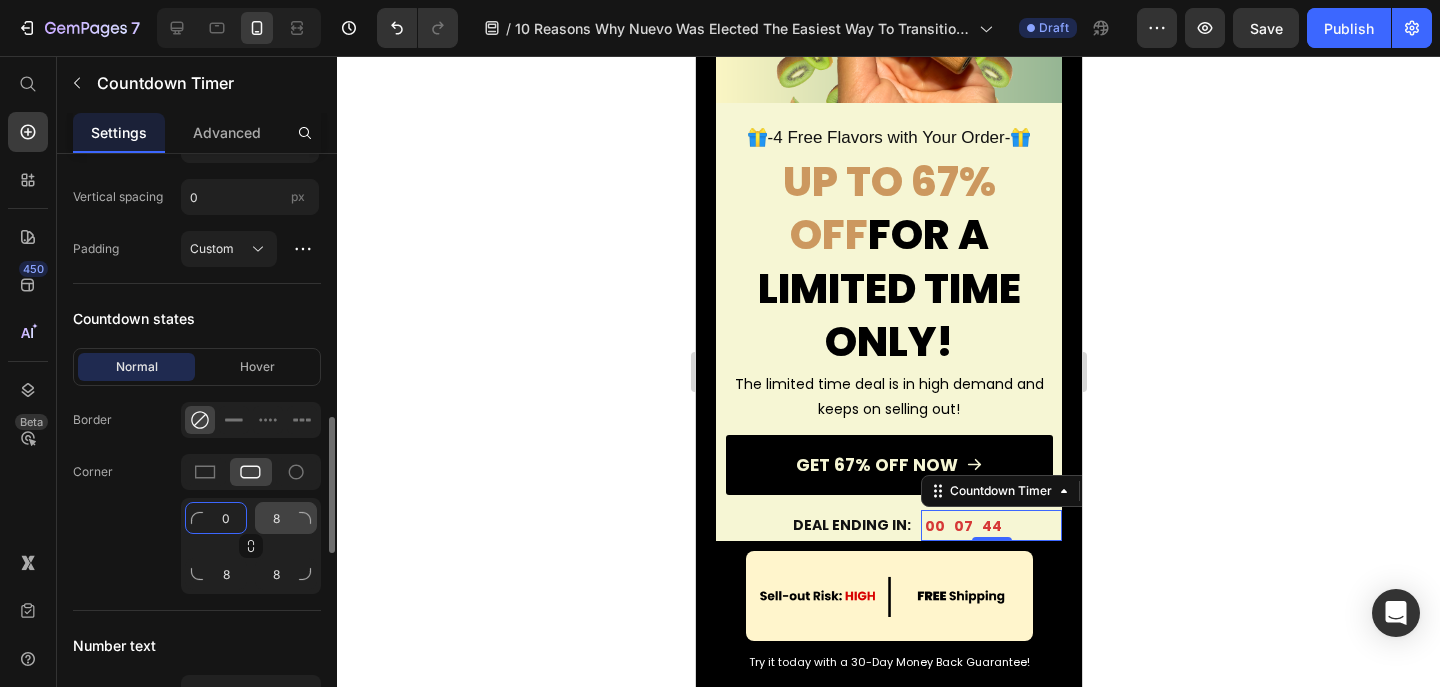 type on "0" 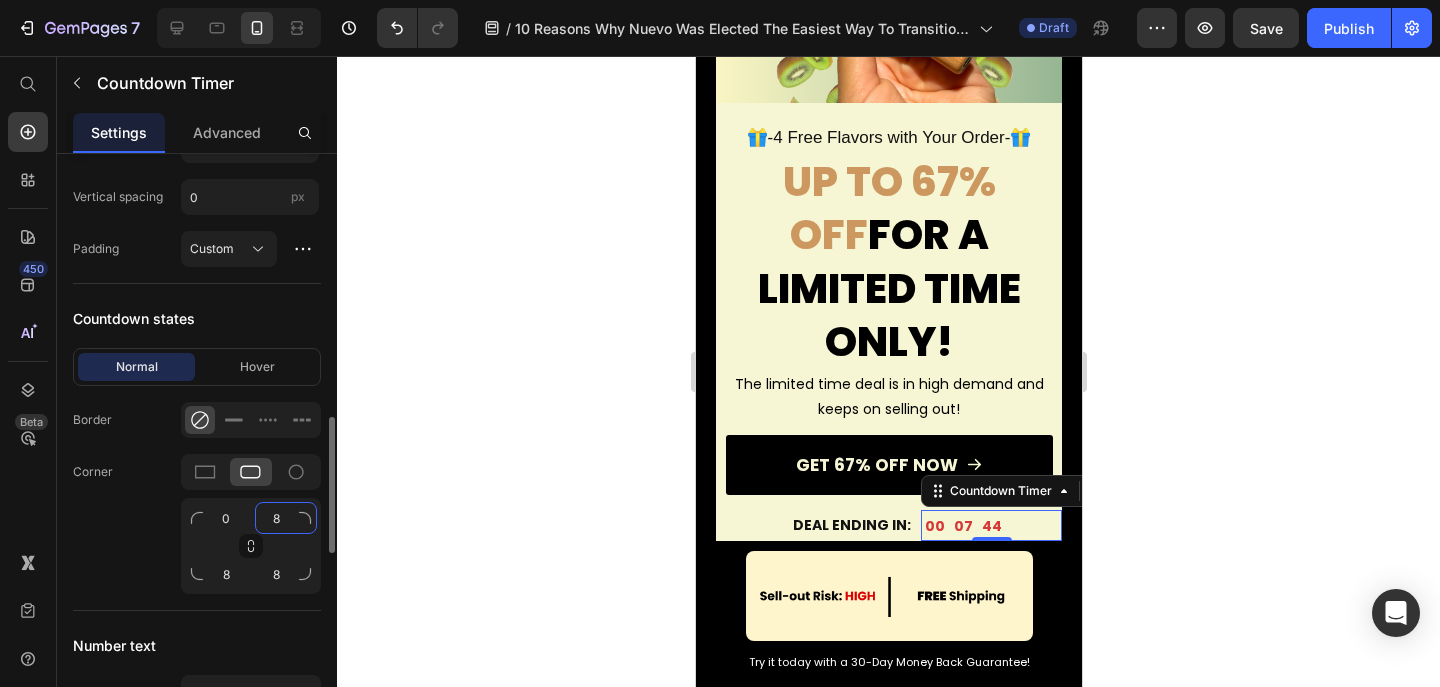 click on "8" 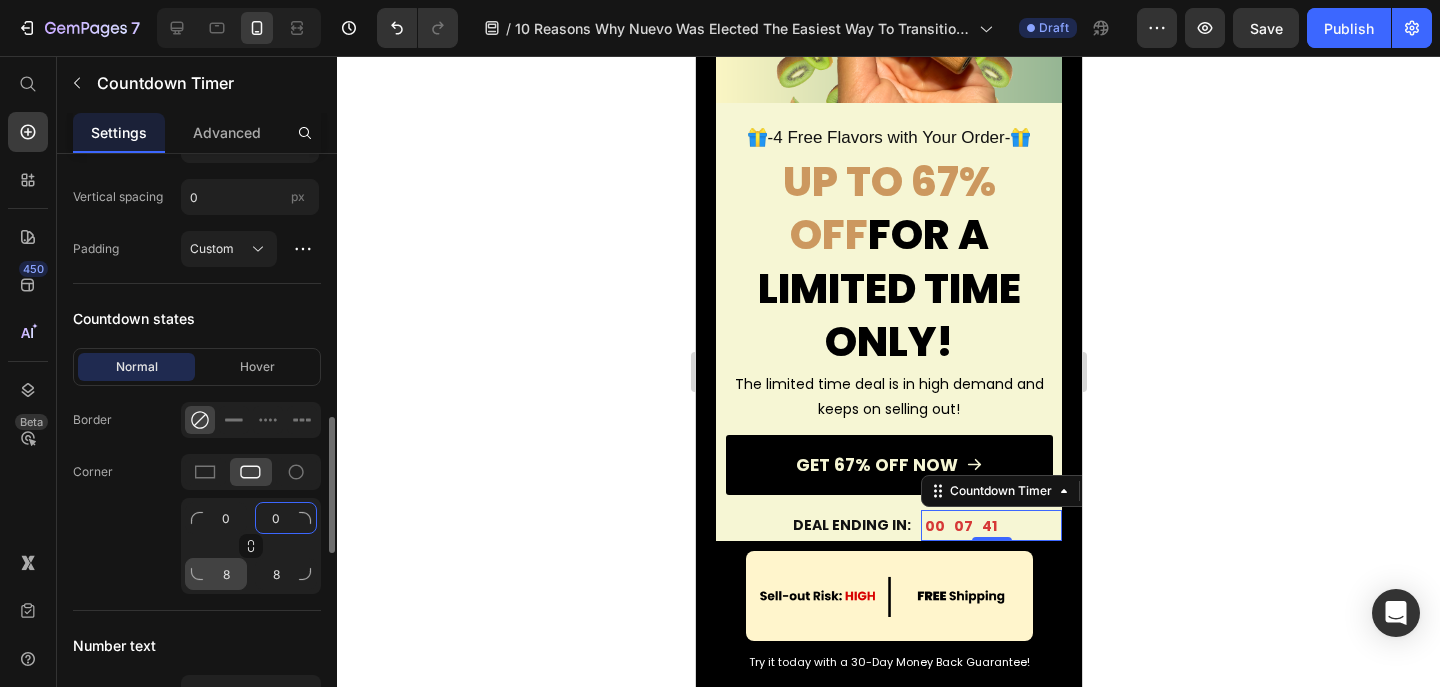 type on "0" 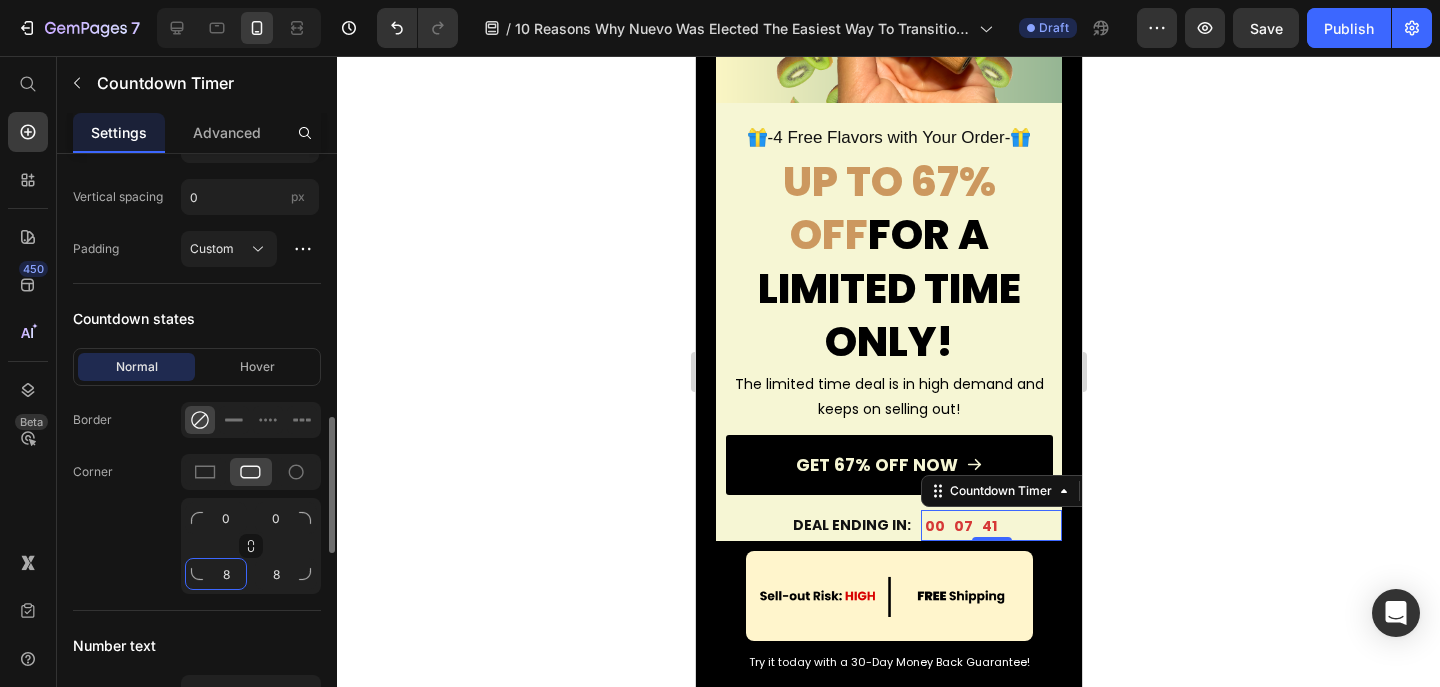click on "8" 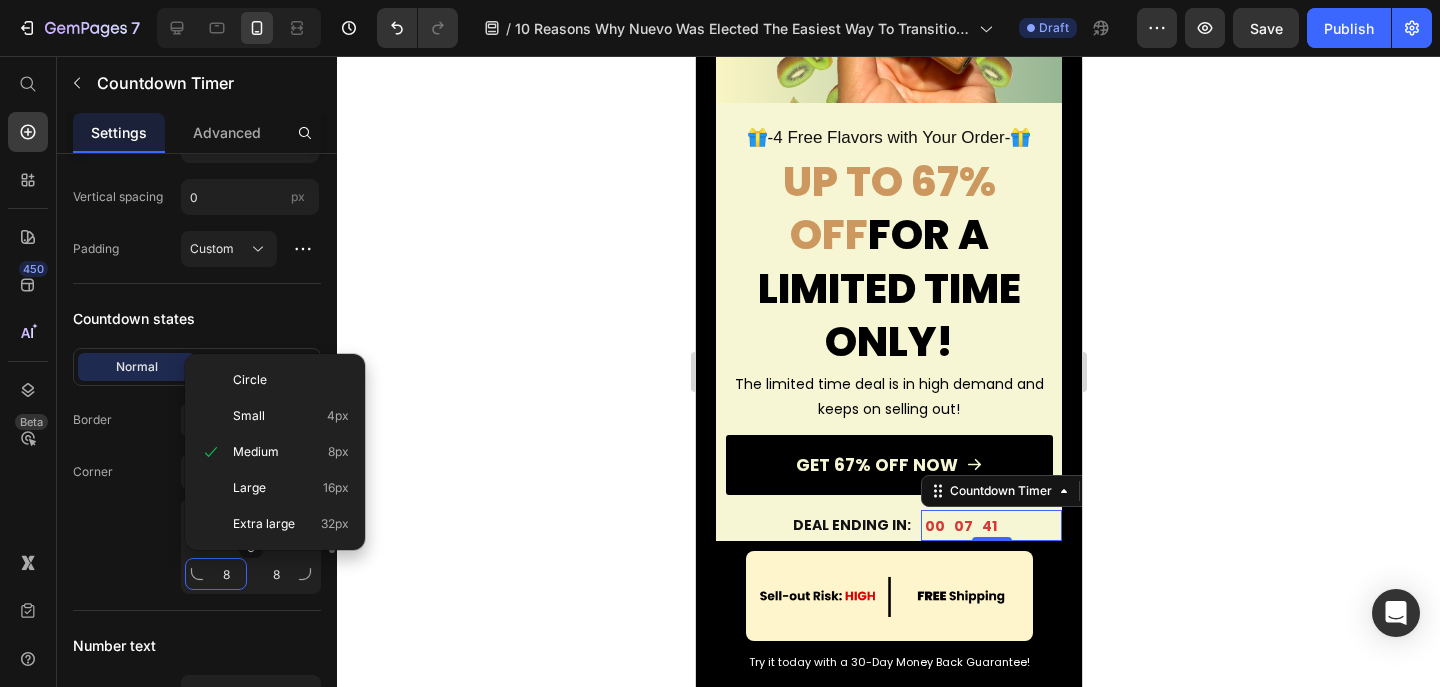 type 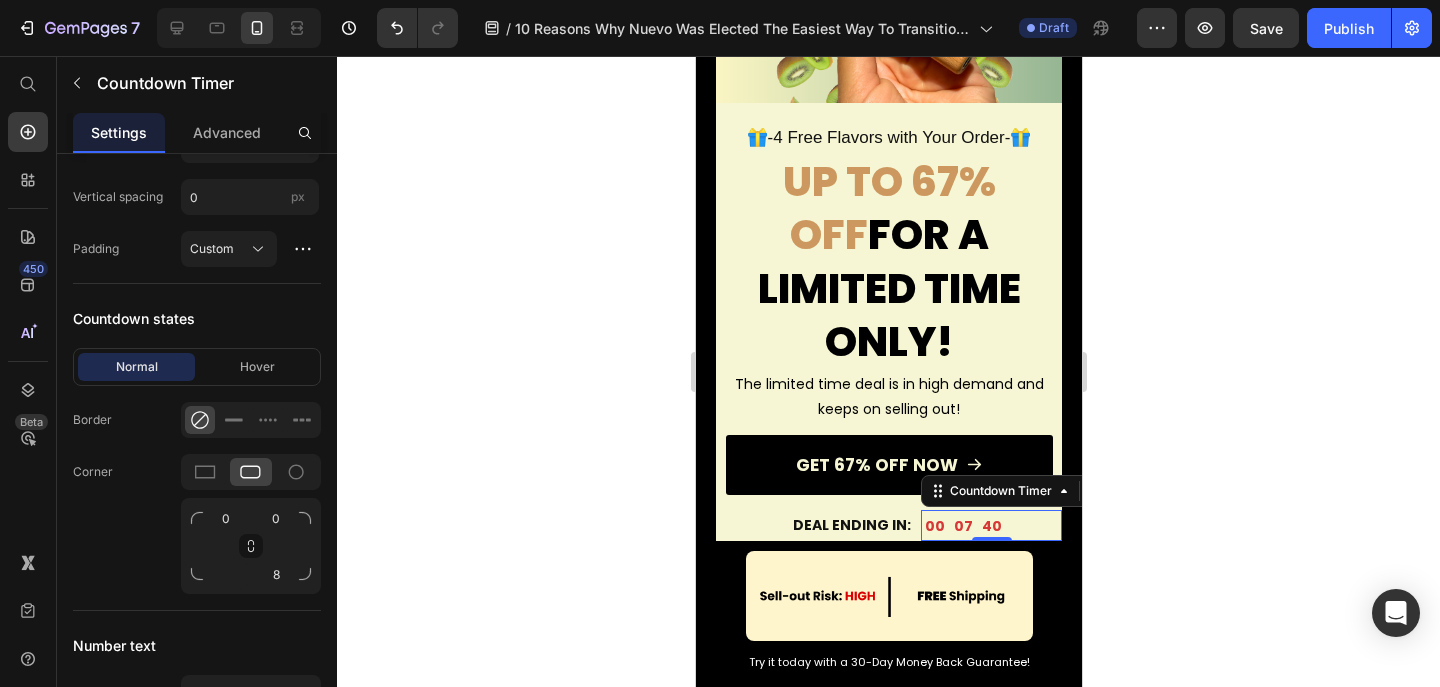 click 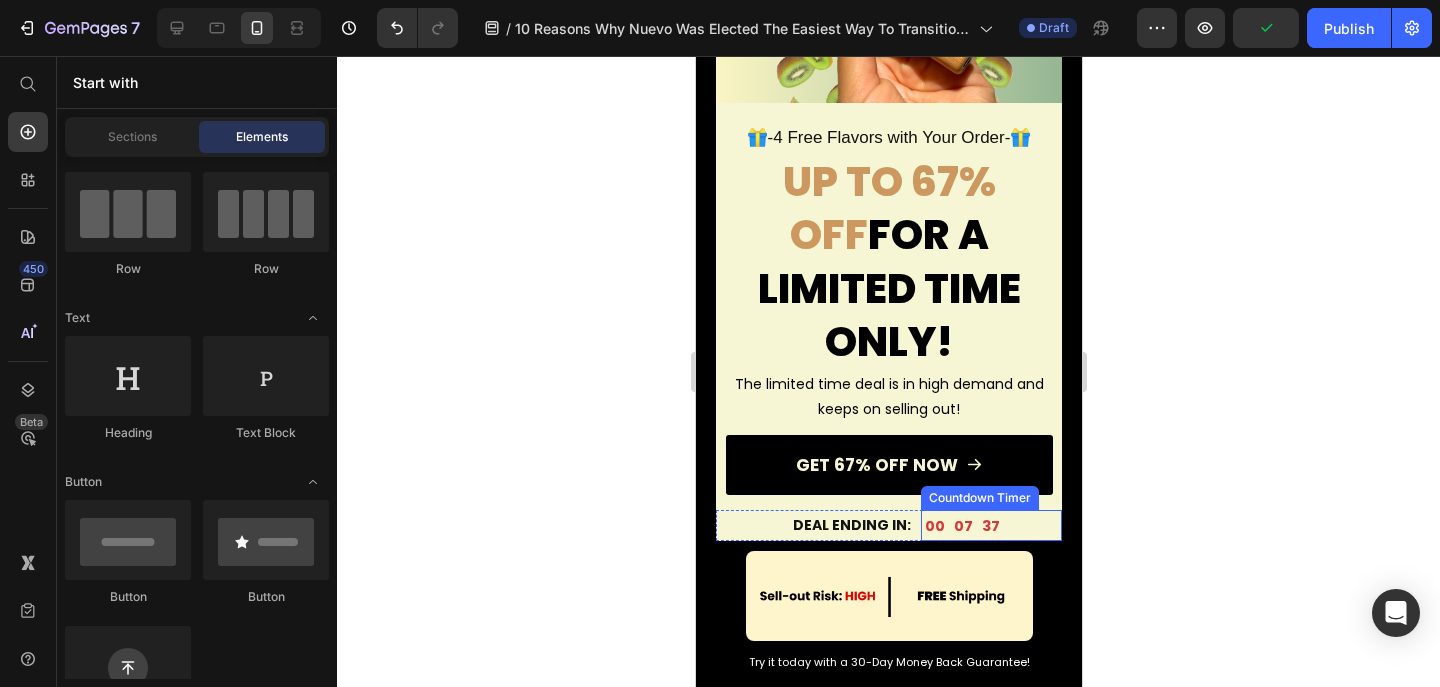 click on "00 07 37" at bounding box center [990, 528] 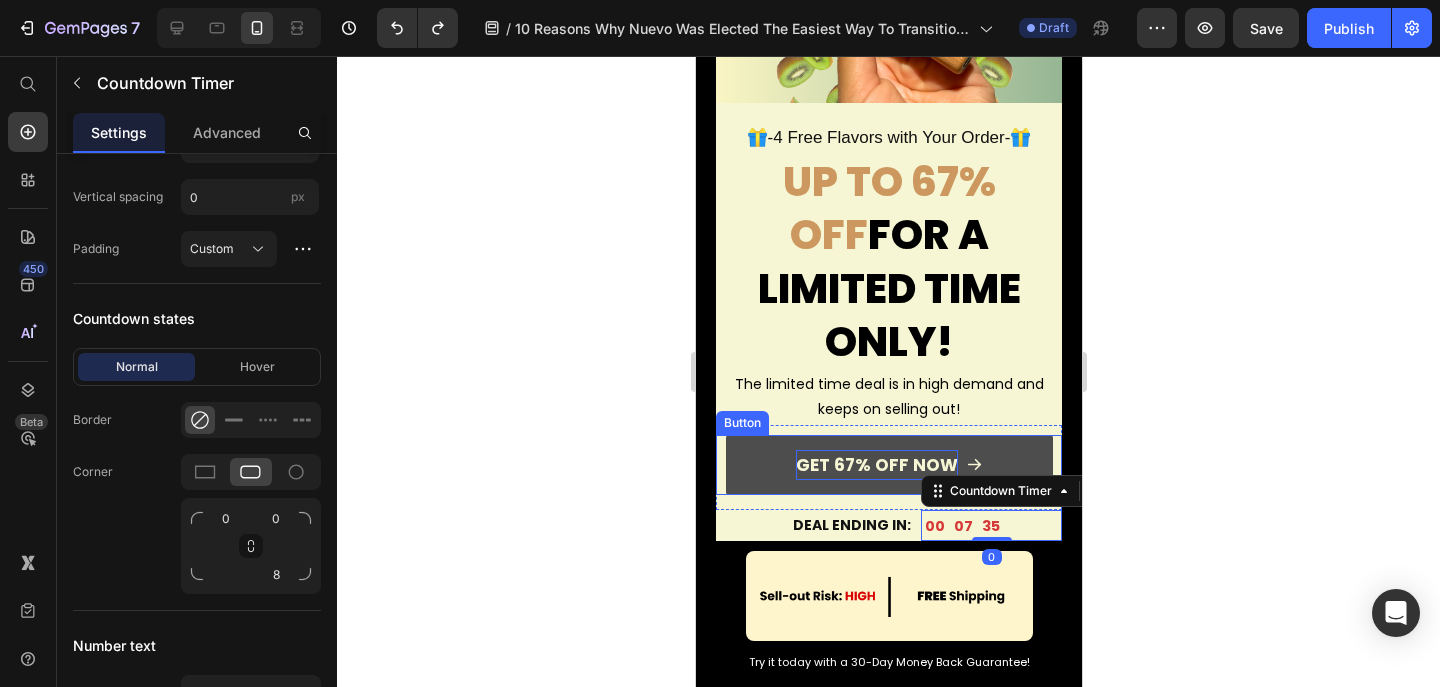 type on "8" 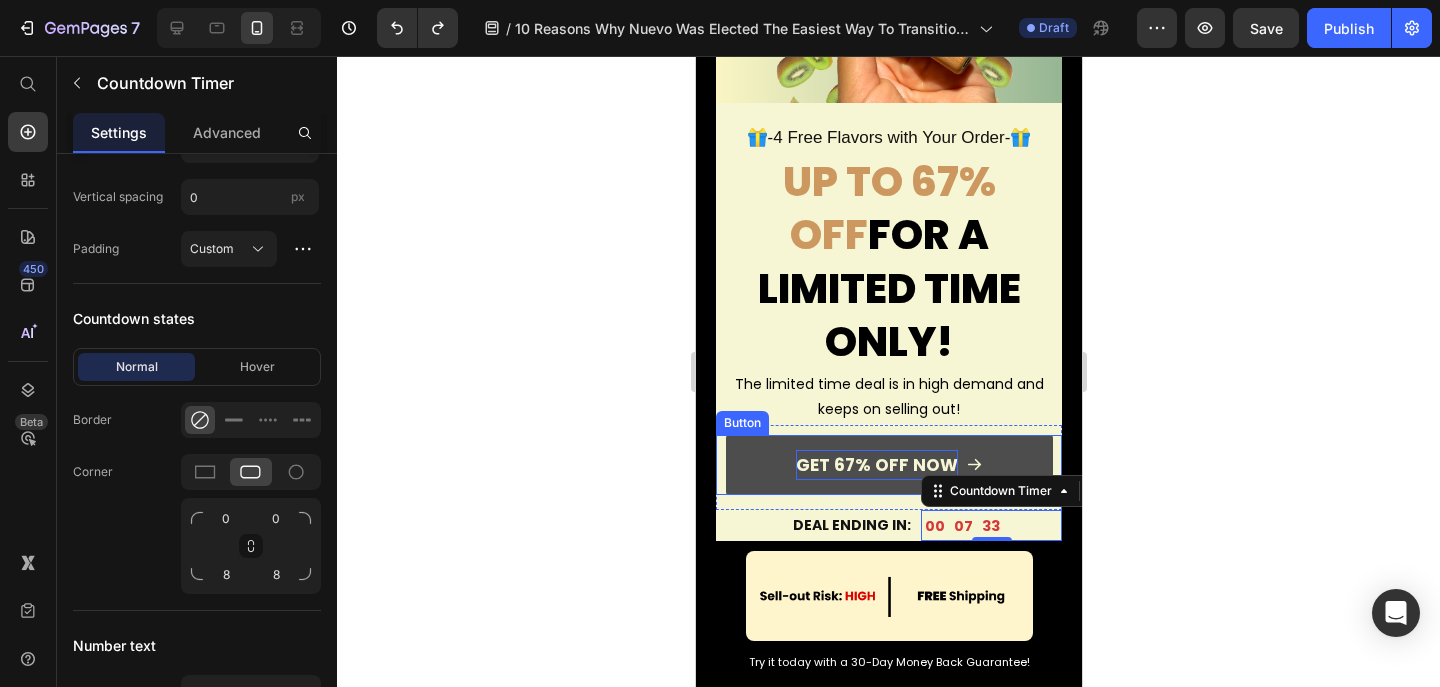 type on "8" 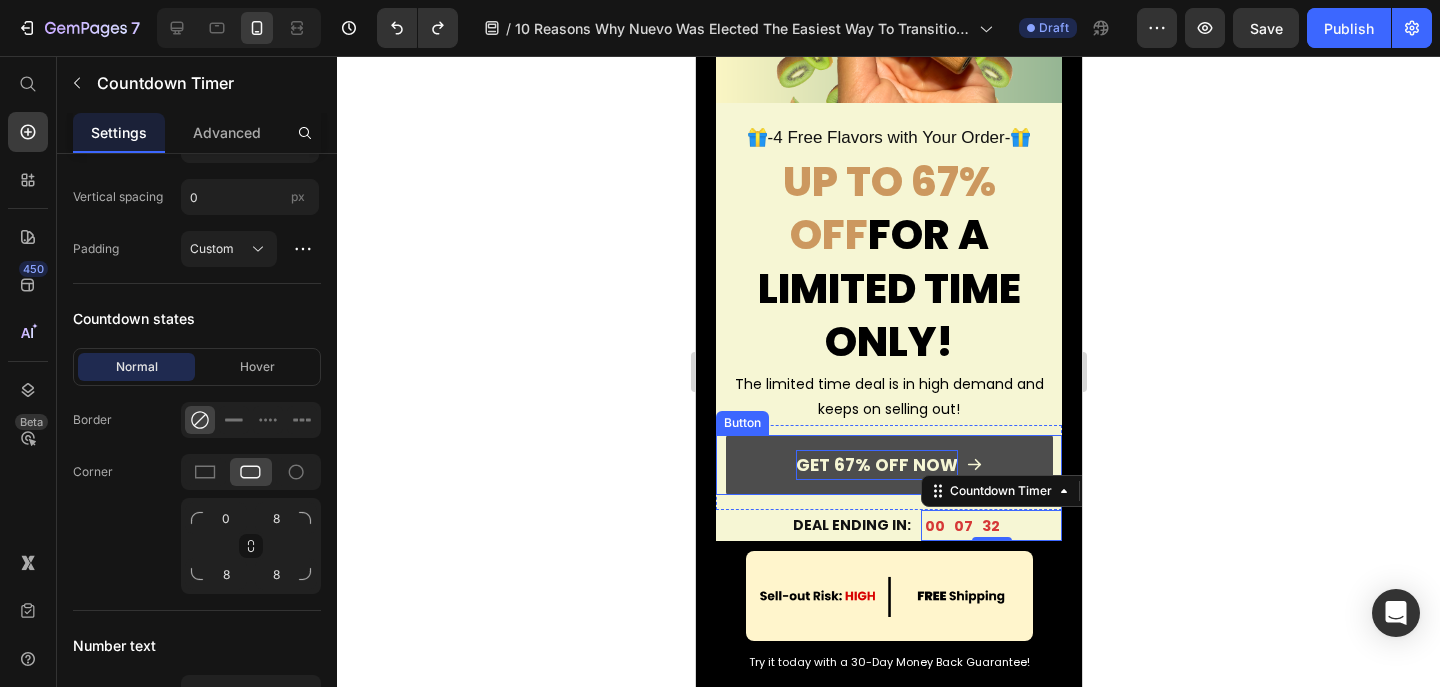type on "8" 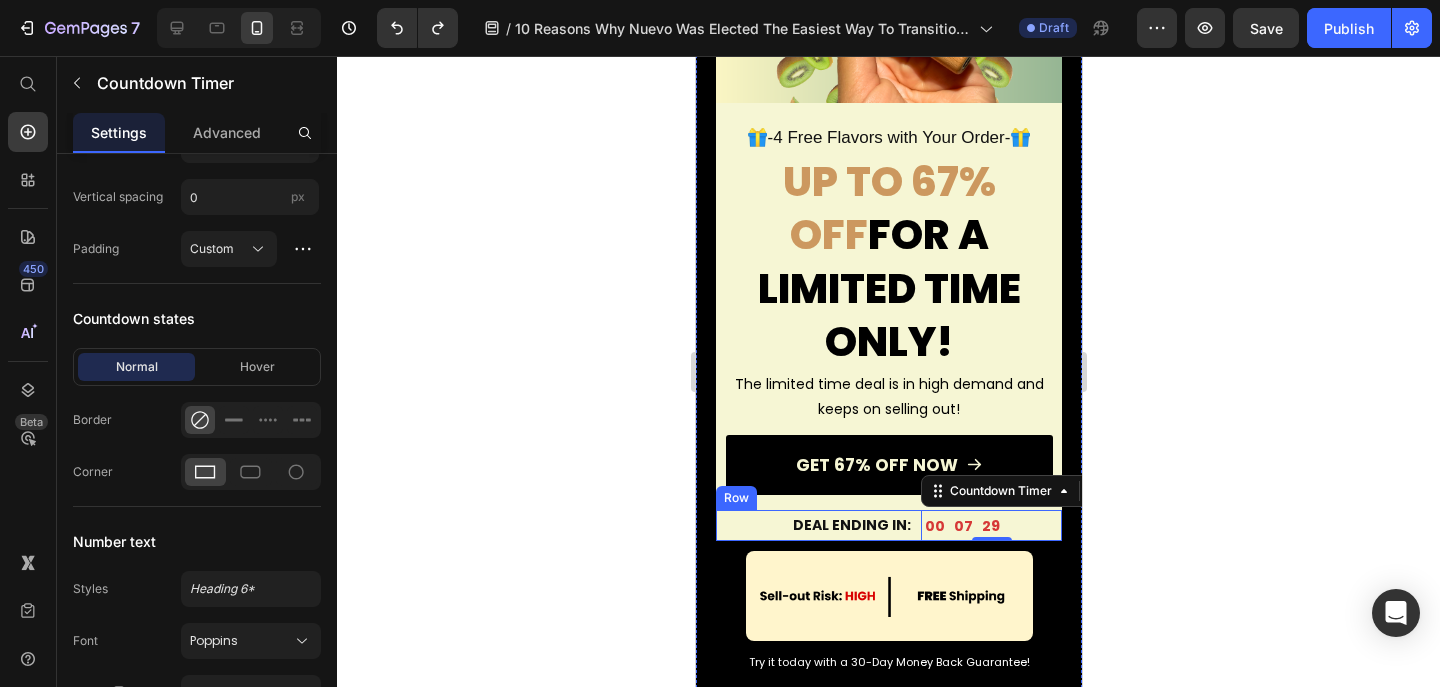 click on "DEAL ENDING IN: Text Block 00 07 29 Countdown Timer   0 Row" at bounding box center (888, 525) 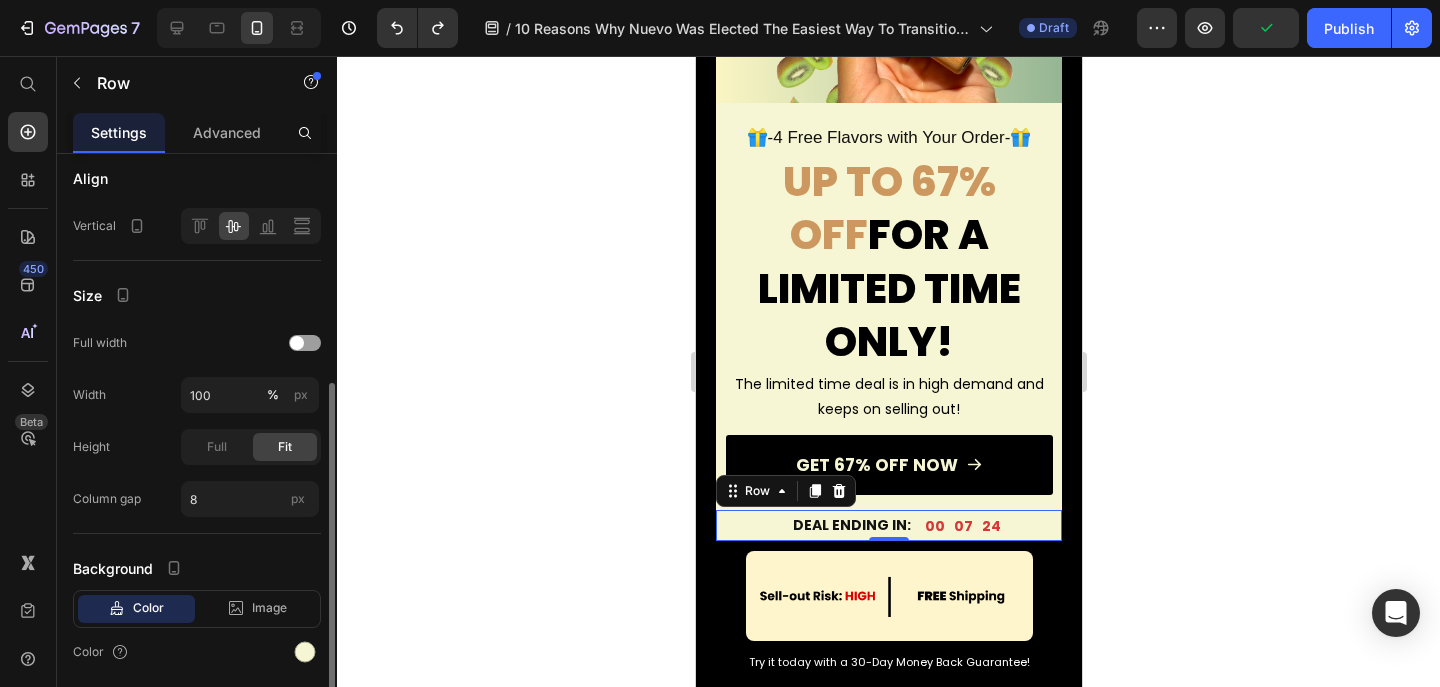 scroll, scrollTop: 402, scrollLeft: 0, axis: vertical 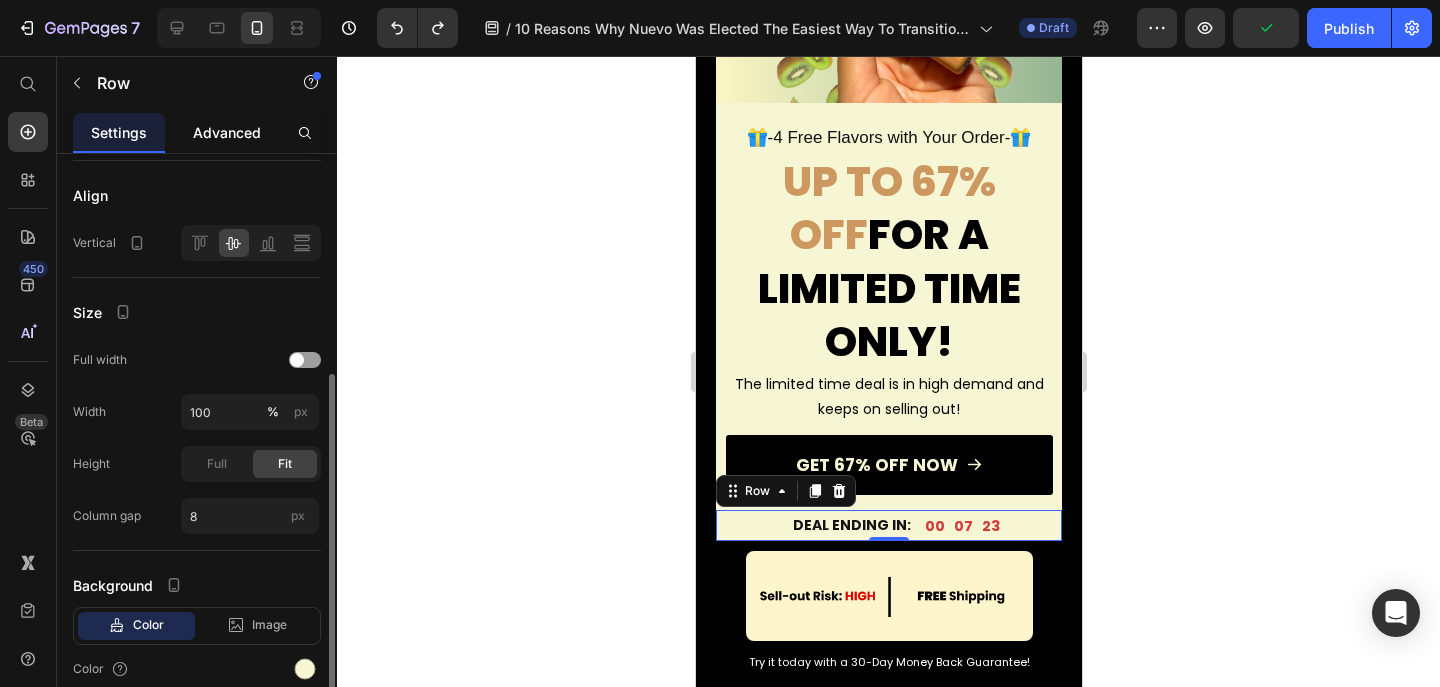 click on "Advanced" at bounding box center (227, 132) 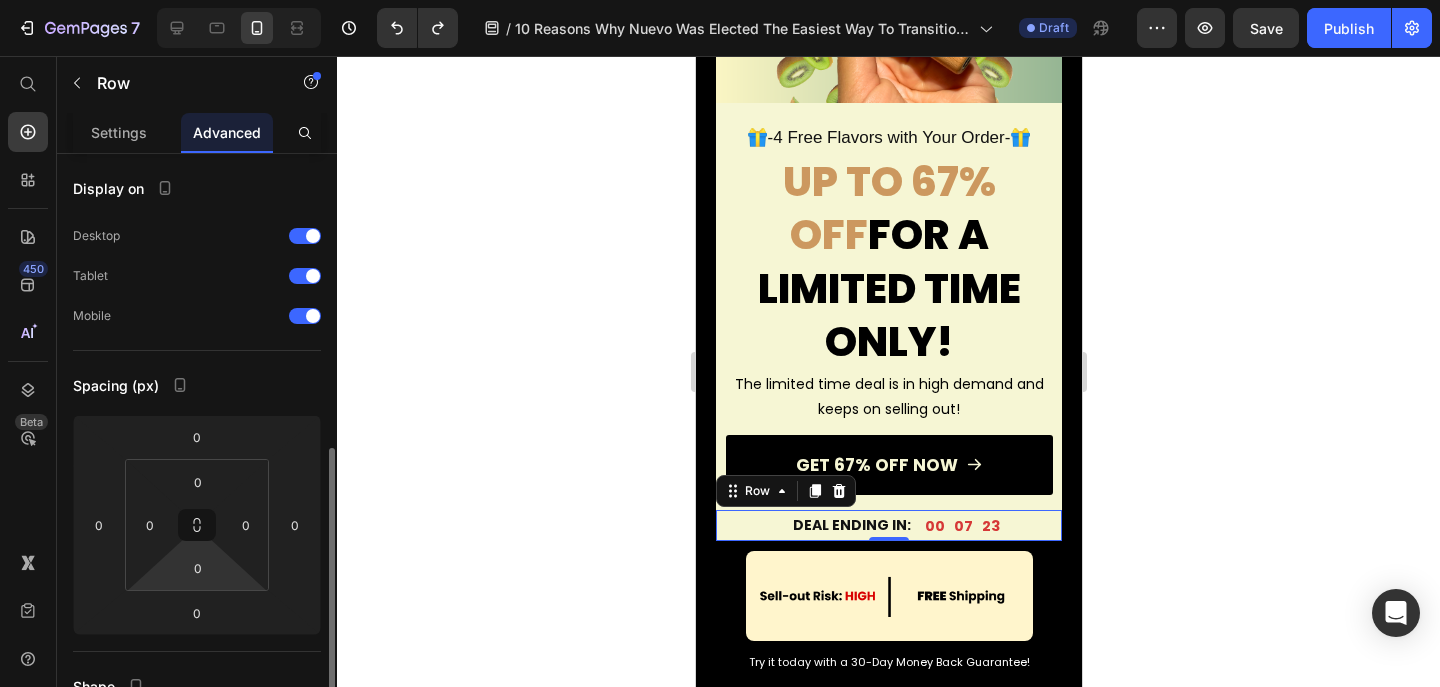 scroll, scrollTop: 363, scrollLeft: 0, axis: vertical 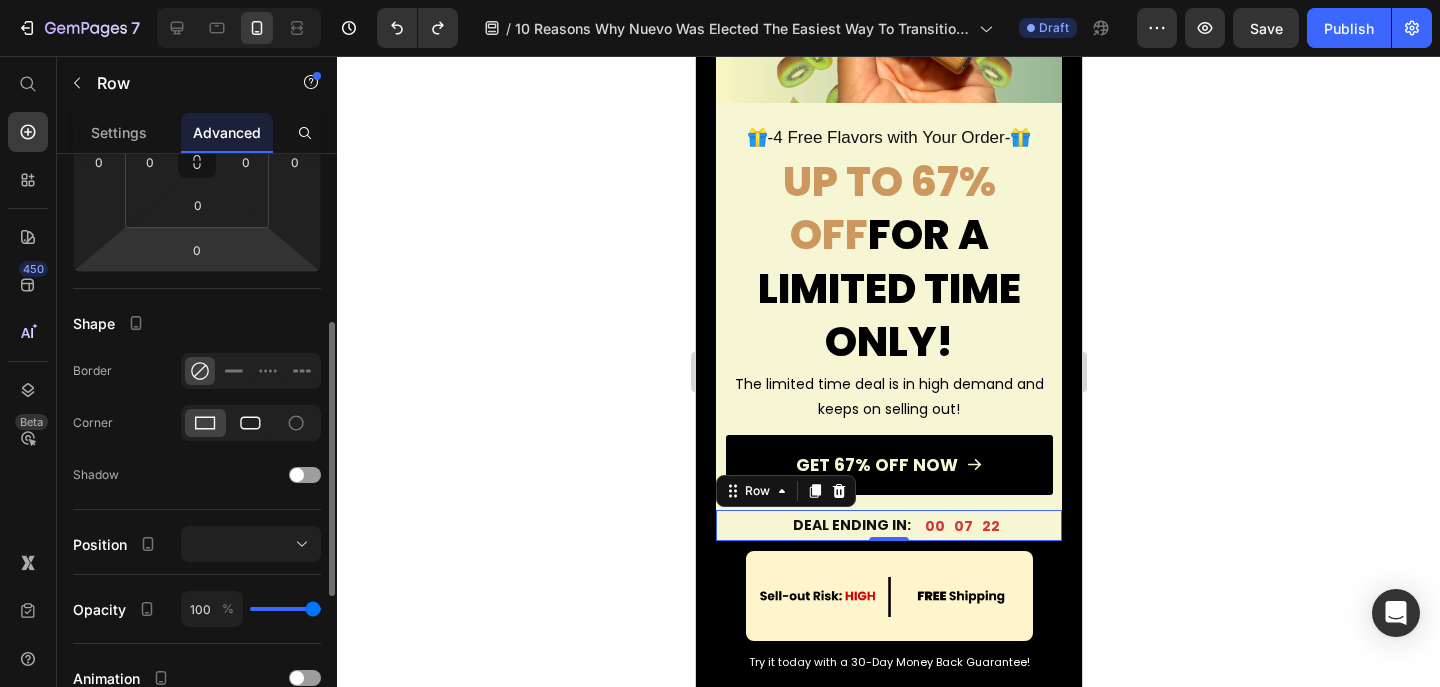 click 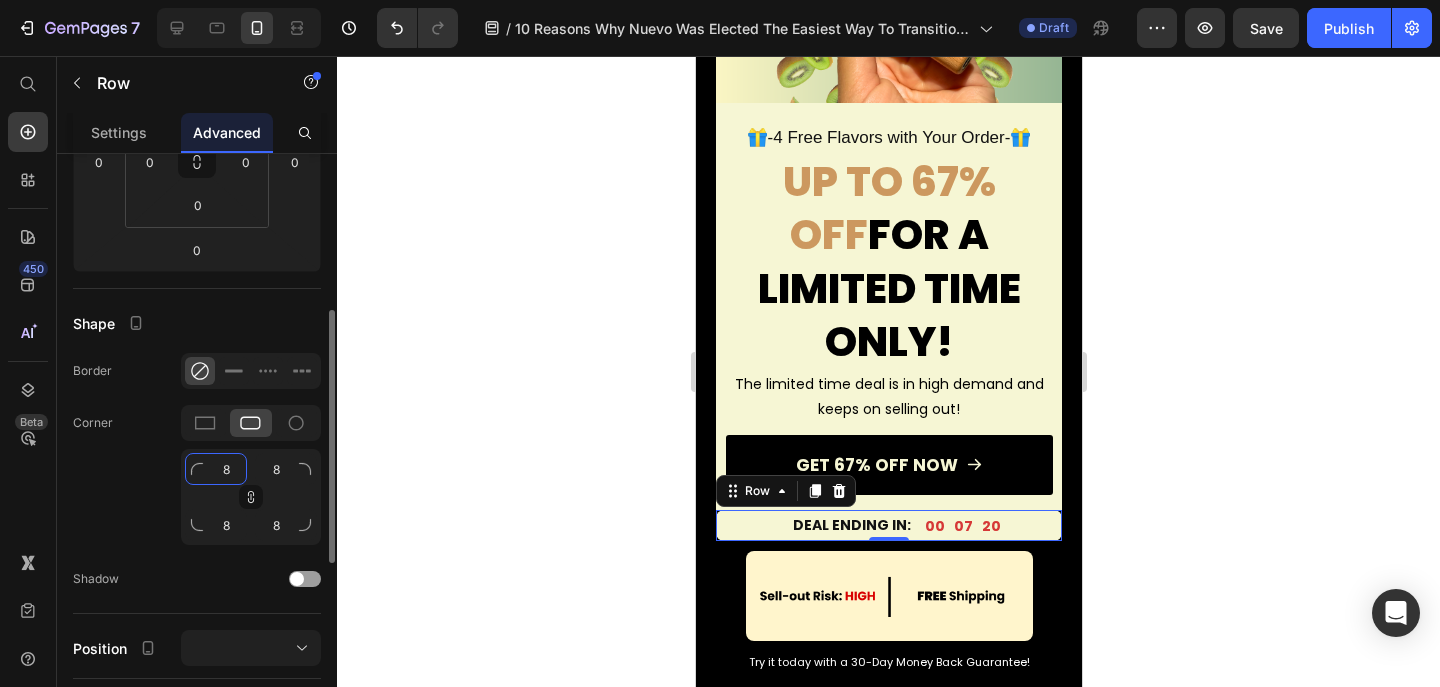click on "8" 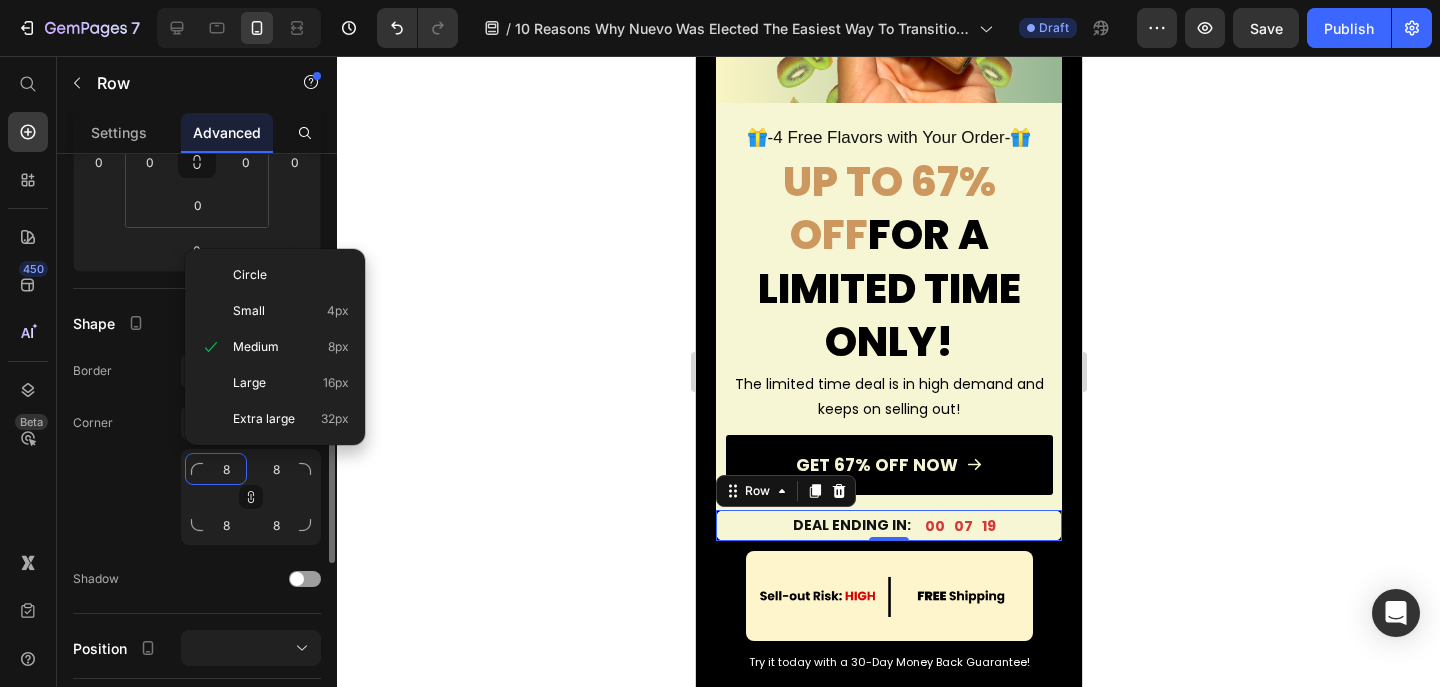 type on "0" 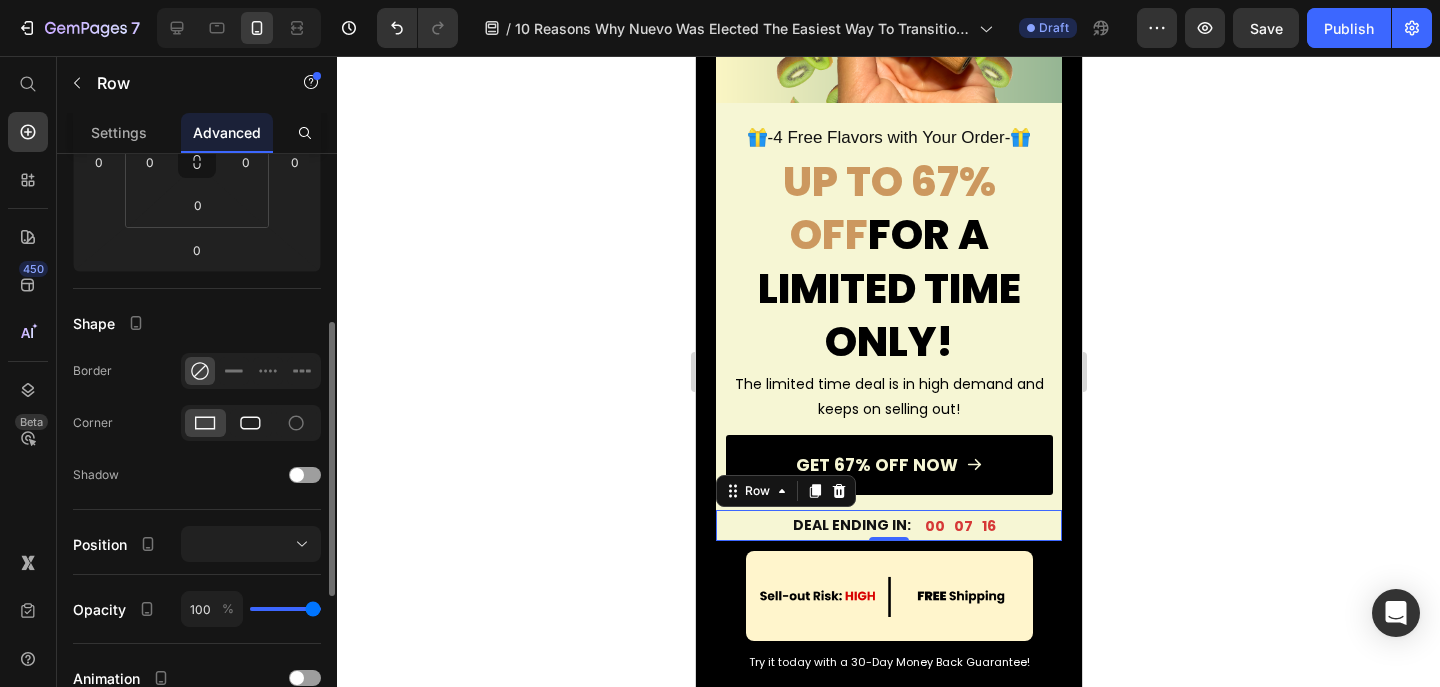 click 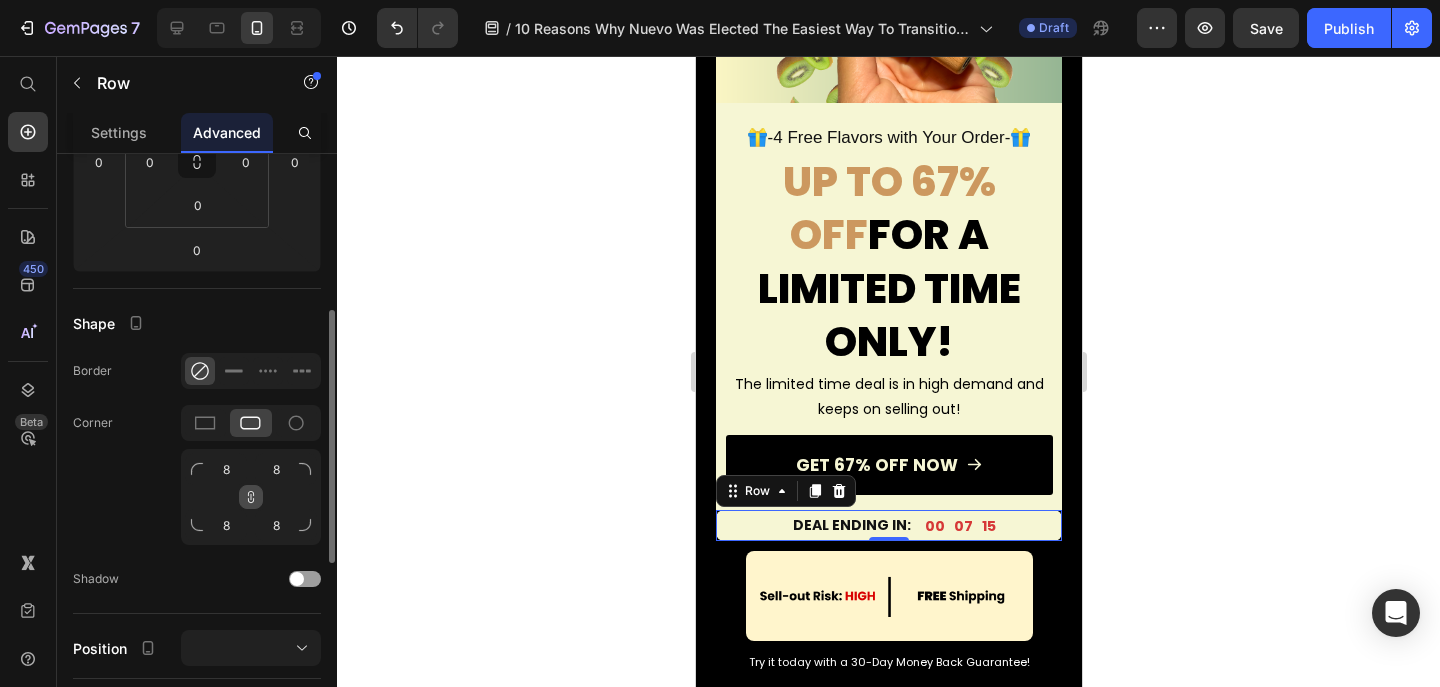 click 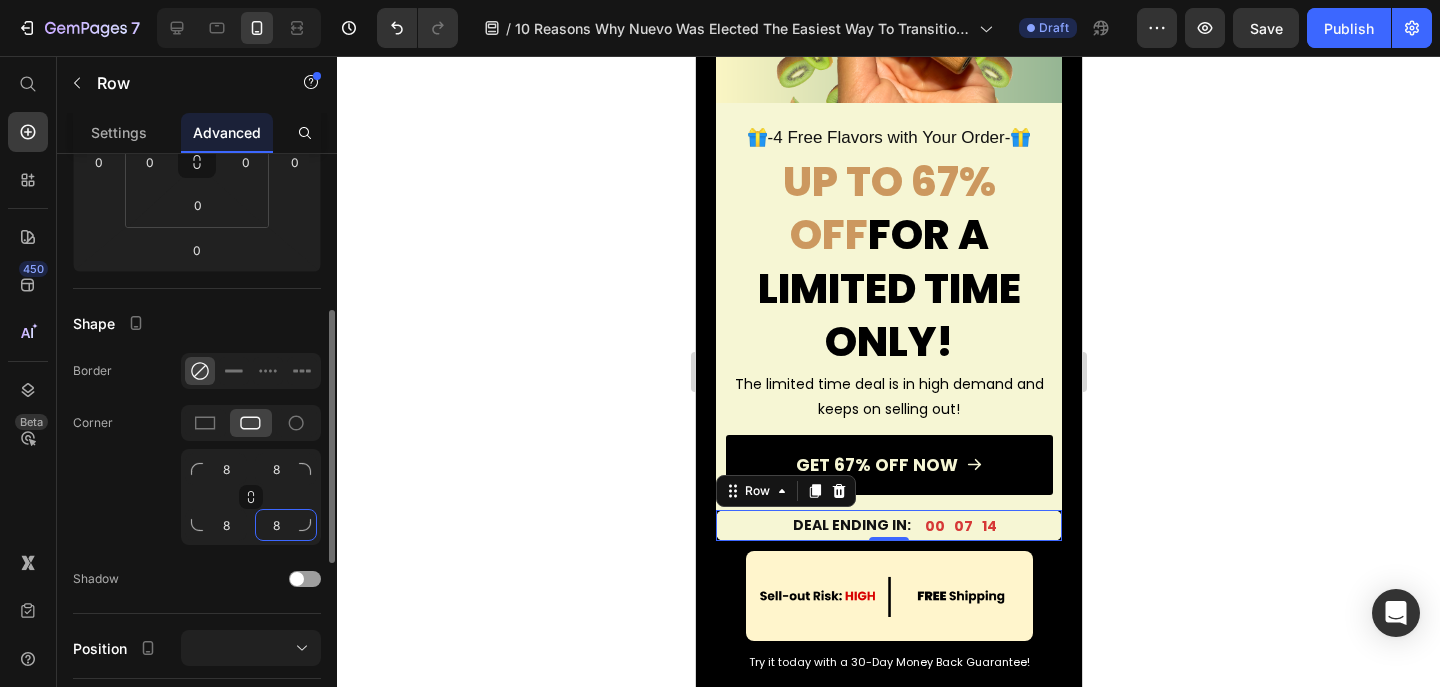 click on "8" 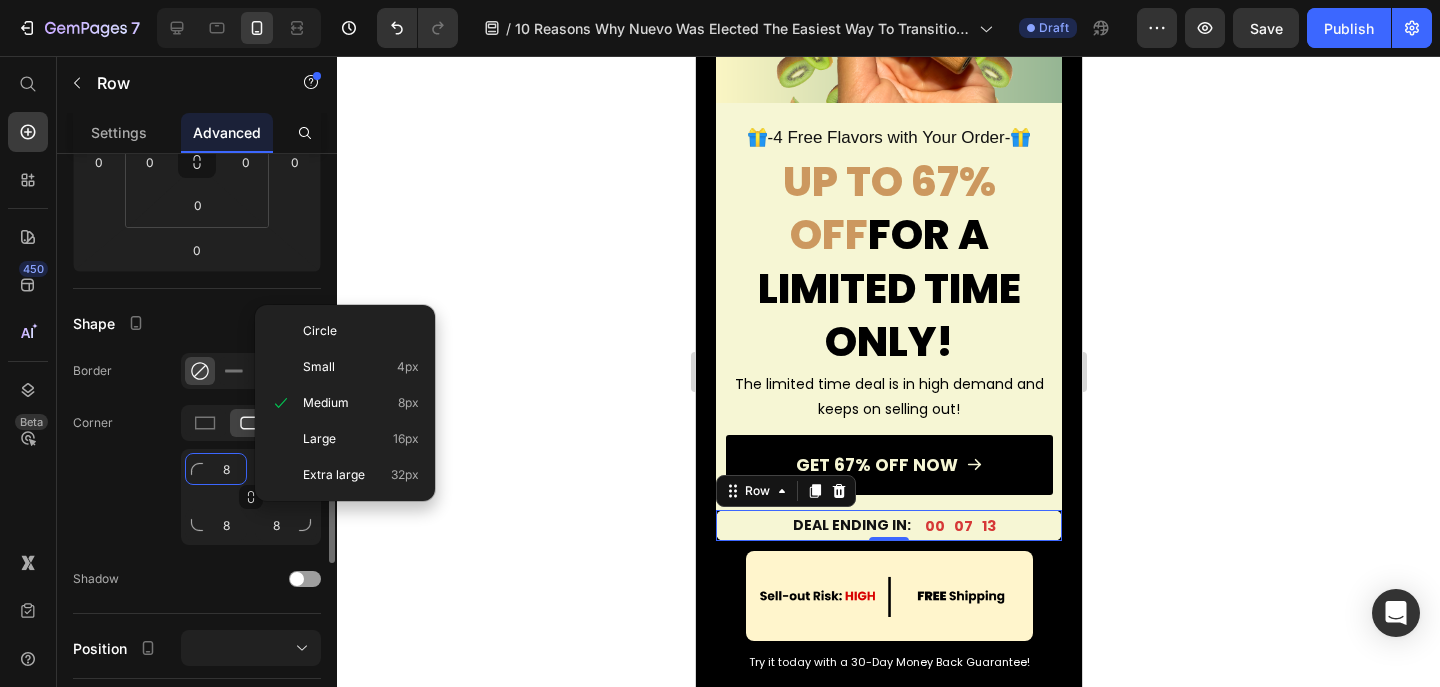 click on "8" 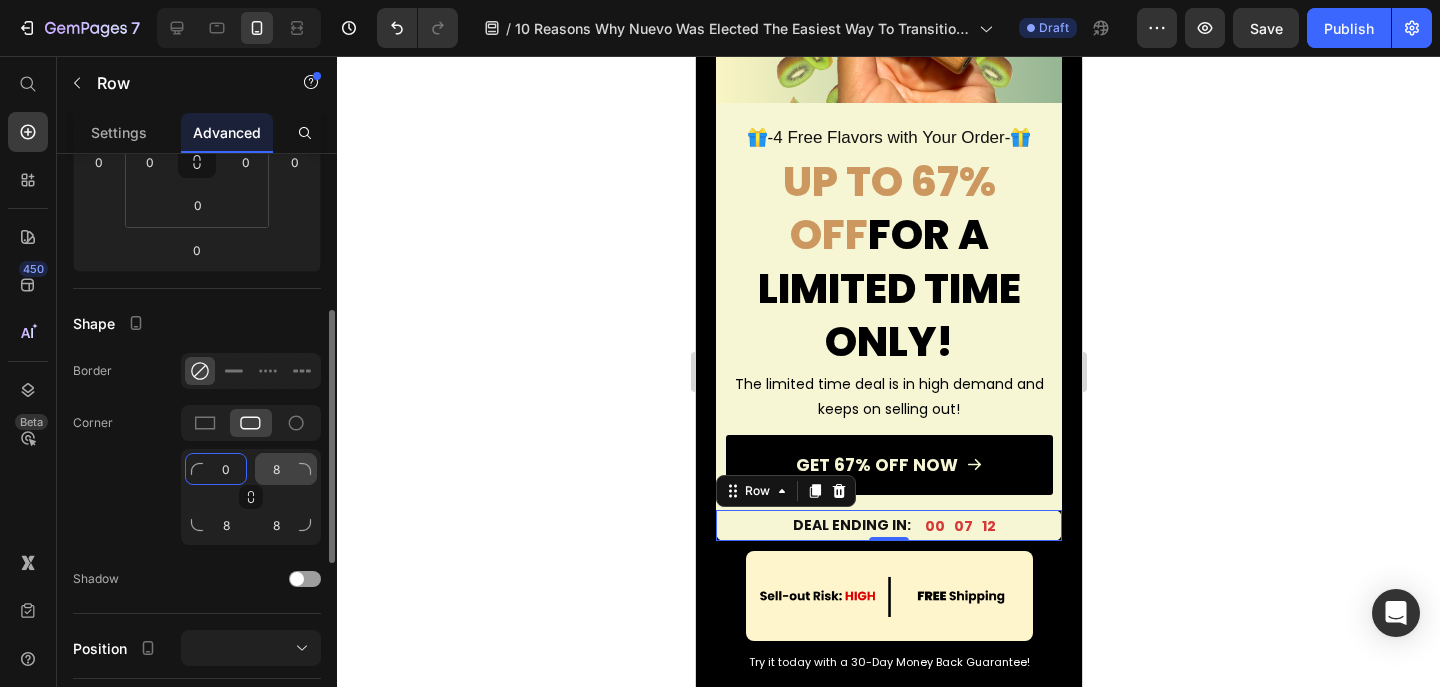 type on "0" 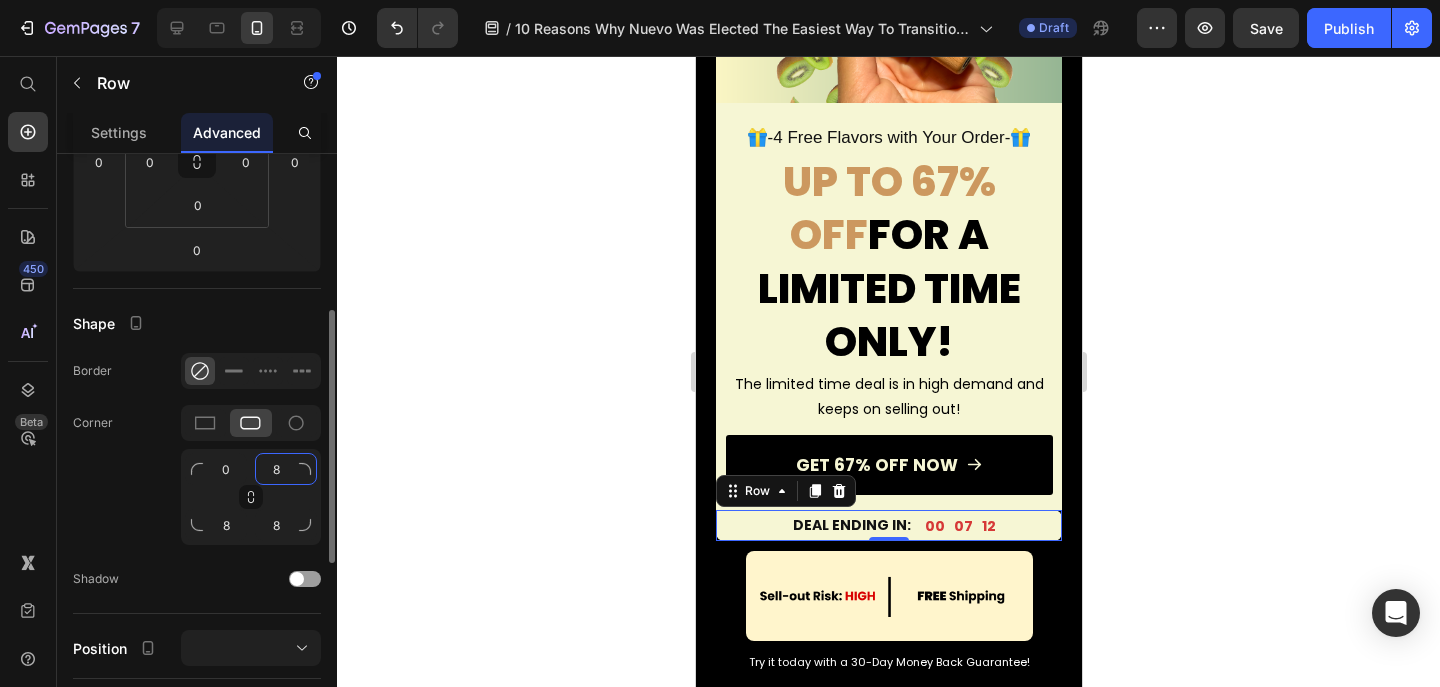 click on "8" 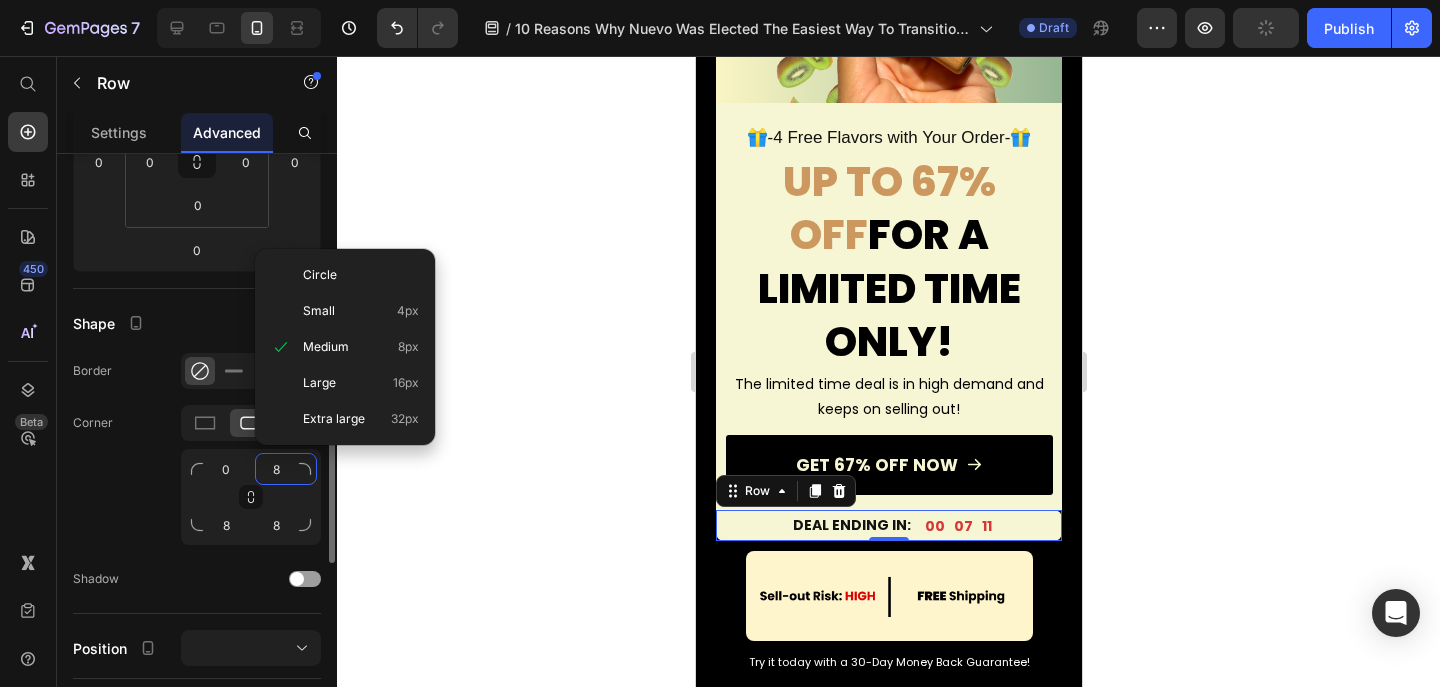 type on "0" 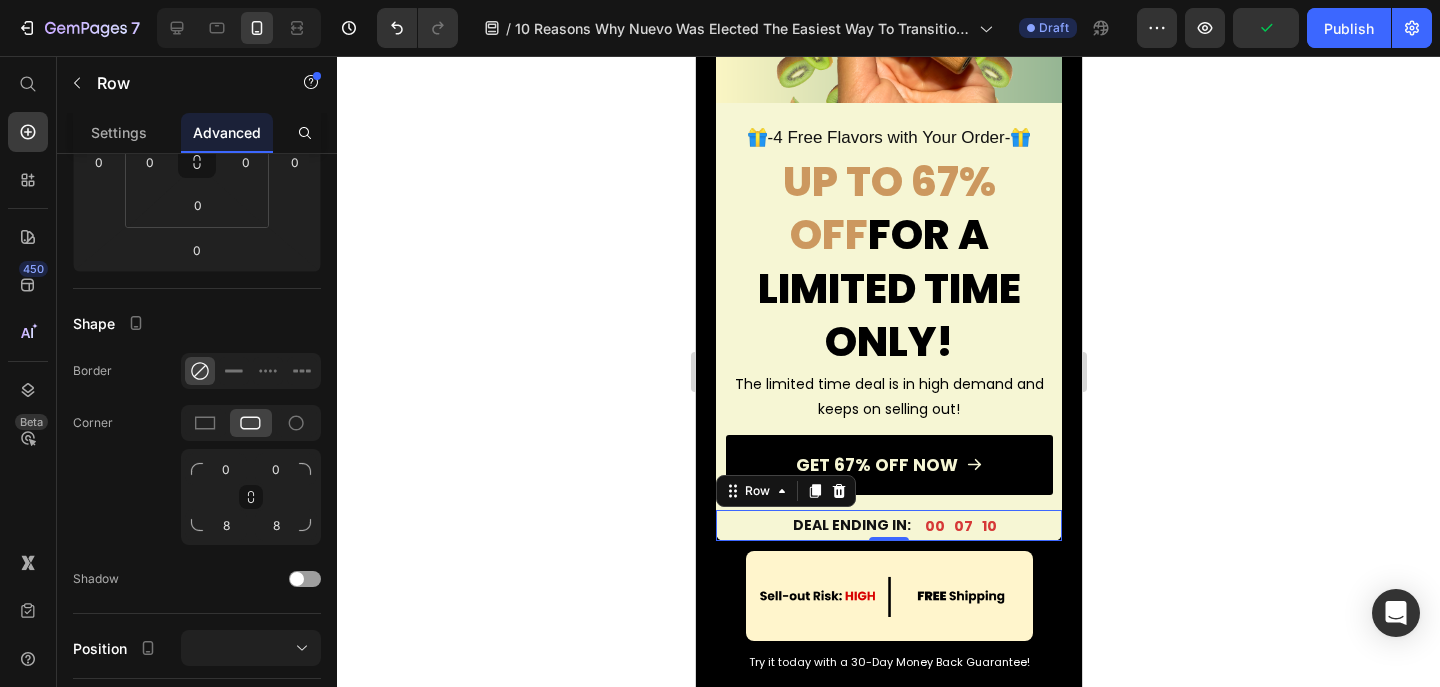 click 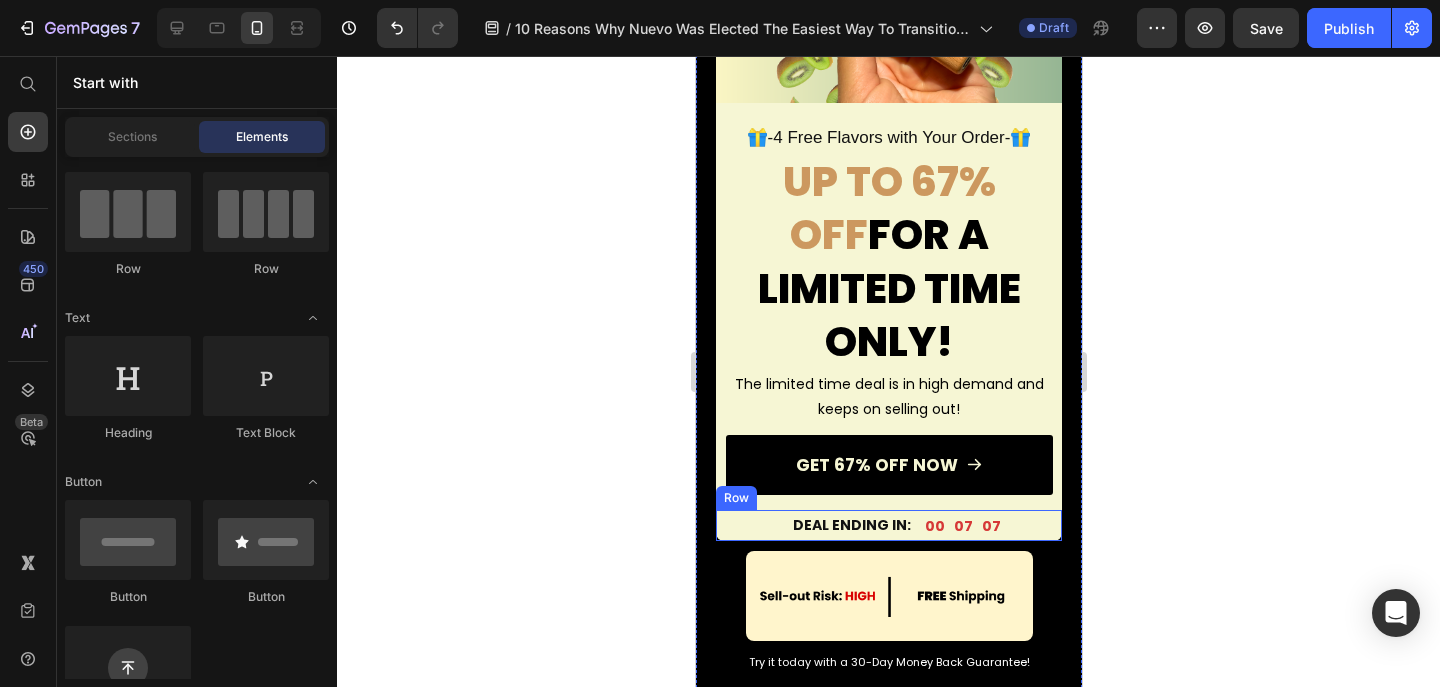 click on "DEAL ENDING IN: Text Block 00 07 07 Countdown Timer Row" at bounding box center [888, 525] 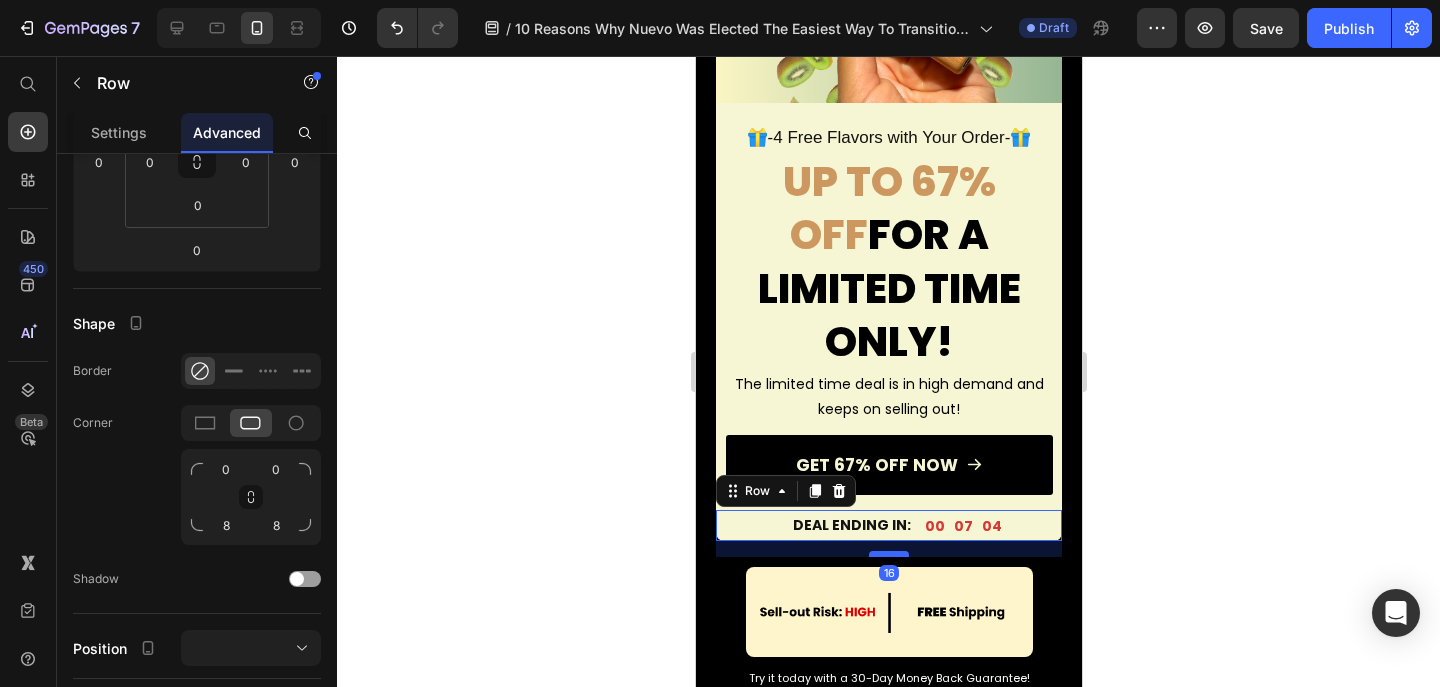 drag, startPoint x: 897, startPoint y: 504, endPoint x: 898, endPoint y: 520, distance: 16.03122 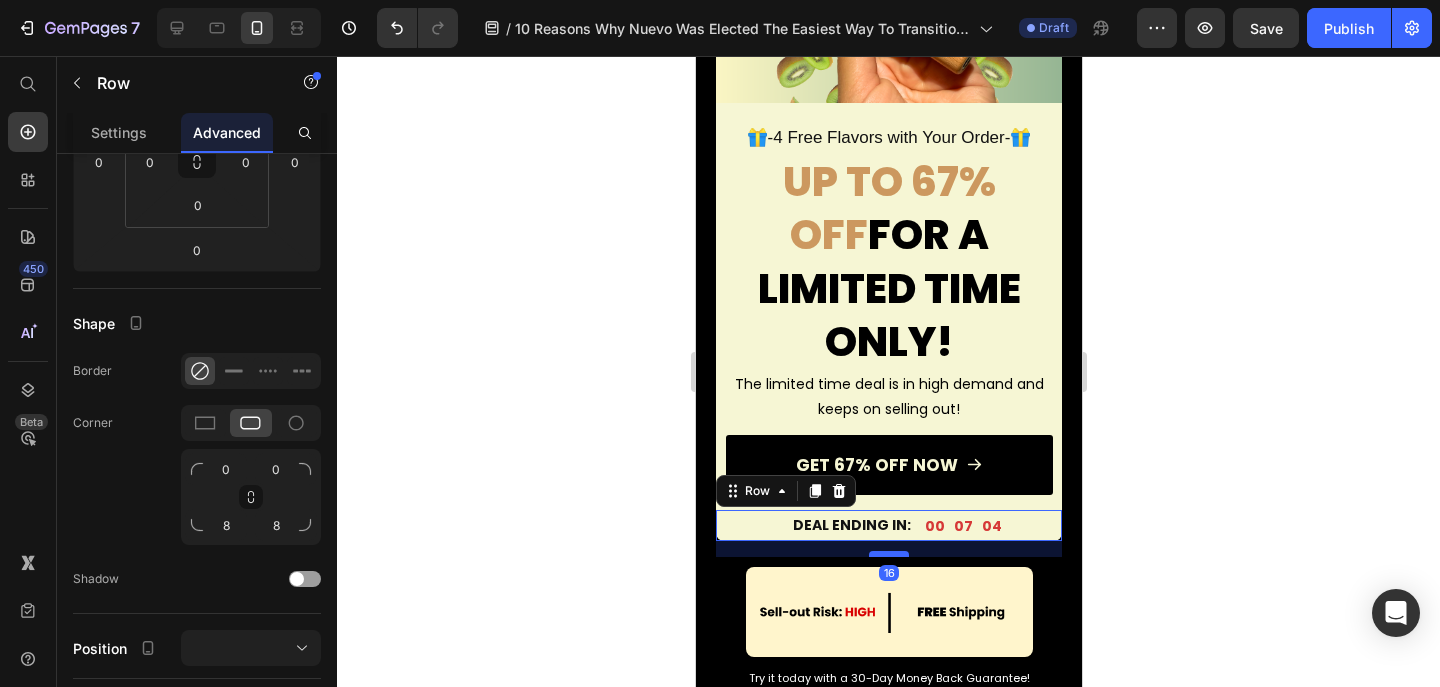 click at bounding box center [888, 554] 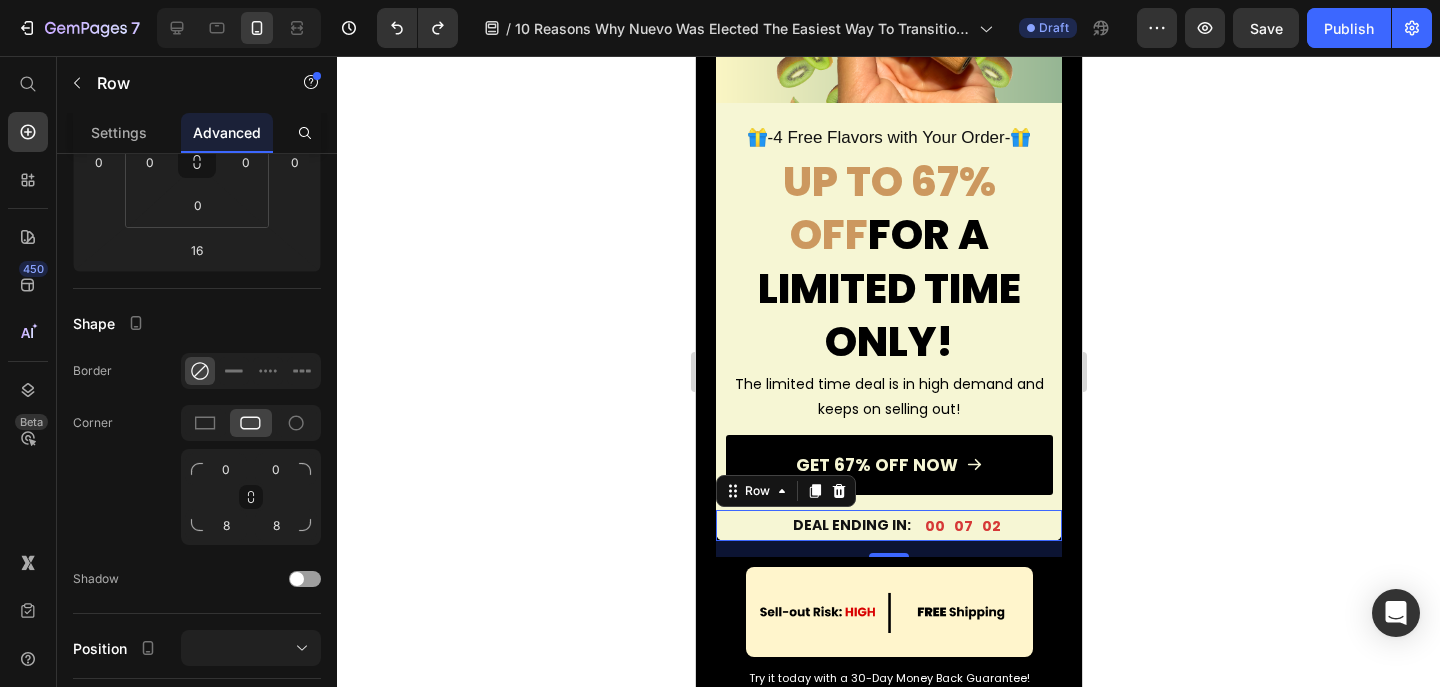 click 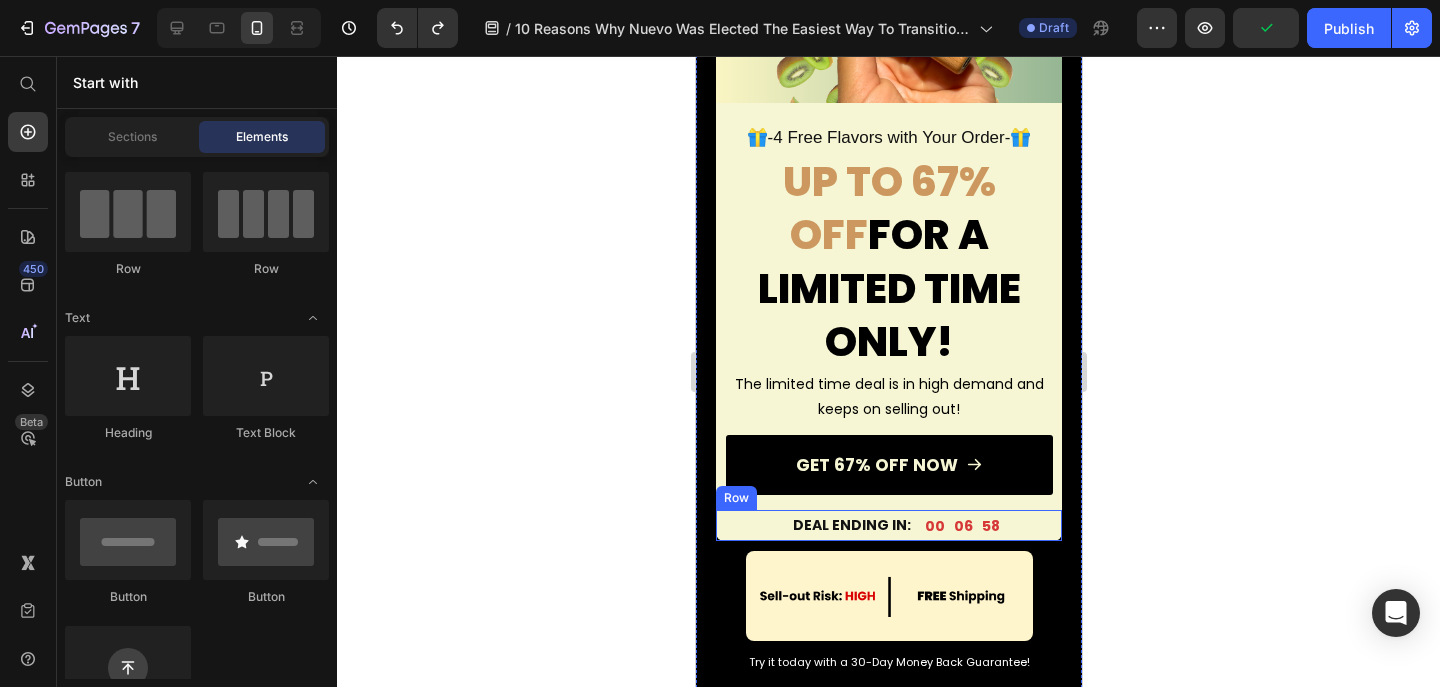 click on "DEAL ENDING IN: Text Block 00 06 58 Countdown Timer Row" at bounding box center (888, 525) 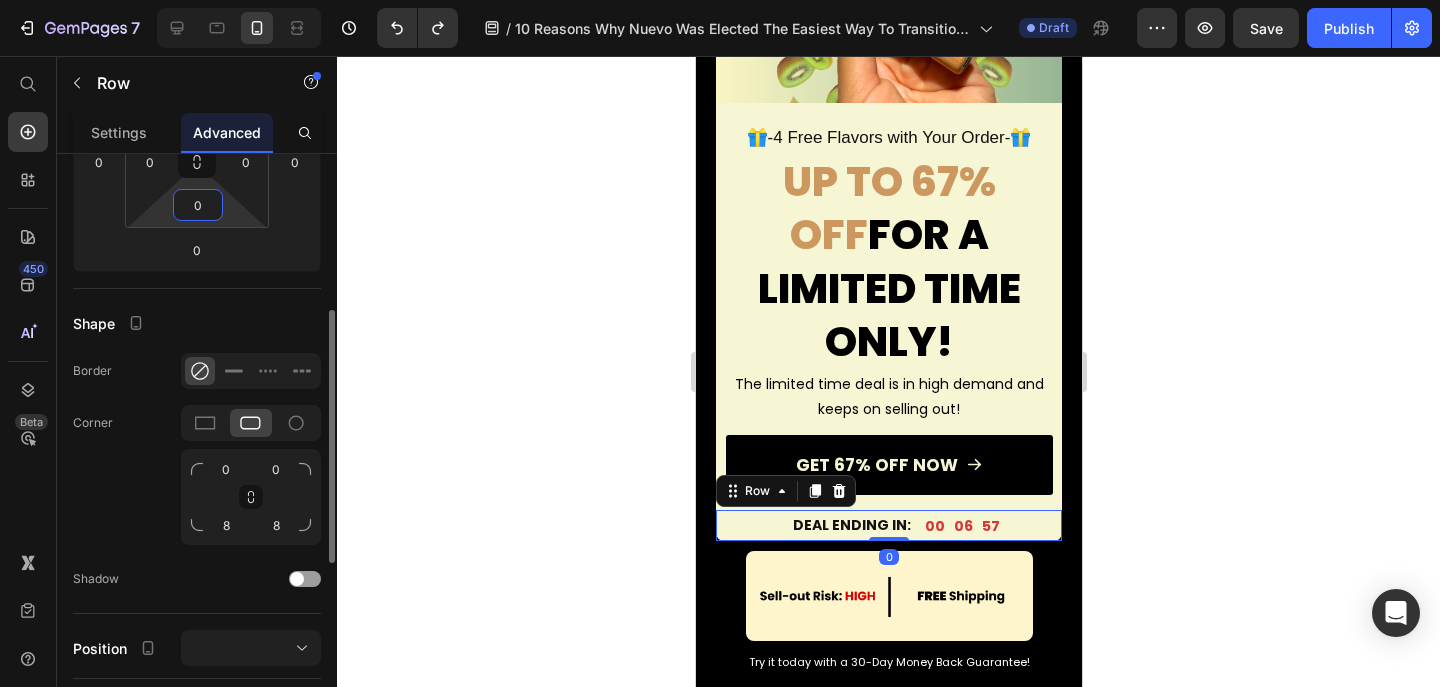 click on "0" at bounding box center (198, 205) 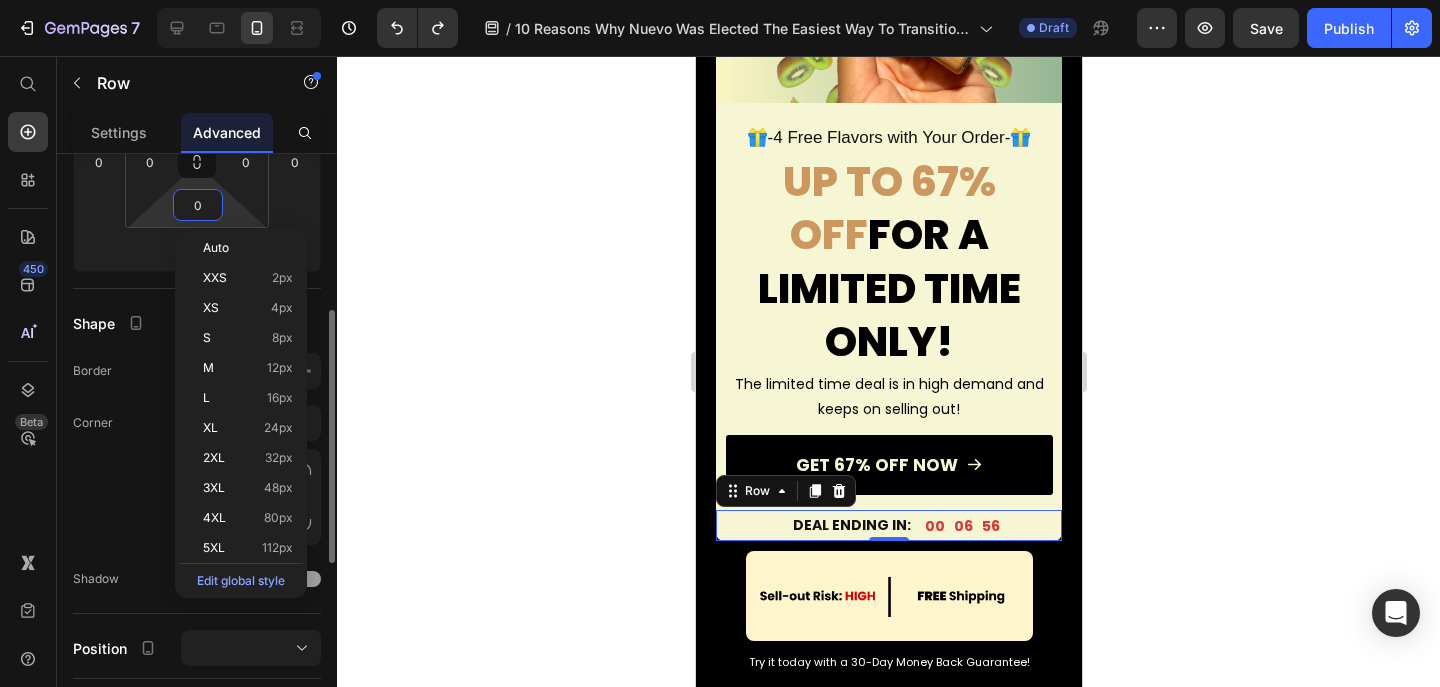 type on "3" 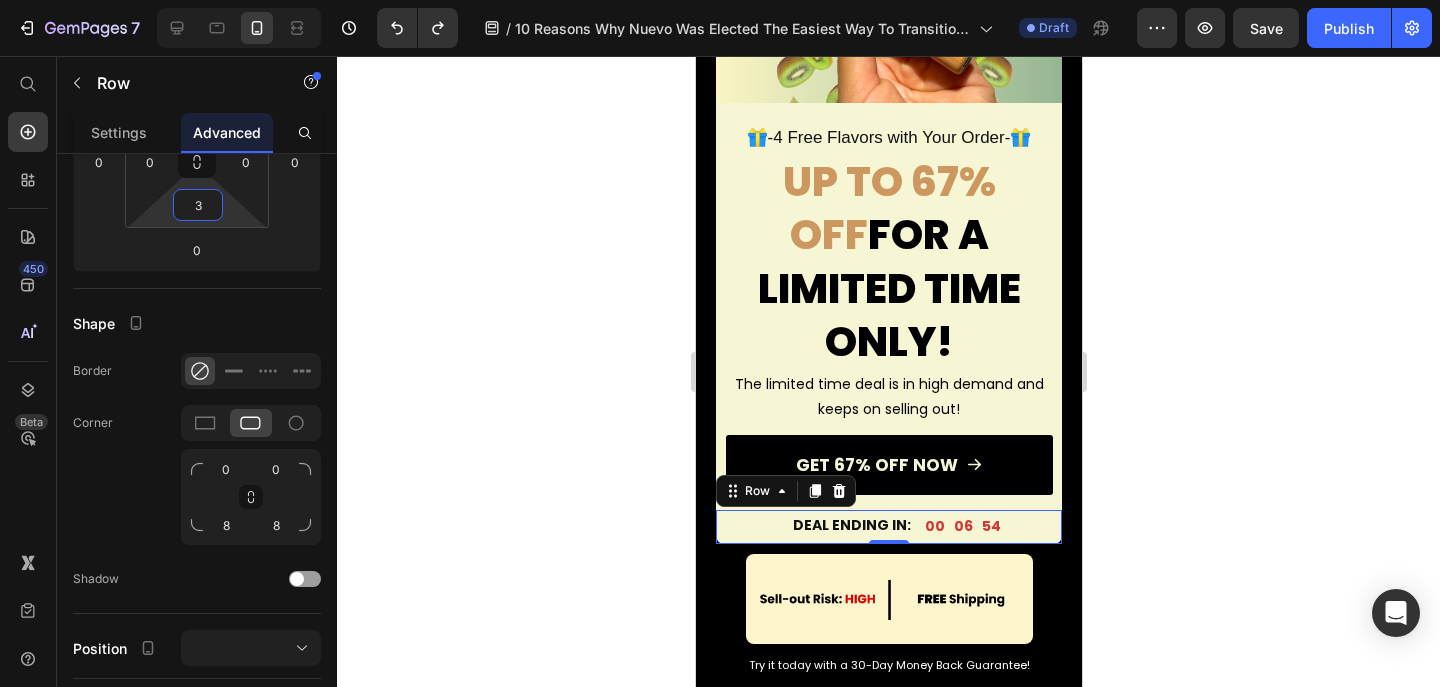 click 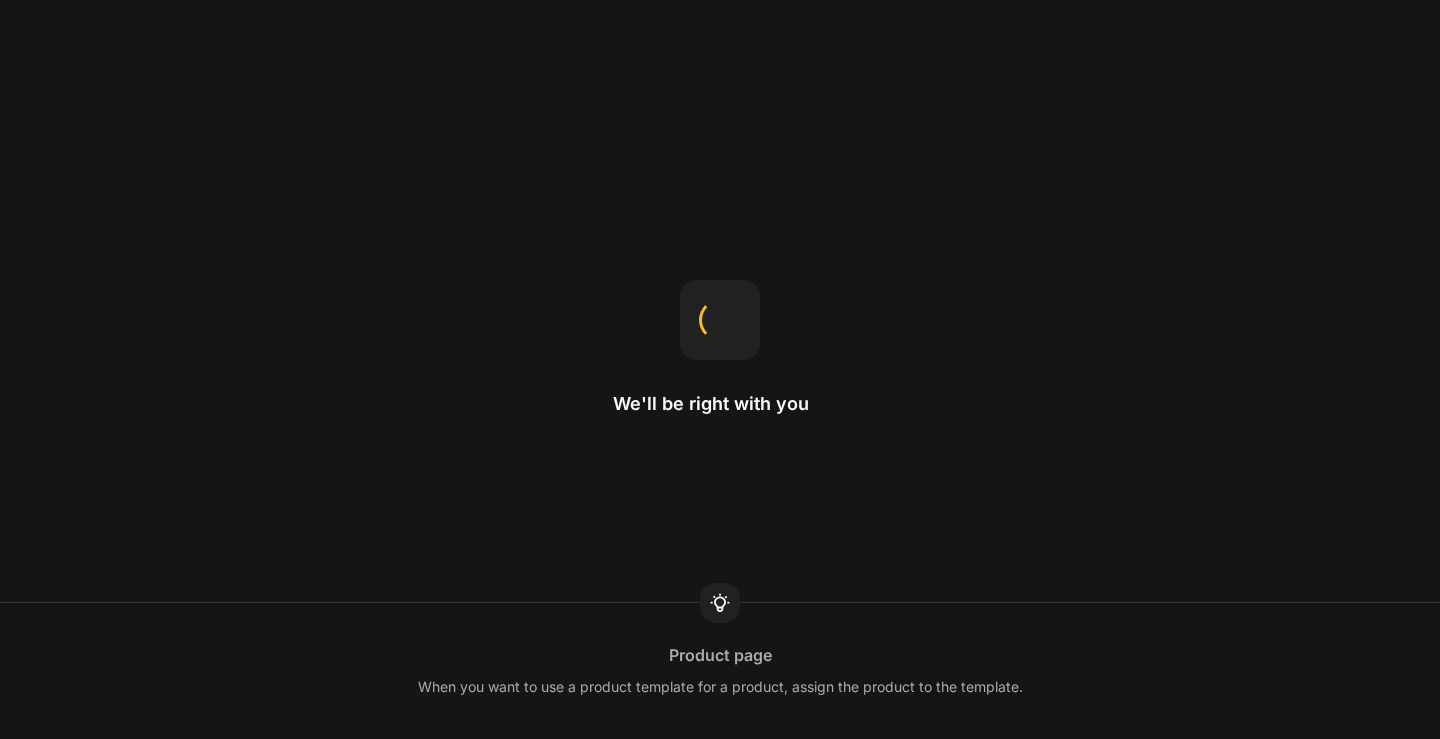 scroll, scrollTop: 0, scrollLeft: 0, axis: both 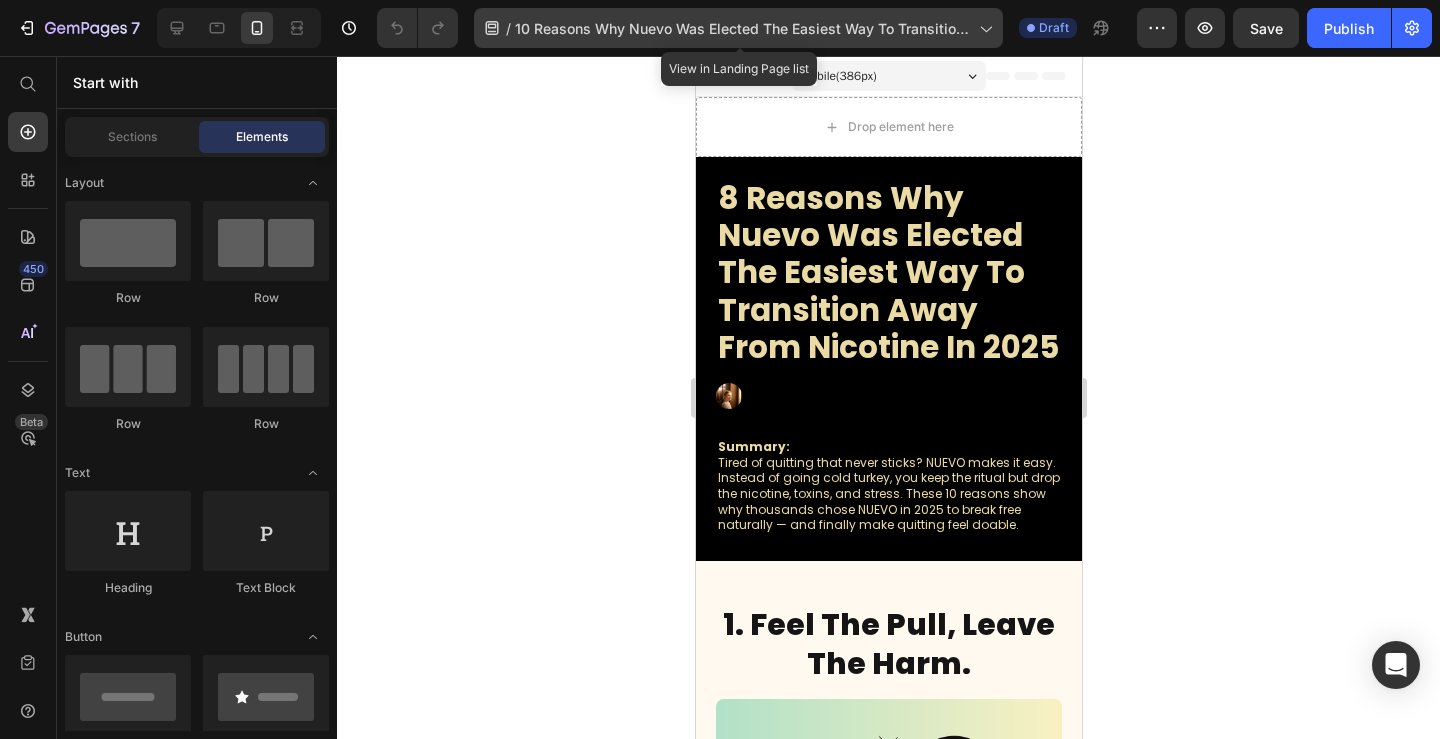 click on "10 Reasons Why Nuevo Was Elected The Easiest Way To Transition Away From Nicotine" at bounding box center (743, 28) 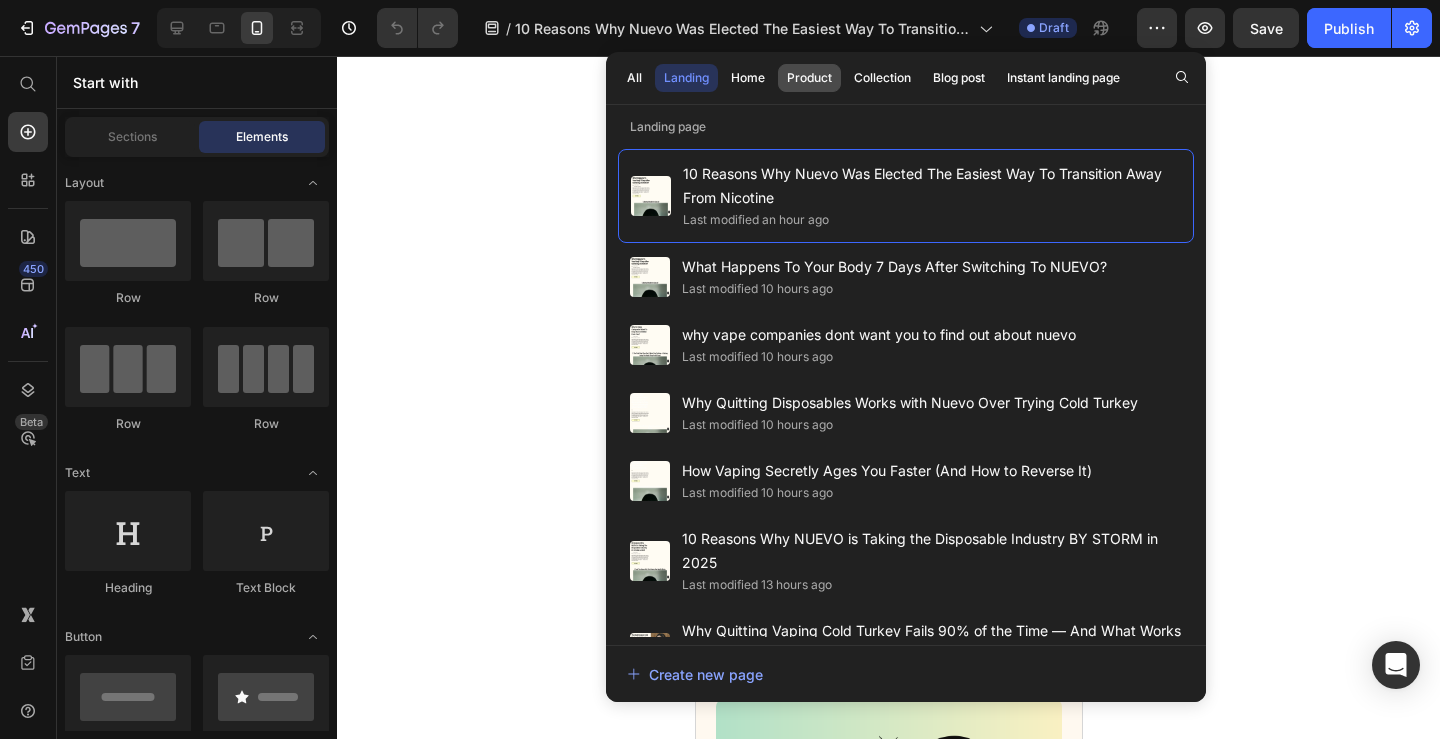 click on "Product" at bounding box center (809, 78) 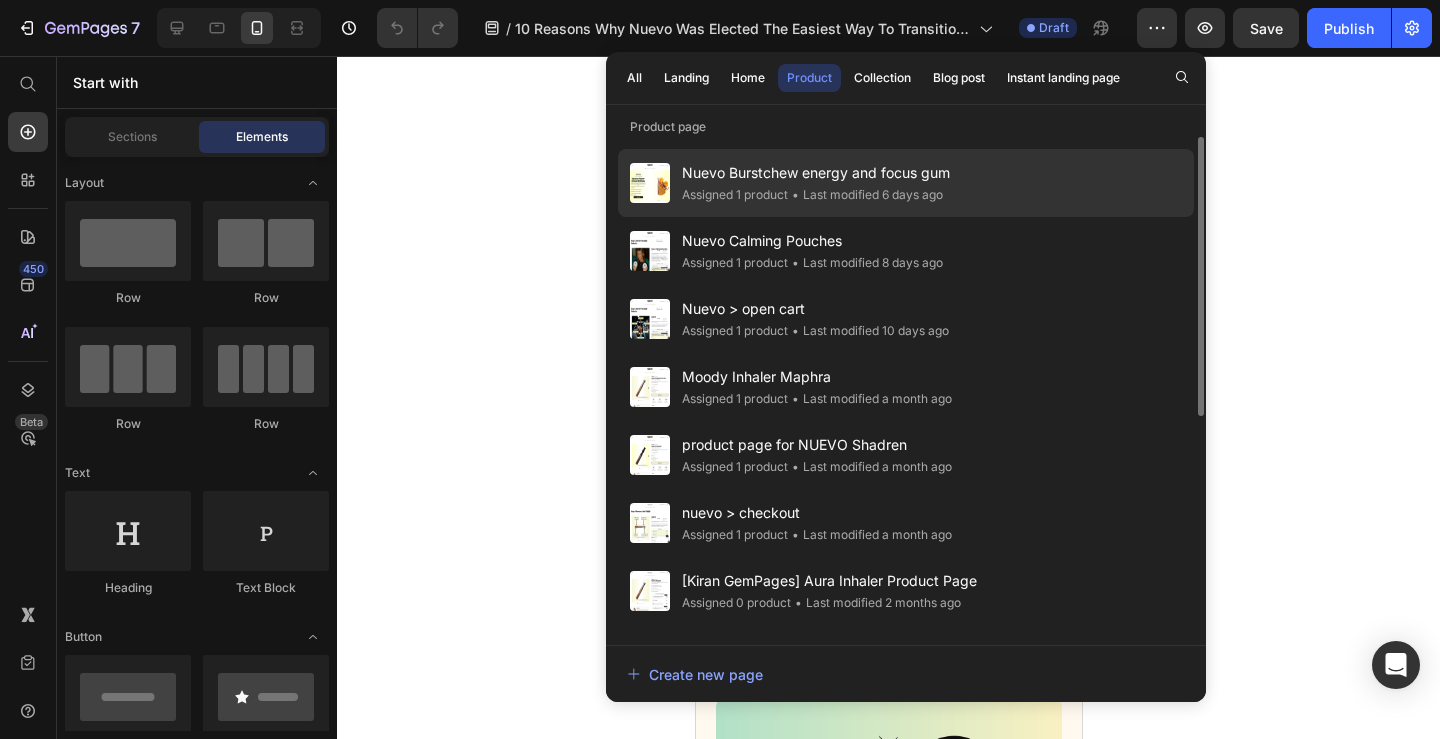 click on "Nuevo Burstchew energy and focus gum" at bounding box center (816, 173) 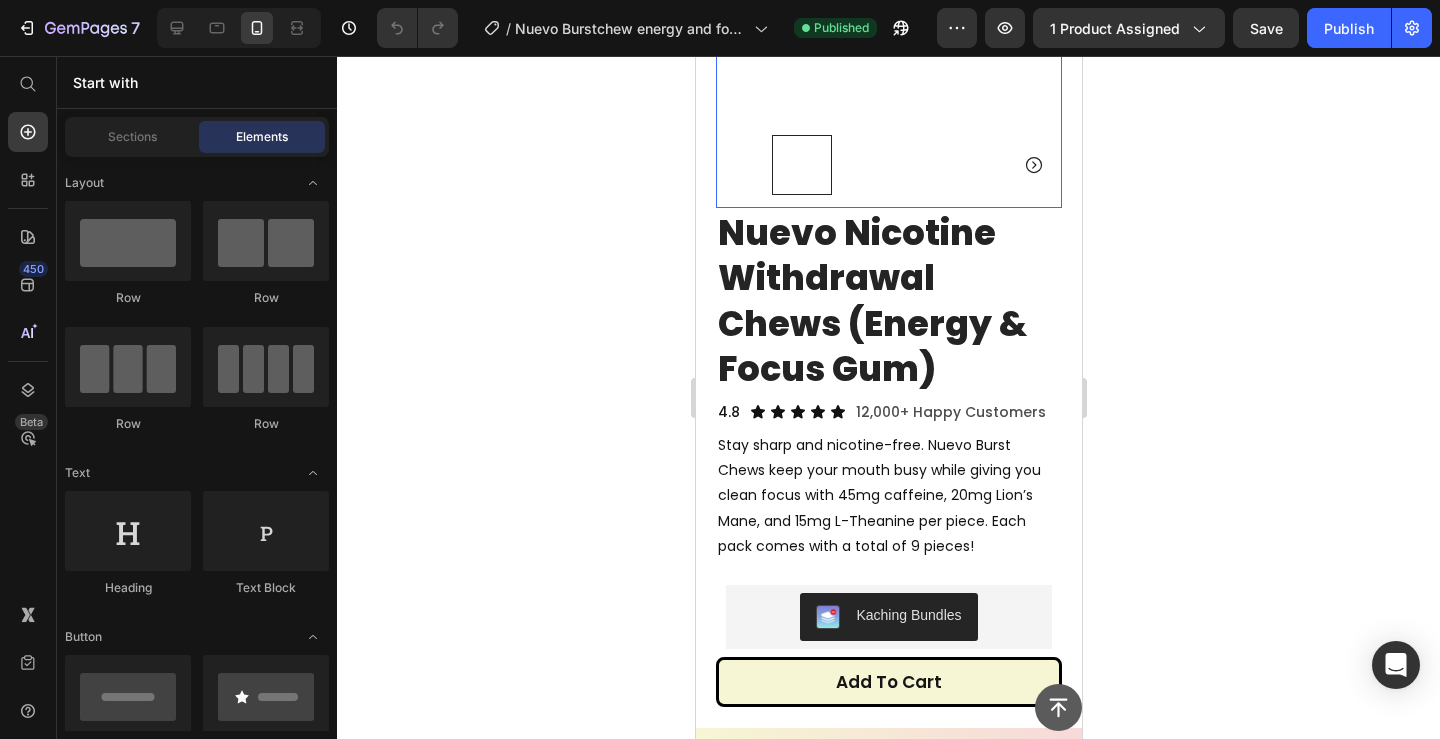 scroll, scrollTop: 674, scrollLeft: 0, axis: vertical 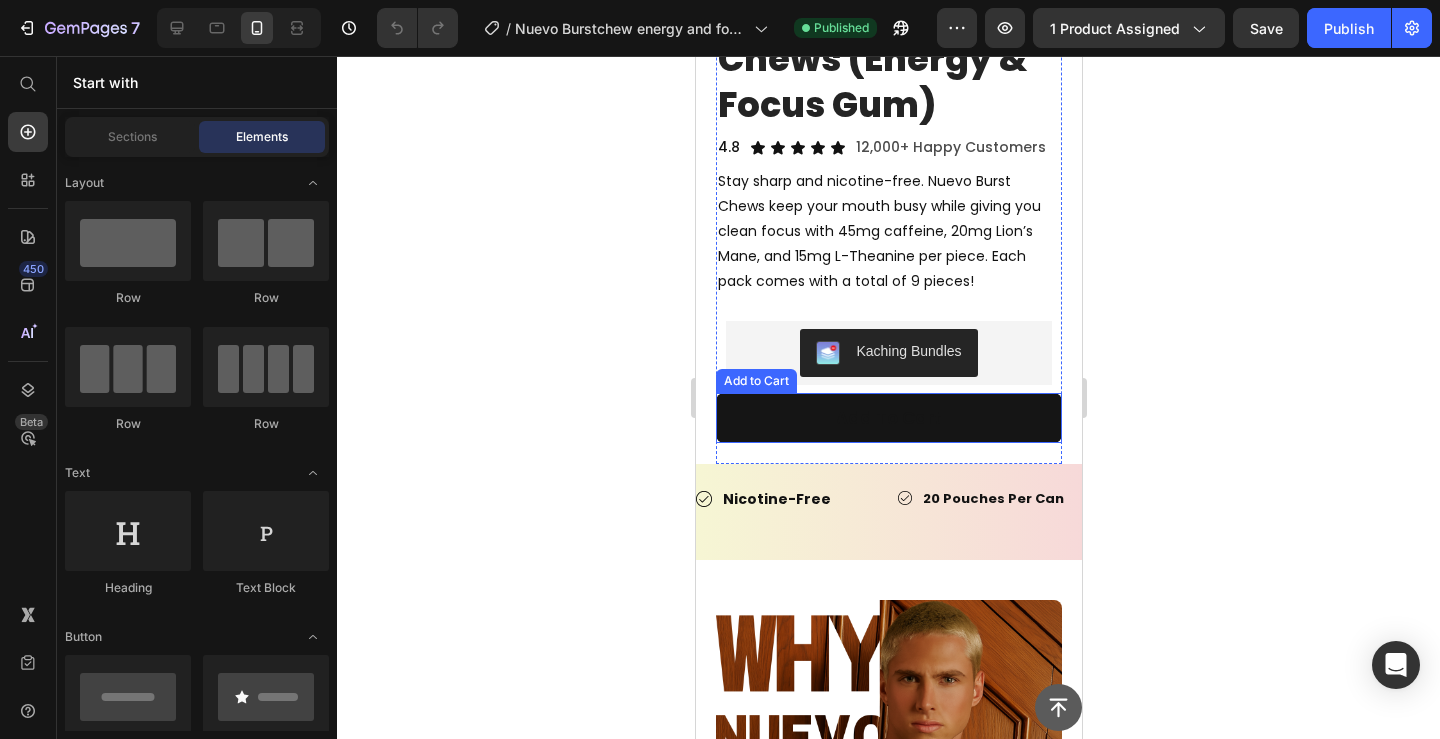 click on "add to cart" at bounding box center [888, 418] 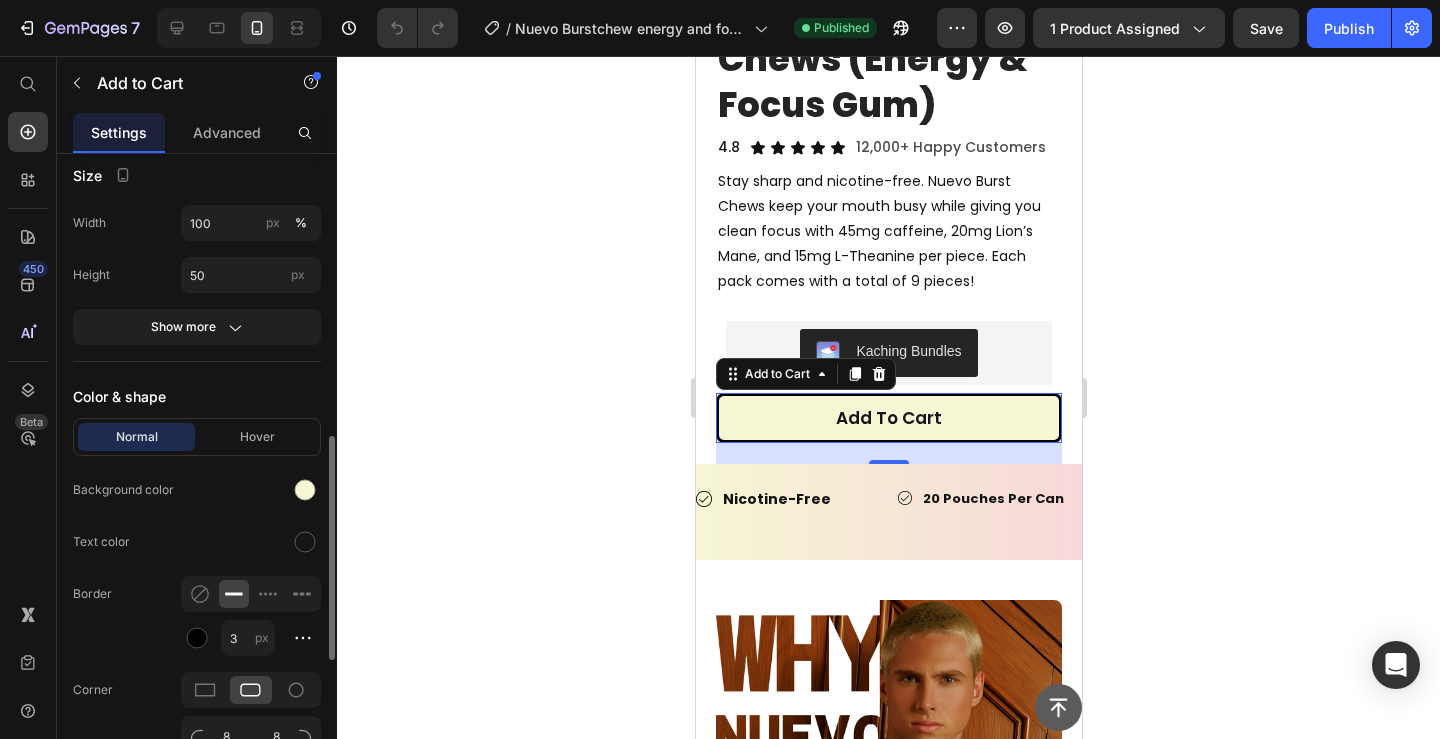 scroll, scrollTop: 810, scrollLeft: 0, axis: vertical 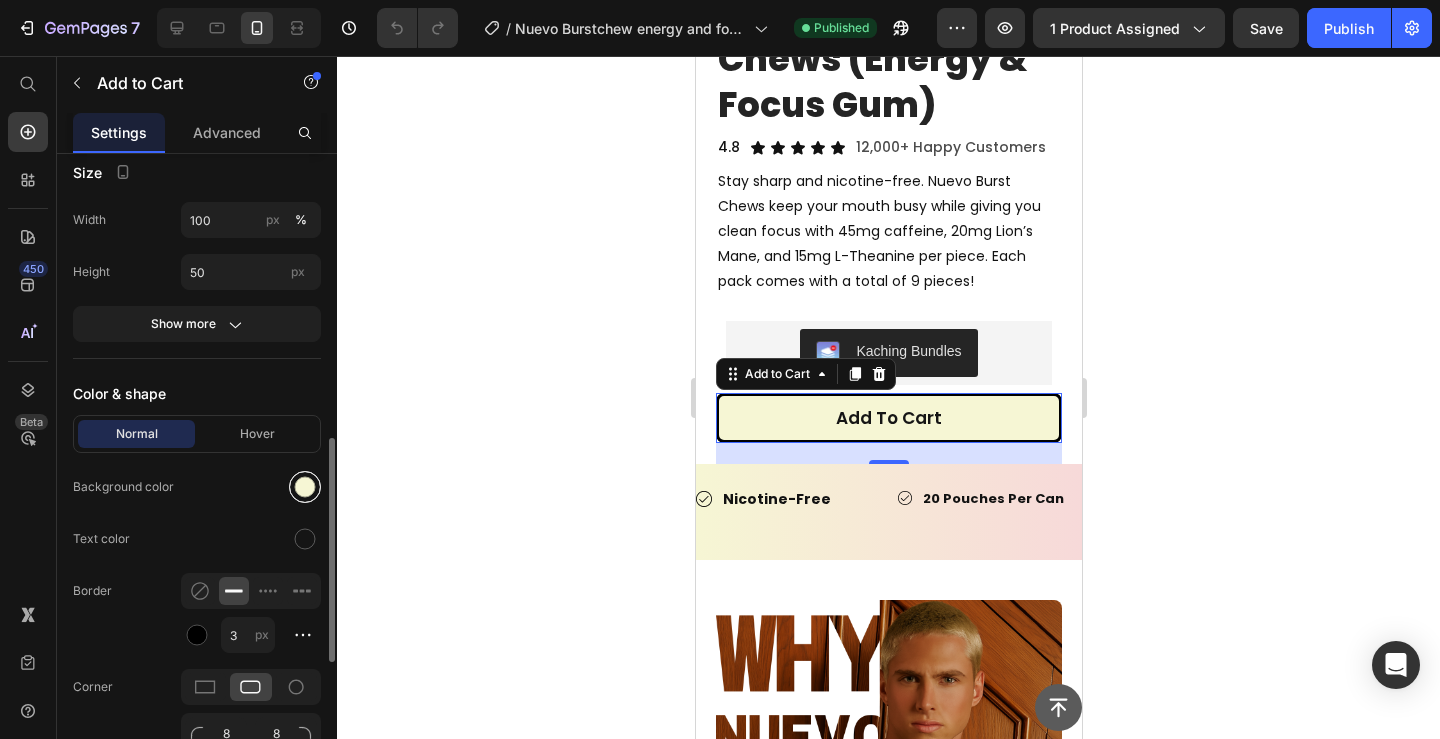 click at bounding box center [305, 487] 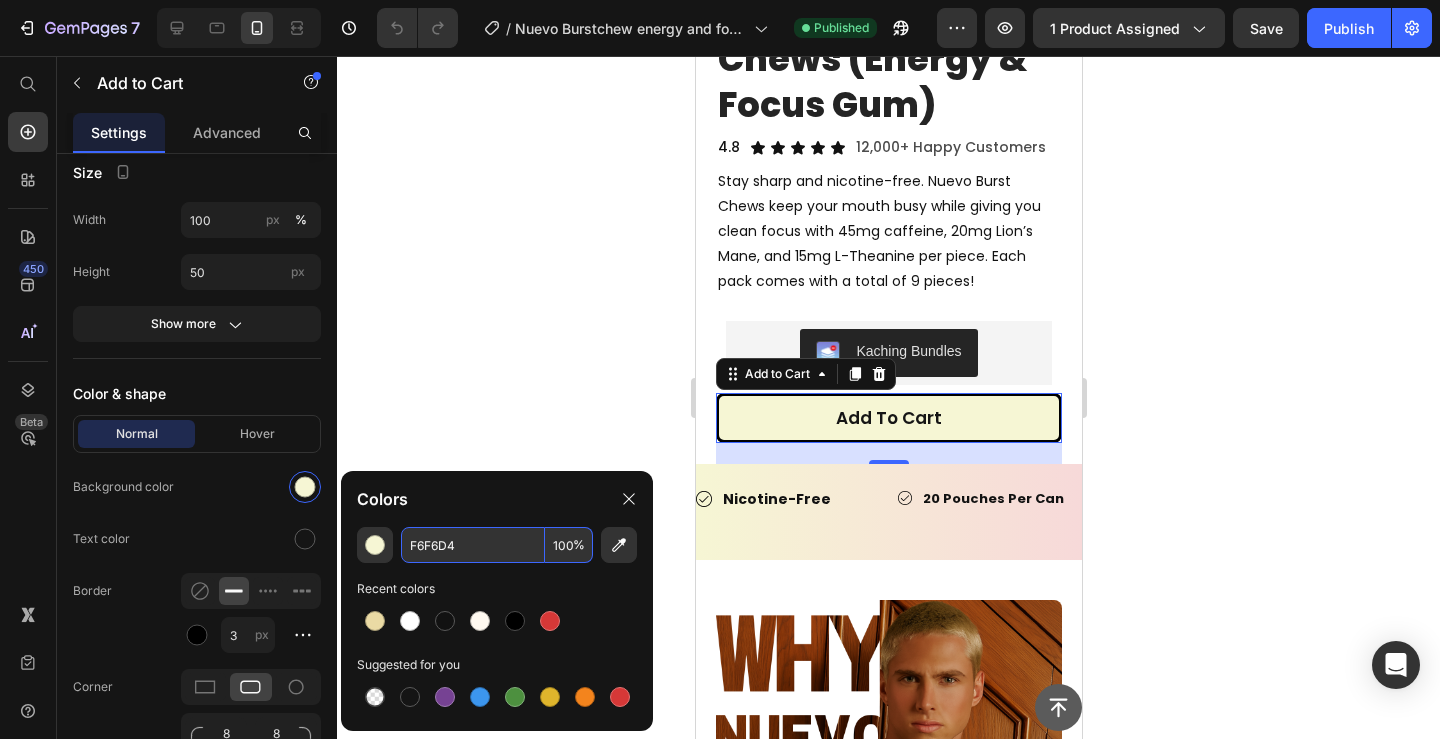click on "F6F6D4" at bounding box center (473, 545) 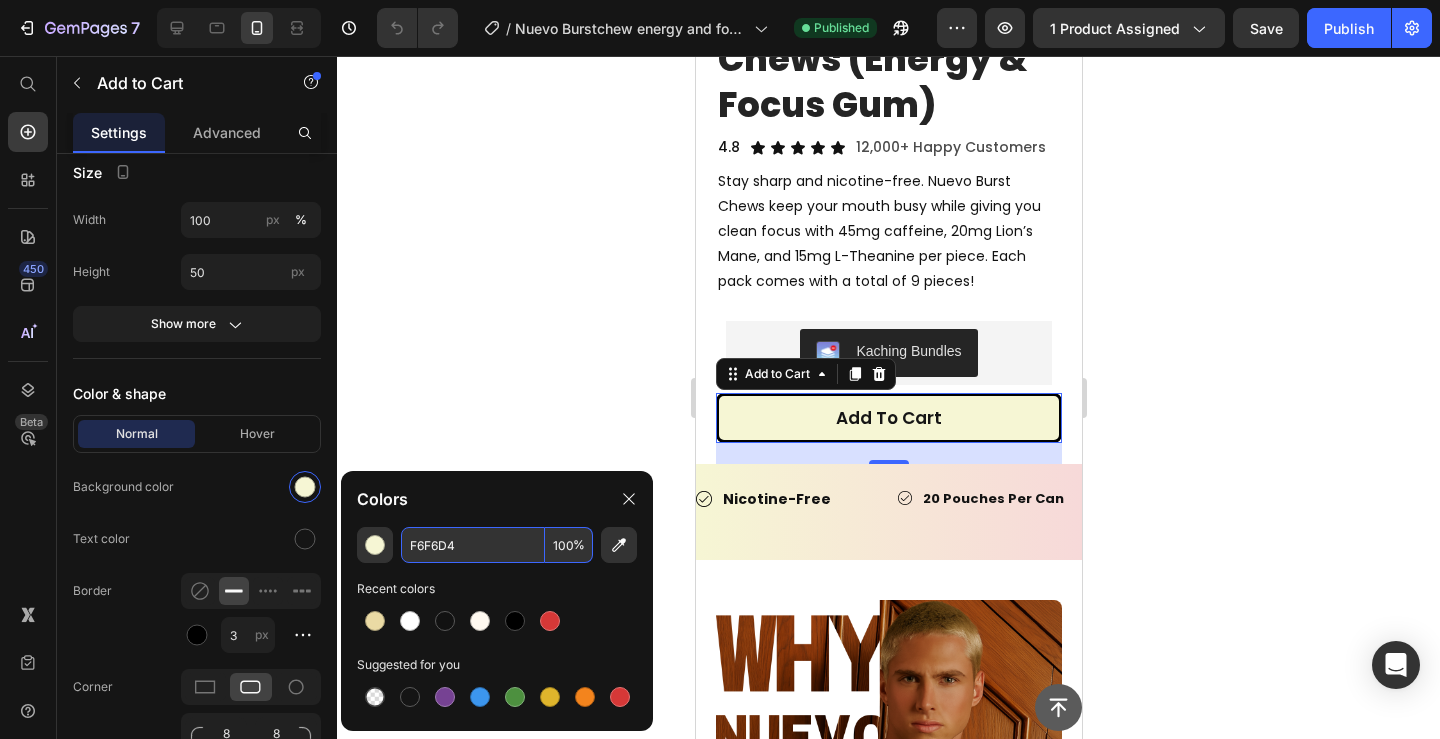 click 